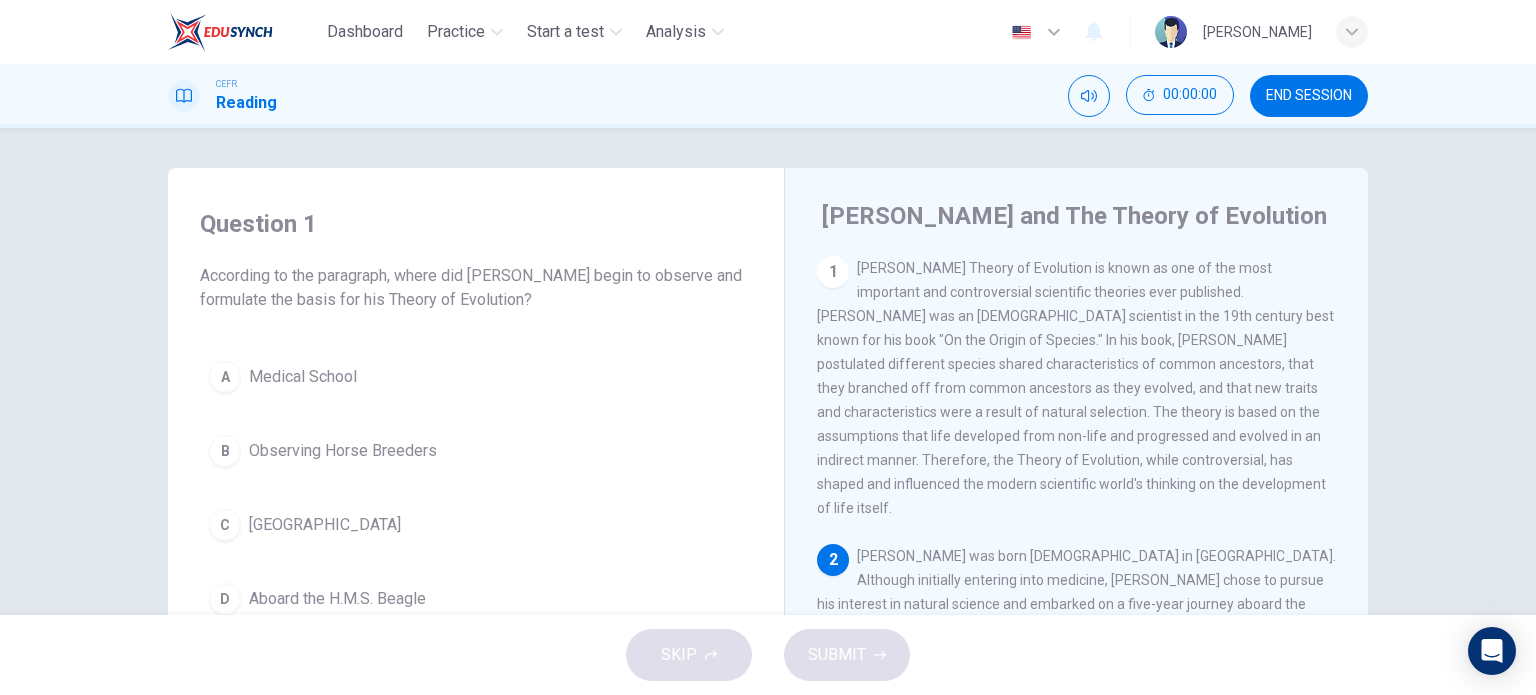 scroll, scrollTop: 0, scrollLeft: 0, axis: both 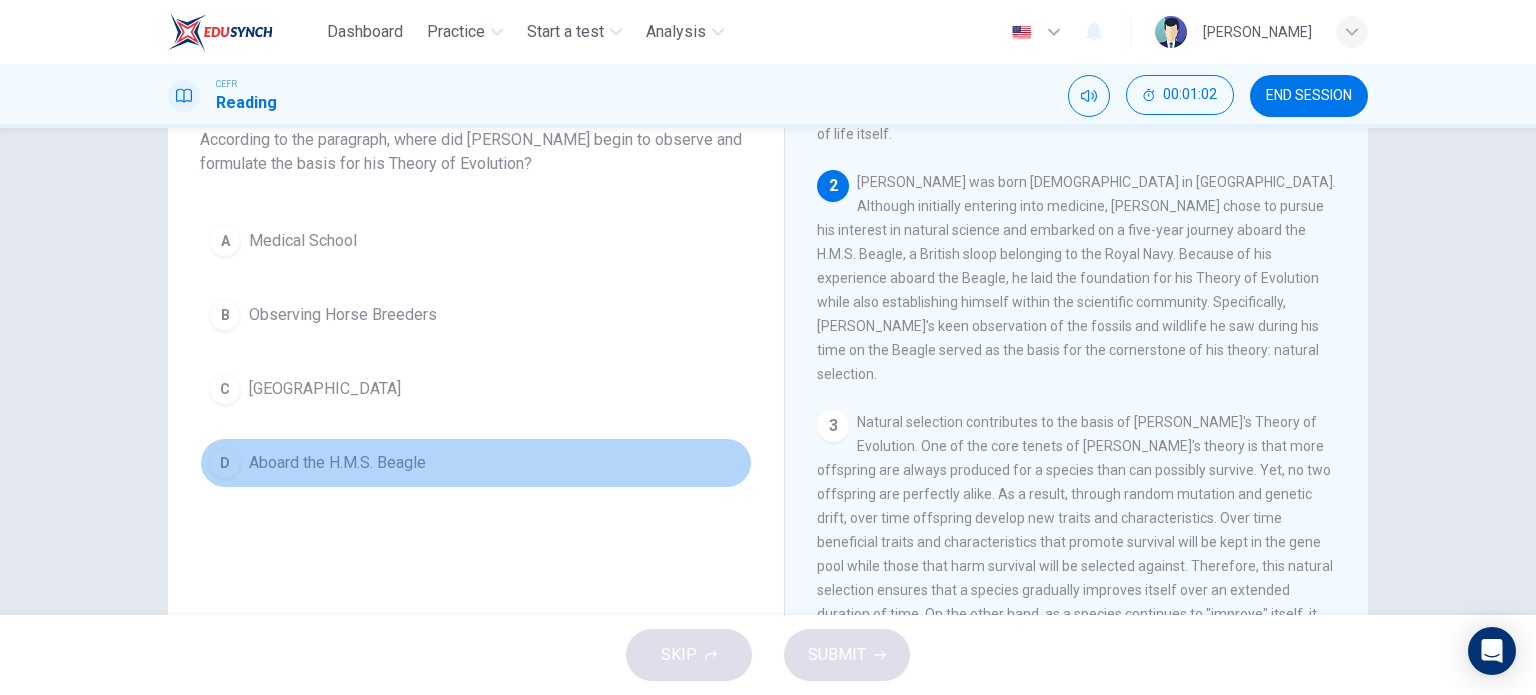 click on "Aboard the H.M.S. Beagle" at bounding box center [337, 463] 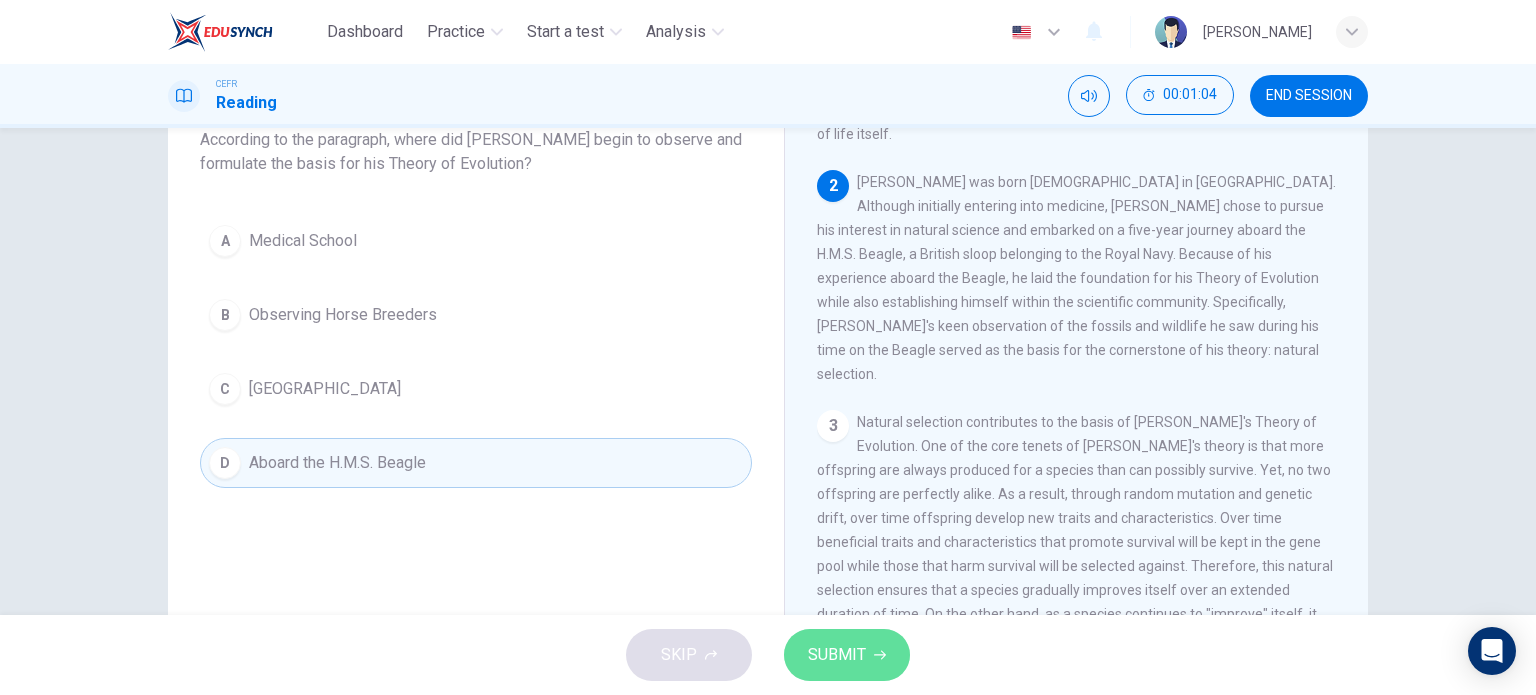 click on "SUBMIT" at bounding box center (847, 655) 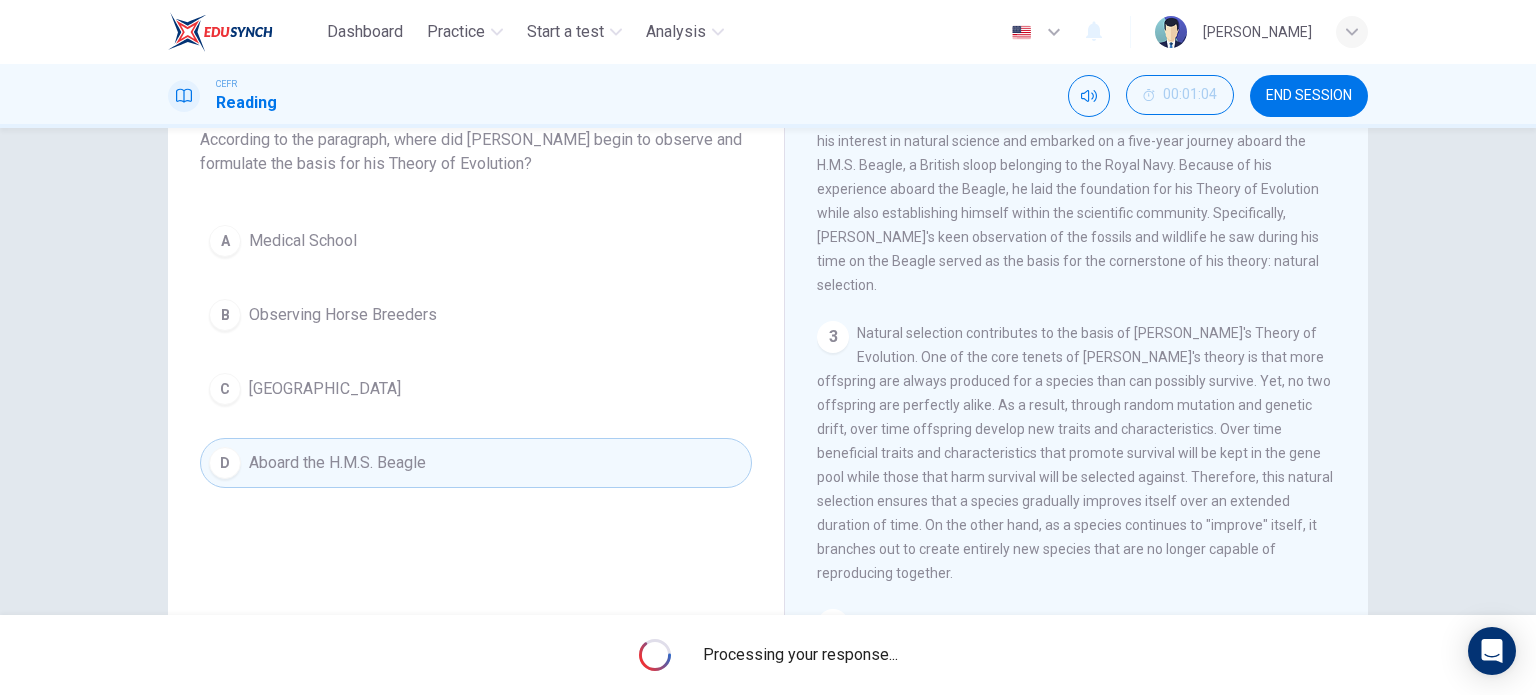 scroll, scrollTop: 330, scrollLeft: 0, axis: vertical 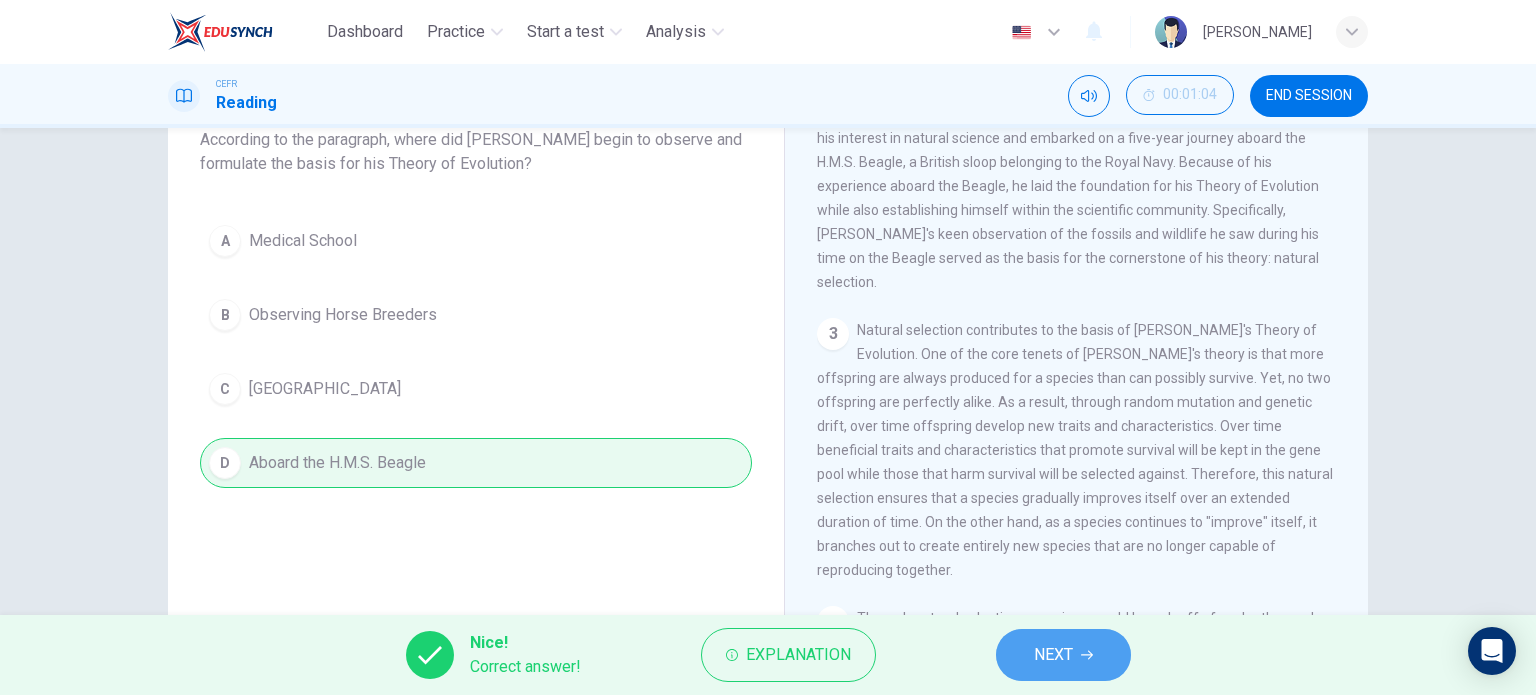 click on "NEXT" at bounding box center (1053, 655) 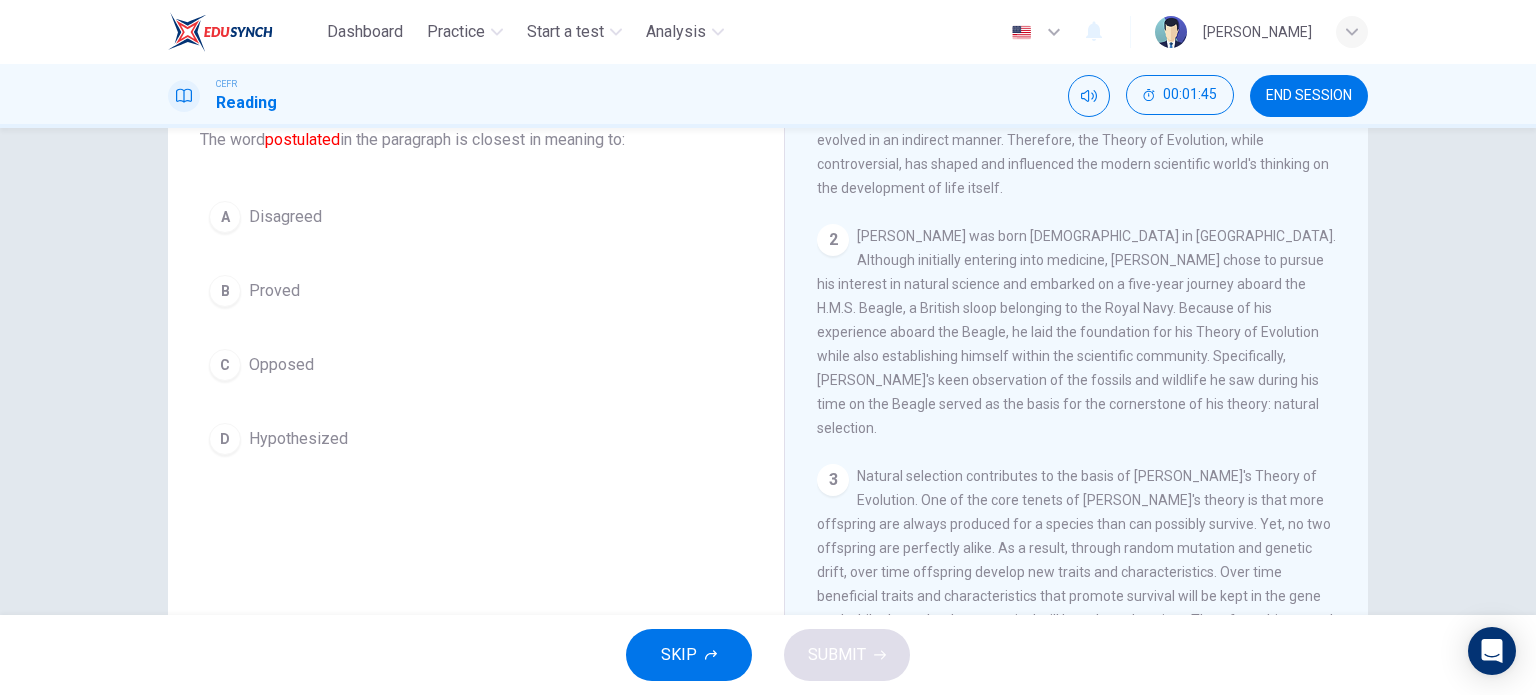 scroll, scrollTop: 0, scrollLeft: 0, axis: both 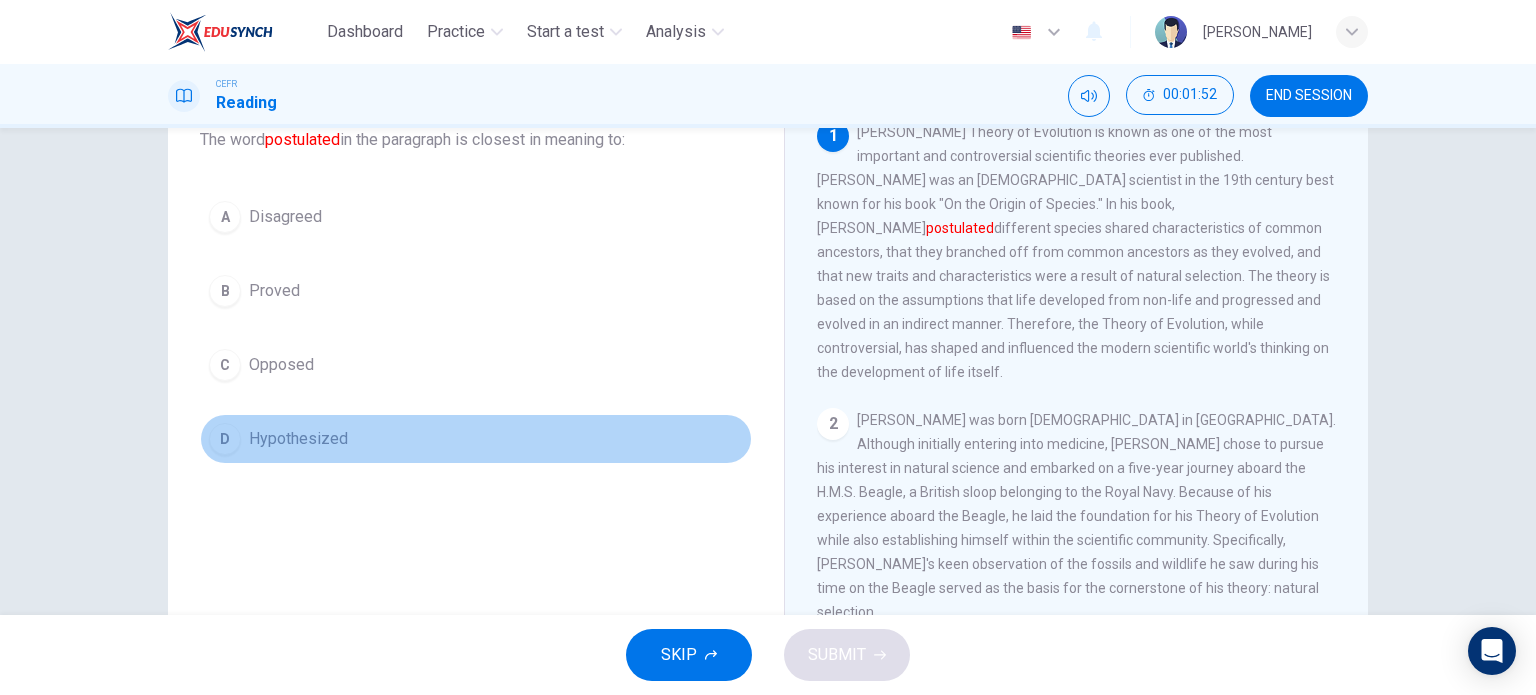 click on "Hypothesized" at bounding box center (298, 439) 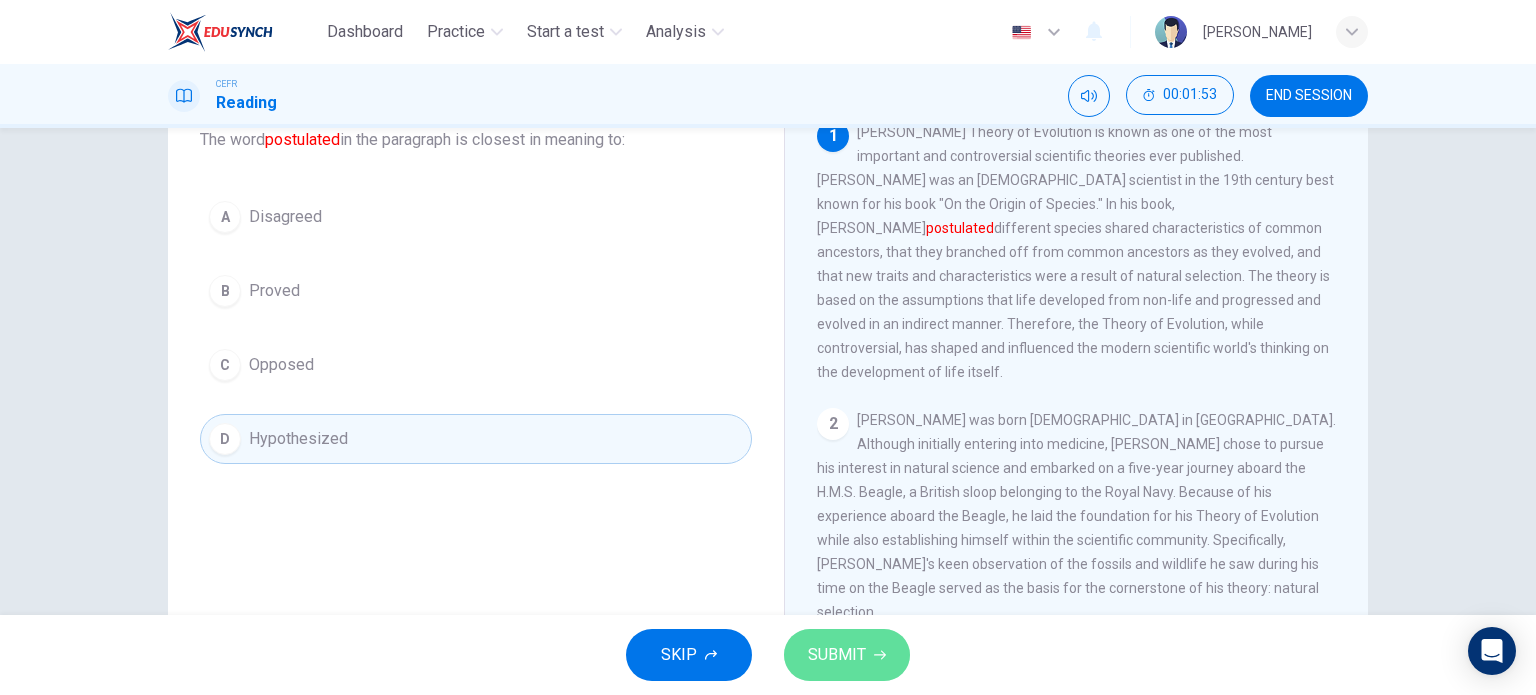 click on "SUBMIT" at bounding box center (837, 655) 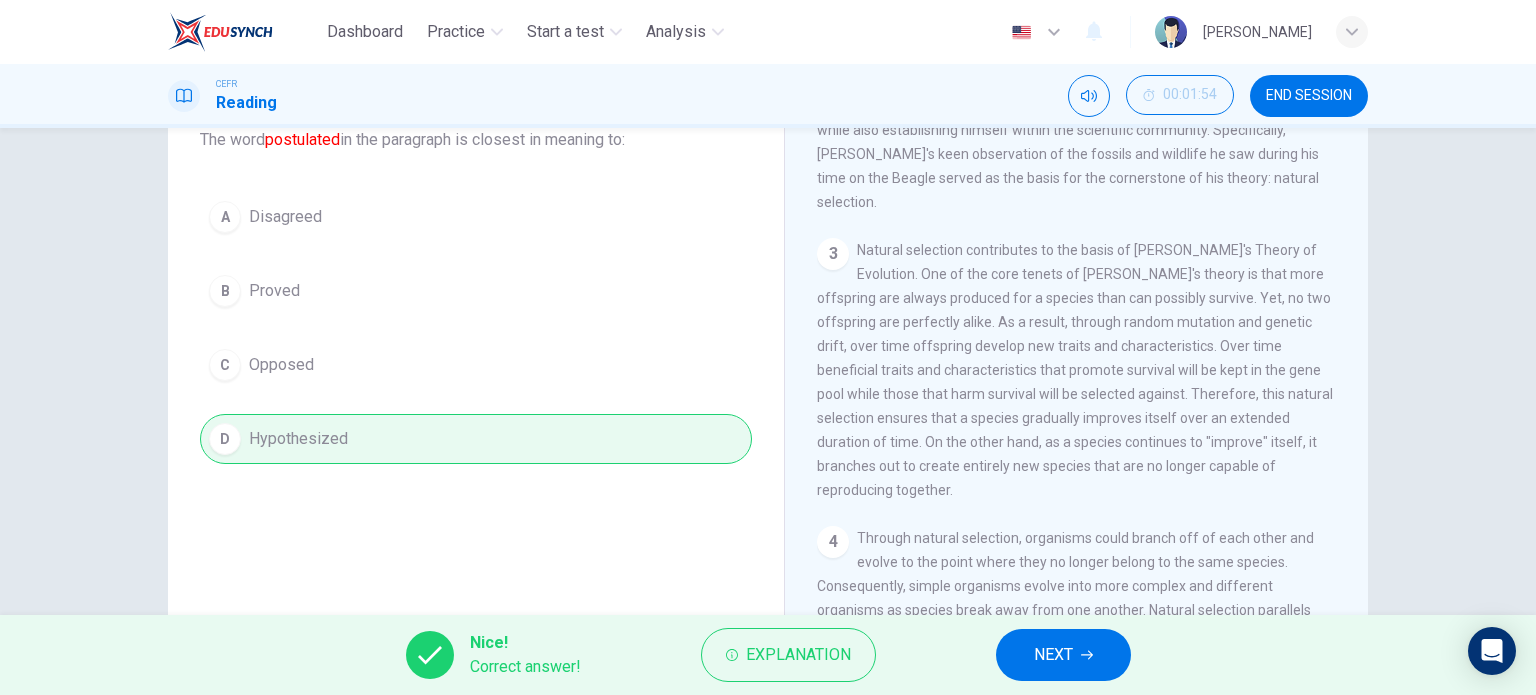 scroll, scrollTop: 411, scrollLeft: 0, axis: vertical 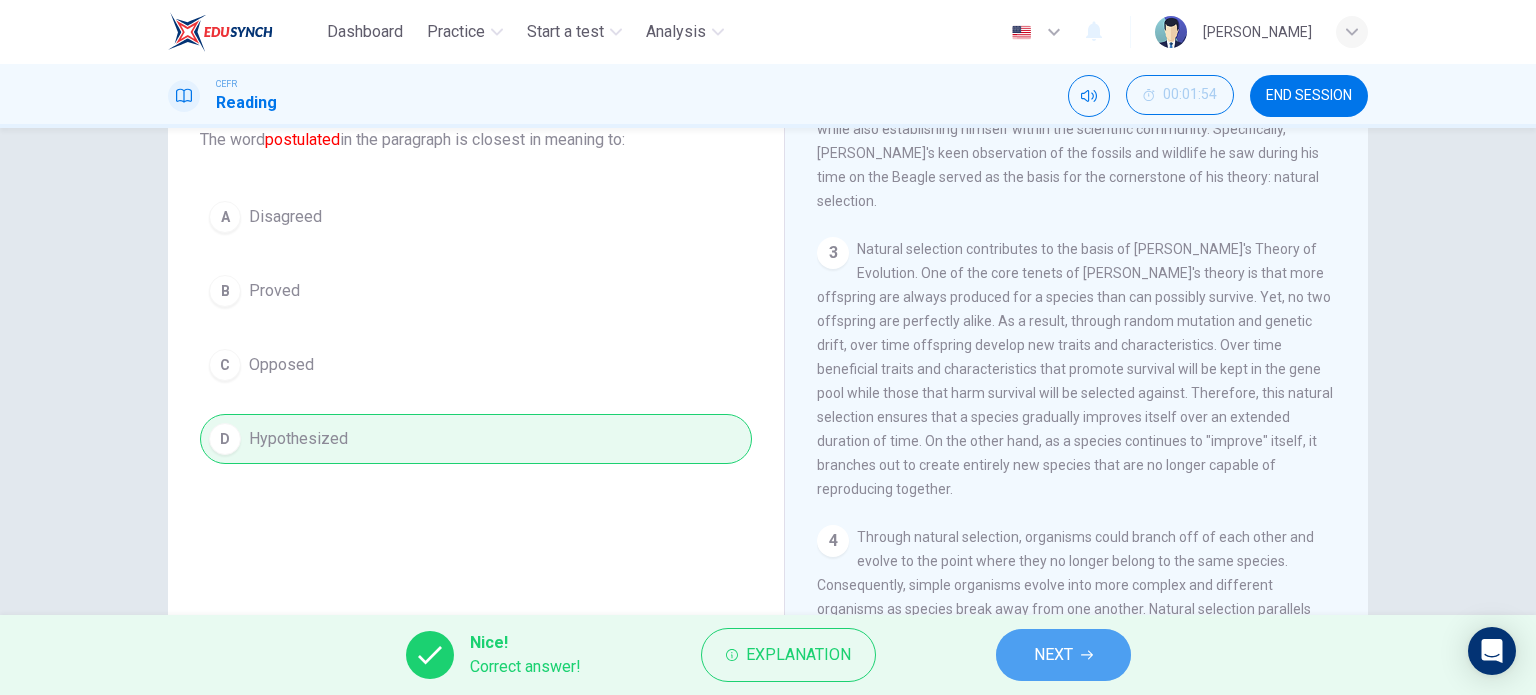 drag, startPoint x: 1063, startPoint y: 651, endPoint x: 1063, endPoint y: 626, distance: 25 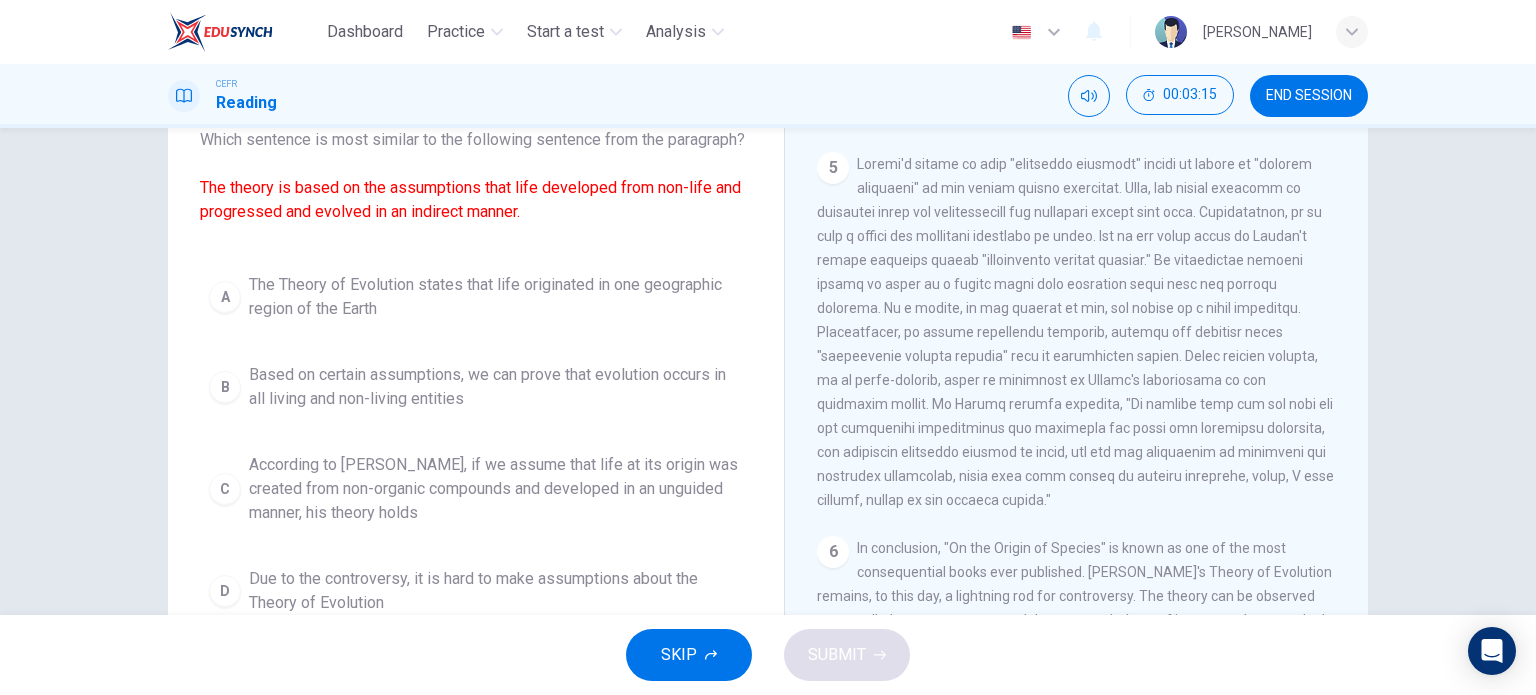 scroll, scrollTop: 1049, scrollLeft: 0, axis: vertical 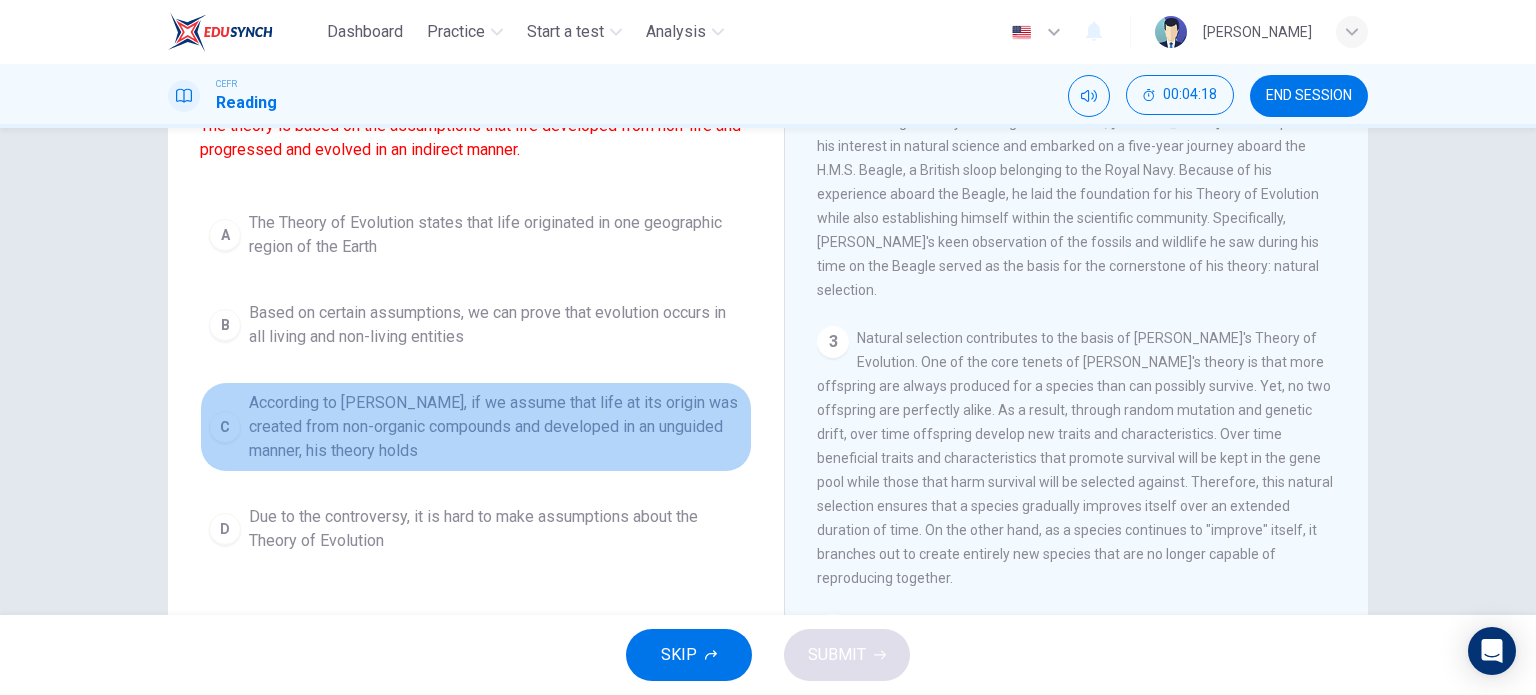 click on "According to [PERSON_NAME], if we assume that life at its origin was created from non-organic compounds and developed in an unguided manner, his theory holds" at bounding box center [496, 427] 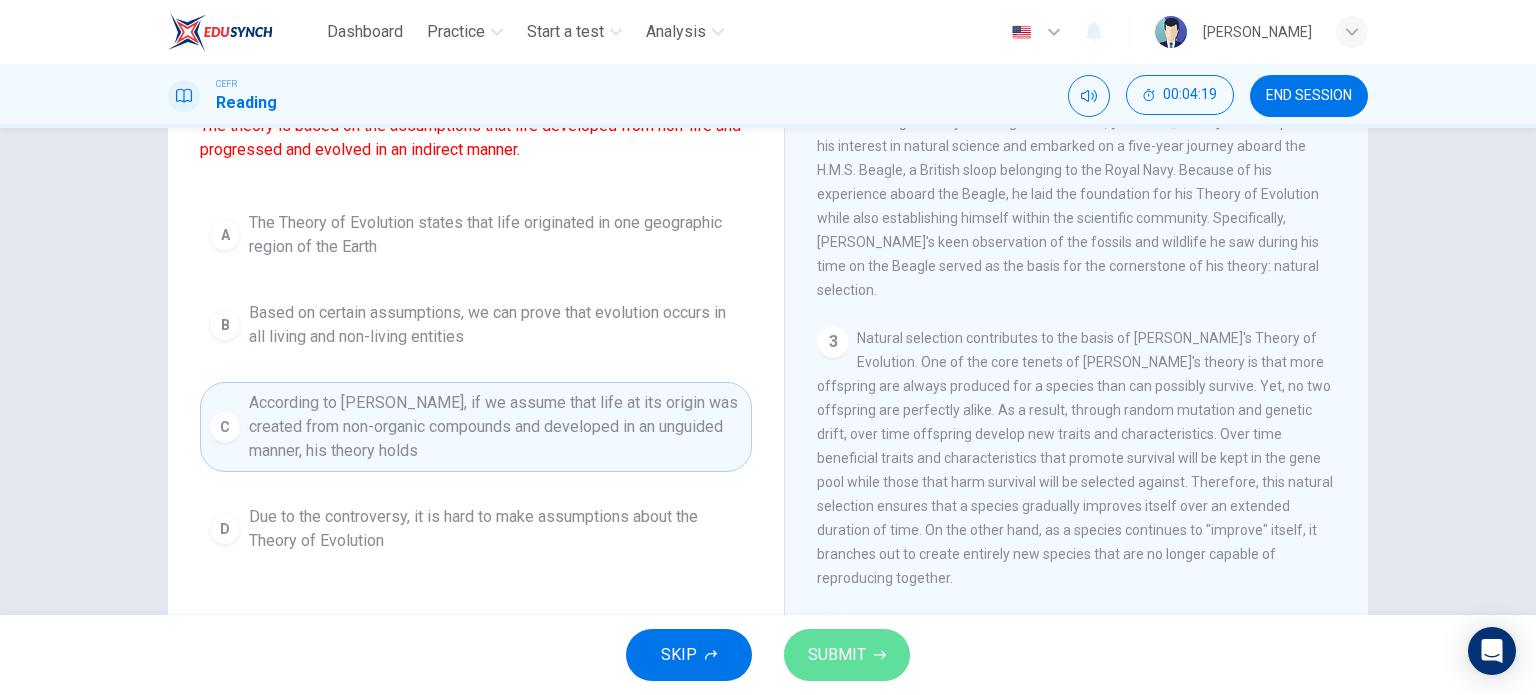 click on "SUBMIT" at bounding box center [847, 655] 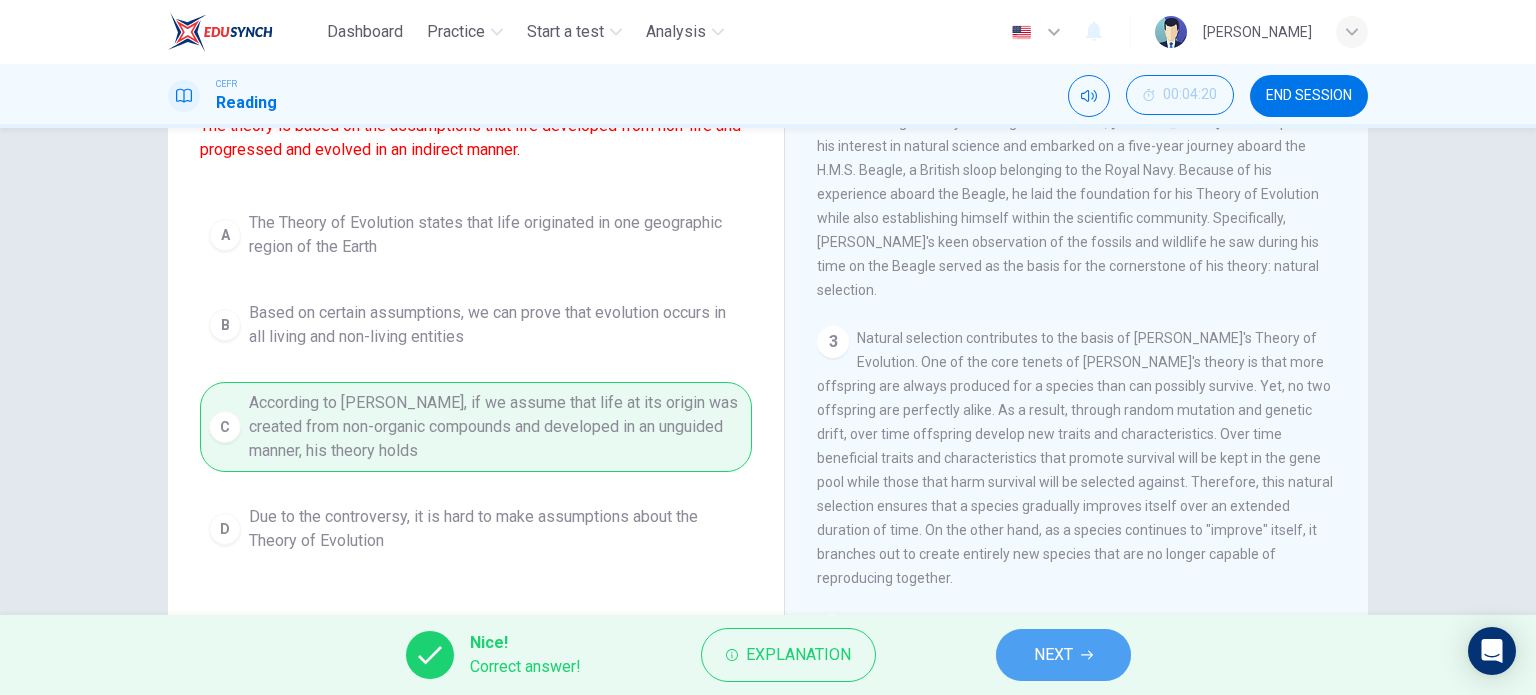 click on "NEXT" at bounding box center [1063, 655] 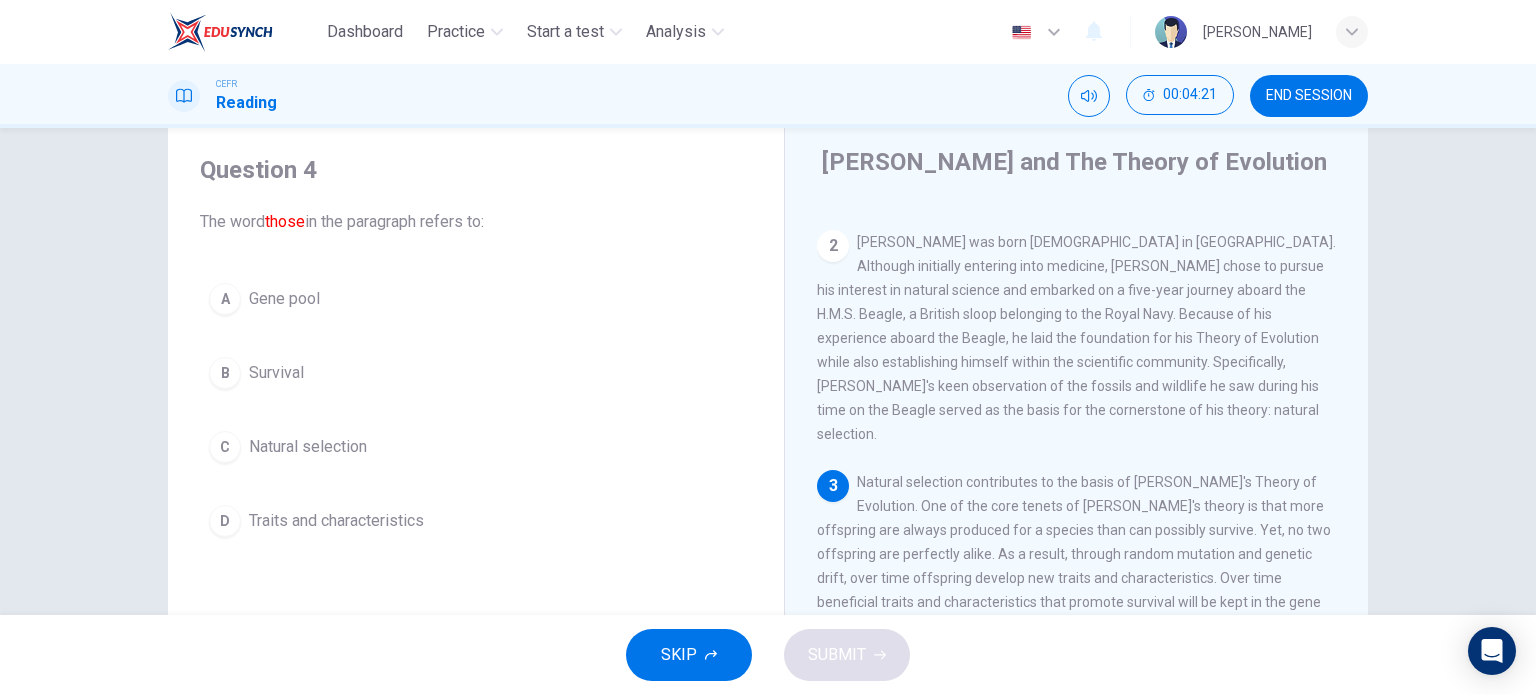 scroll, scrollTop: 138, scrollLeft: 0, axis: vertical 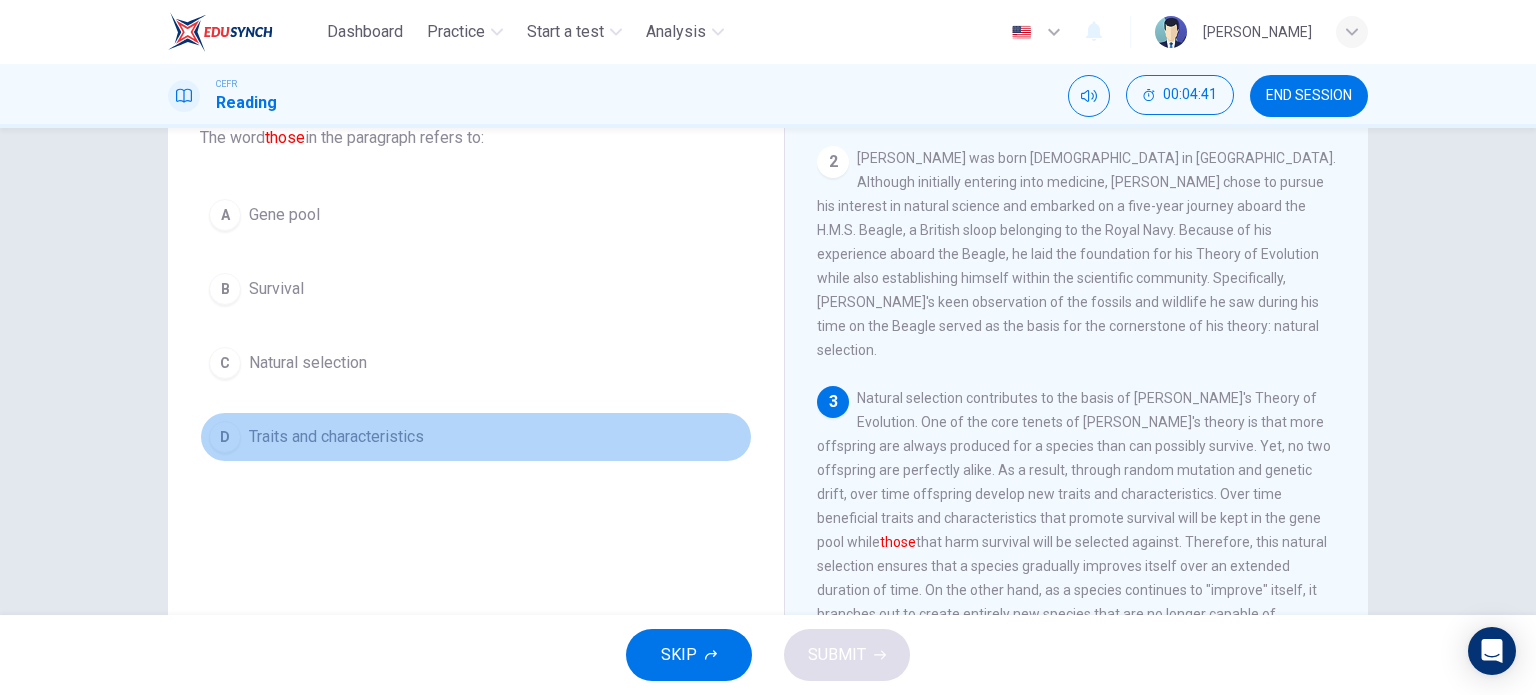 click on "D Traits and characteristics" at bounding box center [476, 437] 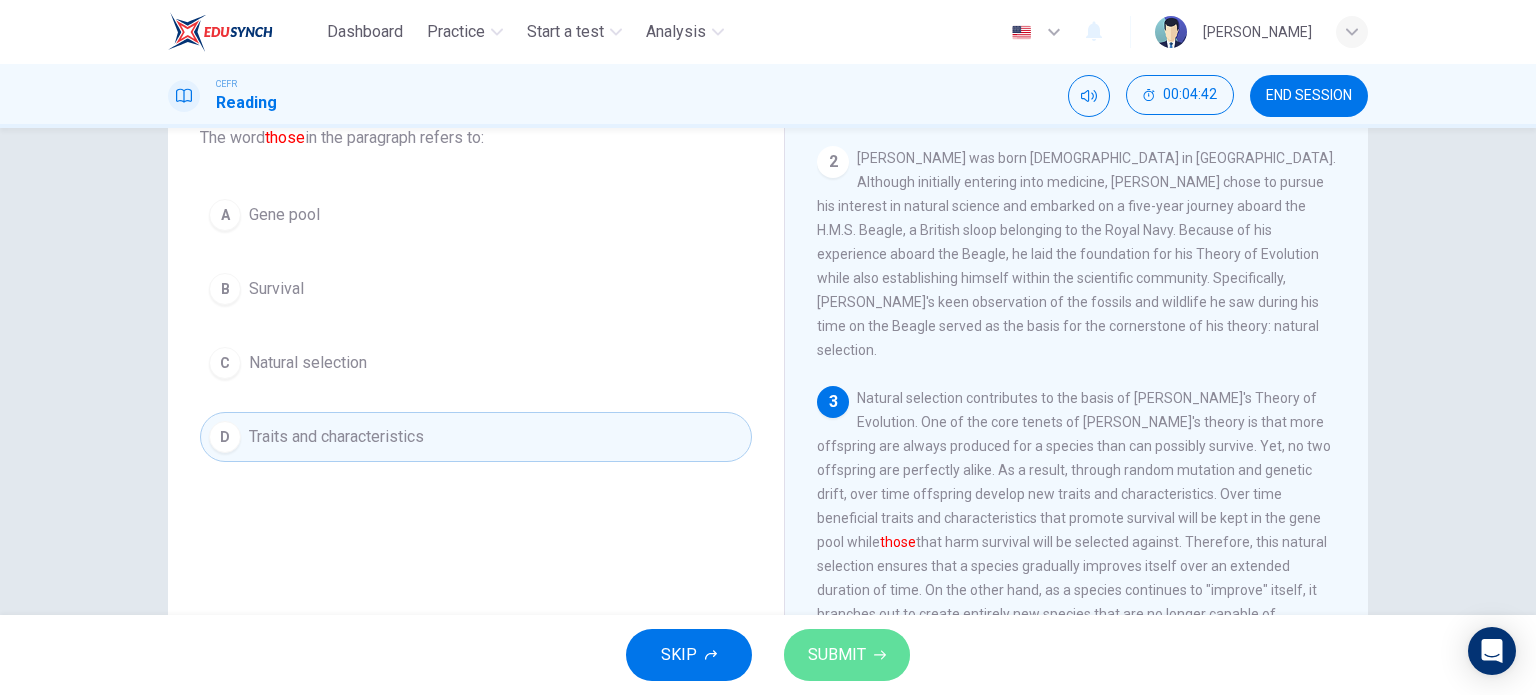 click on "SUBMIT" at bounding box center [847, 655] 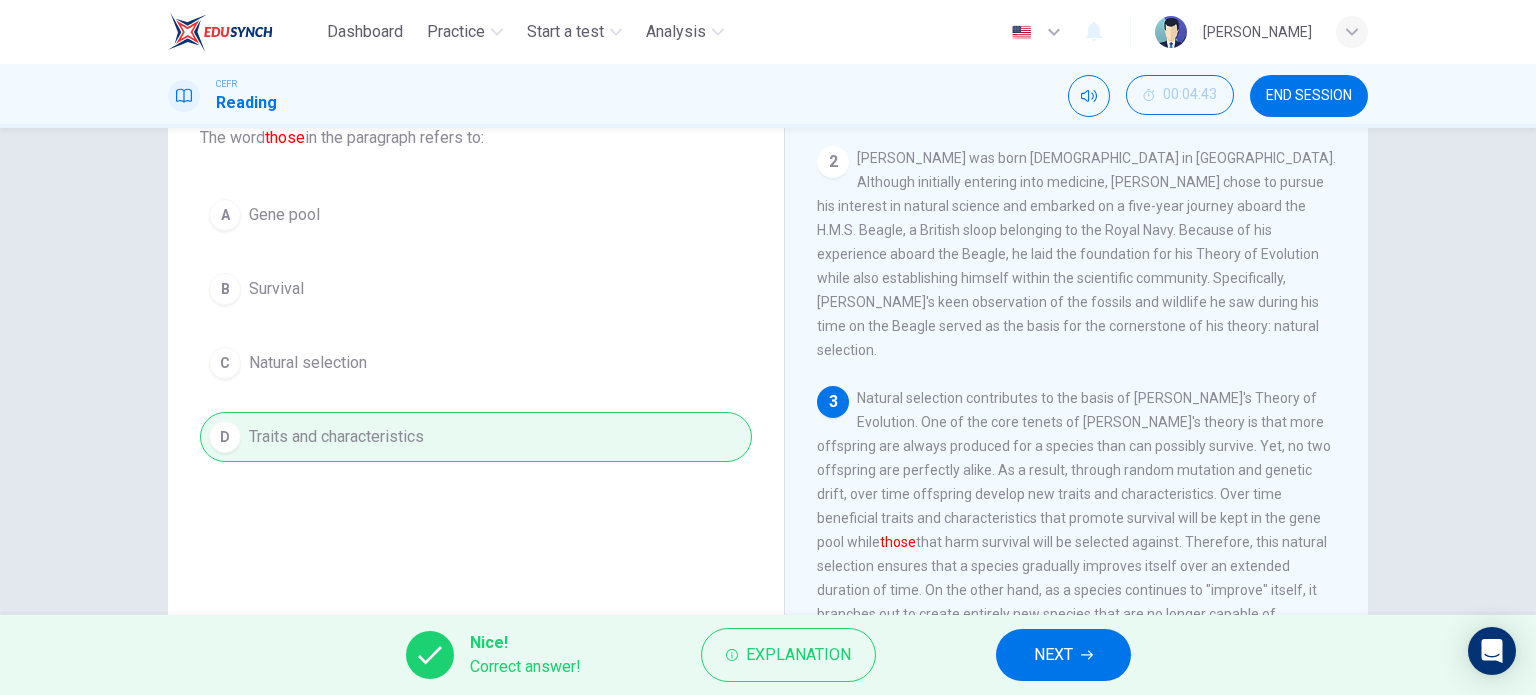 click on "NEXT" at bounding box center [1063, 655] 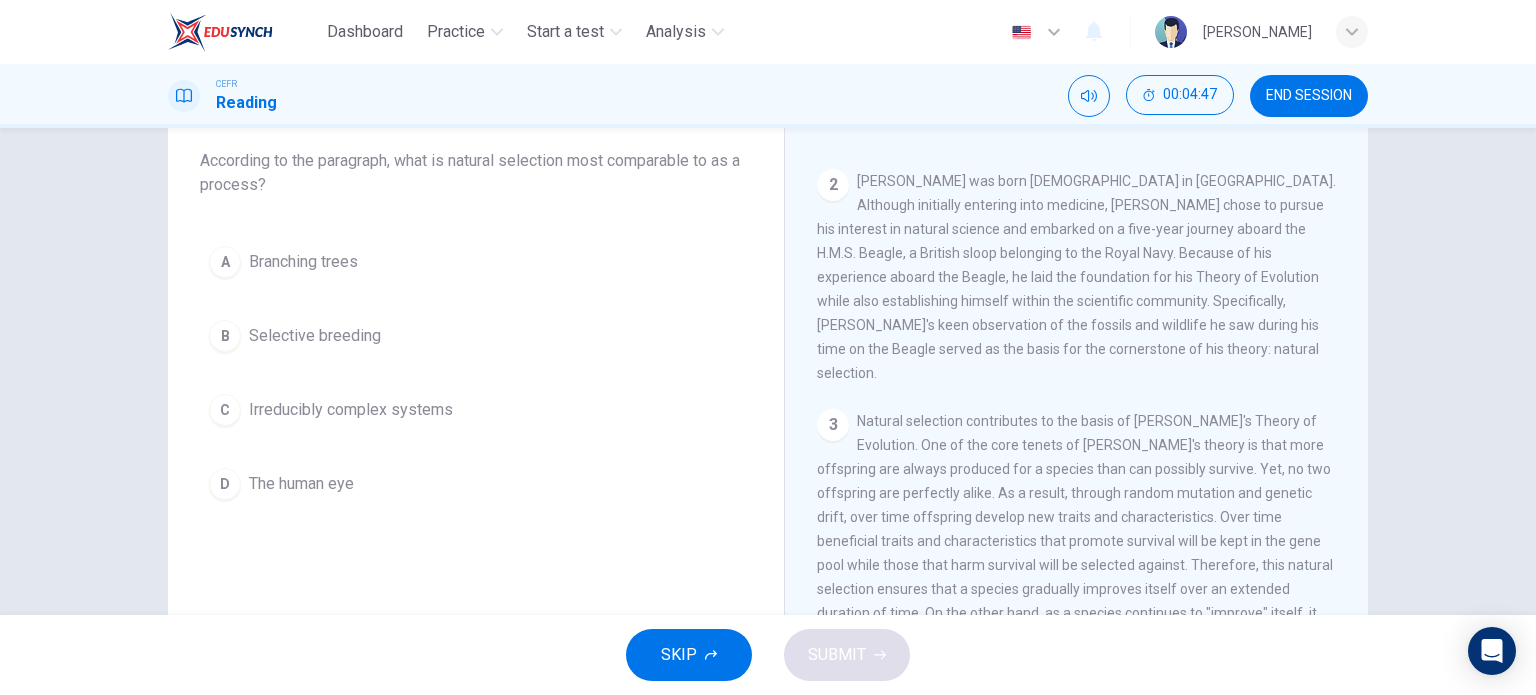scroll, scrollTop: 130, scrollLeft: 0, axis: vertical 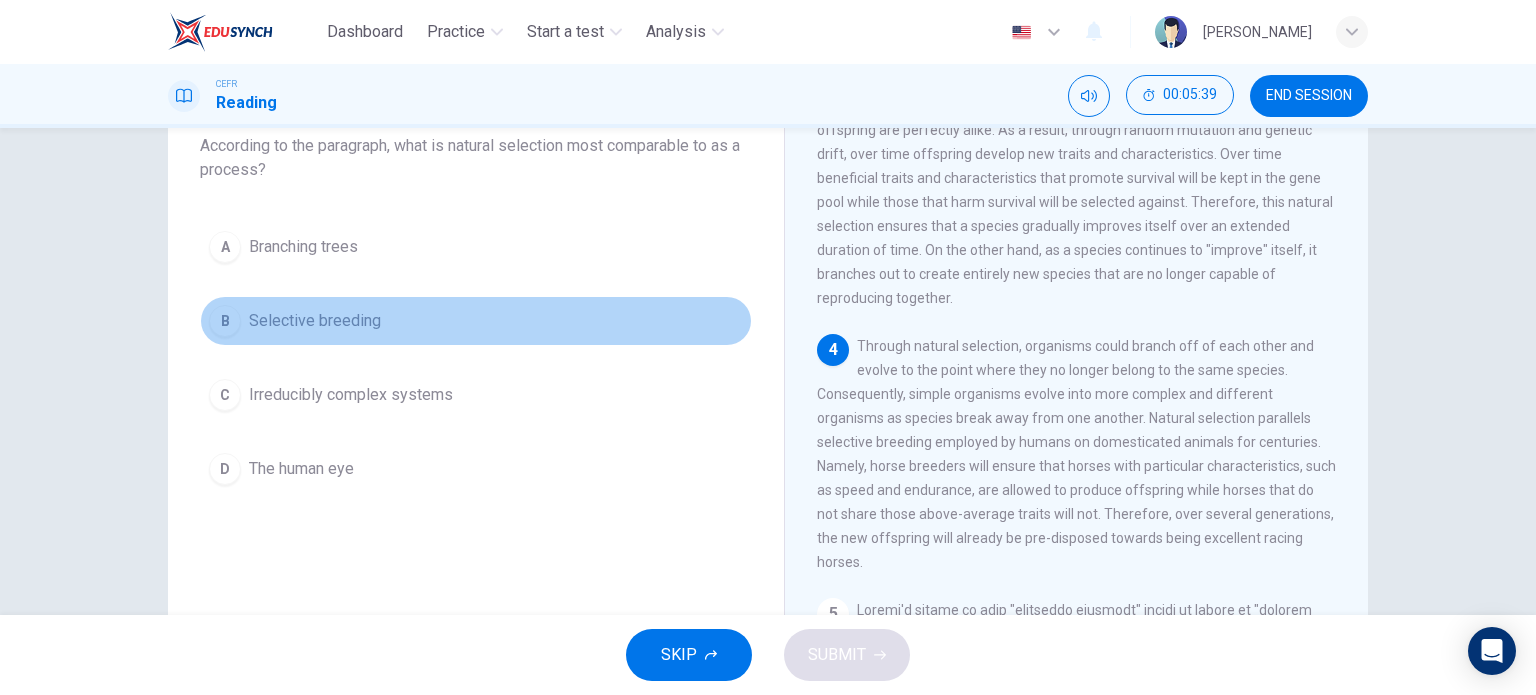 click on "B Selective breeding" at bounding box center [476, 321] 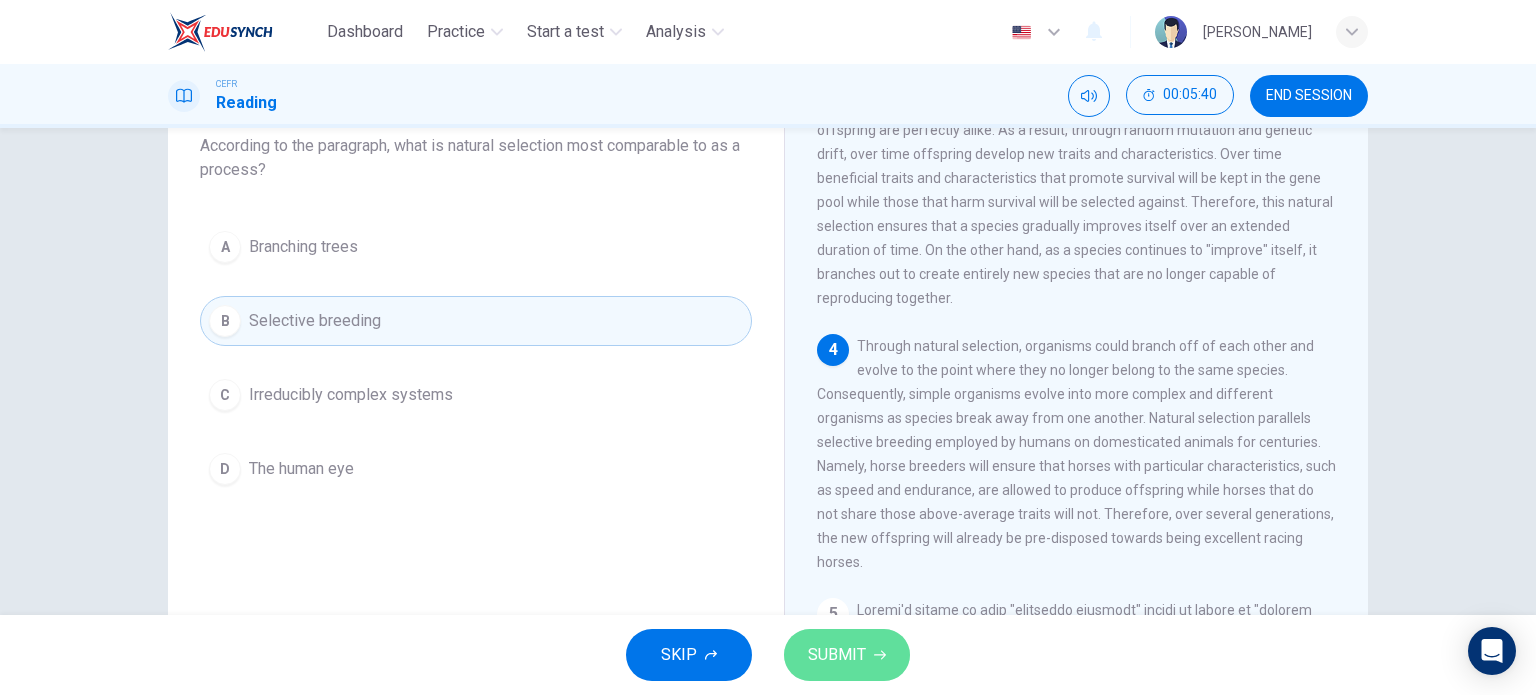 click on "SUBMIT" at bounding box center [837, 655] 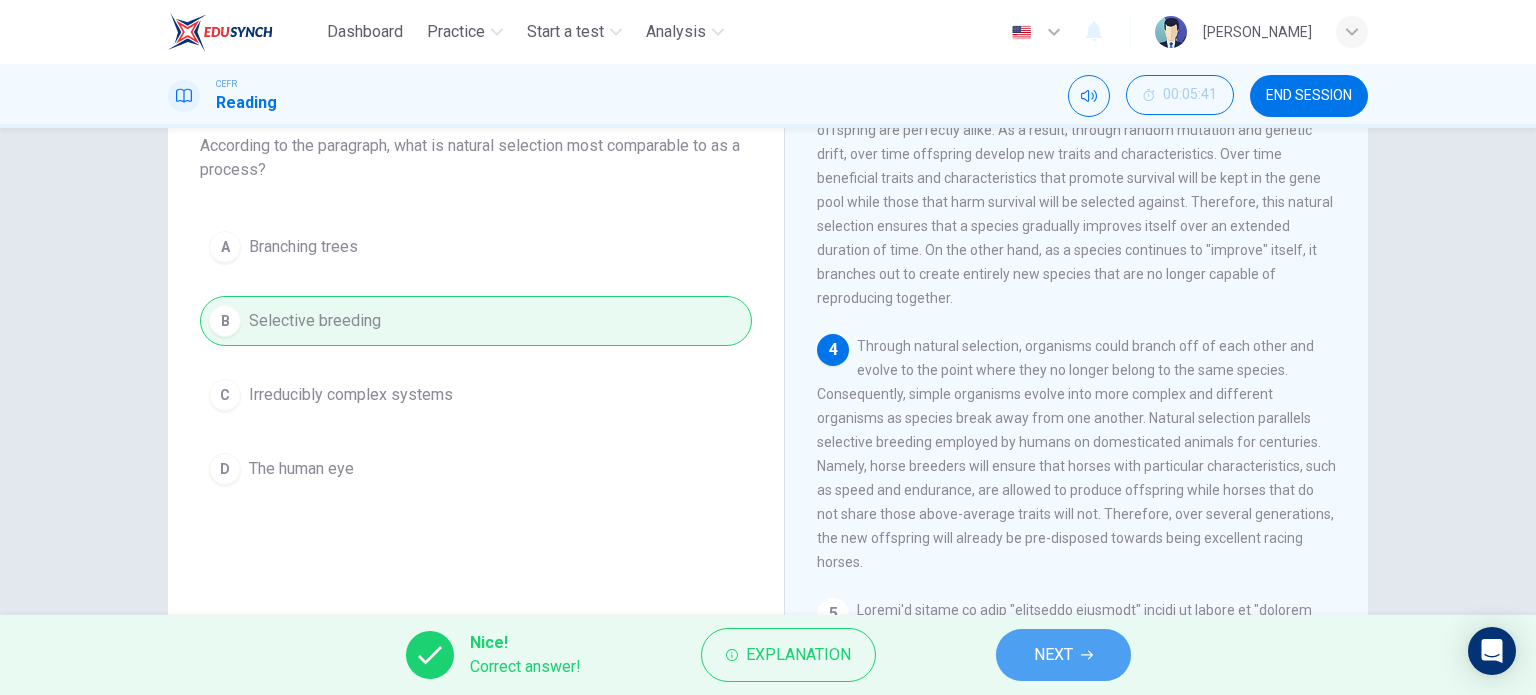 click on "NEXT" at bounding box center [1053, 655] 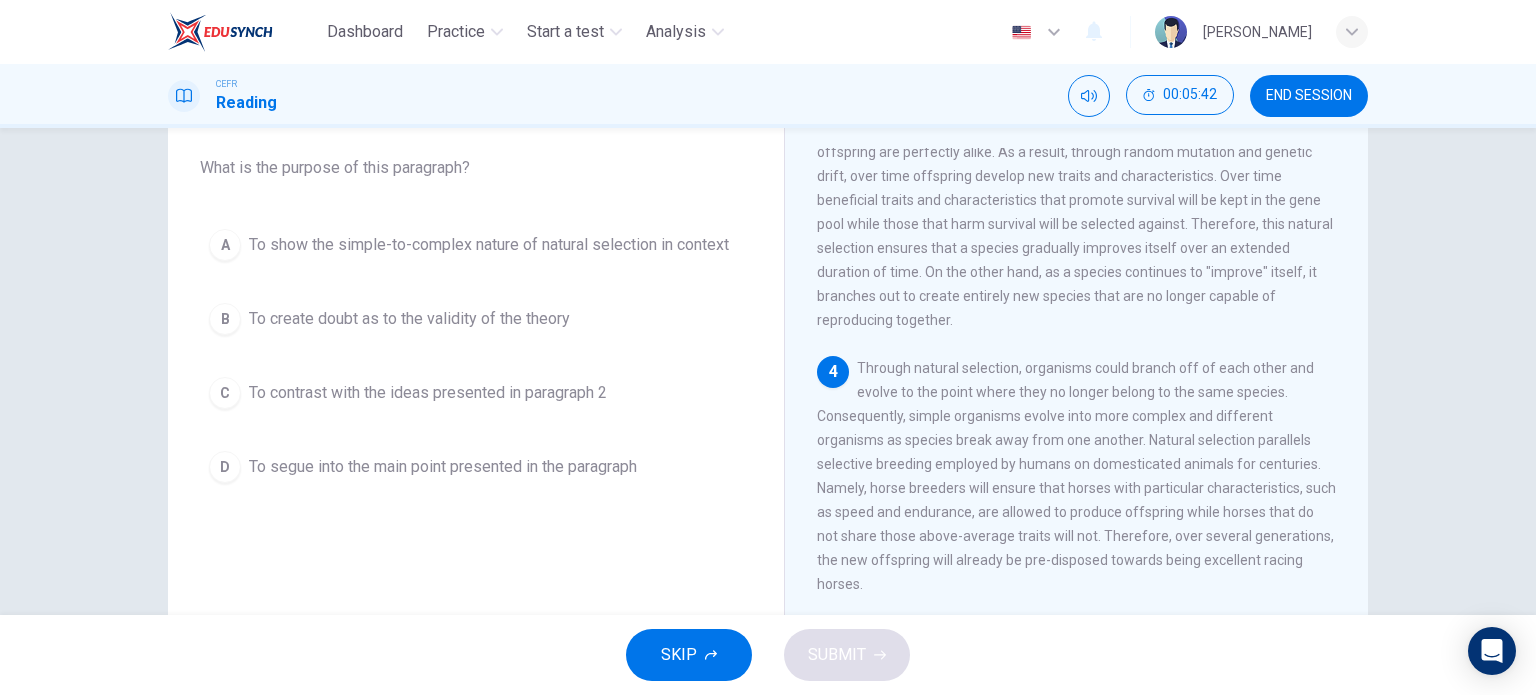 scroll, scrollTop: 120, scrollLeft: 0, axis: vertical 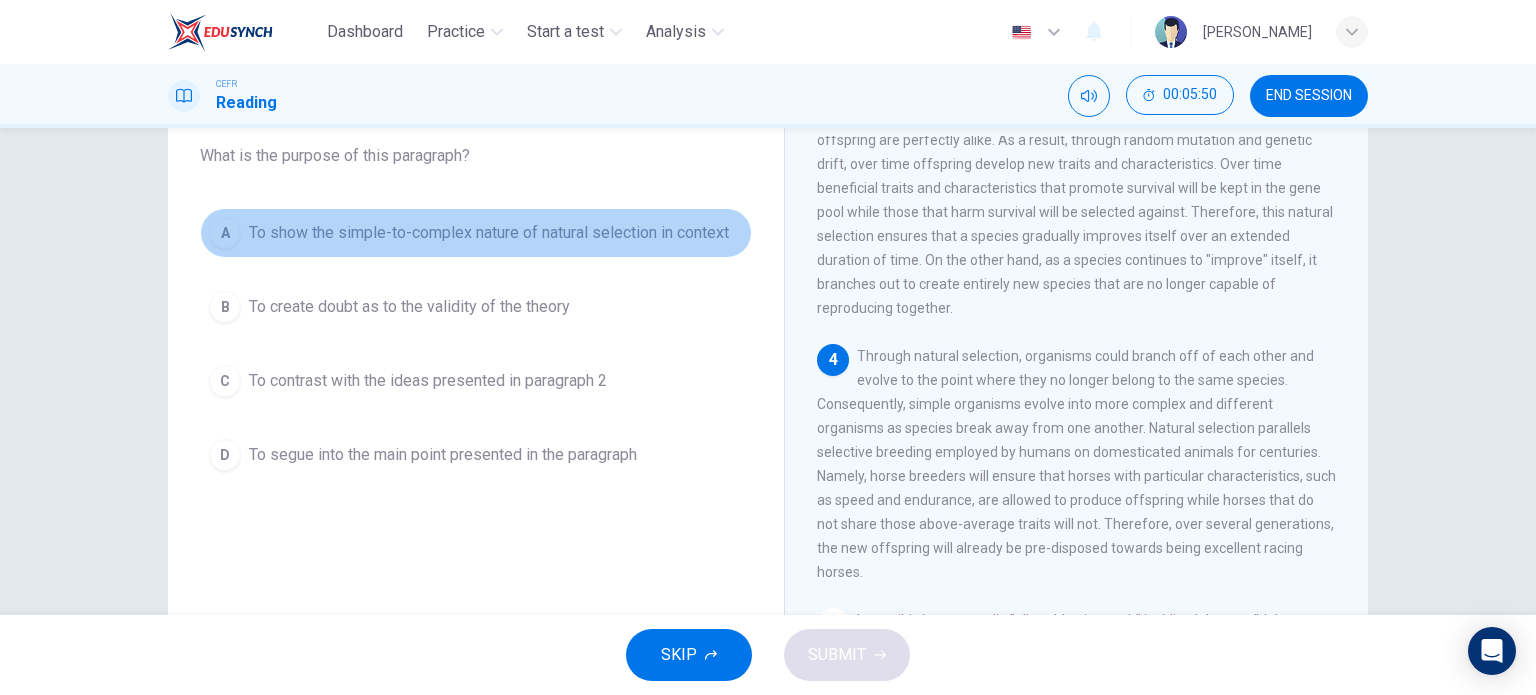 click on "To show the simple-to-complex nature of natural selection in context" at bounding box center [489, 233] 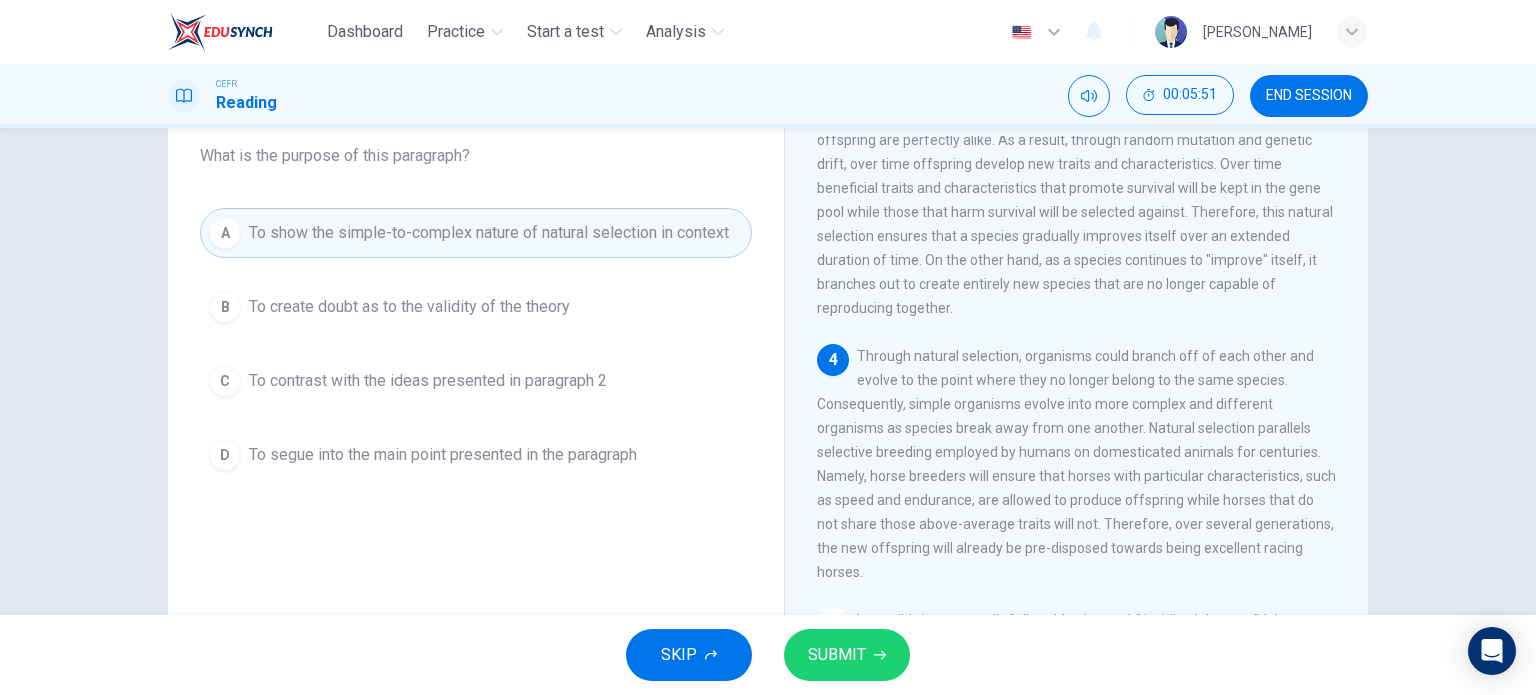 click on "SUBMIT" at bounding box center [847, 655] 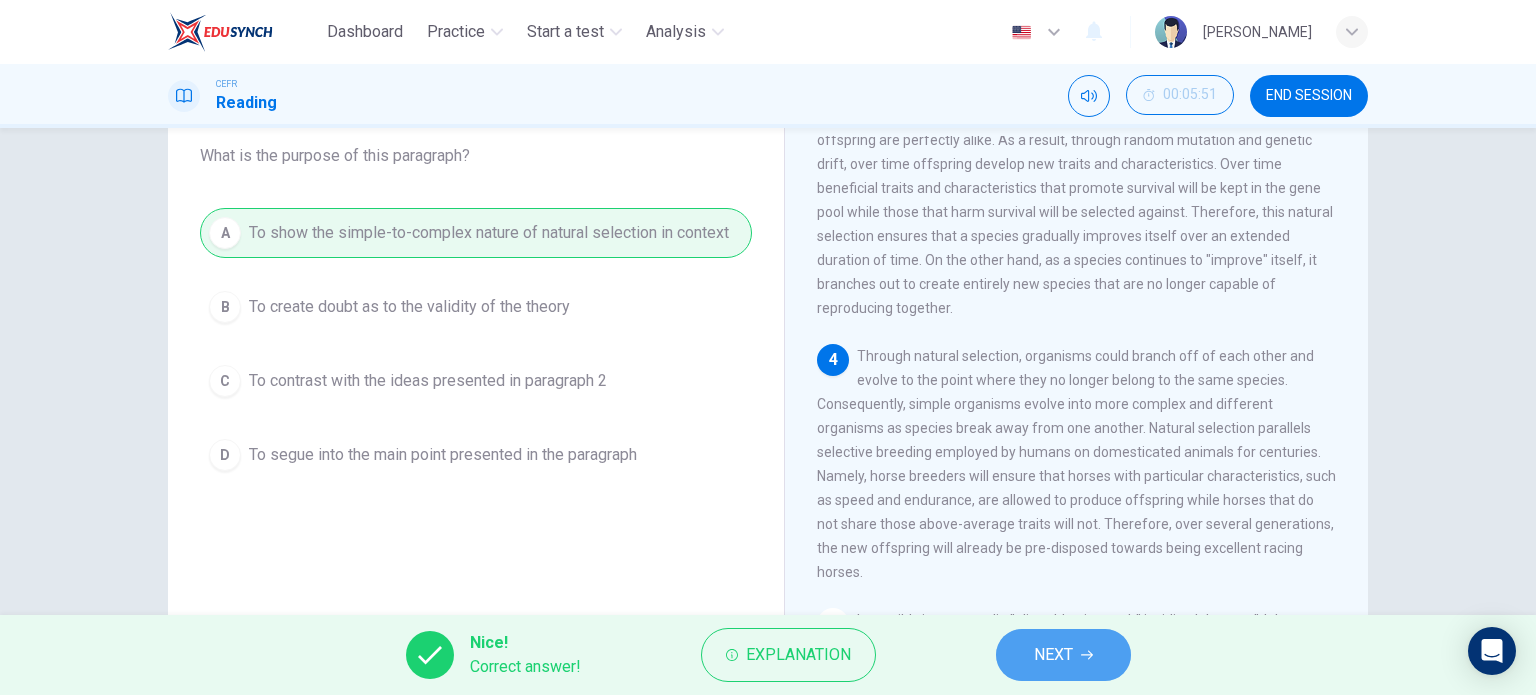 click on "NEXT" at bounding box center (1063, 655) 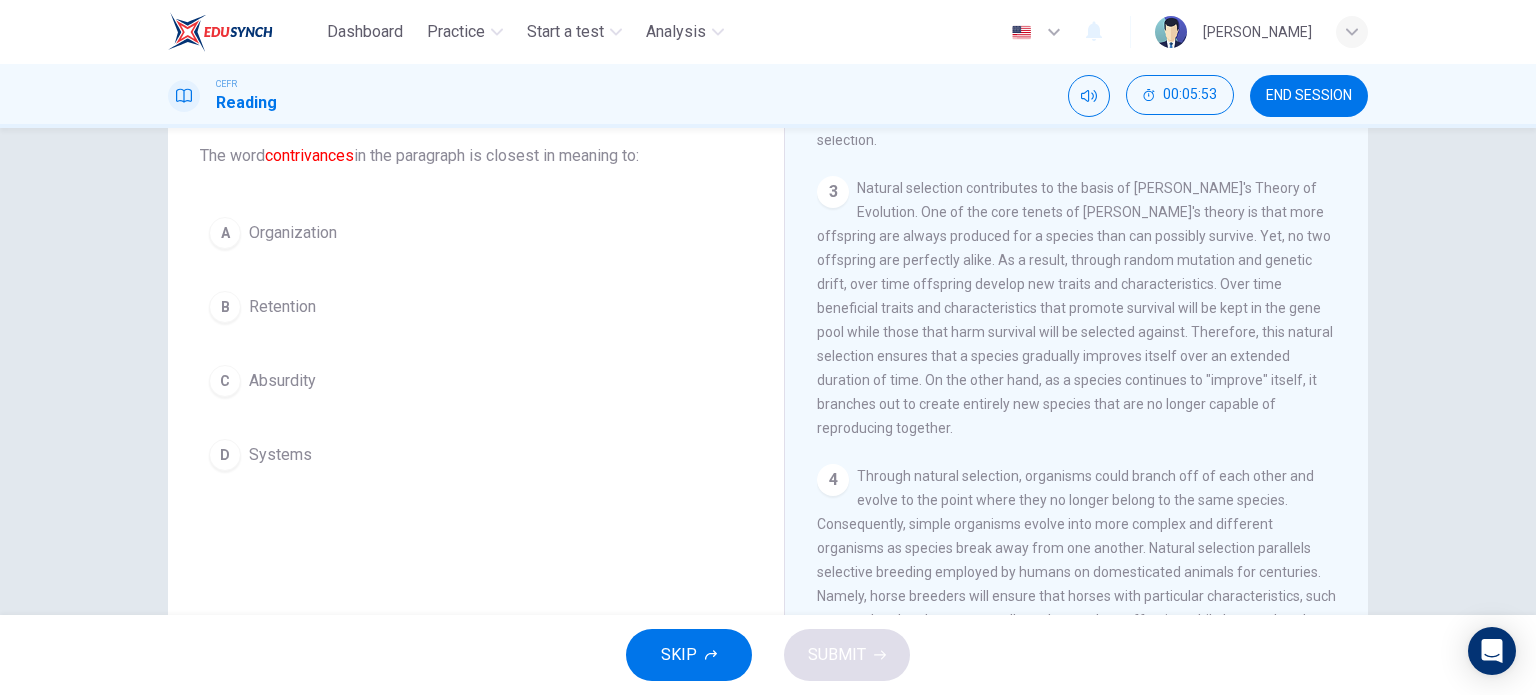 scroll, scrollTop: 488, scrollLeft: 0, axis: vertical 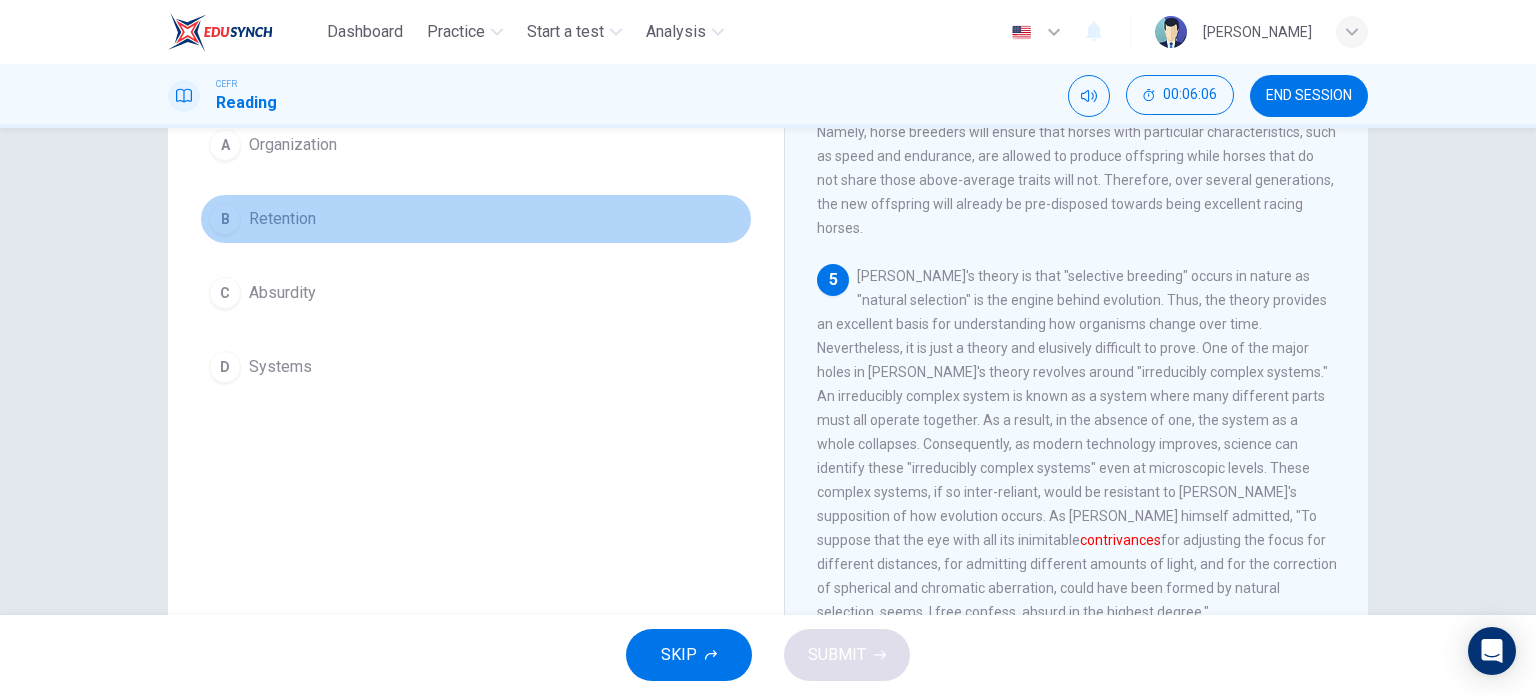click on "B Retention" at bounding box center (476, 219) 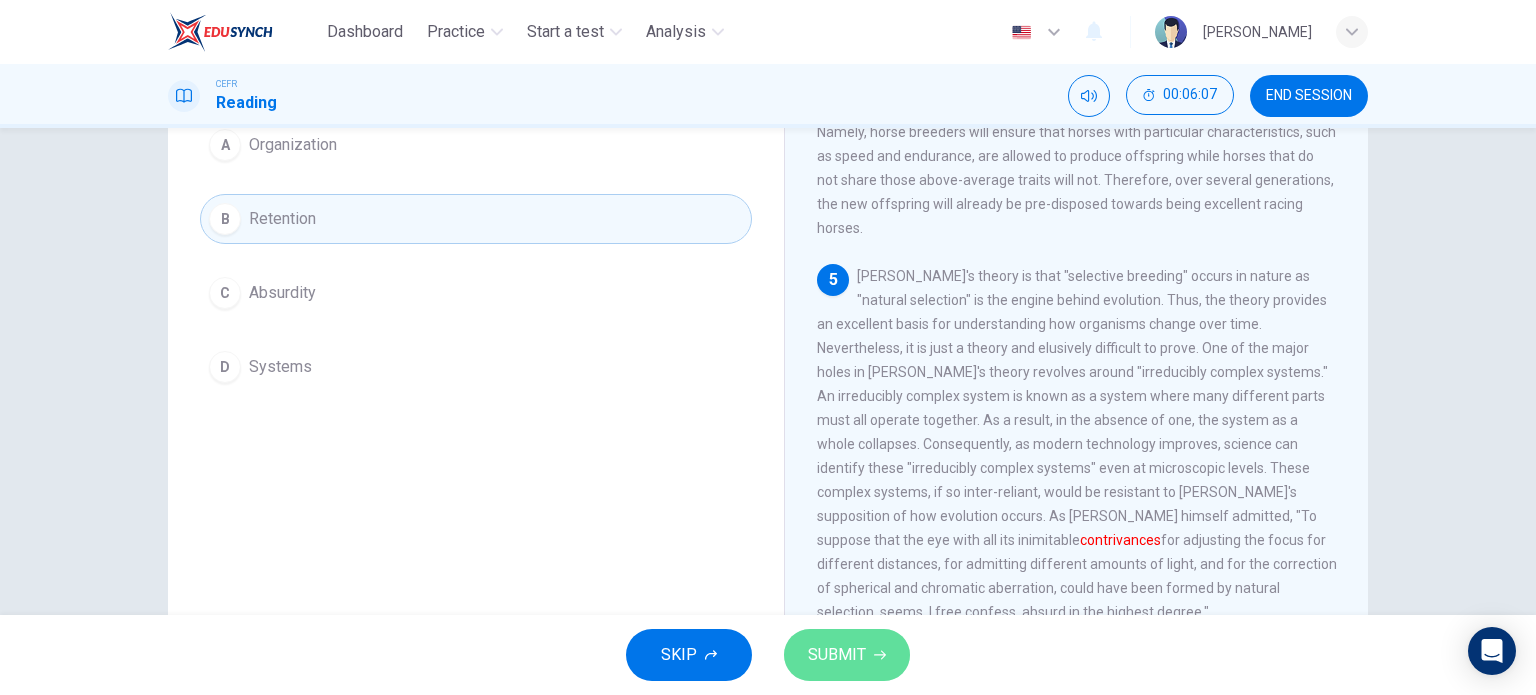 click on "SUBMIT" at bounding box center [847, 655] 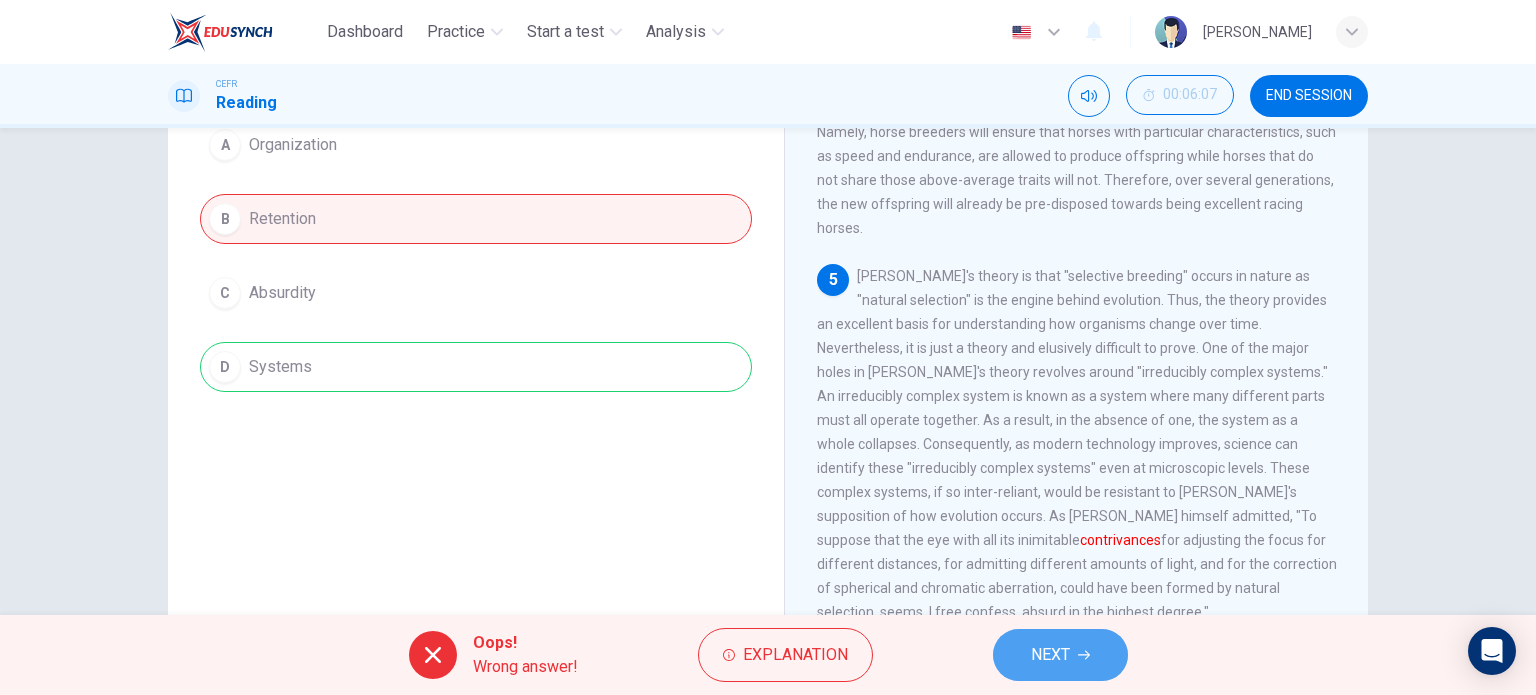 click on "NEXT" at bounding box center [1050, 655] 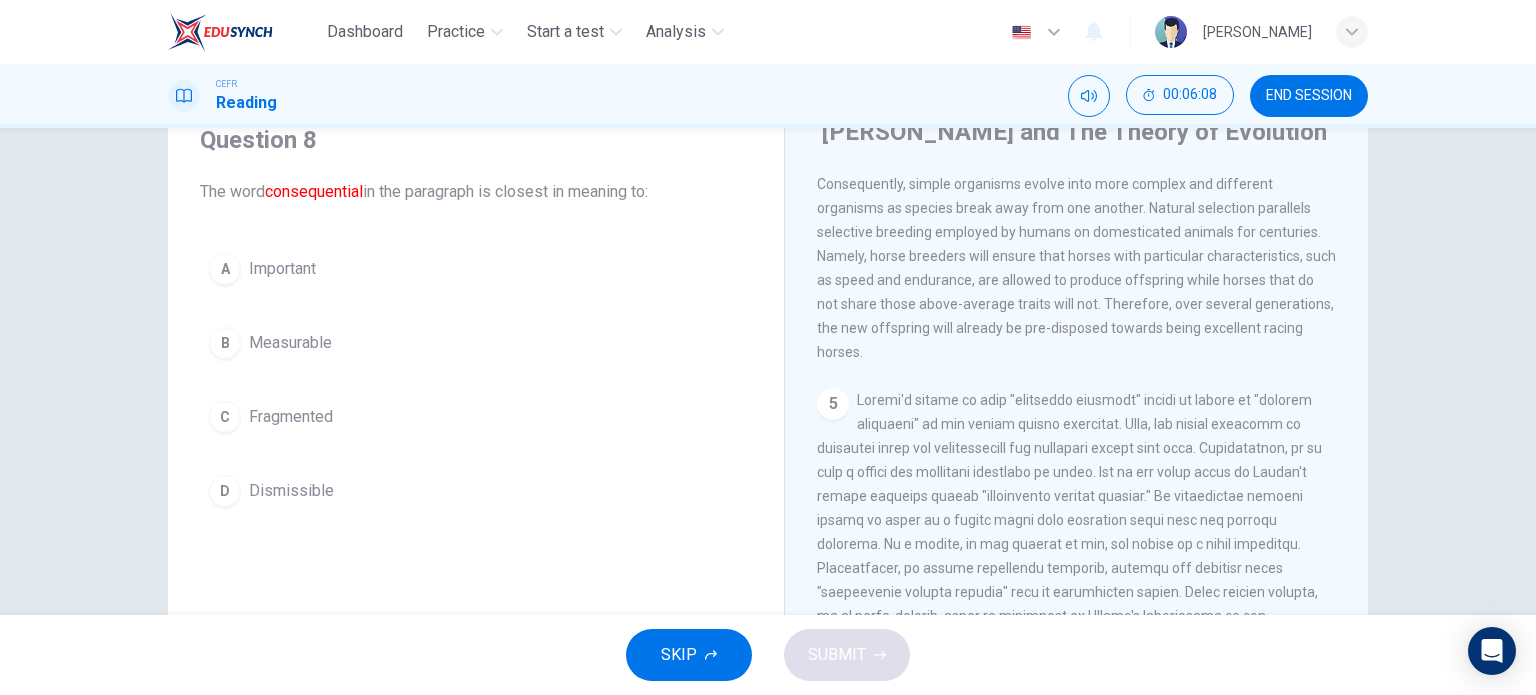scroll, scrollTop: 106, scrollLeft: 0, axis: vertical 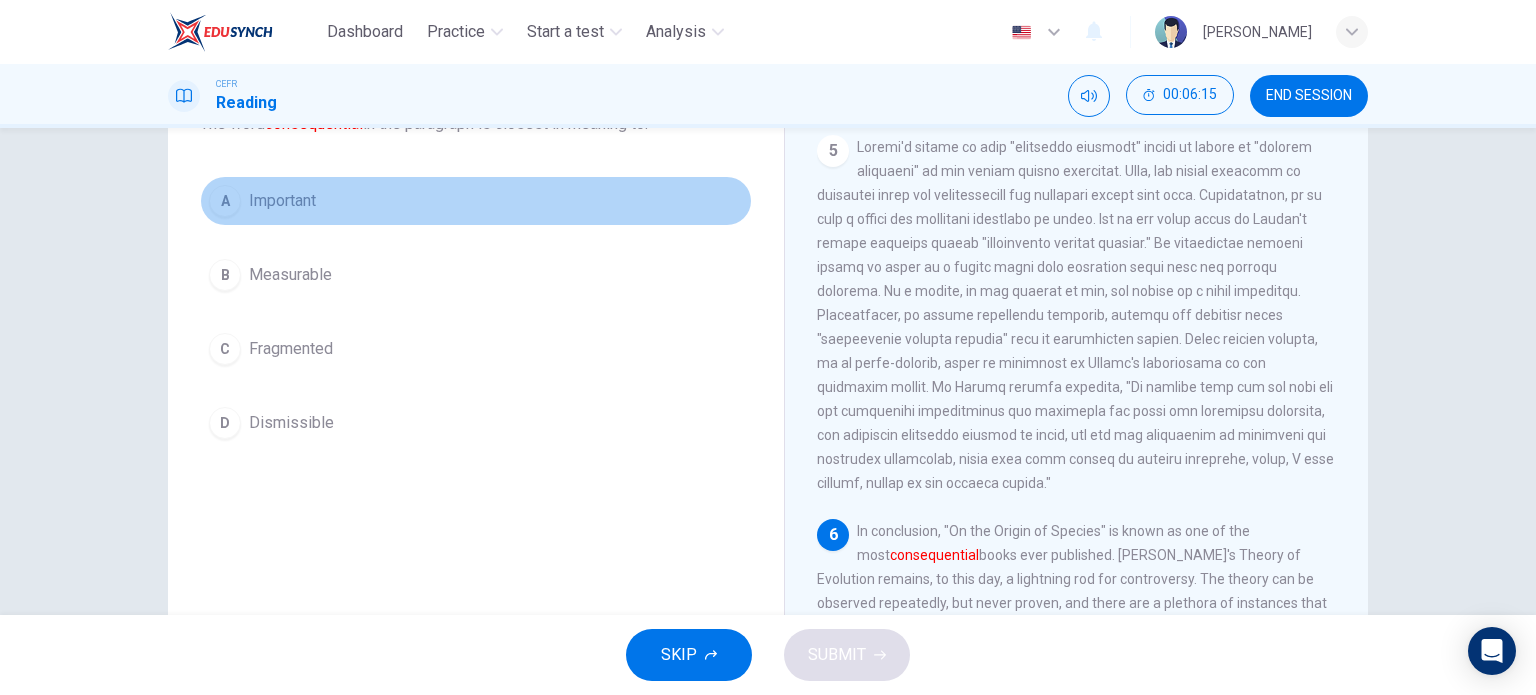 click on "A Important" at bounding box center (476, 201) 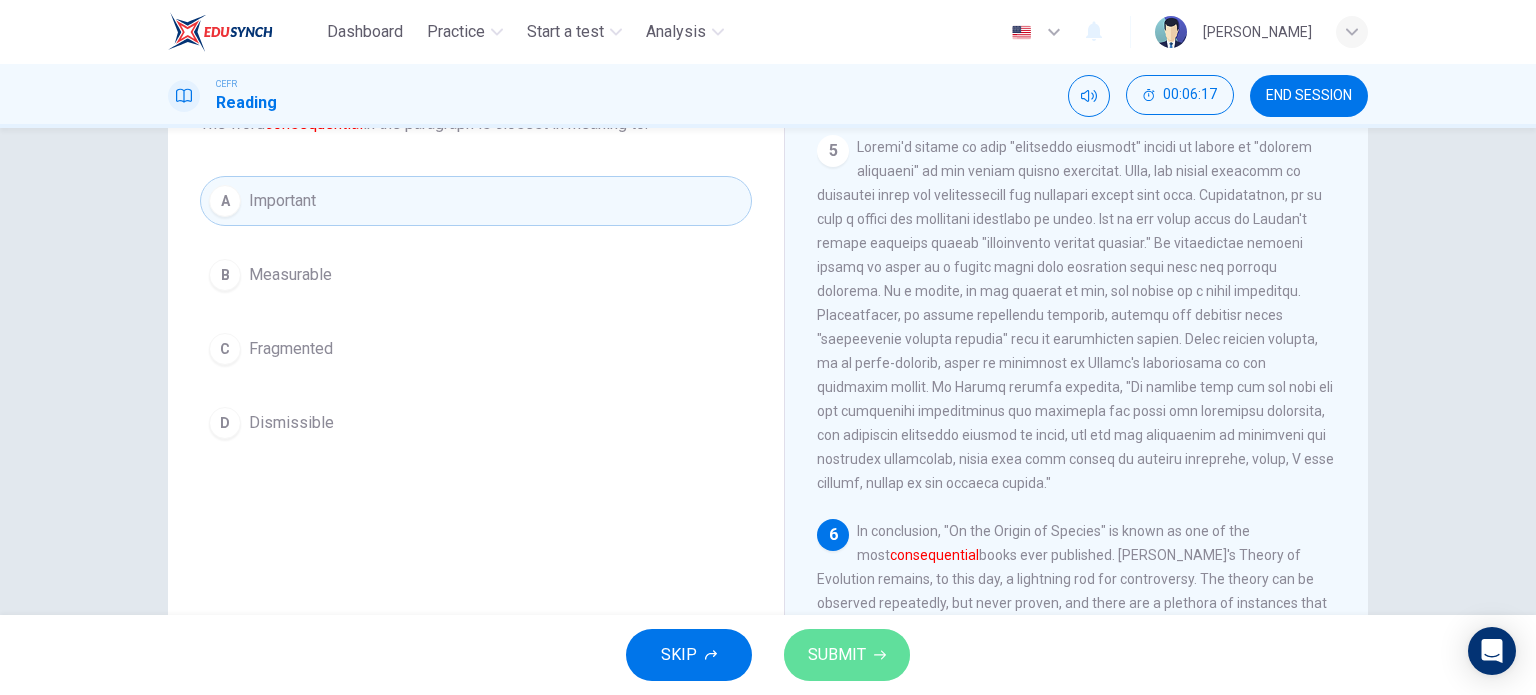 click on "SUBMIT" at bounding box center [847, 655] 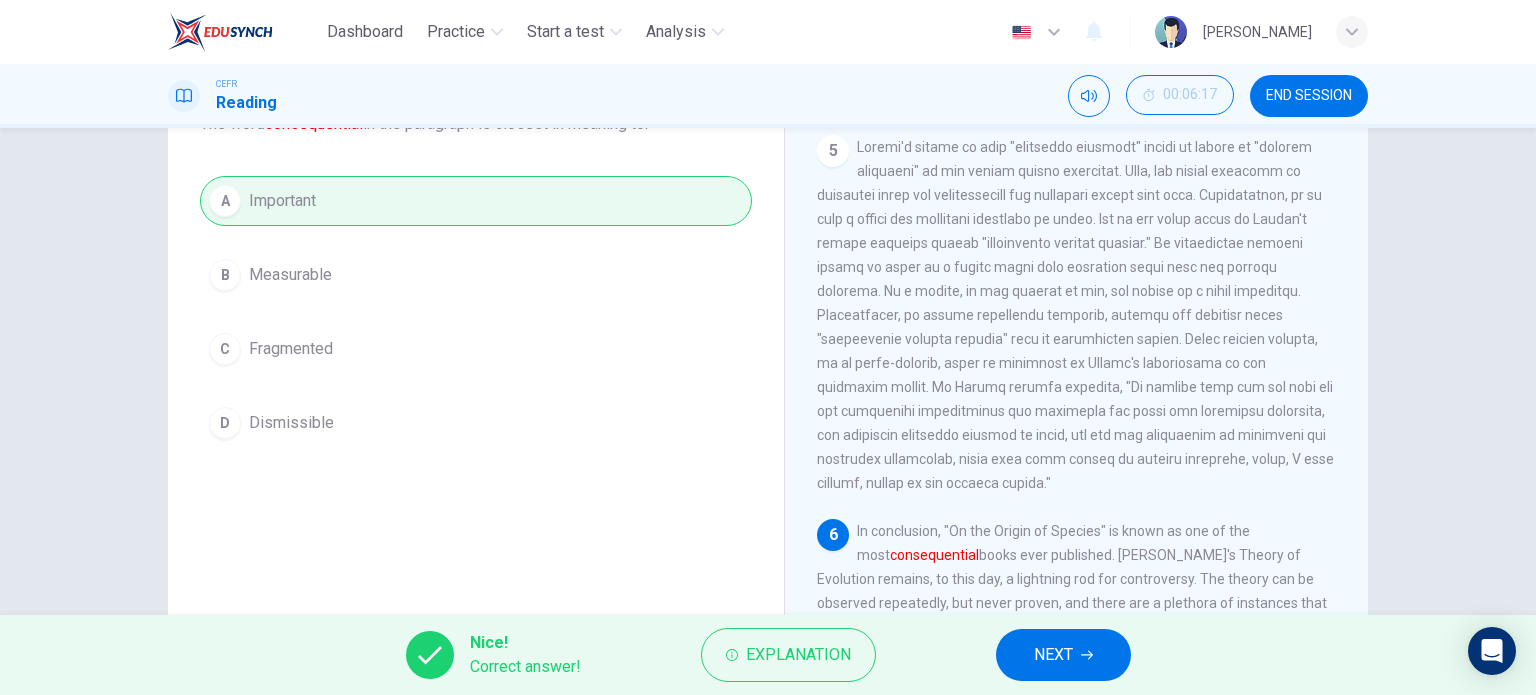 click on "NEXT" at bounding box center (1053, 655) 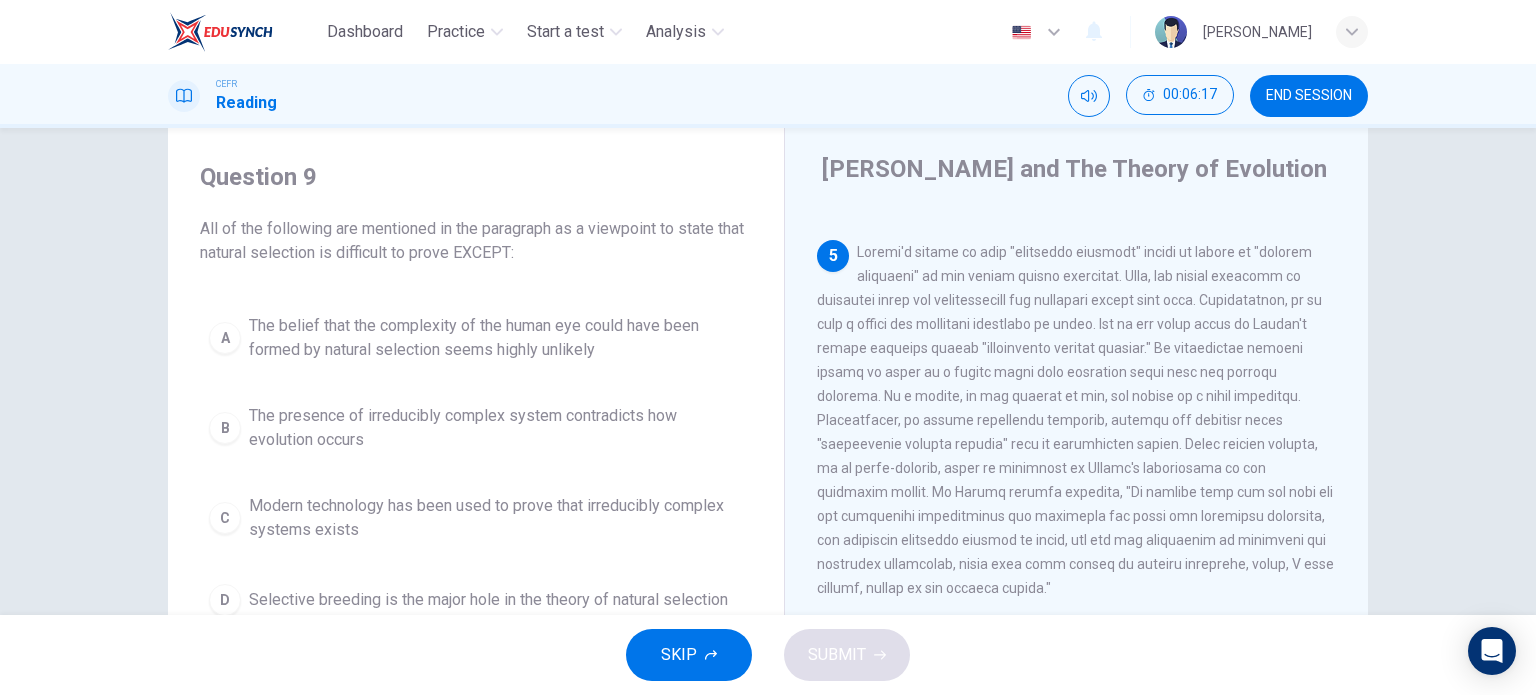 scroll, scrollTop: 40, scrollLeft: 0, axis: vertical 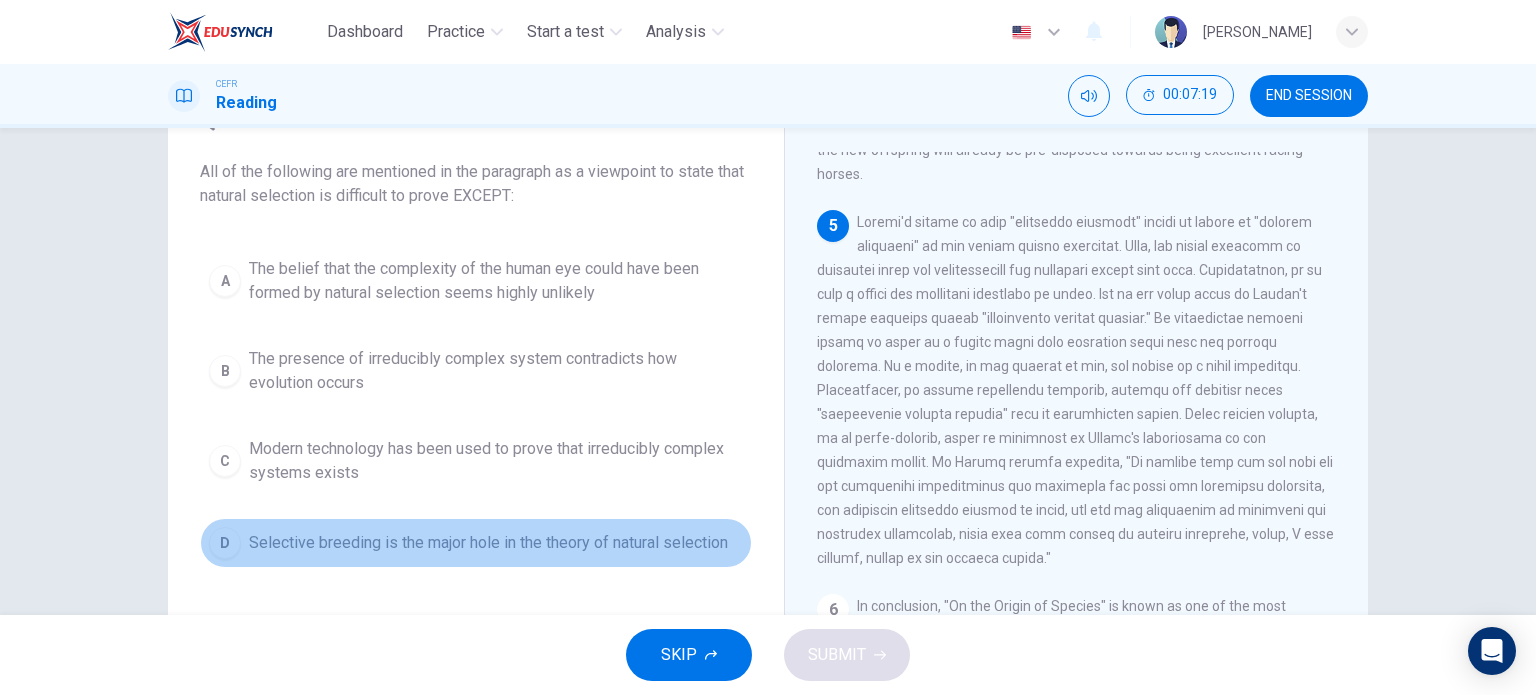 click on "Selective breeding is the major hole in the theory of natural selection" at bounding box center (488, 543) 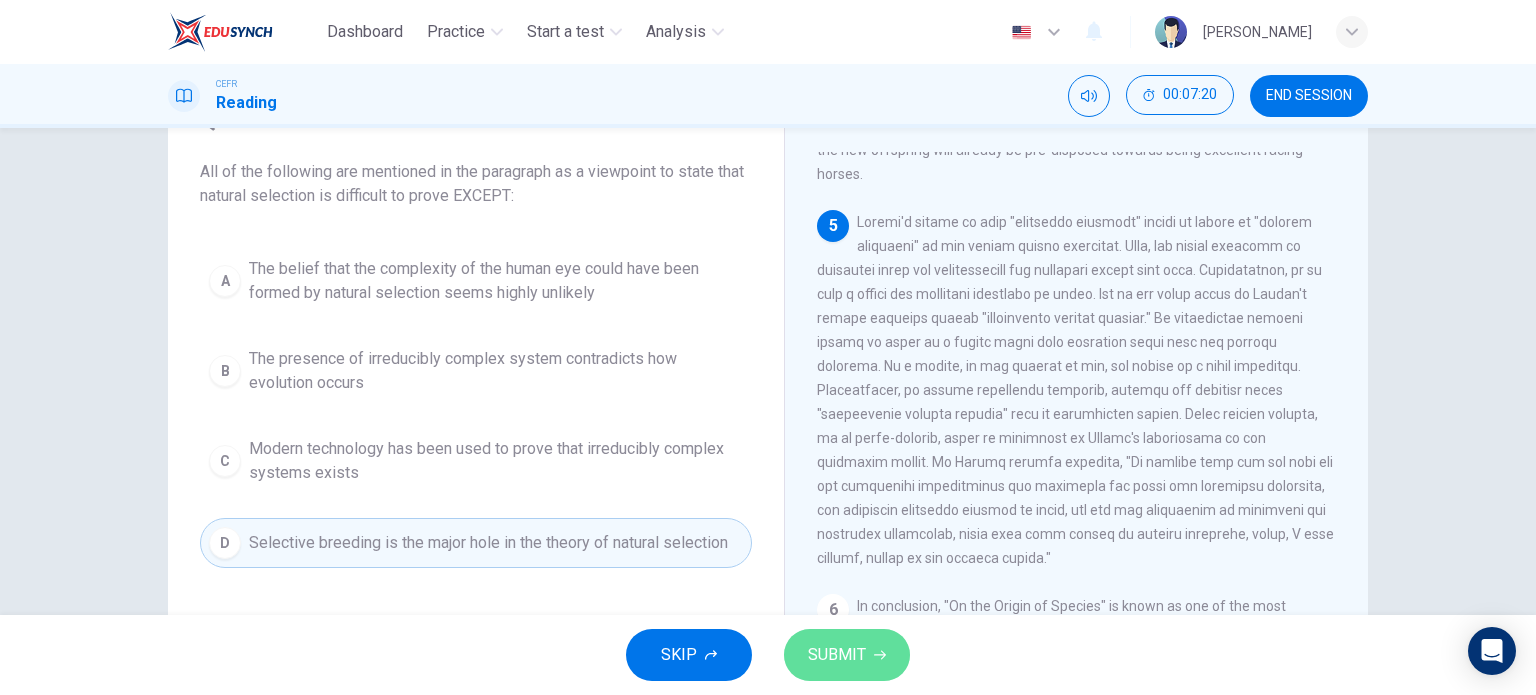 click on "SUBMIT" at bounding box center [837, 655] 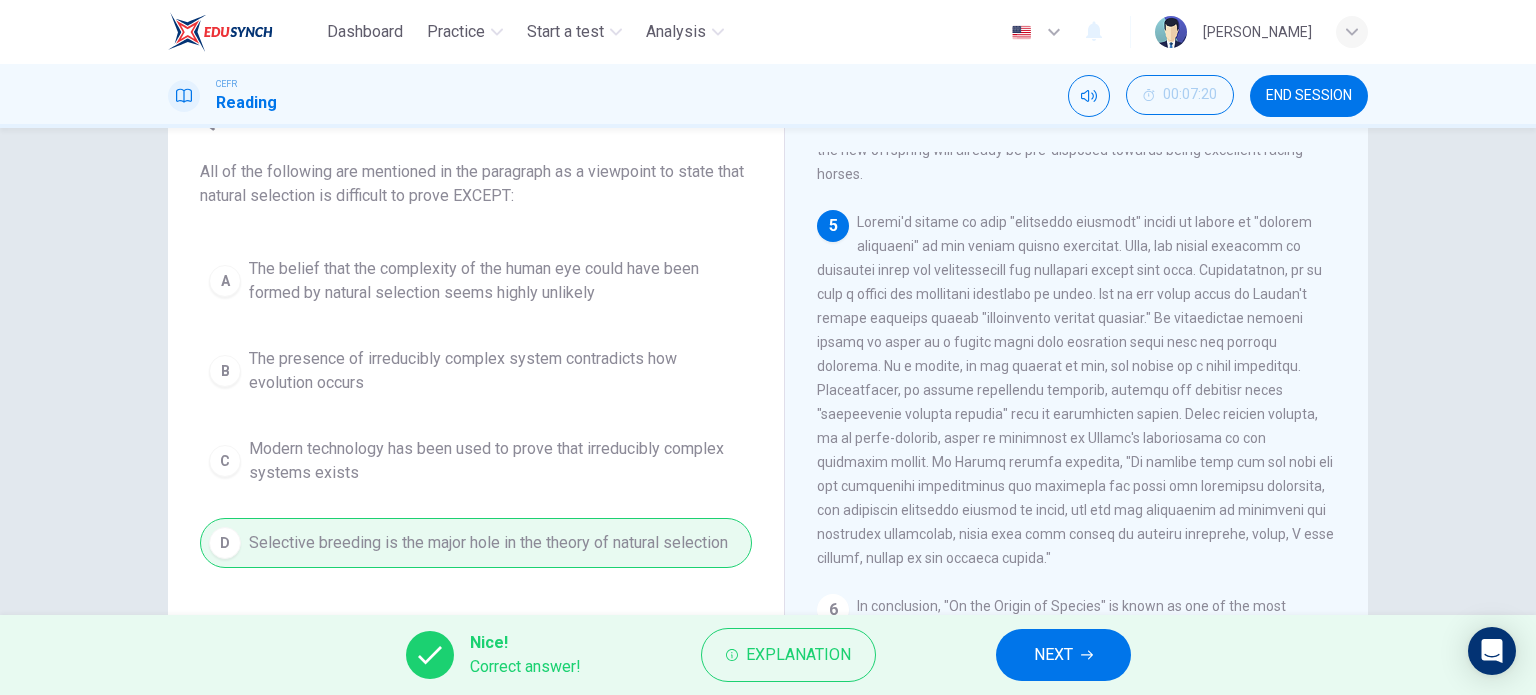 click on "NEXT" at bounding box center [1053, 655] 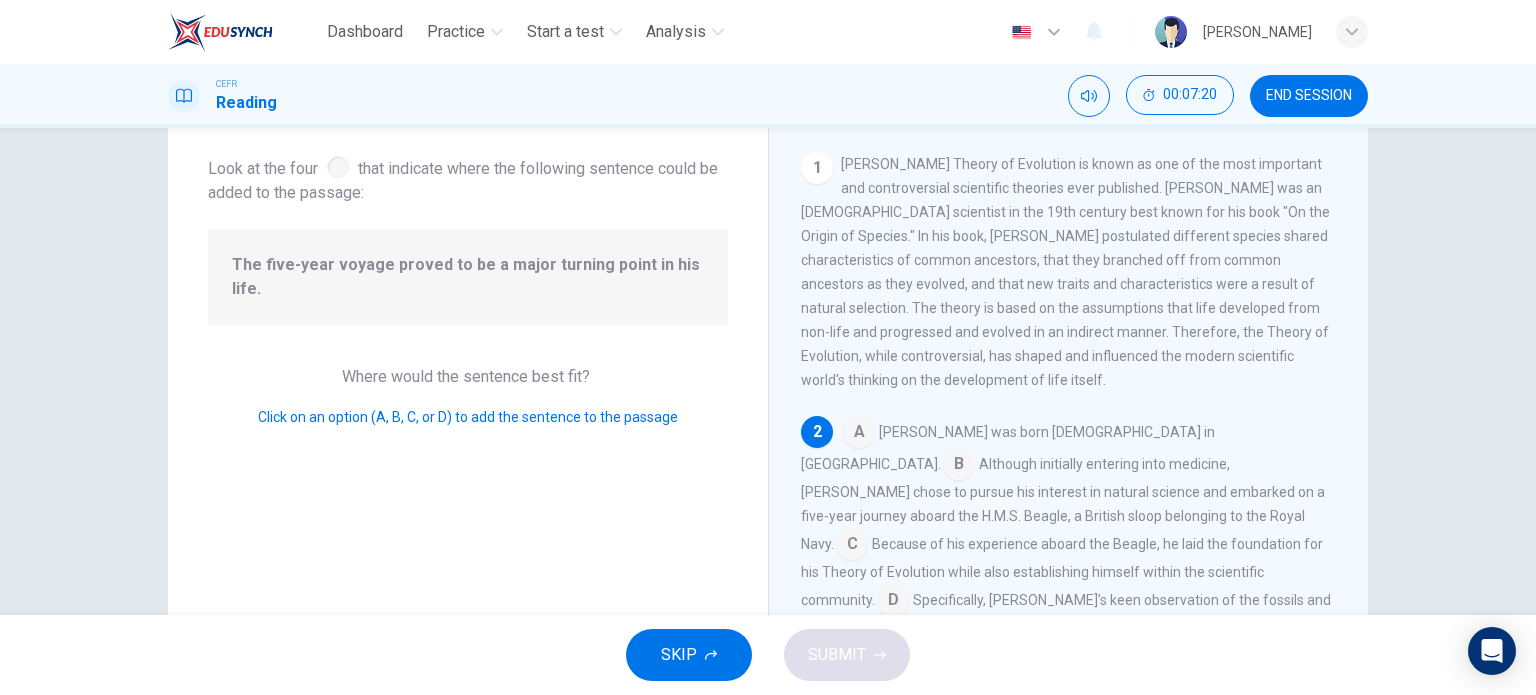 scroll, scrollTop: 112, scrollLeft: 0, axis: vertical 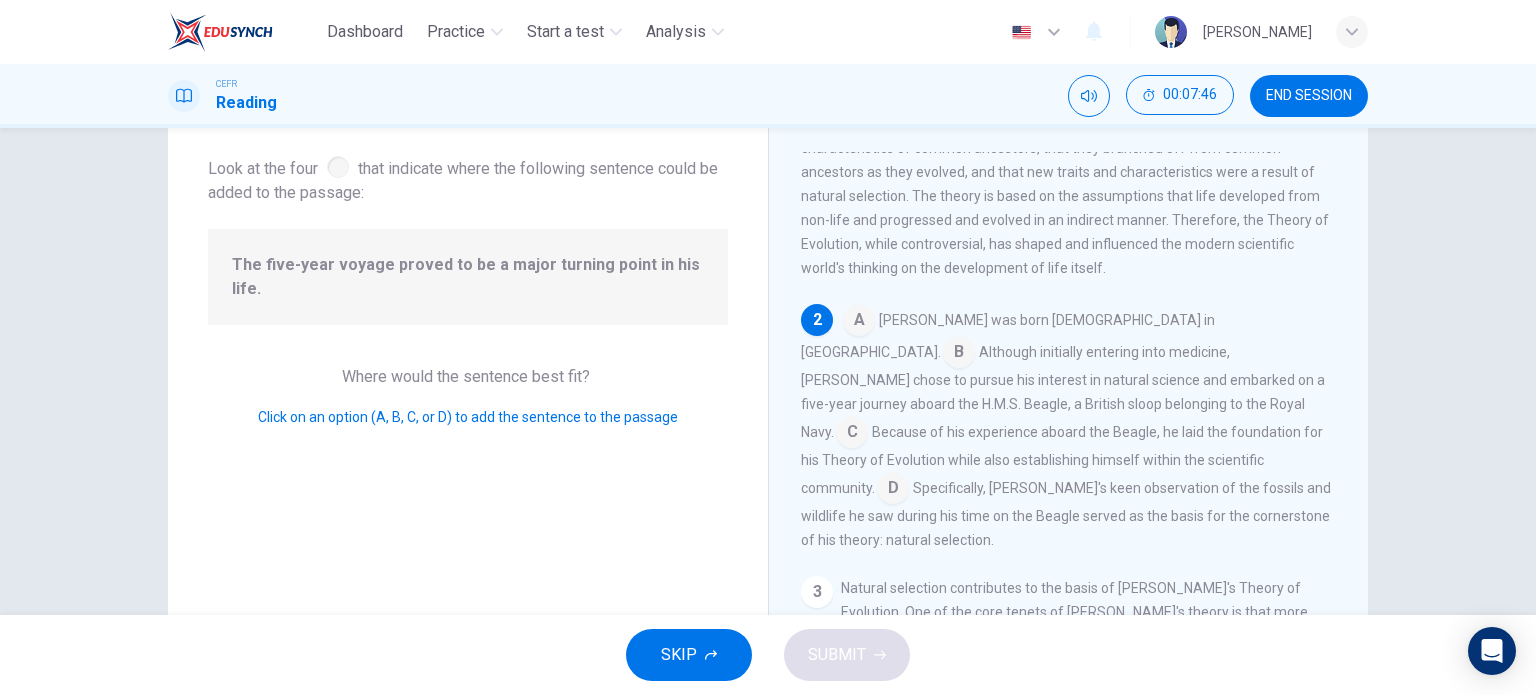 click at bounding box center [893, 490] 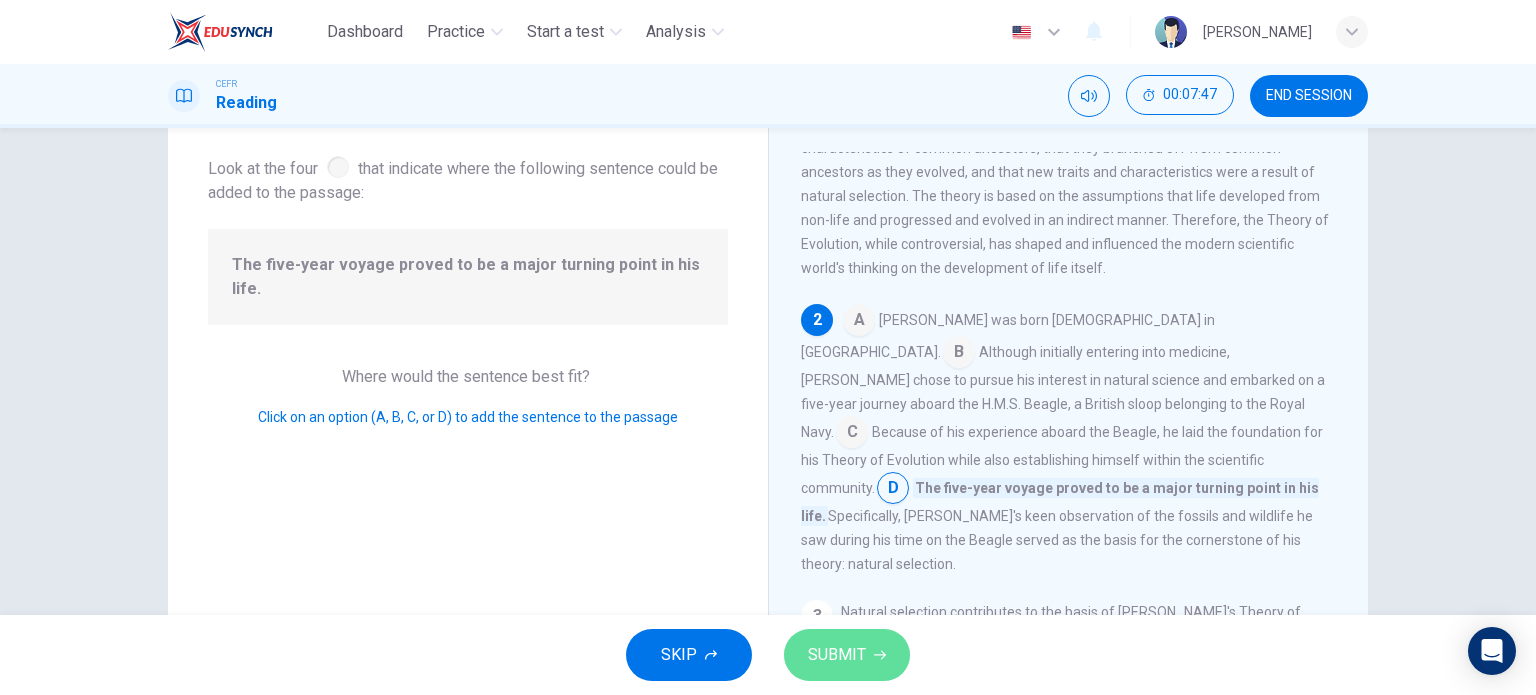 click 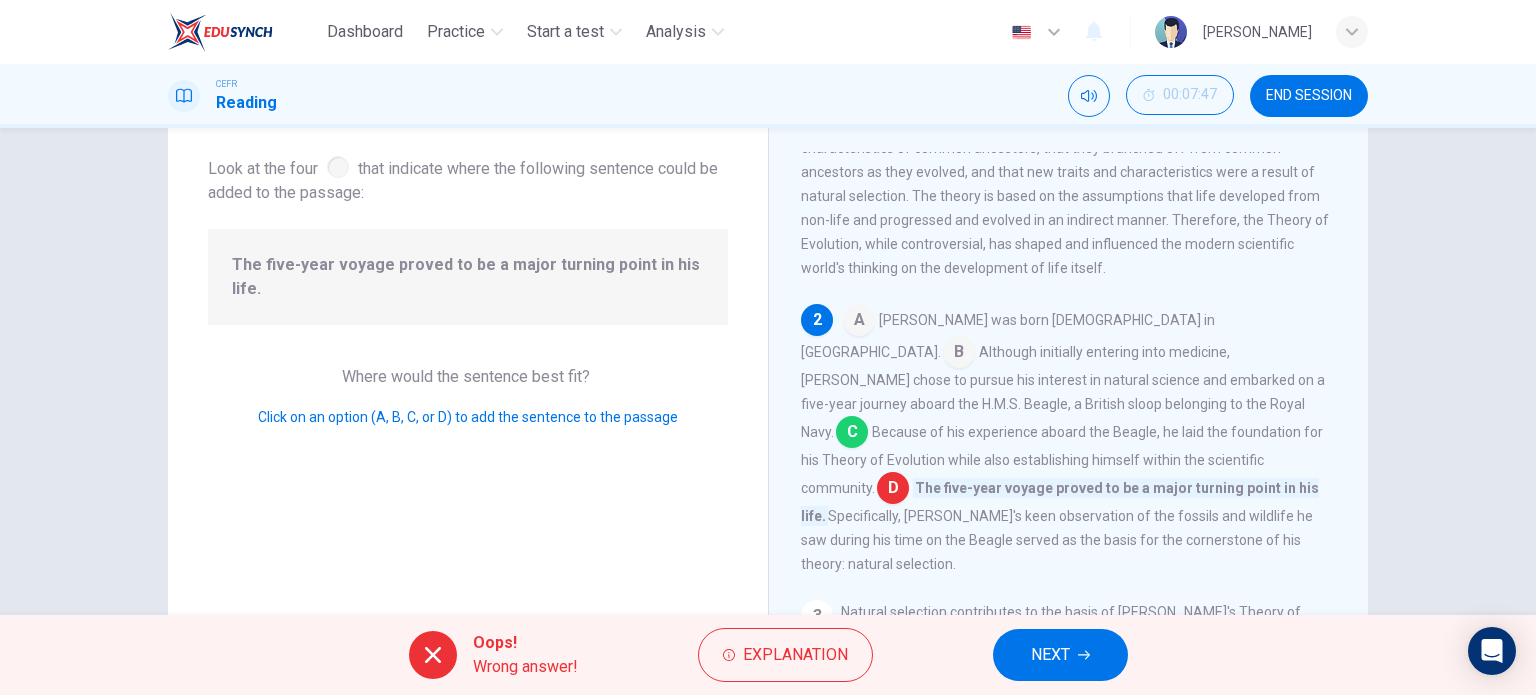 click on "Oops! Wrong answer! Explanation NEXT" at bounding box center (768, 655) 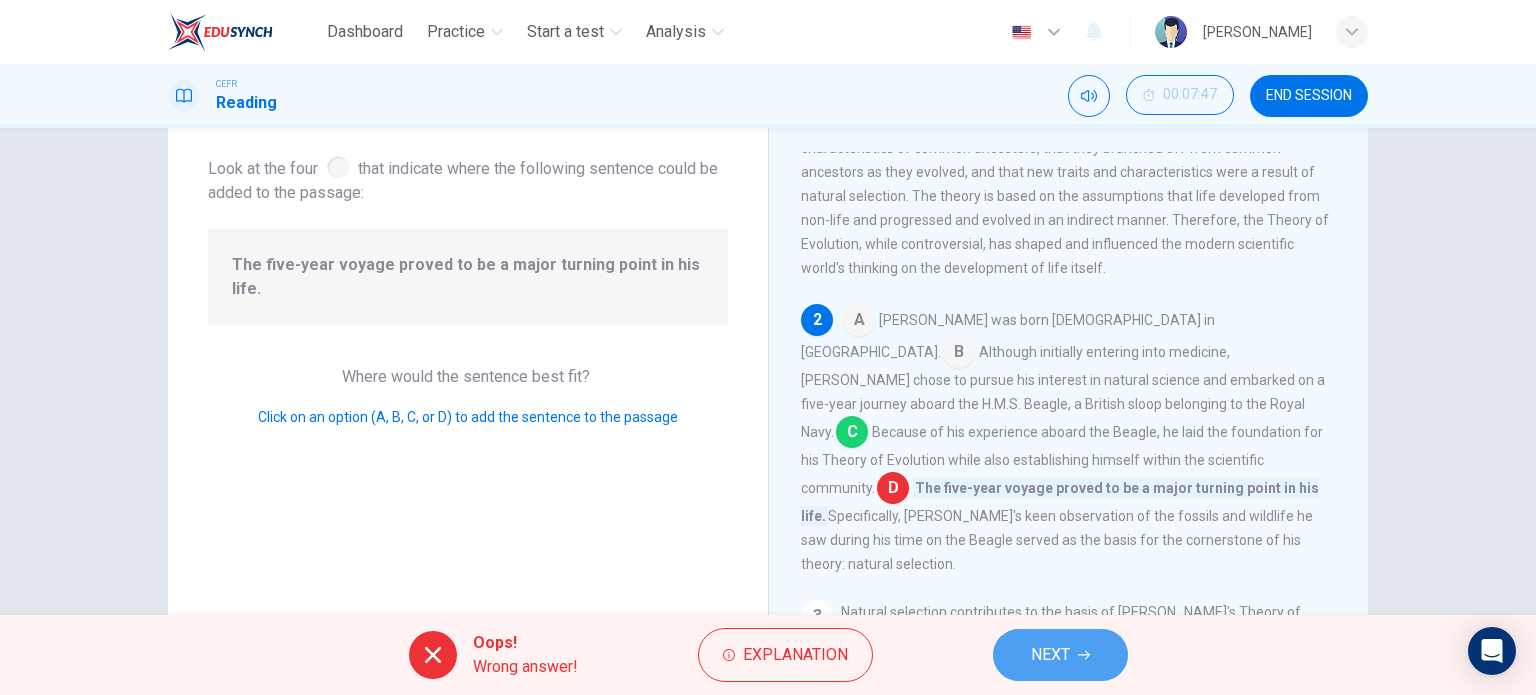 click on "NEXT" at bounding box center [1050, 655] 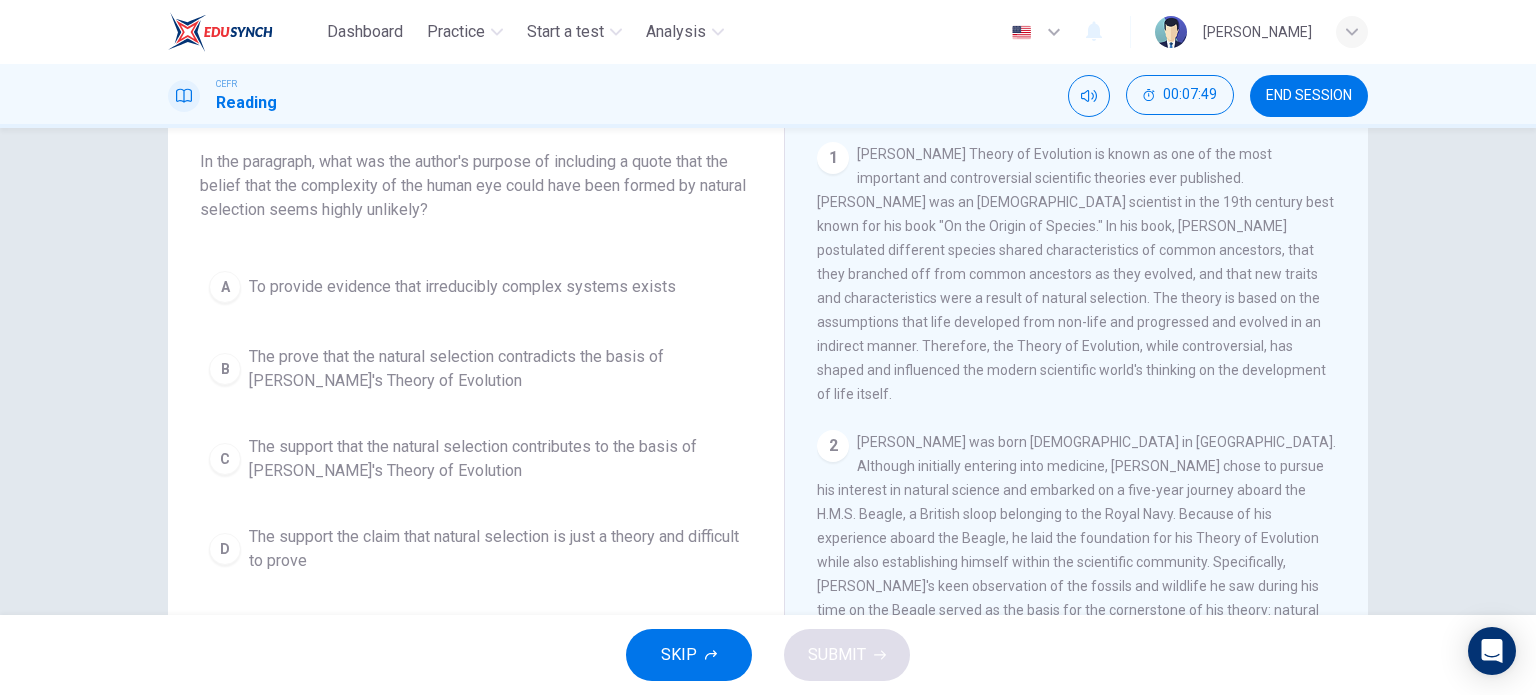 scroll, scrollTop: 112, scrollLeft: 0, axis: vertical 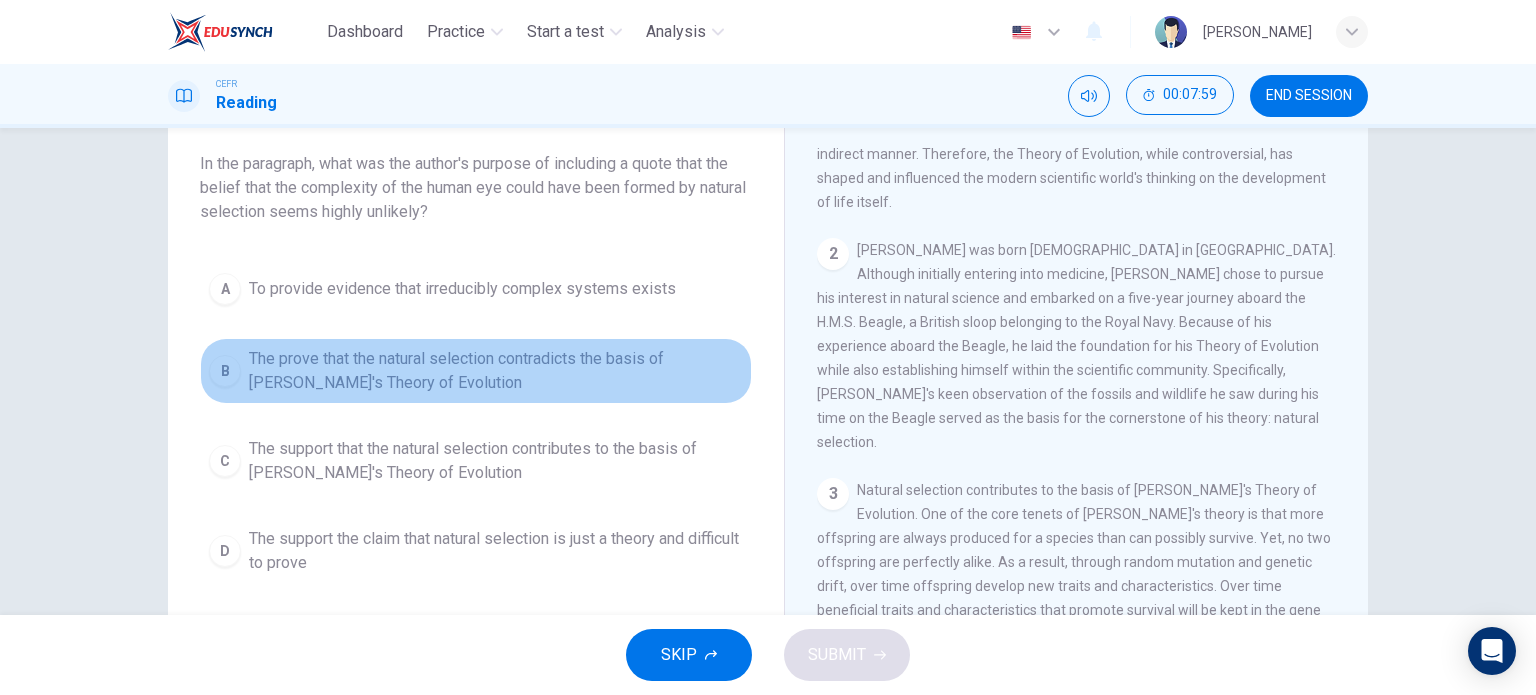click on "The prove that the natural selection contradicts the basis of [PERSON_NAME]'s Theory of Evolution" at bounding box center (496, 371) 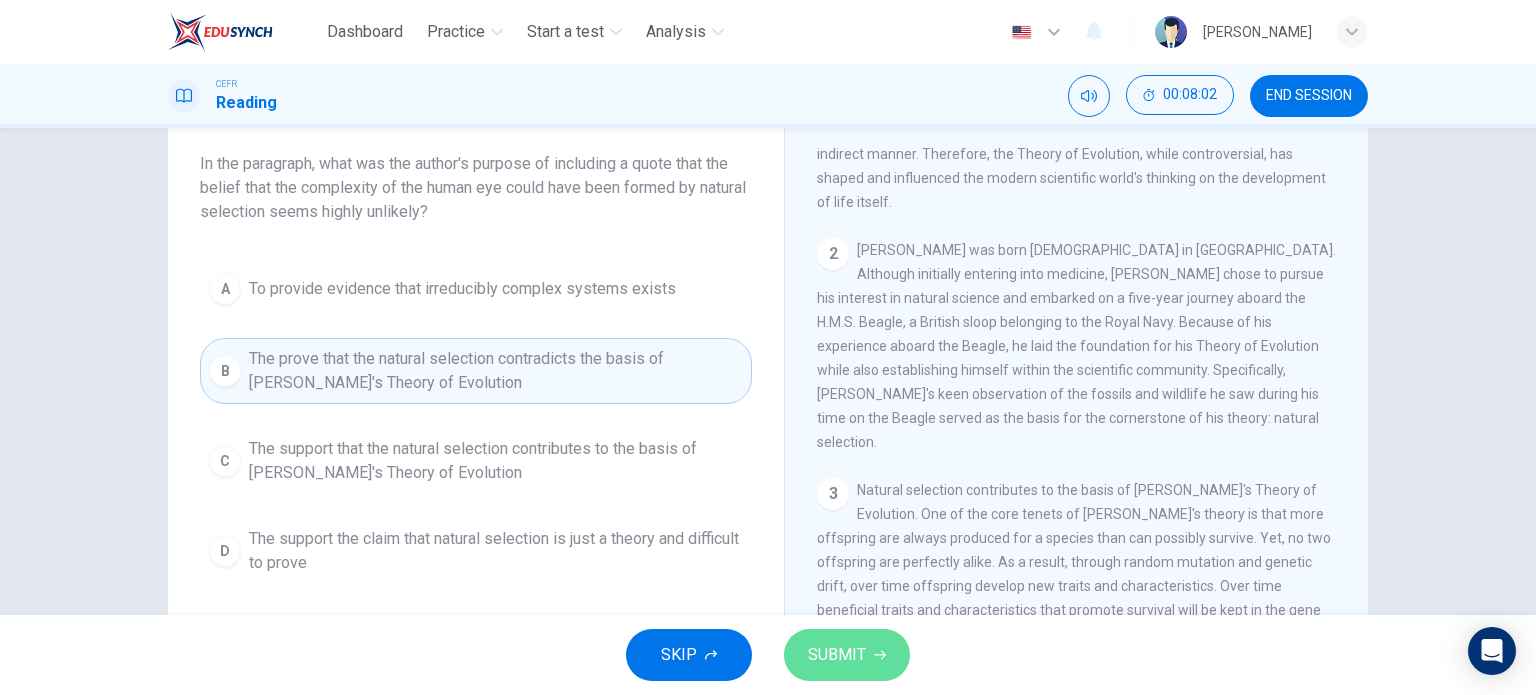 click on "SUBMIT" at bounding box center (837, 655) 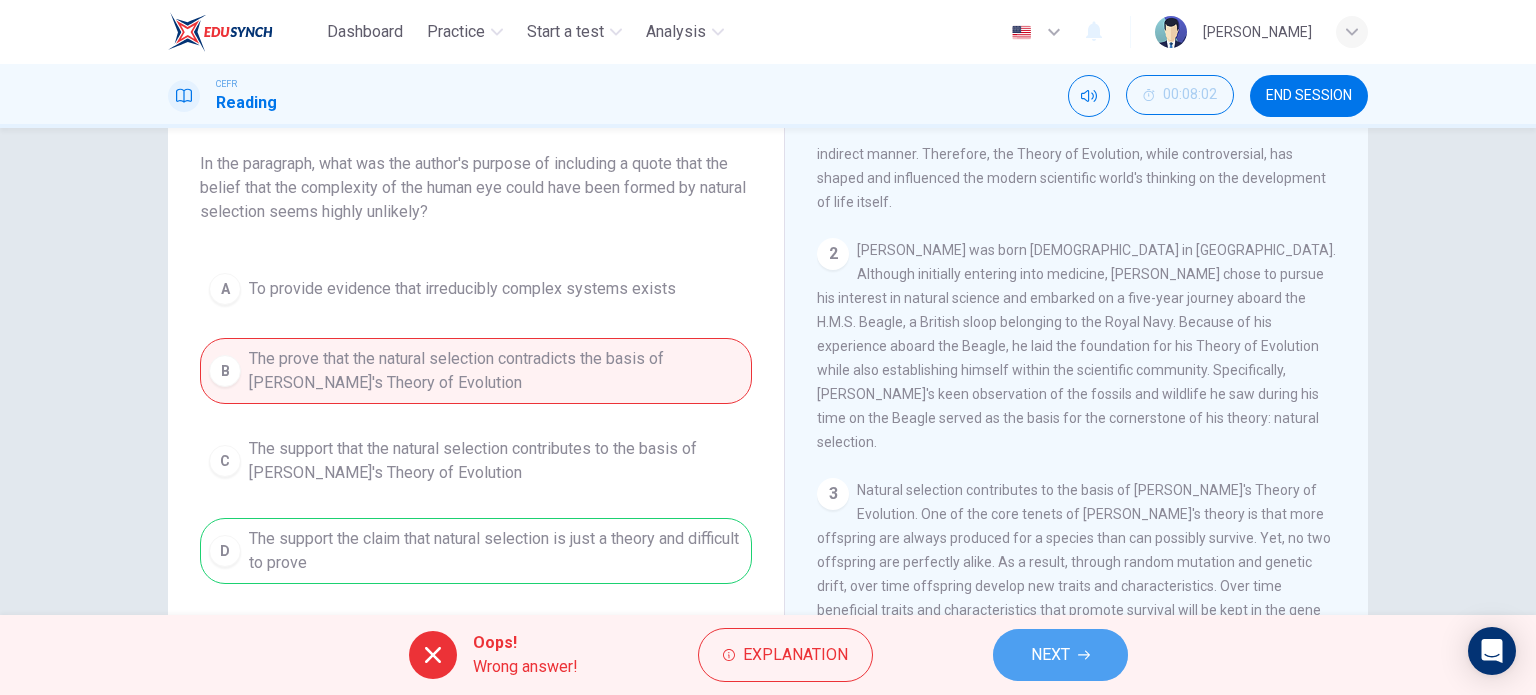 click on "NEXT" at bounding box center [1050, 655] 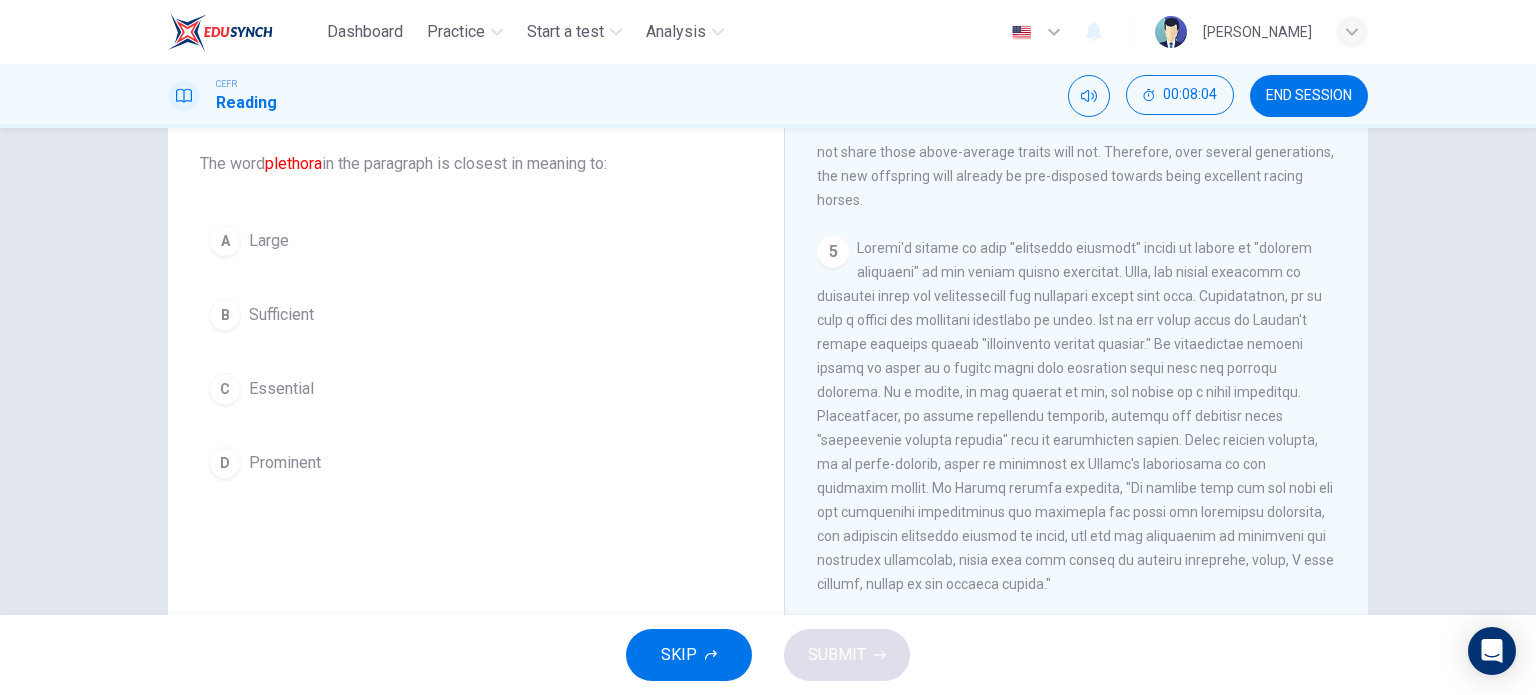 scroll, scrollTop: 1049, scrollLeft: 0, axis: vertical 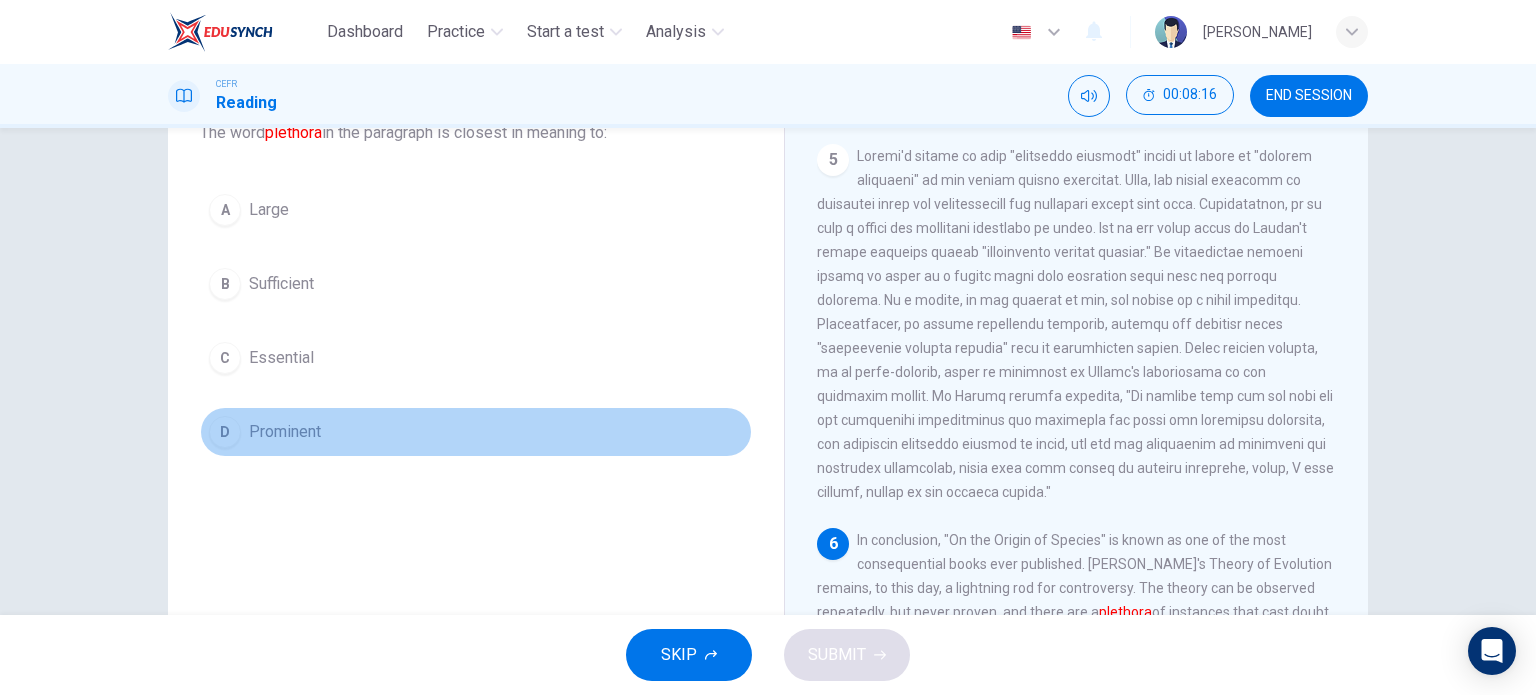 click on "D Prominent" at bounding box center (476, 432) 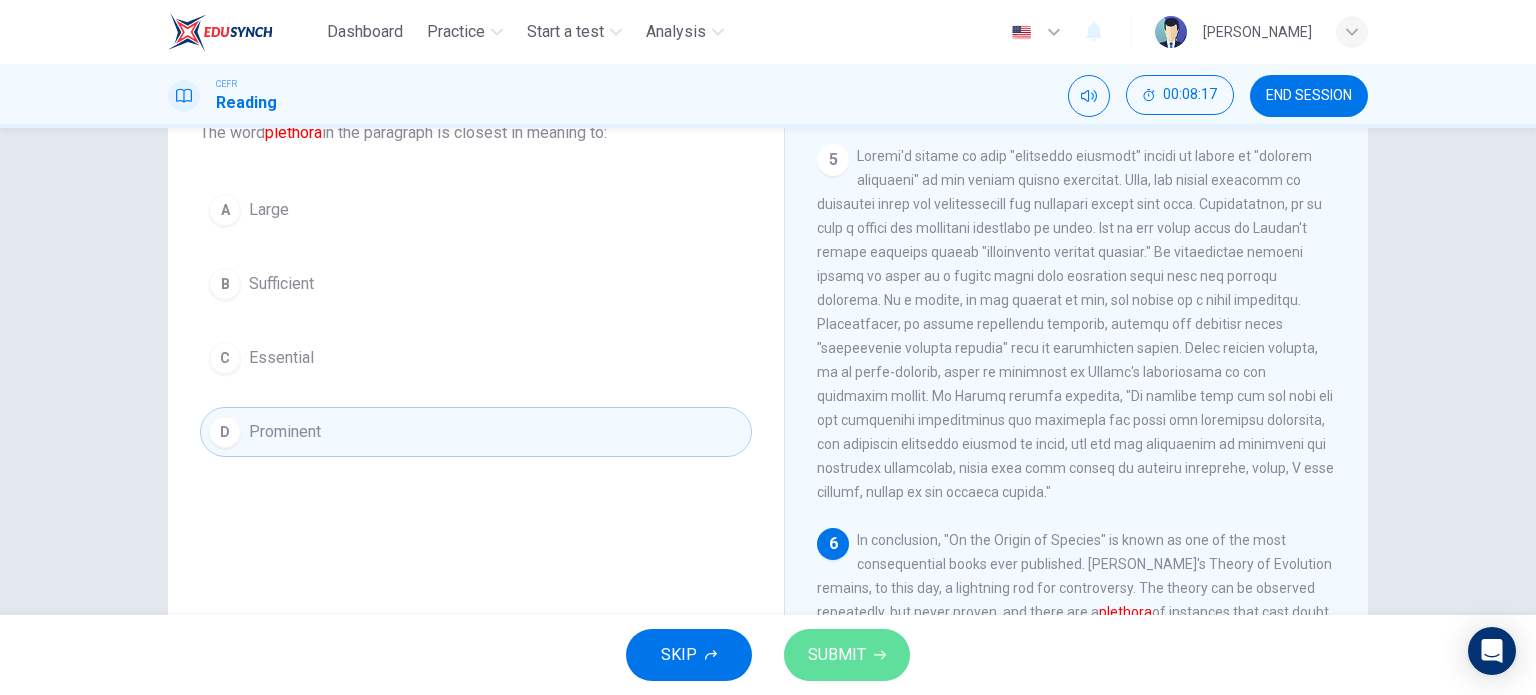 click on "SUBMIT" at bounding box center (847, 655) 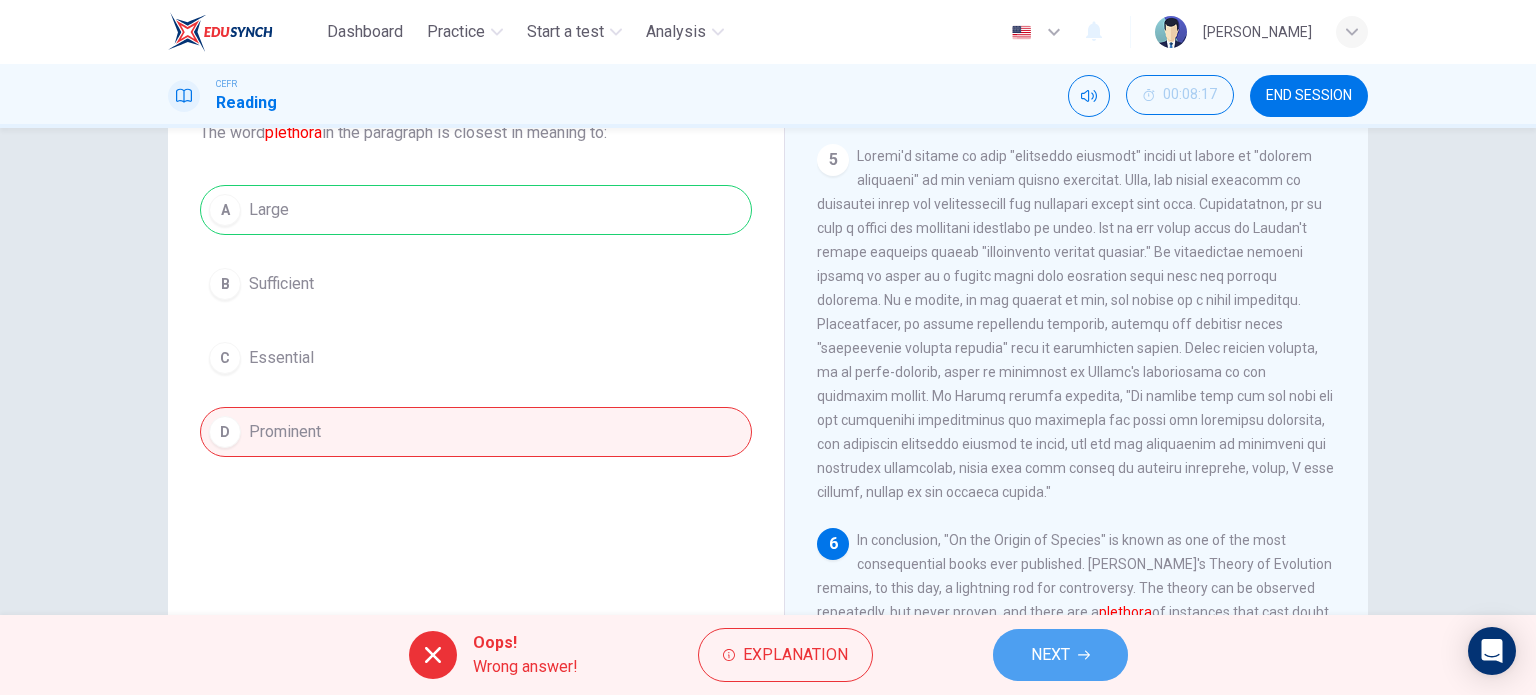 click on "NEXT" at bounding box center [1050, 655] 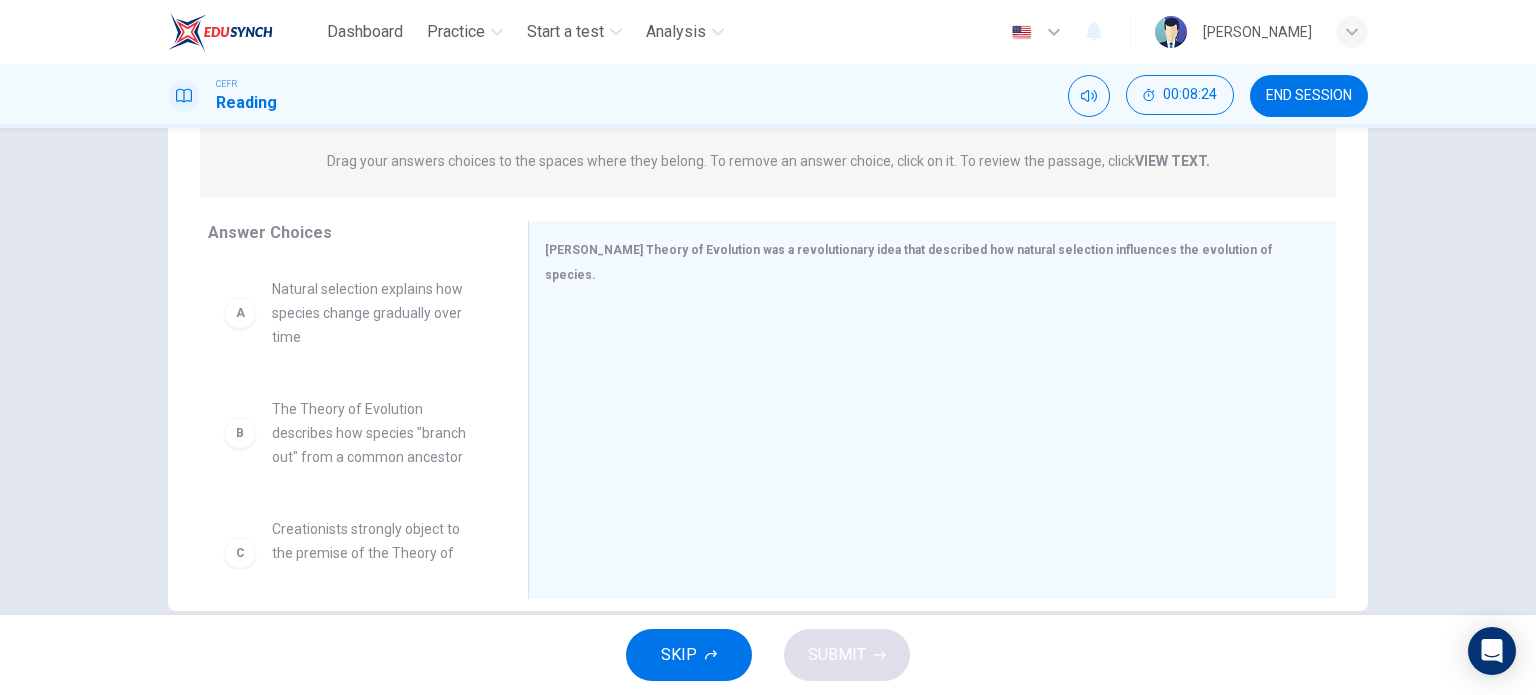 scroll, scrollTop: 258, scrollLeft: 0, axis: vertical 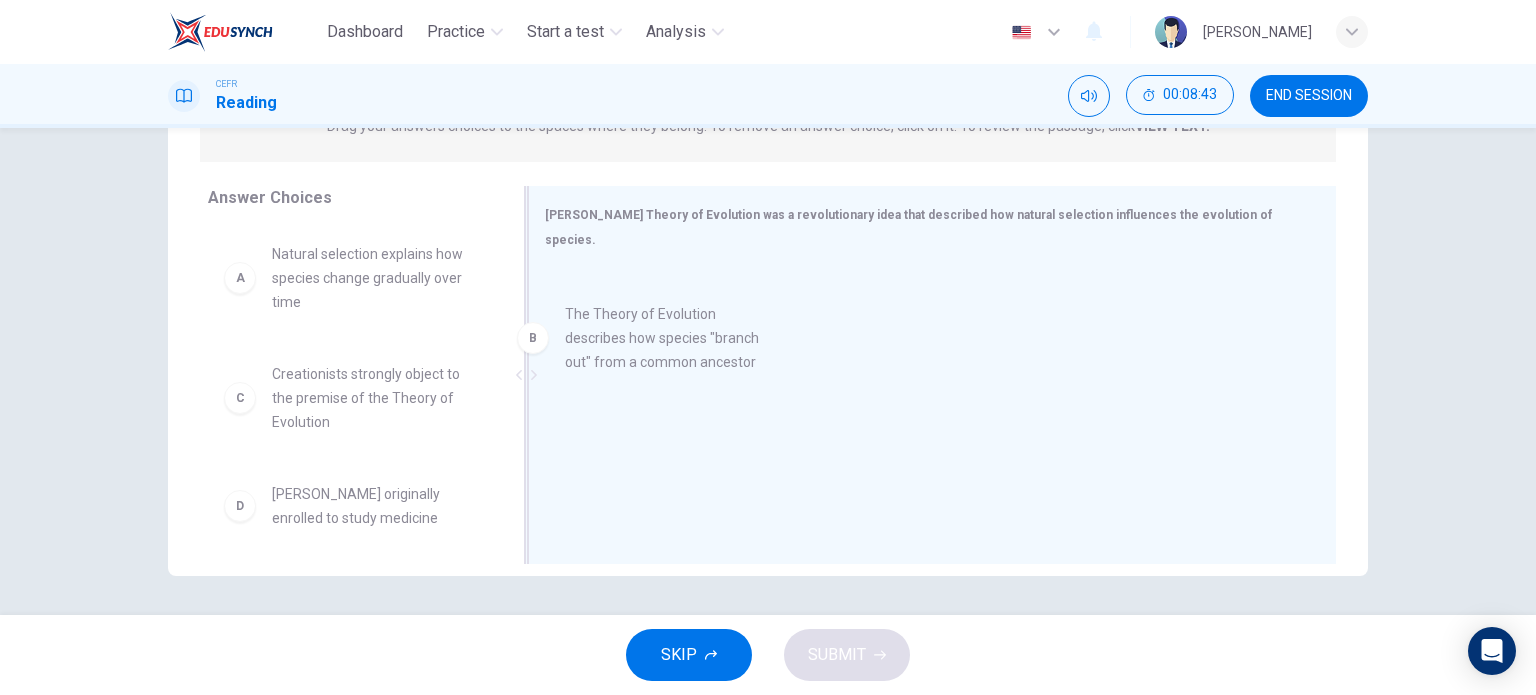 drag, startPoint x: 412, startPoint y: 423, endPoint x: 732, endPoint y: 359, distance: 326.33725 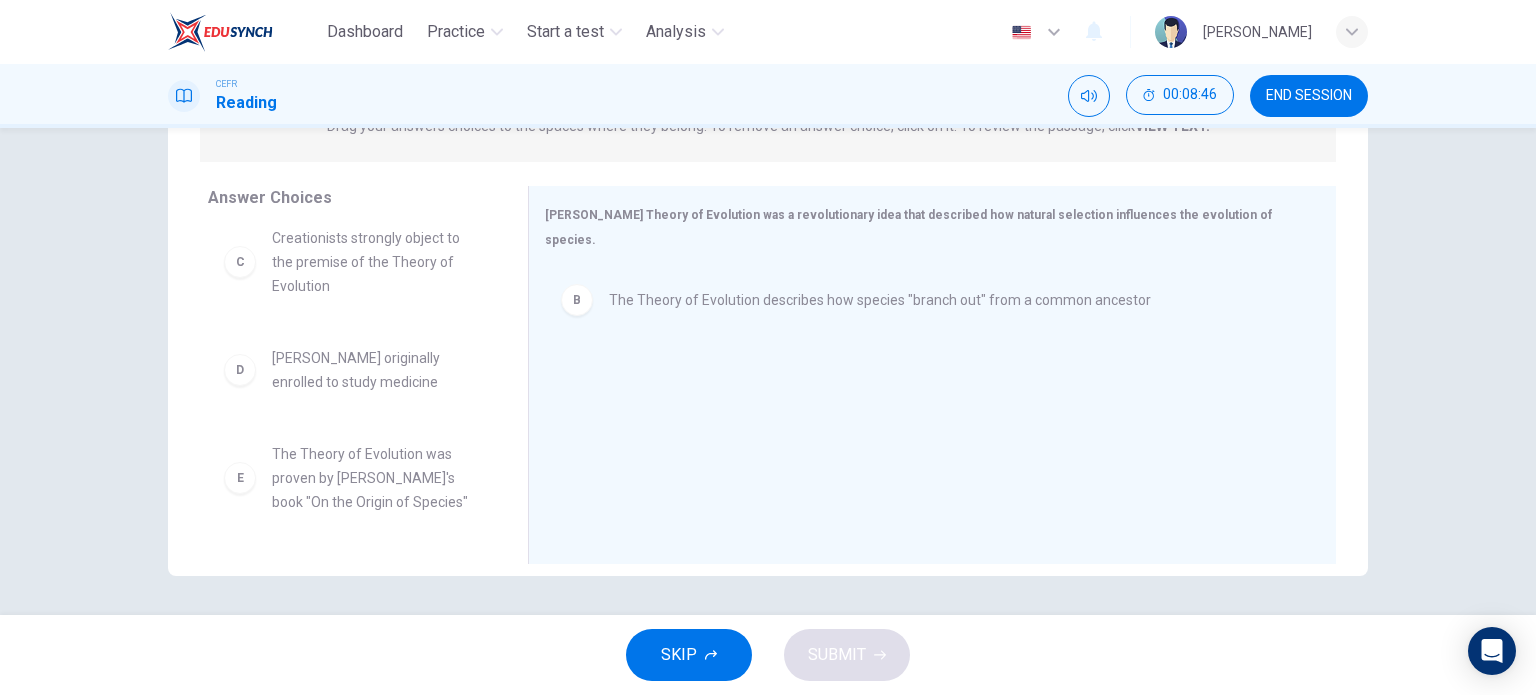 scroll, scrollTop: 276, scrollLeft: 0, axis: vertical 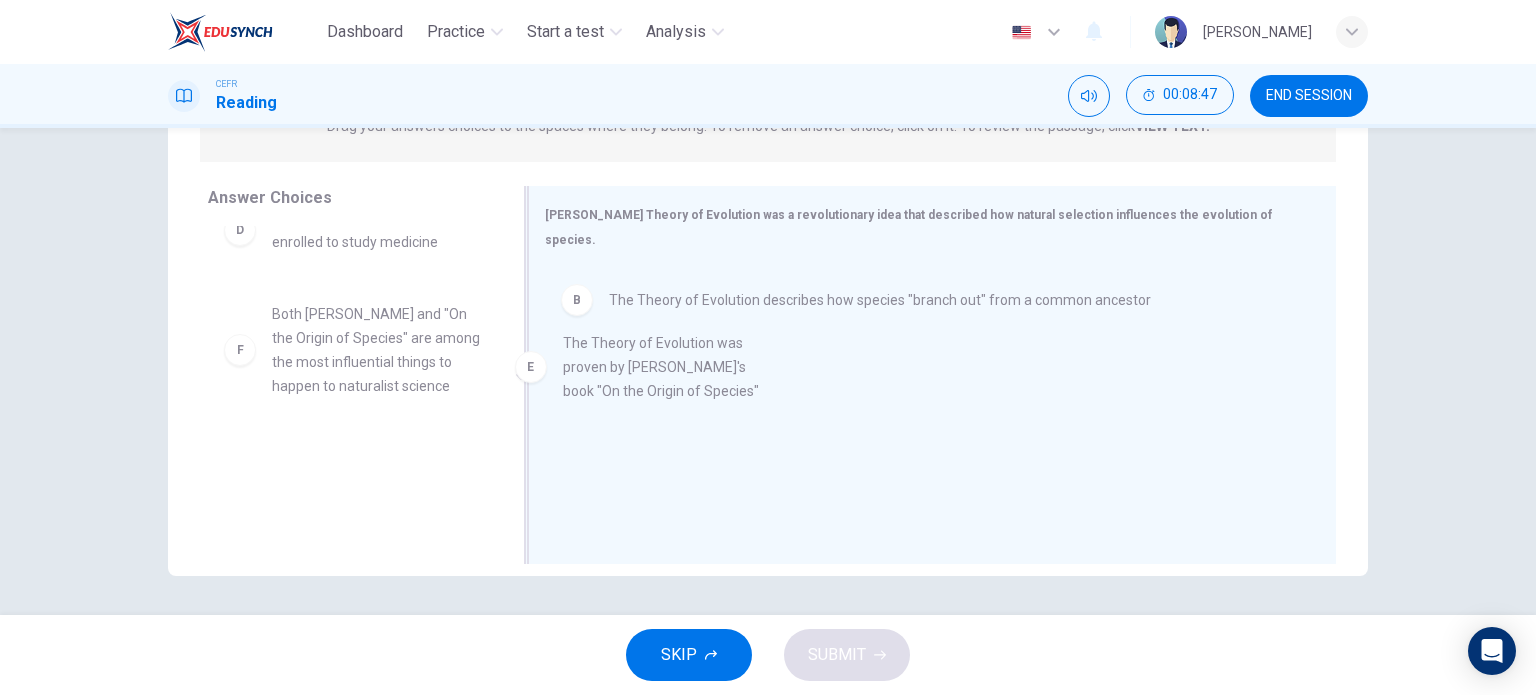 drag, startPoint x: 350, startPoint y: 347, endPoint x: 664, endPoint y: 380, distance: 315.7293 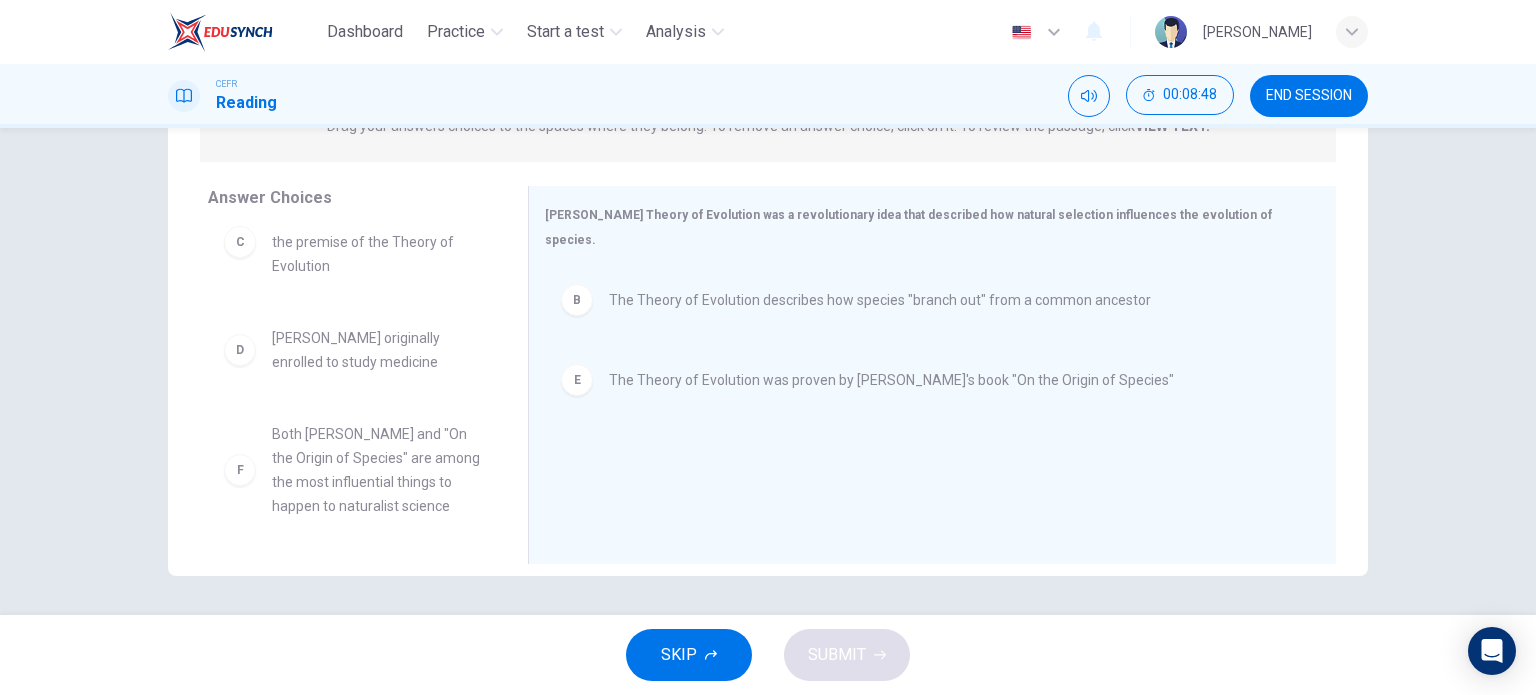 scroll, scrollTop: 156, scrollLeft: 0, axis: vertical 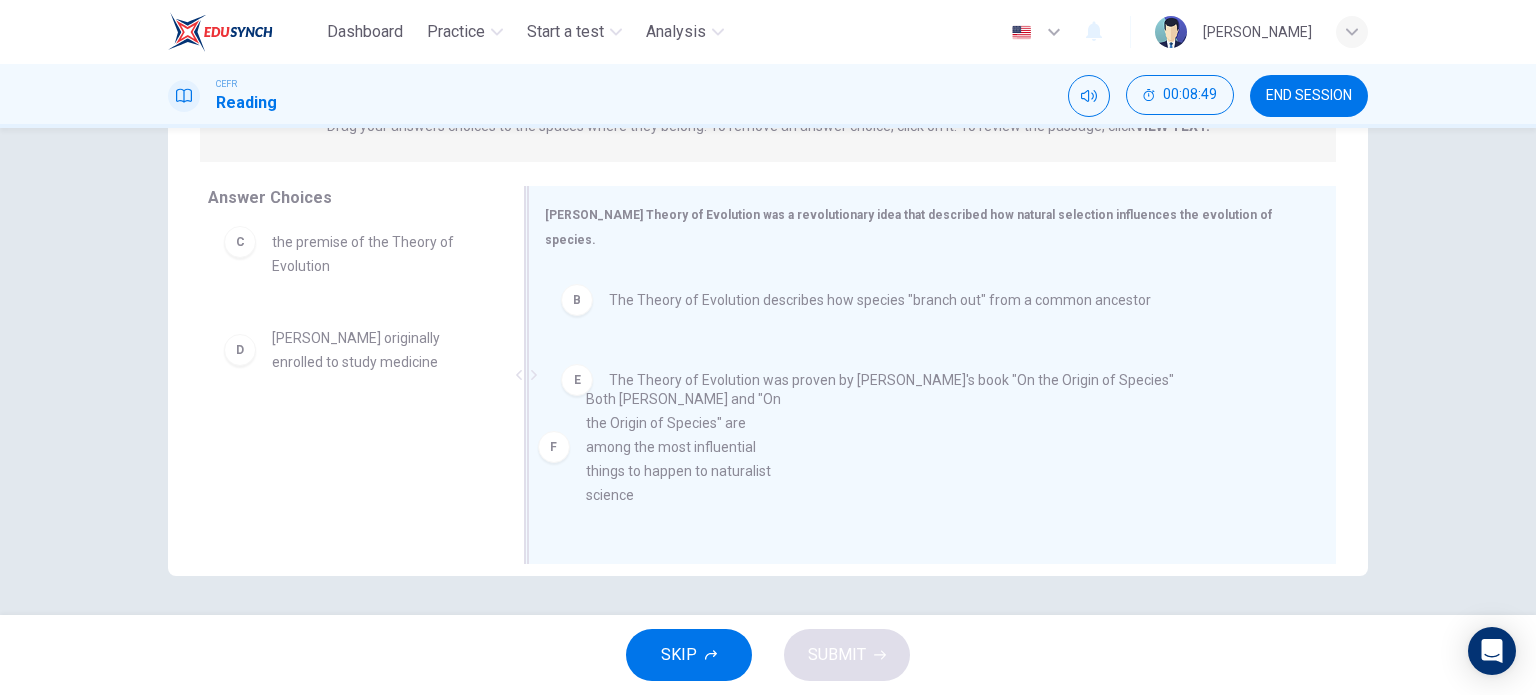drag, startPoint x: 391, startPoint y: 499, endPoint x: 848, endPoint y: 441, distance: 460.66583 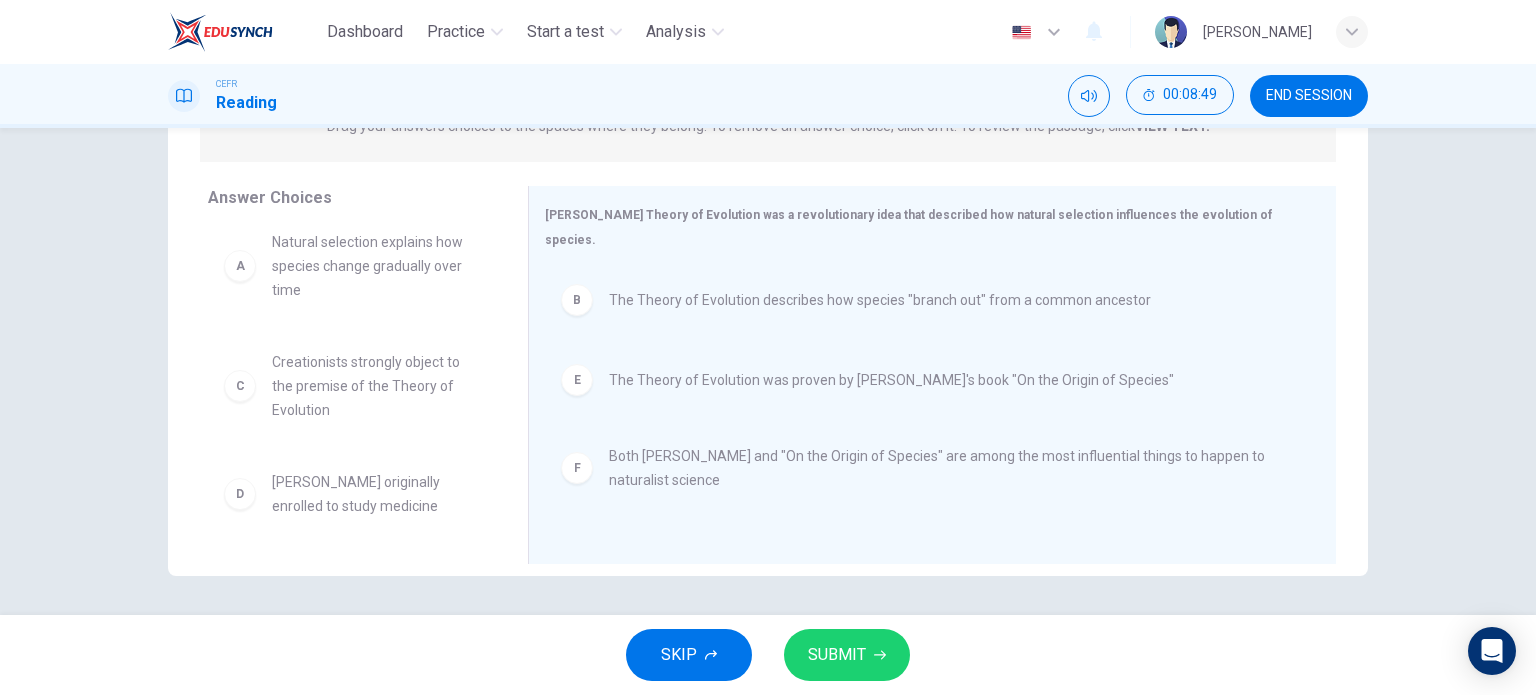 scroll, scrollTop: 12, scrollLeft: 0, axis: vertical 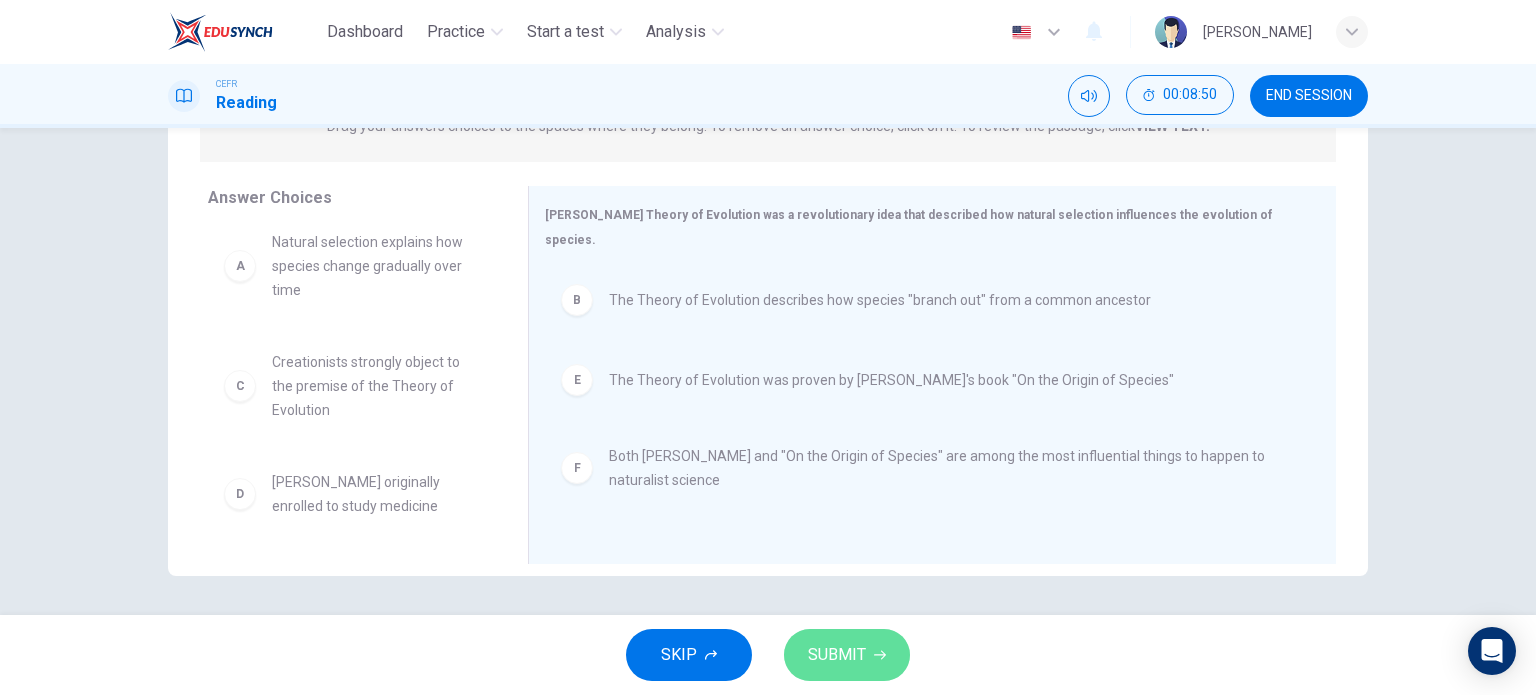 click on "SUBMIT" at bounding box center (837, 655) 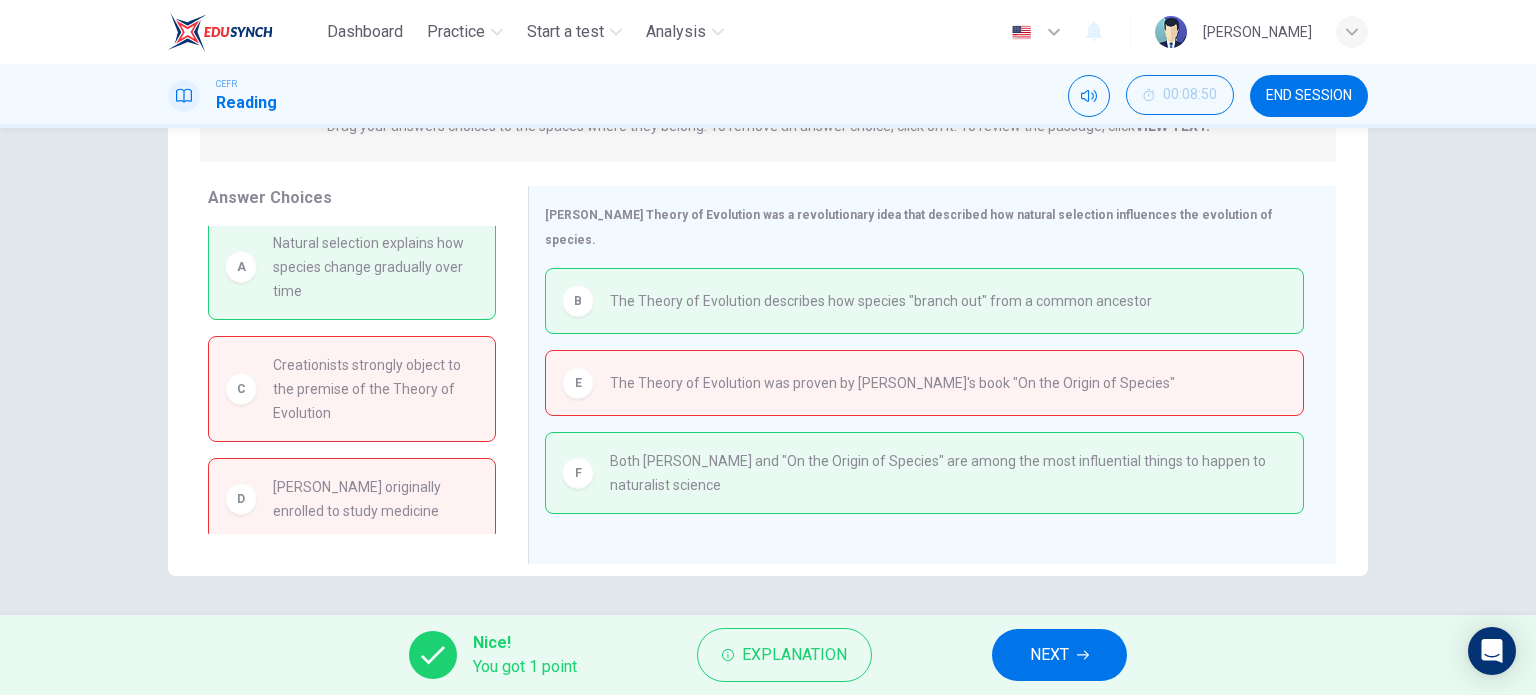 scroll, scrollTop: 0, scrollLeft: 0, axis: both 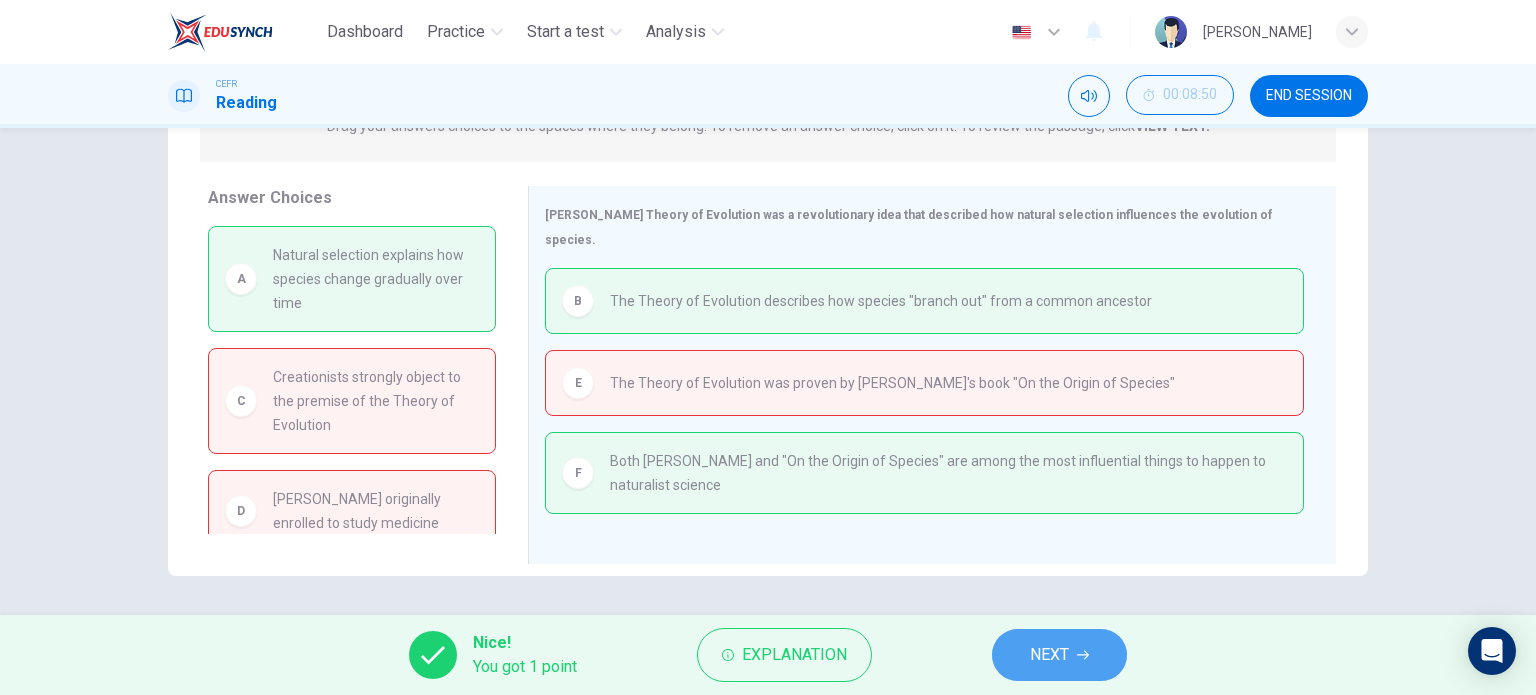 click on "NEXT" at bounding box center (1059, 655) 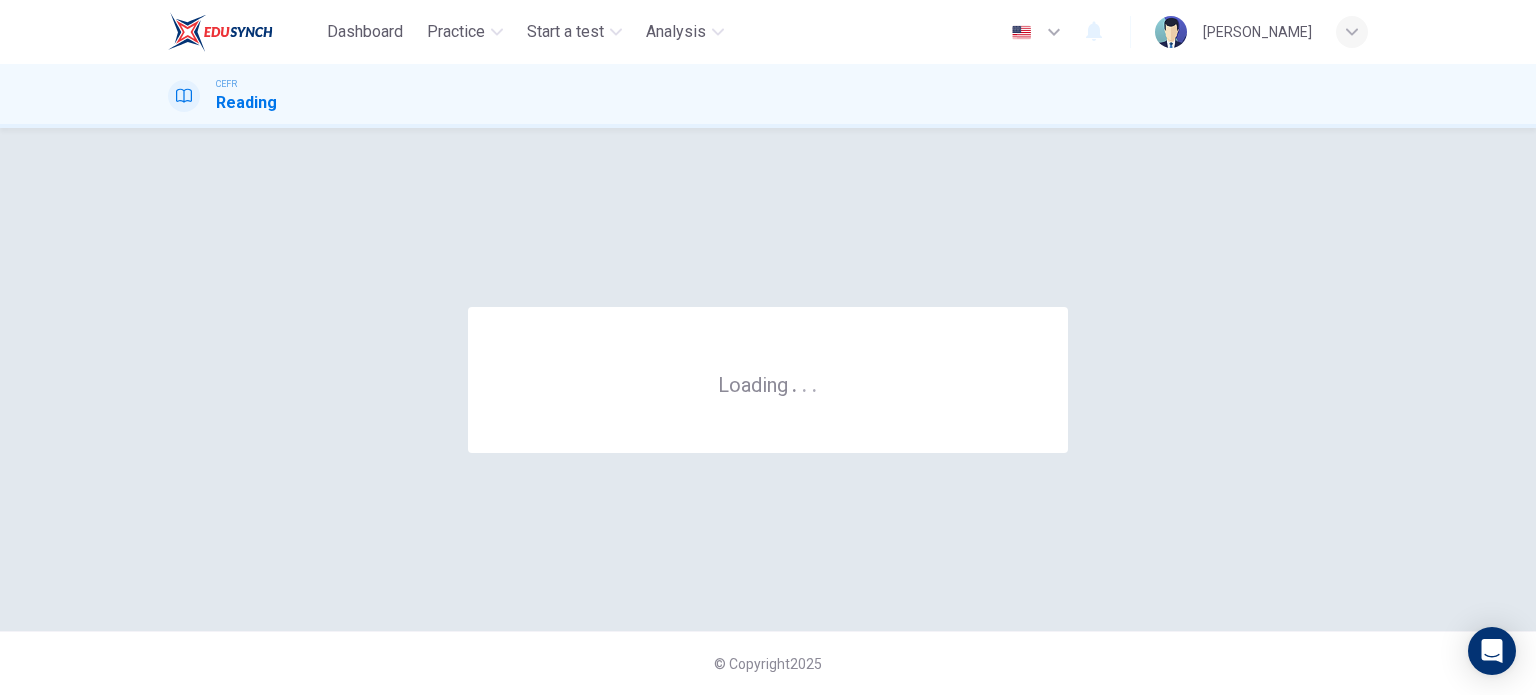 scroll, scrollTop: 0, scrollLeft: 0, axis: both 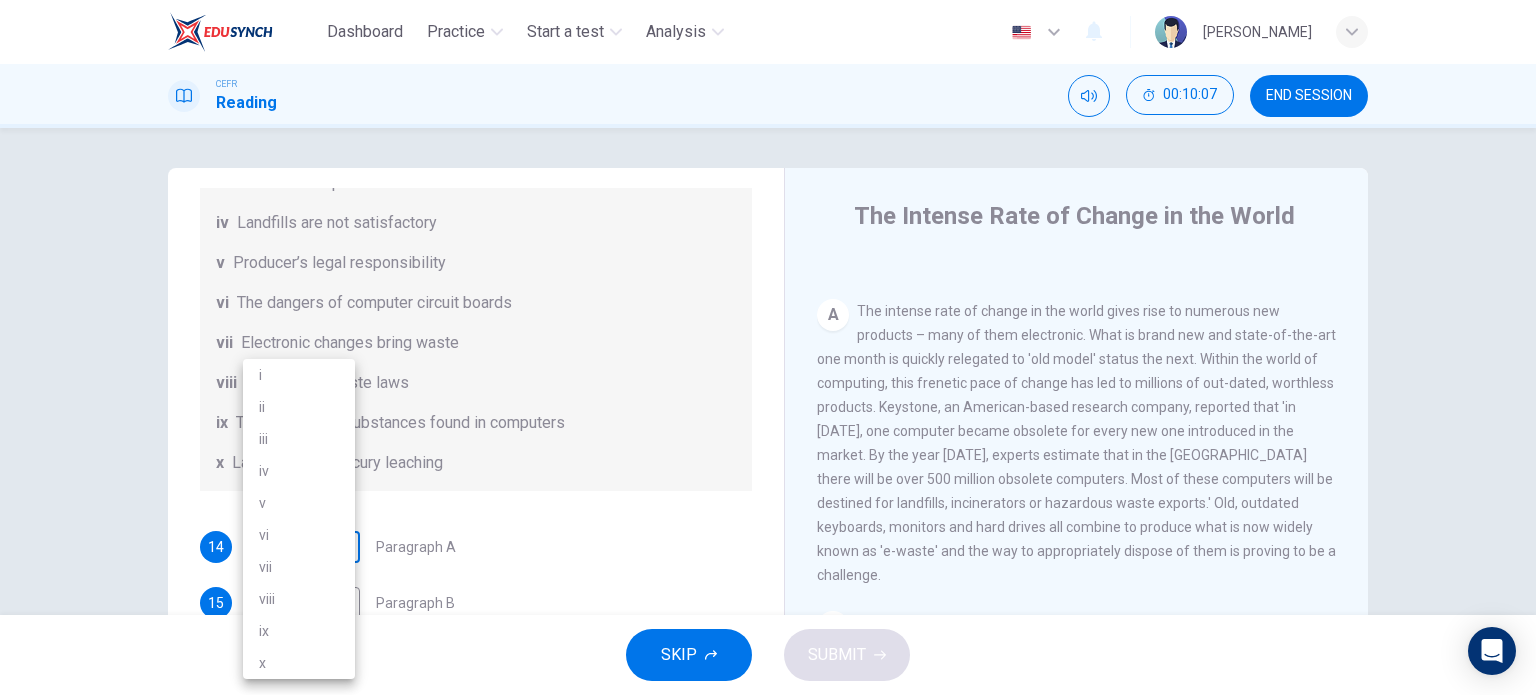 click on "Dashboard Practice Start a test Analysis English en ​ [PERSON_NAME] CEFR Reading 00:10:07 END SESSION Questions 14 - 20 The Reading Passage has 7 paragraphs,  A-G .
Choose the correct heading for each paragraph from the list of headings below.
Write the correct number,  i-x , in the boxes below. List of Headings i Exporting e-waste ii The hazards of burning computer junk iii Blame developed countries for e-waste iv Landfills are not satisfactory v Producer’s legal responsibility vi The dangers of computer circuit boards vii Electronic changes bring waste viii European e-waste laws ix The dangerous substances found in computers x Landfills and mercury leaching 14 ​ ​ Paragraph A 15 ​ ​ Paragraph B 16 ​ ​ Paragraph C 17 ​ ​ Paragraph D 18 ​ ​ Paragraph E 19 ​ ​ Paragraph F 20 ​ ​ Paragraph G The Intense Rate of Change in the World CLICK TO ZOOM Click to Zoom A B C D E F G SKIP SUBMIT EduSynch - Online Language Proficiency Testing
Dashboard Practice Analysis i" at bounding box center [768, 347] 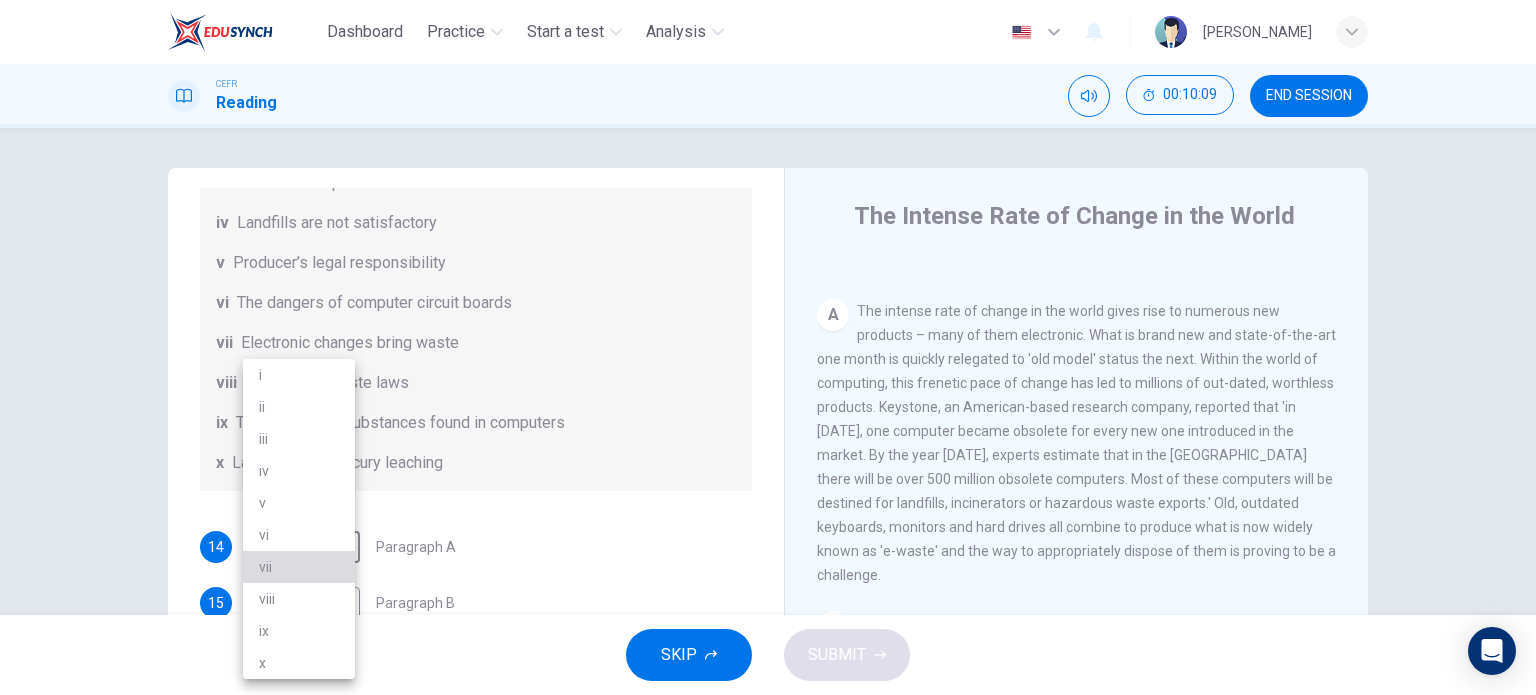 click on "vii" at bounding box center [299, 567] 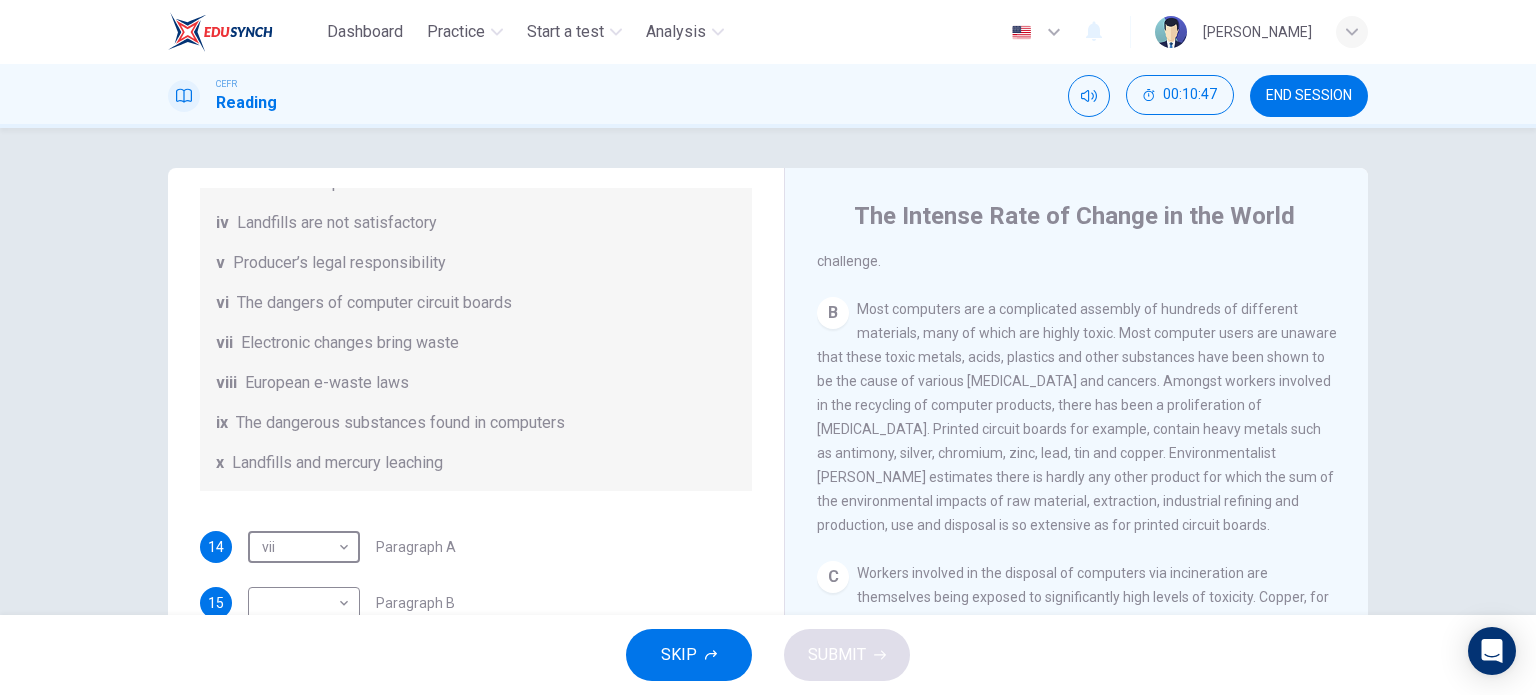 scroll, scrollTop: 703, scrollLeft: 0, axis: vertical 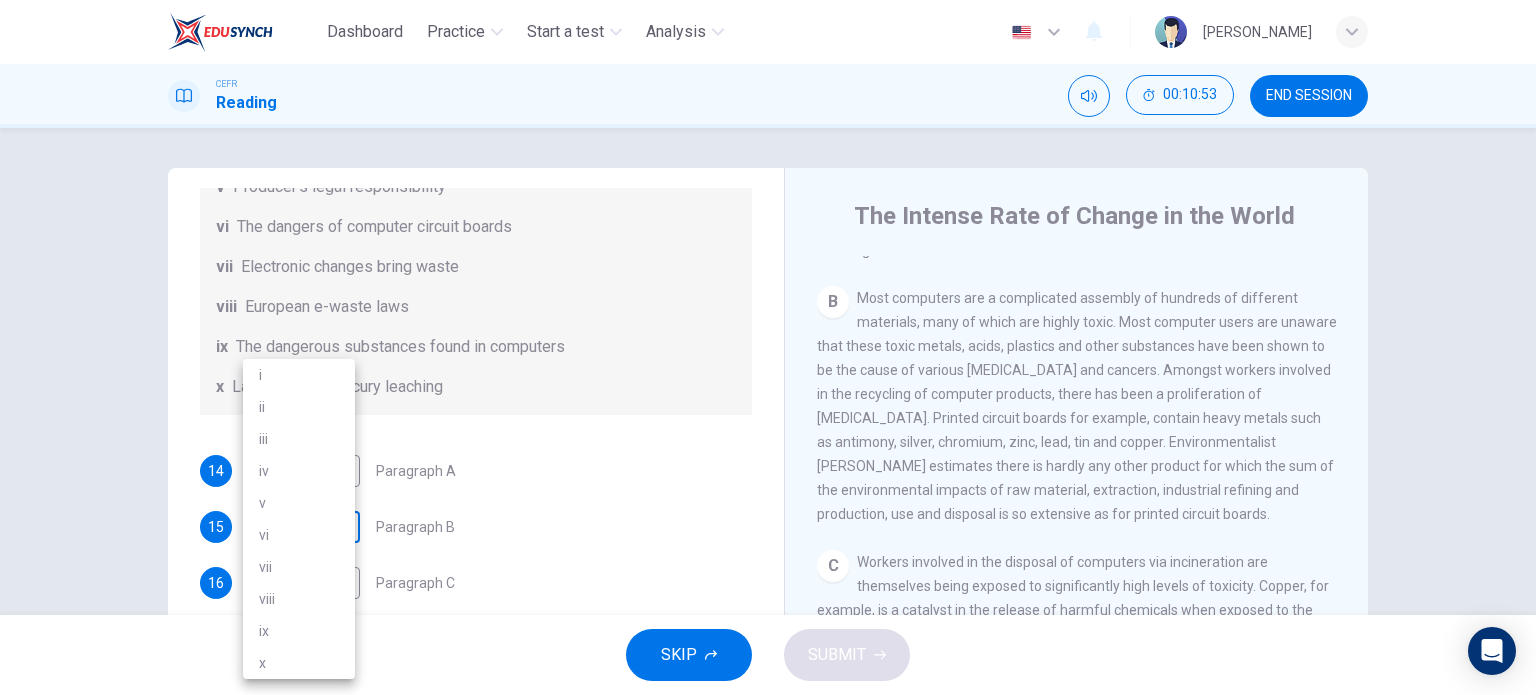 click on "Dashboard Practice Start a test Analysis English en ​ [PERSON_NAME] CEFR Reading 00:10:53 END SESSION Questions 14 - 20 The Reading Passage has 7 paragraphs,  A-G .
Choose the correct heading for each paragraph from the list of headings below.
Write the correct number,  i-x , in the boxes below. List of Headings i Exporting e-waste ii The hazards of burning computer junk iii Blame developed countries for e-waste iv Landfills are not satisfactory v Producer’s legal responsibility vi The dangers of computer circuit boards vii Electronic changes bring waste viii European e-waste laws ix The dangerous substances found in computers x Landfills and mercury leaching 14 vii vii ​ Paragraph A 15 ​ ​ Paragraph B 16 ​ ​ Paragraph C 17 ​ ​ Paragraph D 18 ​ ​ Paragraph E 19 ​ ​ Paragraph F 20 ​ ​ Paragraph G The Intense Rate of Change in the World CLICK TO ZOOM Click to Zoom A B C D E F G SKIP SUBMIT EduSynch - Online Language Proficiency Testing
Dashboard Practice 2025 i" at bounding box center (768, 347) 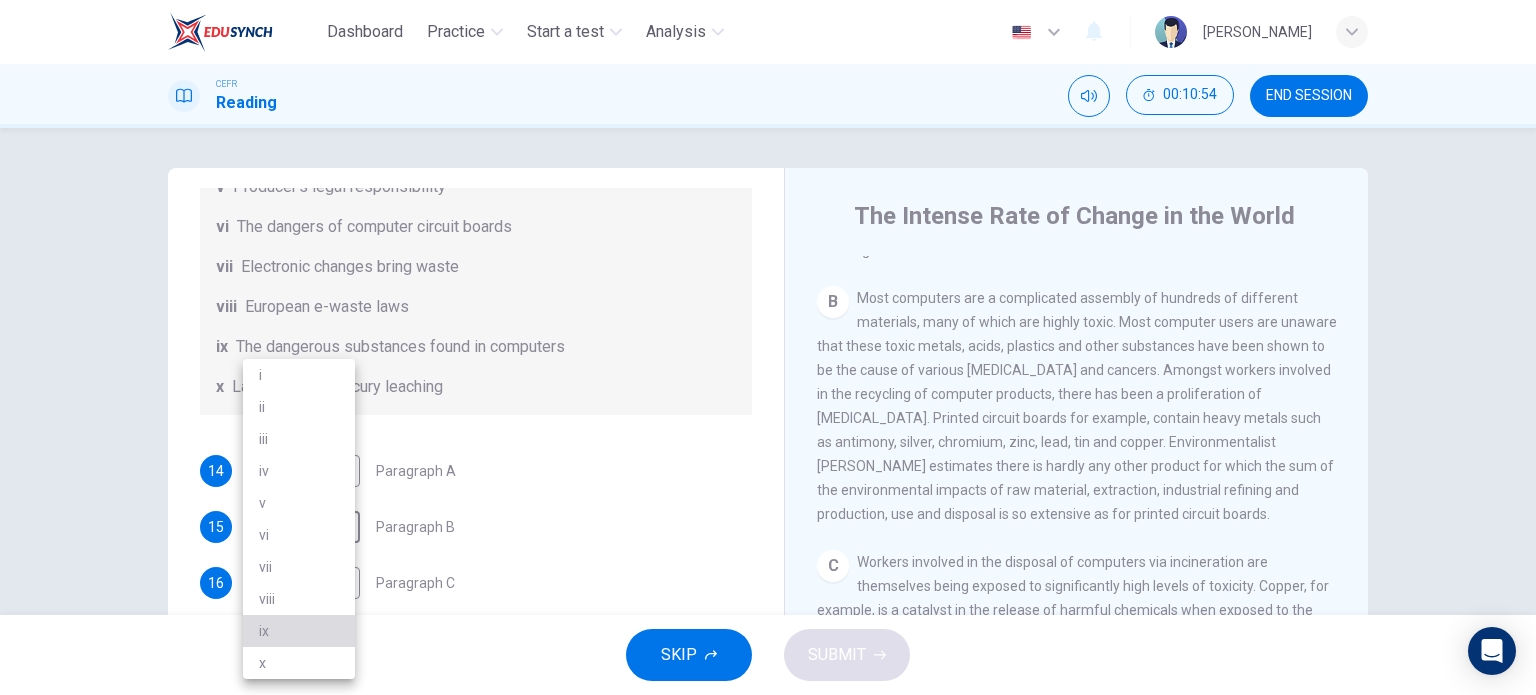 click on "ix" at bounding box center [299, 631] 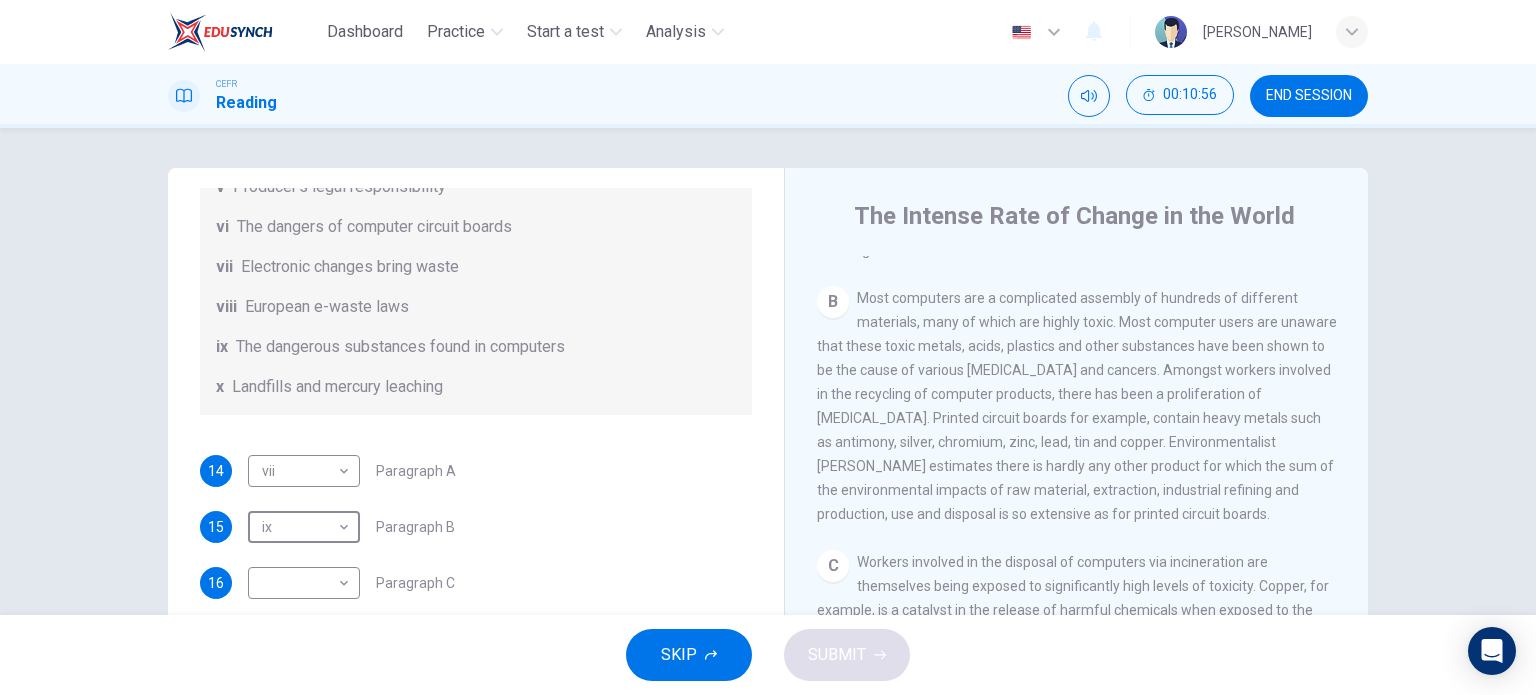 scroll, scrollTop: 488, scrollLeft: 0, axis: vertical 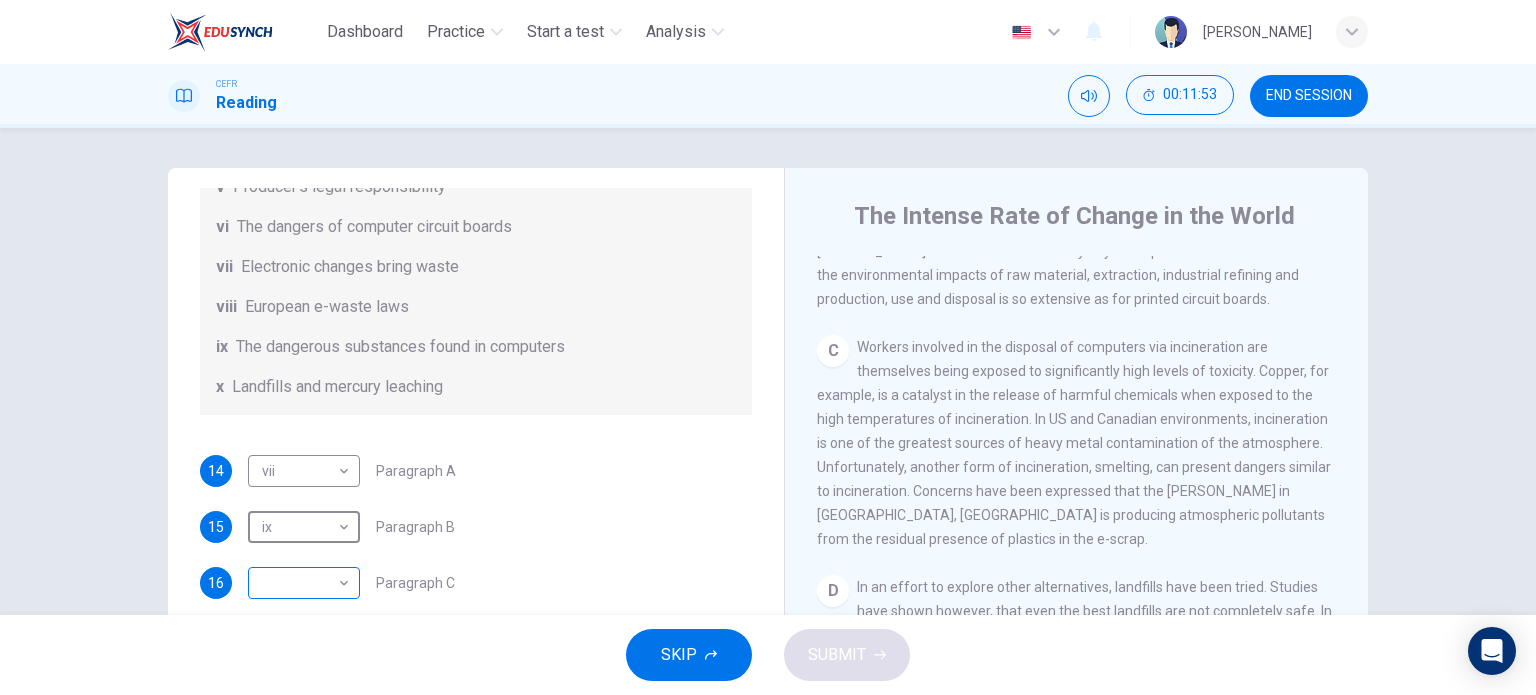 click on "Dashboard Practice Start a test Analysis English en ​ [PERSON_NAME] CEFR Reading 00:11:53 END SESSION Questions 14 - 20 The Reading Passage has 7 paragraphs,  A-G .
Choose the correct heading for each paragraph from the list of headings below.
Write the correct number,  i-x , in the boxes below. List of Headings i Exporting e-waste ii The hazards of burning computer junk iii Blame developed countries for e-waste iv Landfills are not satisfactory v Producer’s legal responsibility vi The dangers of computer circuit boards vii Electronic changes bring waste viii European e-waste laws ix The dangerous substances found in computers x Landfills and mercury leaching 14 vii vii ​ Paragraph A 15 ix ix ​ Paragraph B 16 ​ ​ Paragraph C 17 ​ ​ Paragraph D 18 ​ ​ Paragraph E 19 ​ ​ Paragraph F 20 ​ ​ Paragraph G The Intense Rate of Change in the World CLICK TO ZOOM Click to Zoom A B C D E F G SKIP SUBMIT EduSynch - Online Language Proficiency Testing
Dashboard Practice 2025" at bounding box center [768, 347] 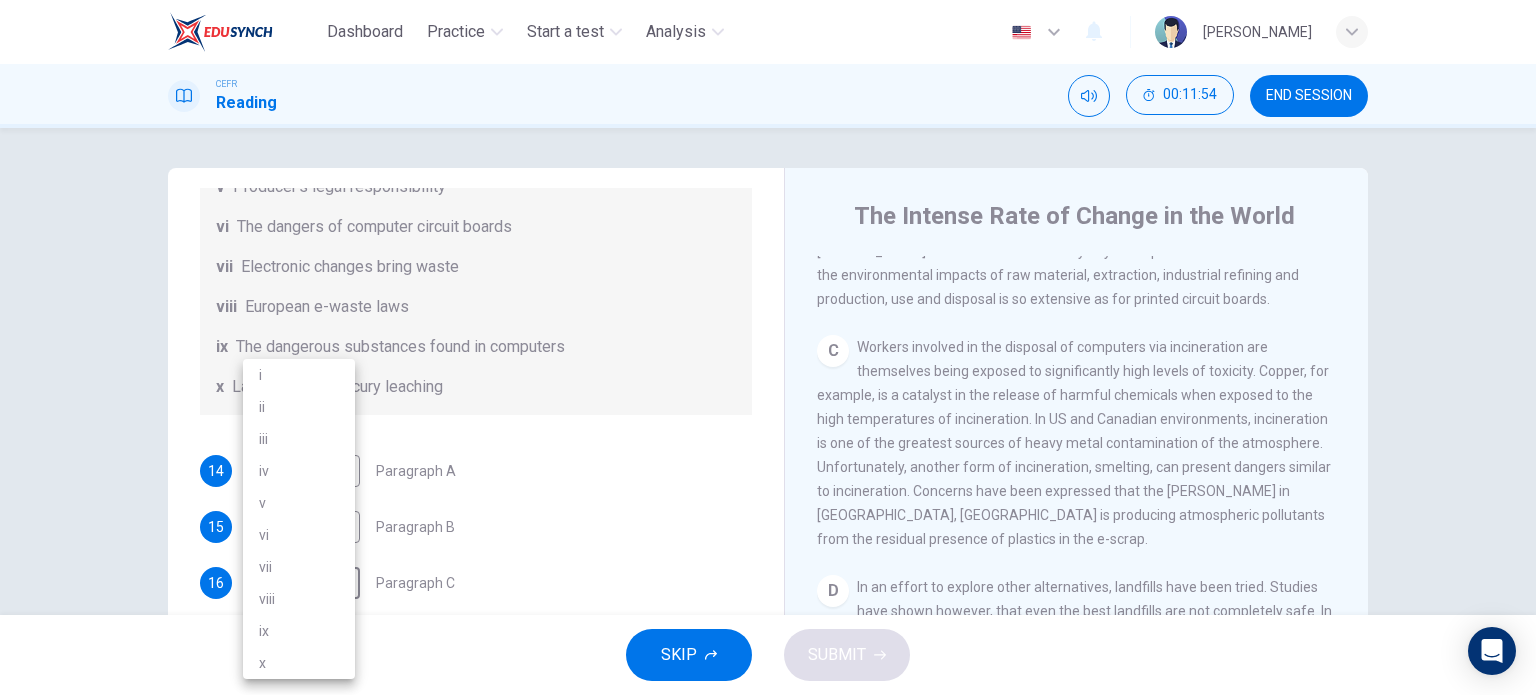 click on "ii" at bounding box center [299, 407] 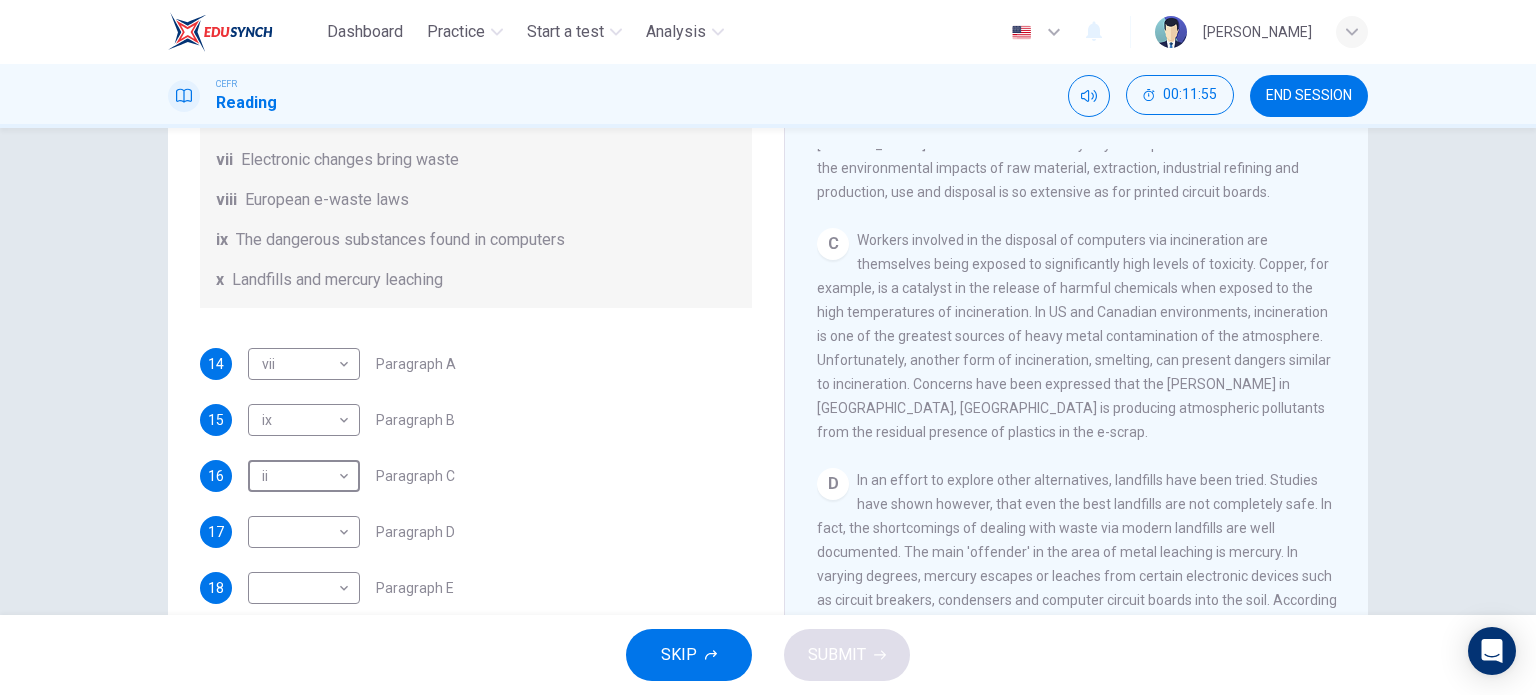 scroll, scrollTop: 130, scrollLeft: 0, axis: vertical 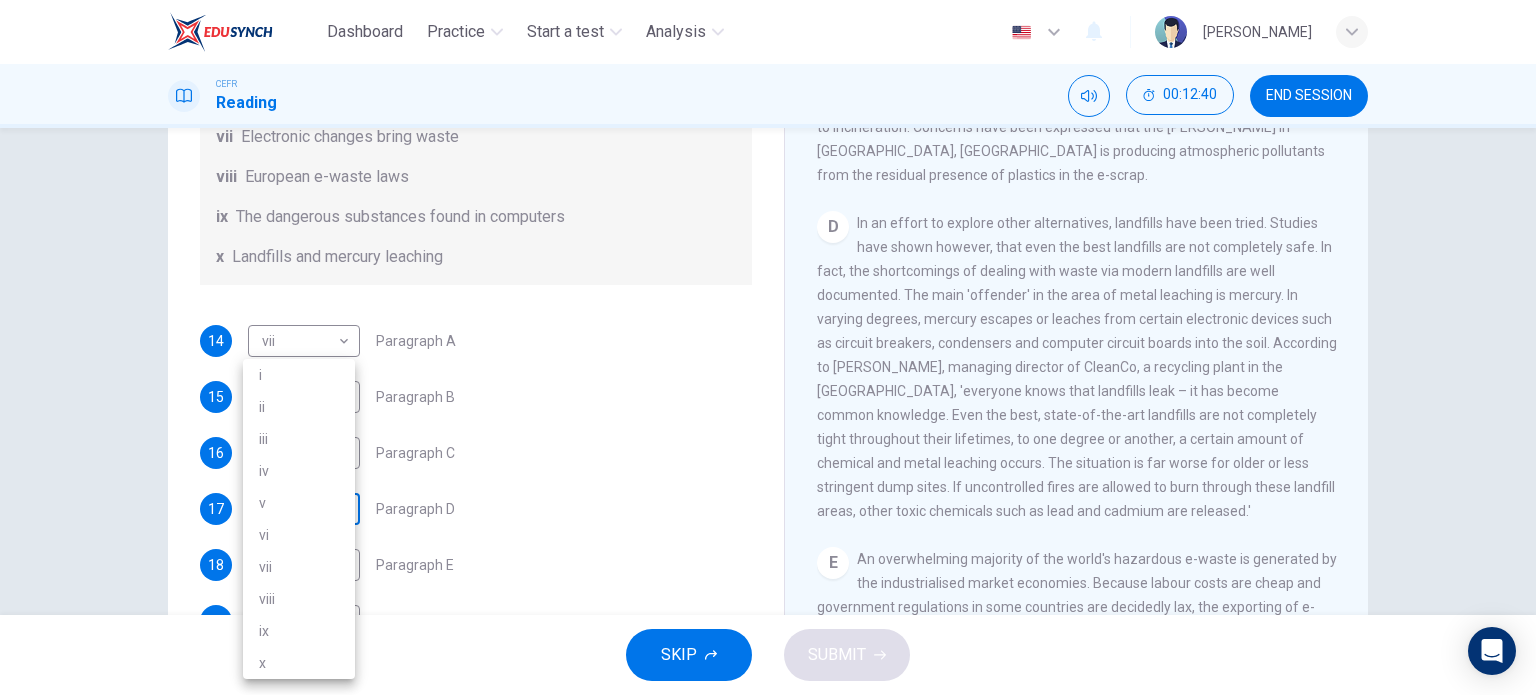 click on "Dashboard Practice Start a test Analysis English en ​ [PERSON_NAME] CEFR Reading 00:12:40 END SESSION Questions 14 - 20 The Reading Passage has 7 paragraphs,  A-G .
Choose the correct heading for each paragraph from the list of headings below.
Write the correct number,  i-x , in the boxes below. List of Headings i Exporting e-waste ii The hazards of burning computer junk iii Blame developed countries for e-waste iv Landfills are not satisfactory v Producer’s legal responsibility vi The dangers of computer circuit boards vii Electronic changes bring waste viii European e-waste laws ix The dangerous substances found in computers x Landfills and mercury leaching 14 vii vii ​ Paragraph A 15 ix ix ​ Paragraph B 16 ii ii ​ Paragraph C 17 ​ ​ Paragraph D 18 ​ ​ Paragraph E 19 ​ ​ Paragraph F 20 ​ ​ Paragraph G The Intense Rate of Change in the World CLICK TO ZOOM Click to Zoom A B C D E F G SKIP SUBMIT EduSynch - Online Language Proficiency Testing
Dashboard Practice i v" at bounding box center (768, 347) 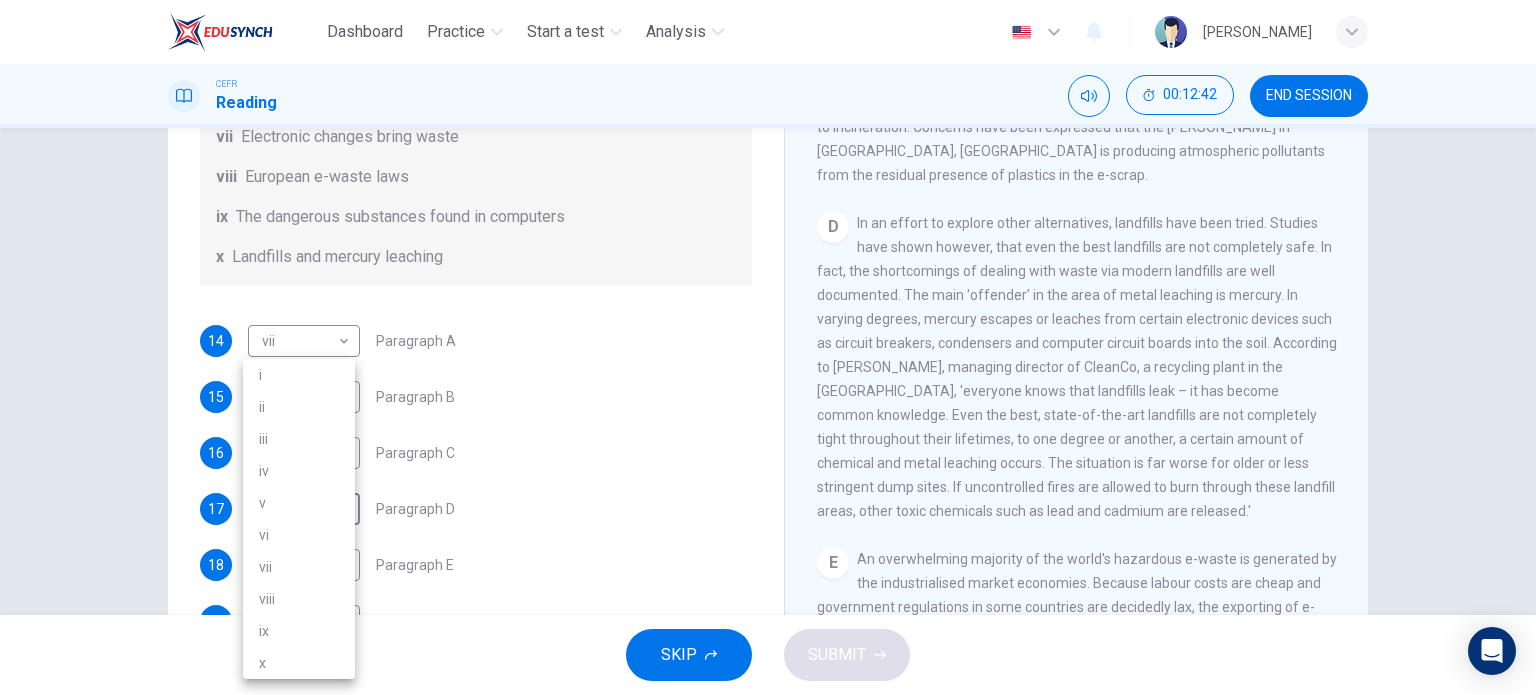 click on "x" at bounding box center (299, 663) 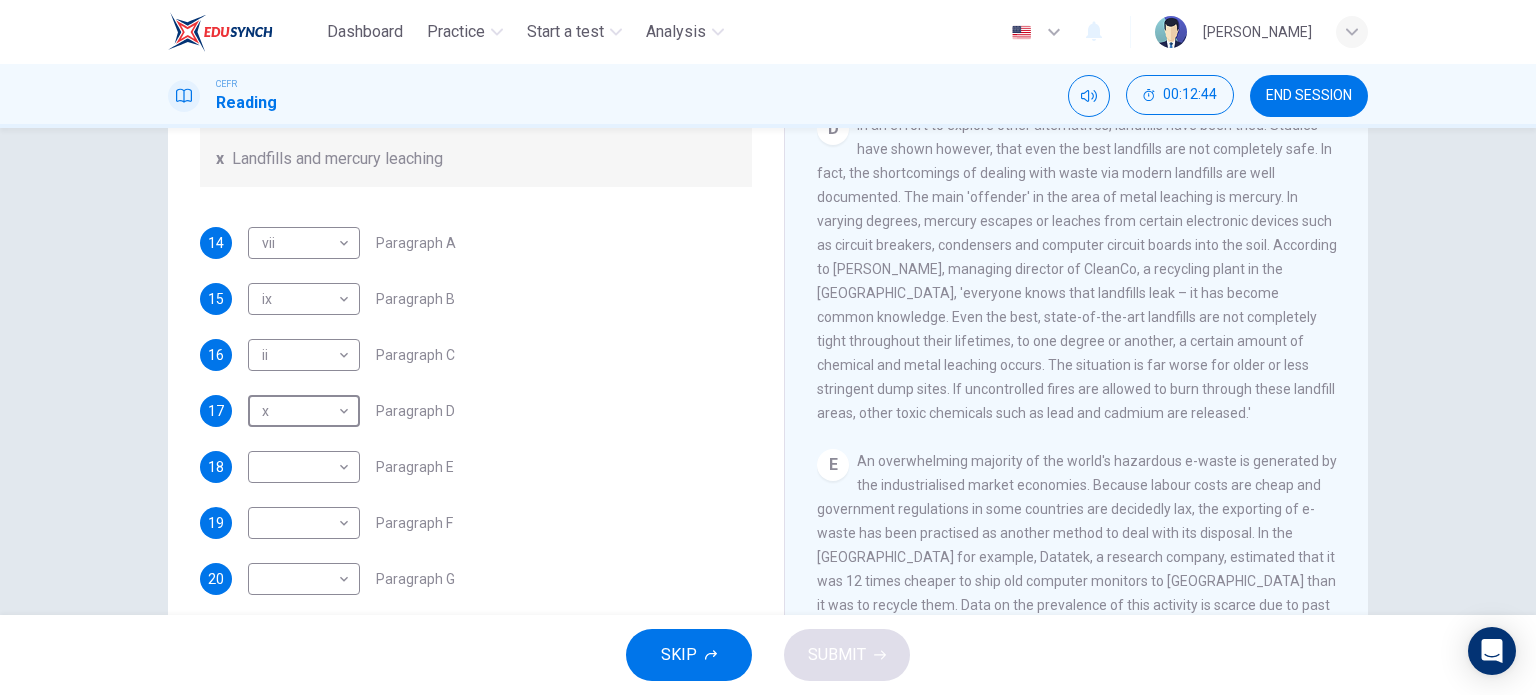 scroll, scrollTop: 228, scrollLeft: 0, axis: vertical 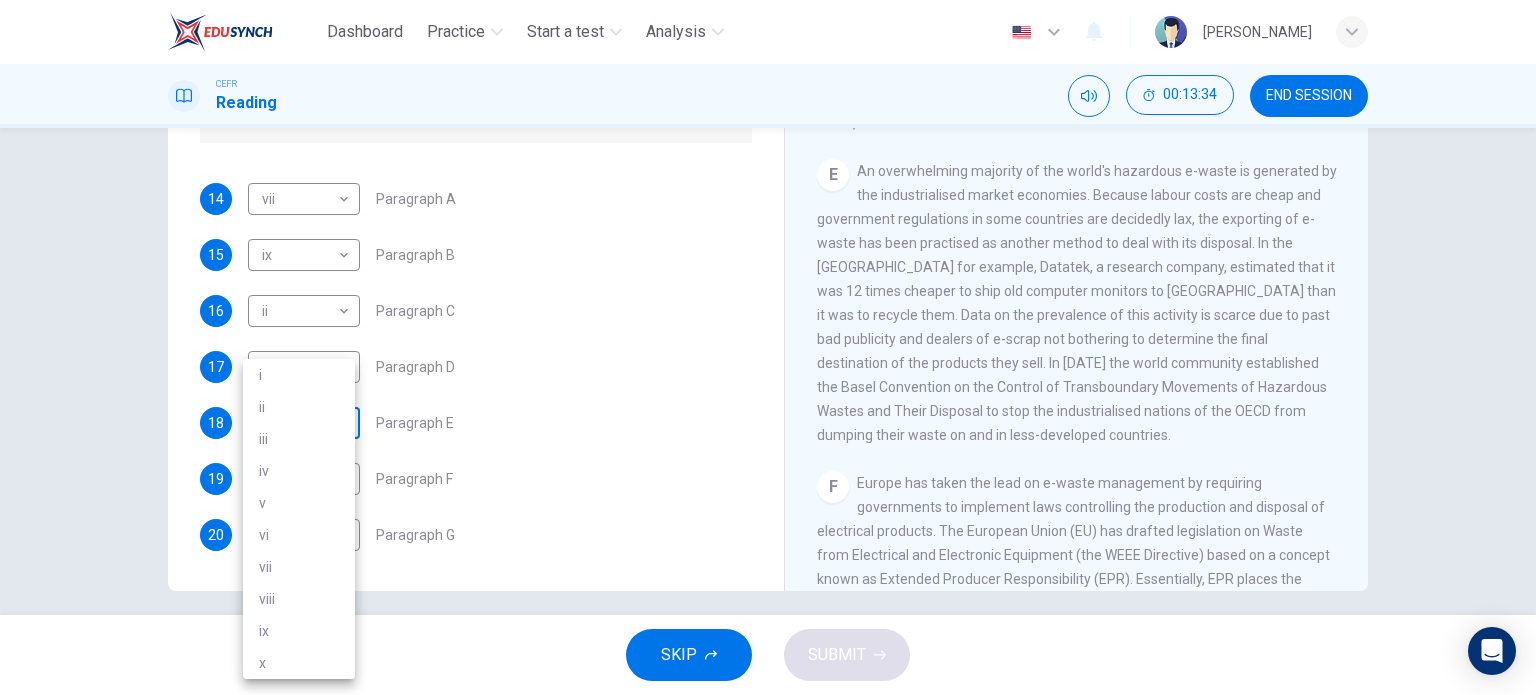 click on "Dashboard Practice Start a test Analysis English en ​ [PERSON_NAME] CEFR Reading 00:13:34 END SESSION Questions 14 - 20 The Reading Passage has 7 paragraphs,  A-G .
Choose the correct heading for each paragraph from the list of headings below.
Write the correct number,  i-x , in the boxes below. List of Headings i Exporting e-waste ii The hazards of burning computer junk iii Blame developed countries for e-waste iv Landfills are not satisfactory v Producer’s legal responsibility vi The dangers of computer circuit boards vii Electronic changes bring waste viii European e-waste laws ix The dangerous substances found in computers x Landfills and mercury leaching 14 vii vii ​ Paragraph A 15 ix ix ​ Paragraph B 16 ii ii ​ Paragraph C 17 x x ​ Paragraph D 18 ​ ​ Paragraph E 19 ​ ​ Paragraph F 20 ​ ​ Paragraph G The Intense Rate of Change in the World CLICK TO ZOOM Click to Zoom A B C D E F G SKIP SUBMIT EduSynch - Online Language Proficiency Testing
Dashboard Practice i v" at bounding box center (768, 347) 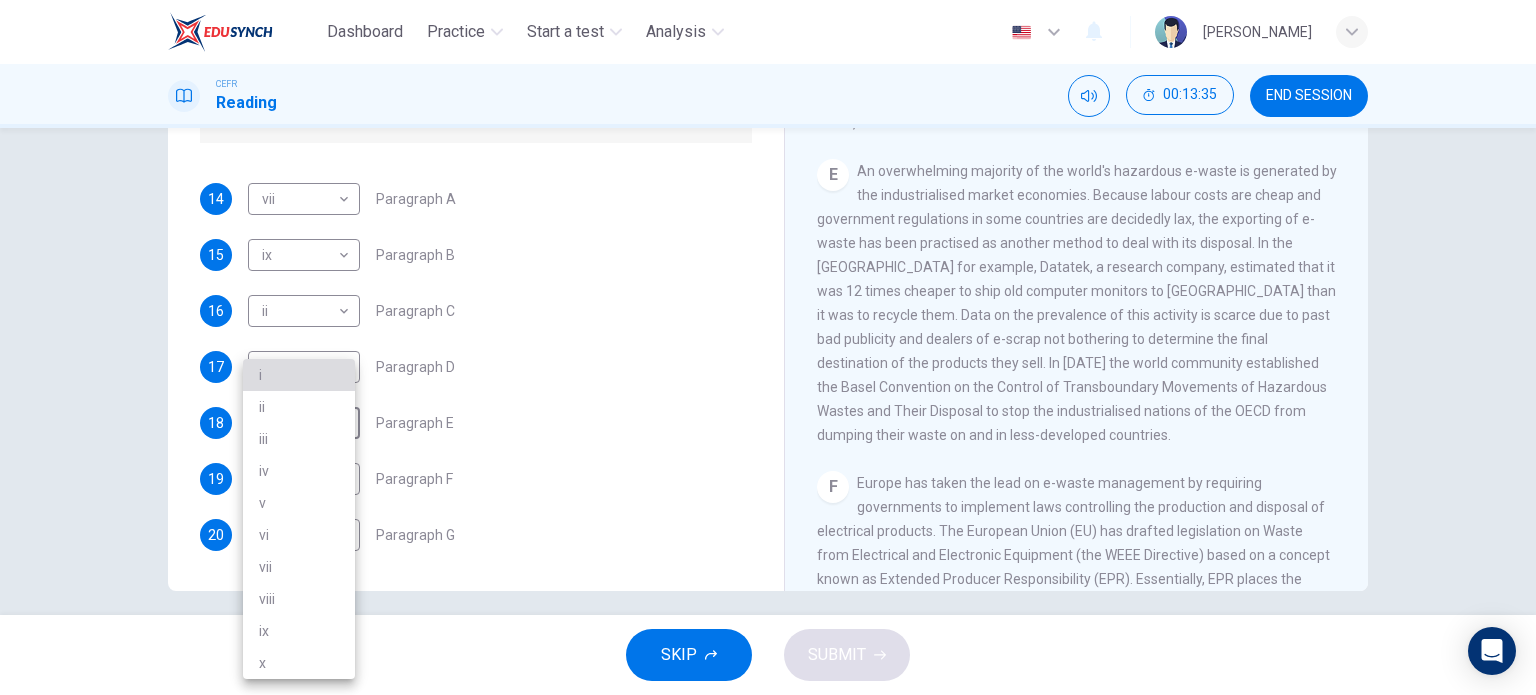 click on "i" at bounding box center (299, 375) 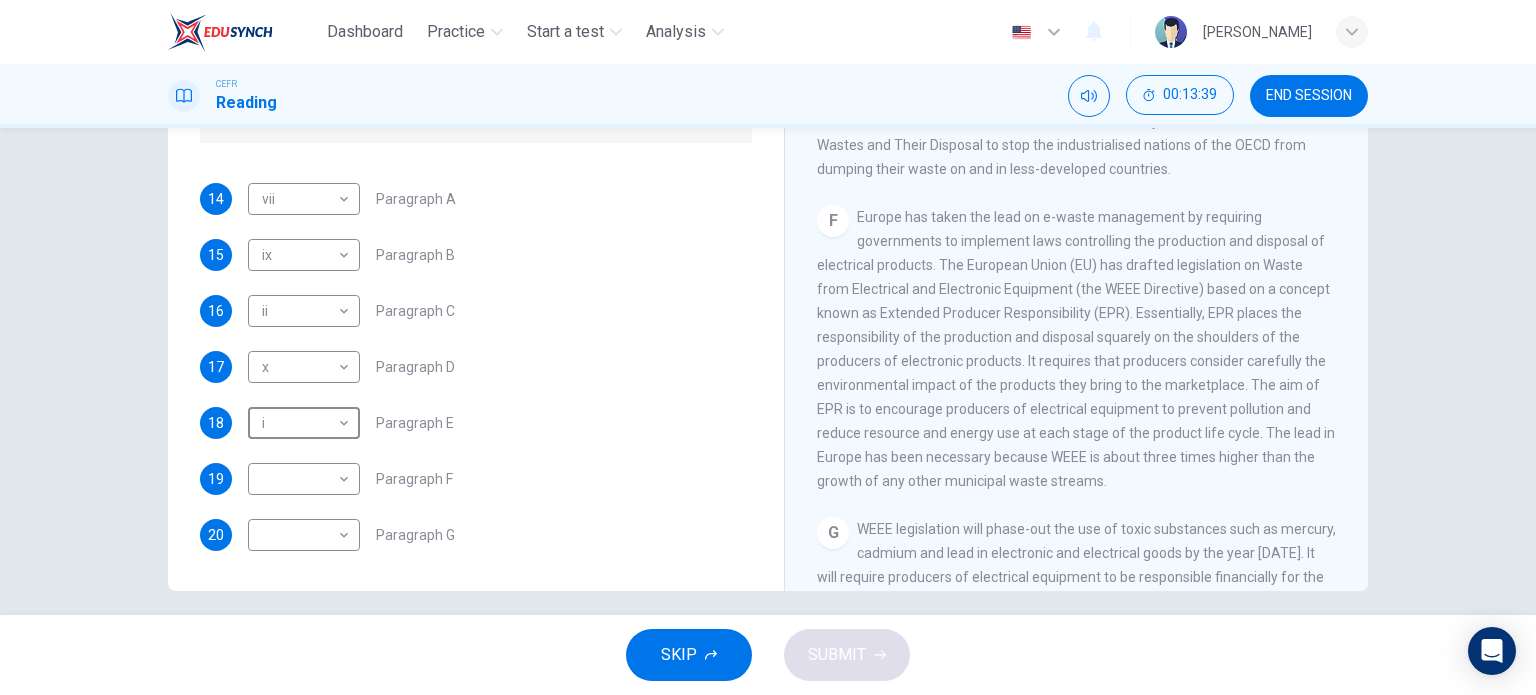 scroll, scrollTop: 1666, scrollLeft: 0, axis: vertical 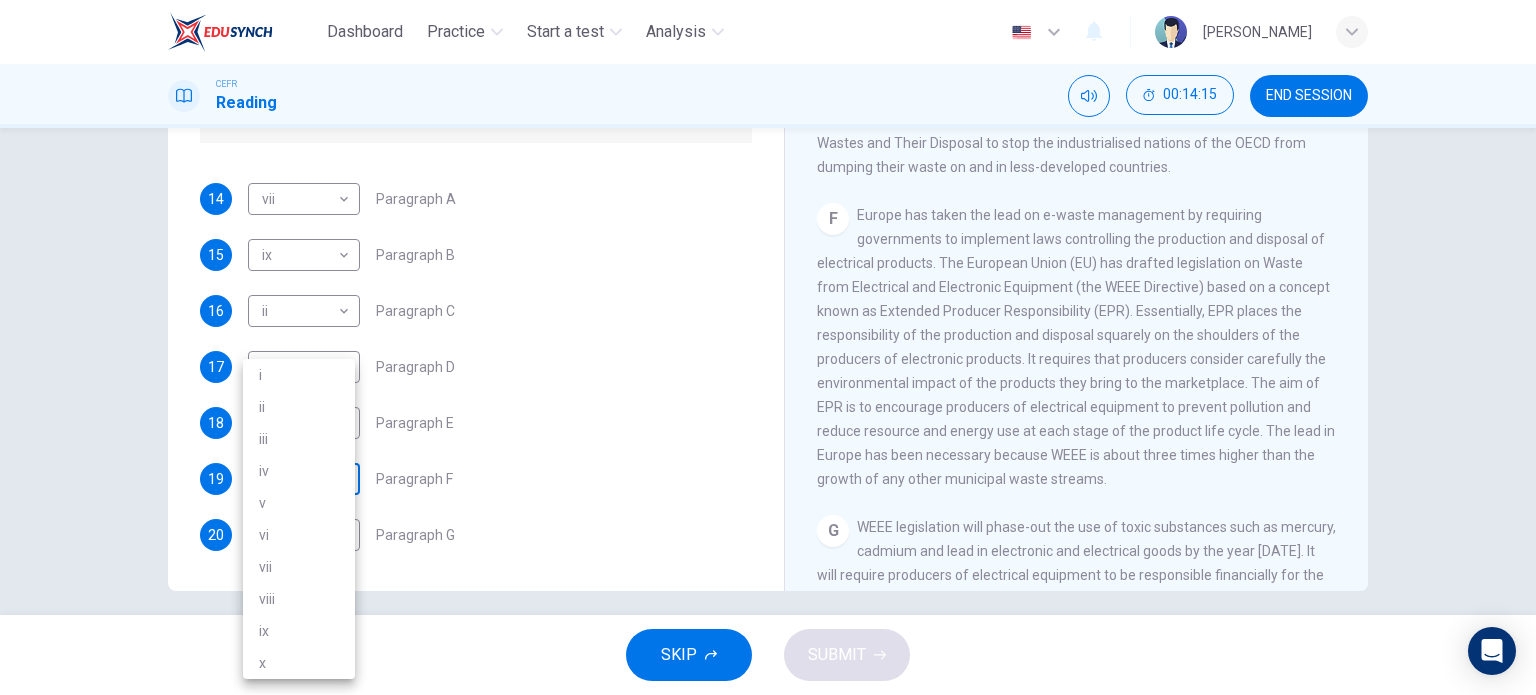 click on "Dashboard Practice Start a test Analysis English en ​ [PERSON_NAME] CEFR Reading 00:14:15 END SESSION Questions 14 - 20 The Reading Passage has 7 paragraphs,  A-G .
Choose the correct heading for each paragraph from the list of headings below.
Write the correct number,  i-x , in the boxes below. List of Headings i Exporting e-waste ii The hazards of burning computer junk iii Blame developed countries for e-waste iv Landfills are not satisfactory v Producer’s legal responsibility vi The dangers of computer circuit boards vii Electronic changes bring waste viii European e-waste laws ix The dangerous substances found in computers x Landfills and mercury leaching 14 vii vii ​ Paragraph A 15 ix ix ​ Paragraph B 16 ii ii ​ Paragraph C 17 x x ​ Paragraph D 18 i i ​ Paragraph E 19 ​ ​ Paragraph F 20 ​ ​ Paragraph G The Intense Rate of Change in the World CLICK TO ZOOM Click to Zoom A B C D E F G SKIP SUBMIT EduSynch - Online Language Proficiency Testing
Dashboard Practice i v" at bounding box center [768, 347] 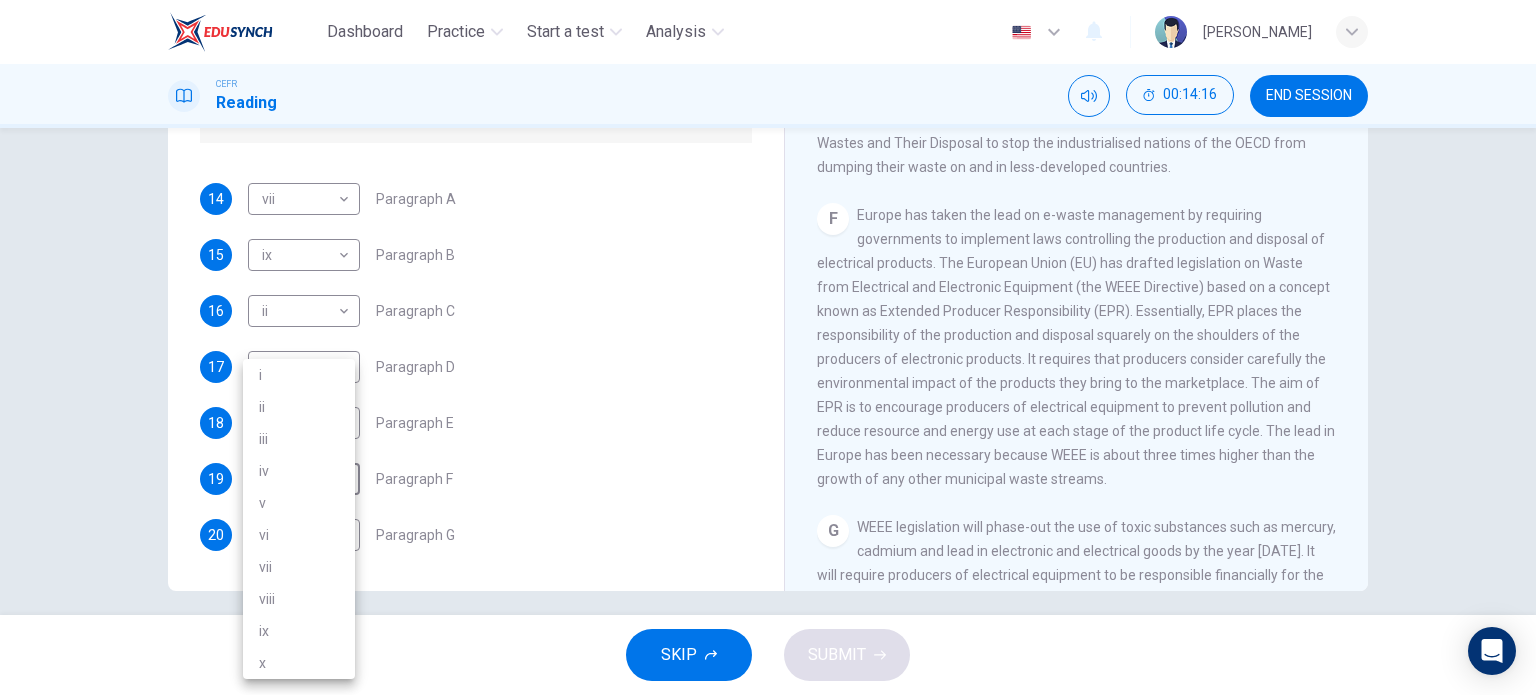 click on "viii" at bounding box center [299, 599] 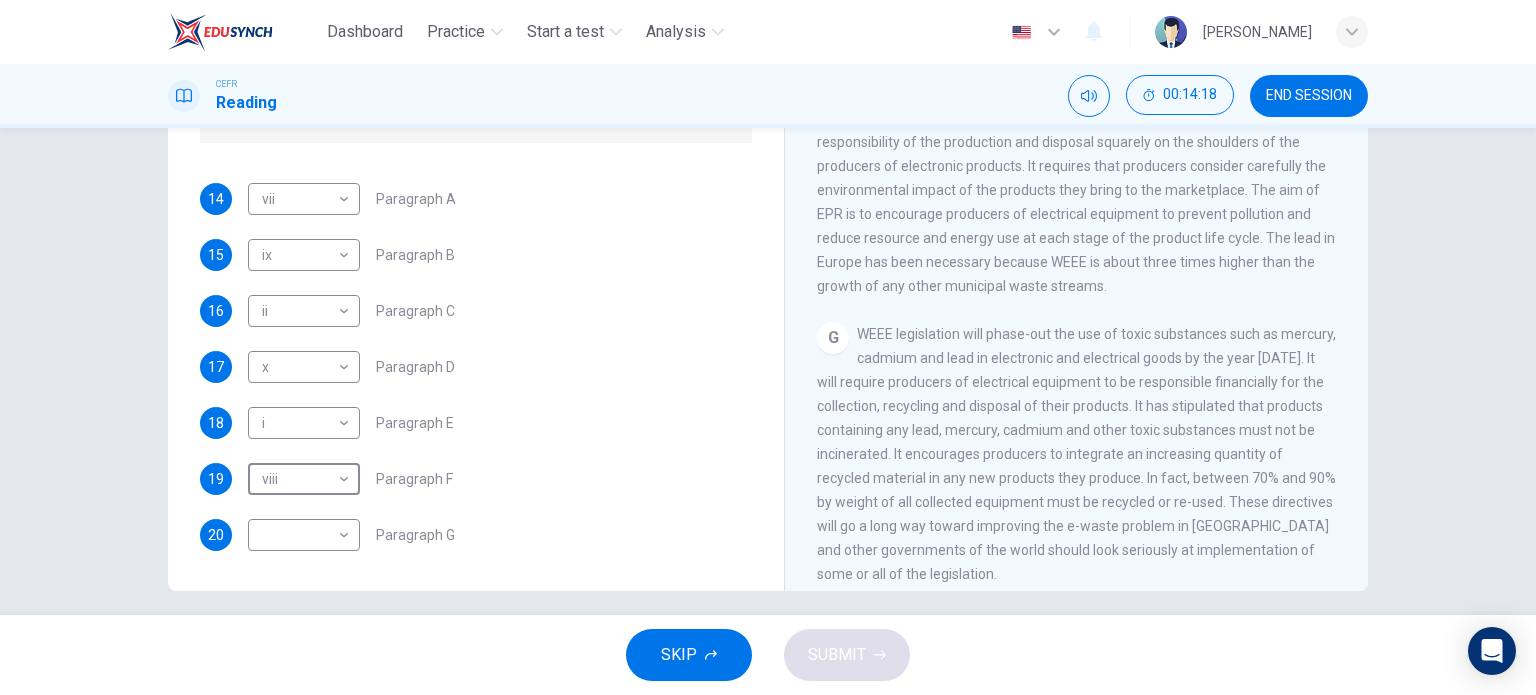 scroll, scrollTop: 1916, scrollLeft: 0, axis: vertical 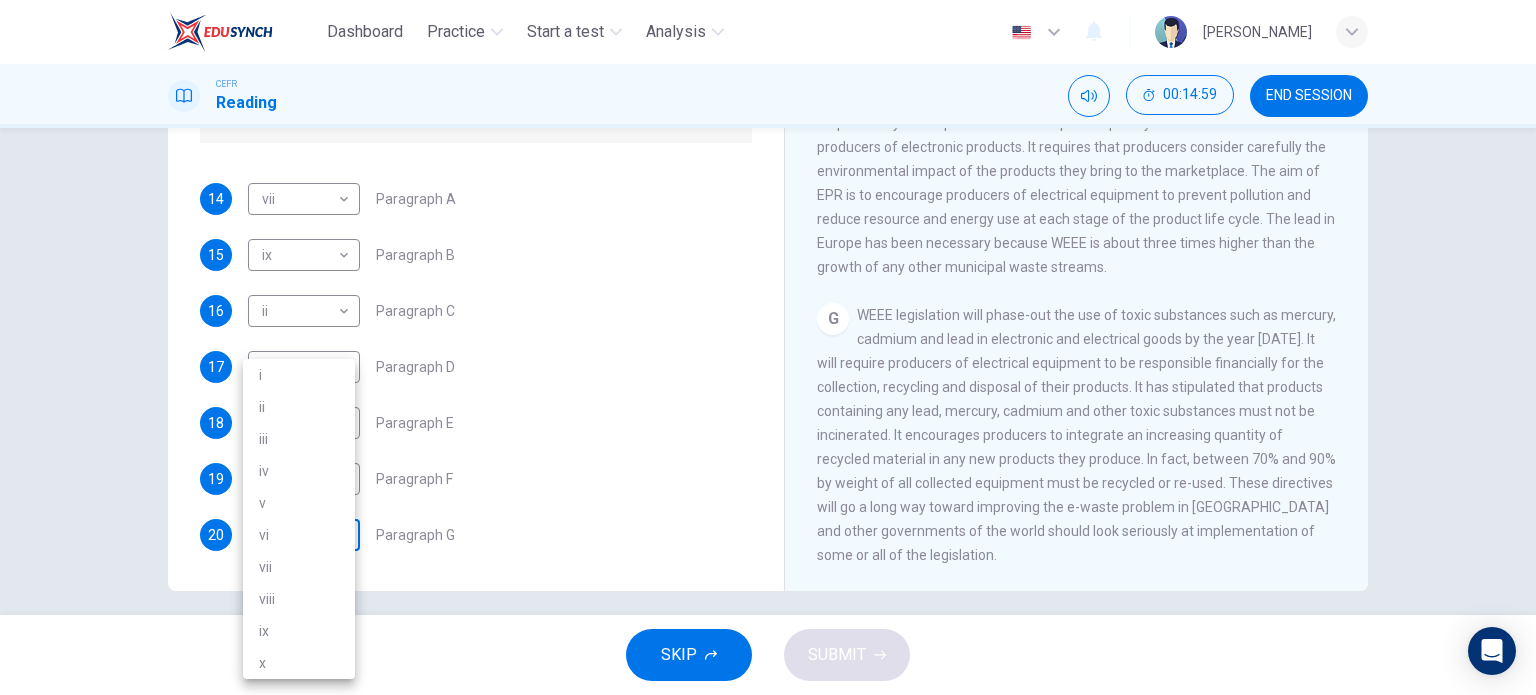 click on "Dashboard Practice Start a test Analysis English en ​ [PERSON_NAME] CEFR Reading 00:14:59 END SESSION Questions 14 - 20 The Reading Passage has 7 paragraphs,  A-G .
Choose the correct heading for each paragraph from the list of headings below.
Write the correct number,  i-x , in the boxes below. List of Headings i Exporting e-waste ii The hazards of burning computer junk iii Blame developed countries for e-waste iv Landfills are not satisfactory v Producer’s legal responsibility vi The dangers of computer circuit boards vii Electronic changes bring waste viii European e-waste laws ix The dangerous substances found in computers x Landfills and mercury leaching 14 vii vii ​ Paragraph A 15 ix ix ​ Paragraph B 16 ii ii ​ Paragraph C 17 x x ​ Paragraph D 18 i i ​ Paragraph E 19 viii viii ​ Paragraph F 20 ​ ​ Paragraph G The Intense Rate of Change in the World CLICK TO ZOOM Click to Zoom A B C D E F G SKIP SUBMIT EduSynch - Online Language Proficiency Testing
Dashboard 2025 i" at bounding box center (768, 347) 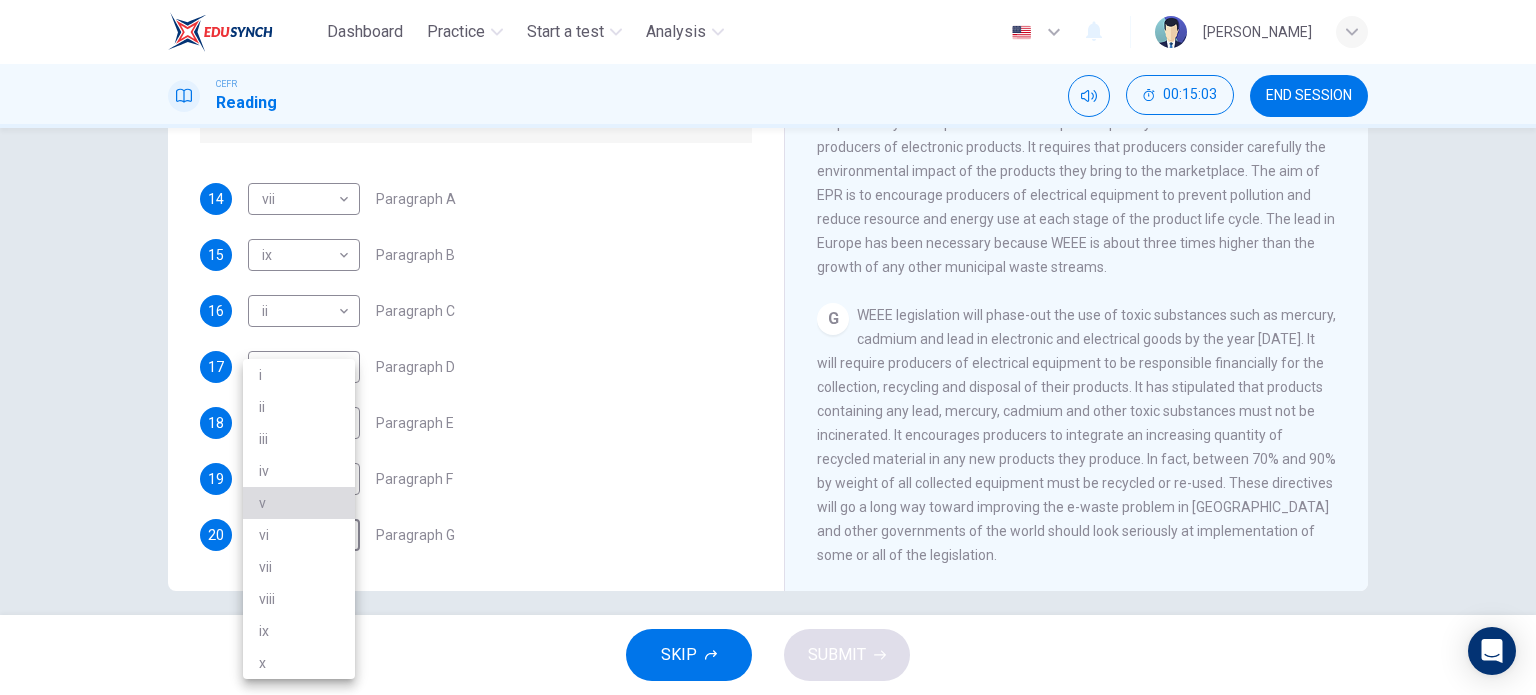 click on "v" at bounding box center [299, 503] 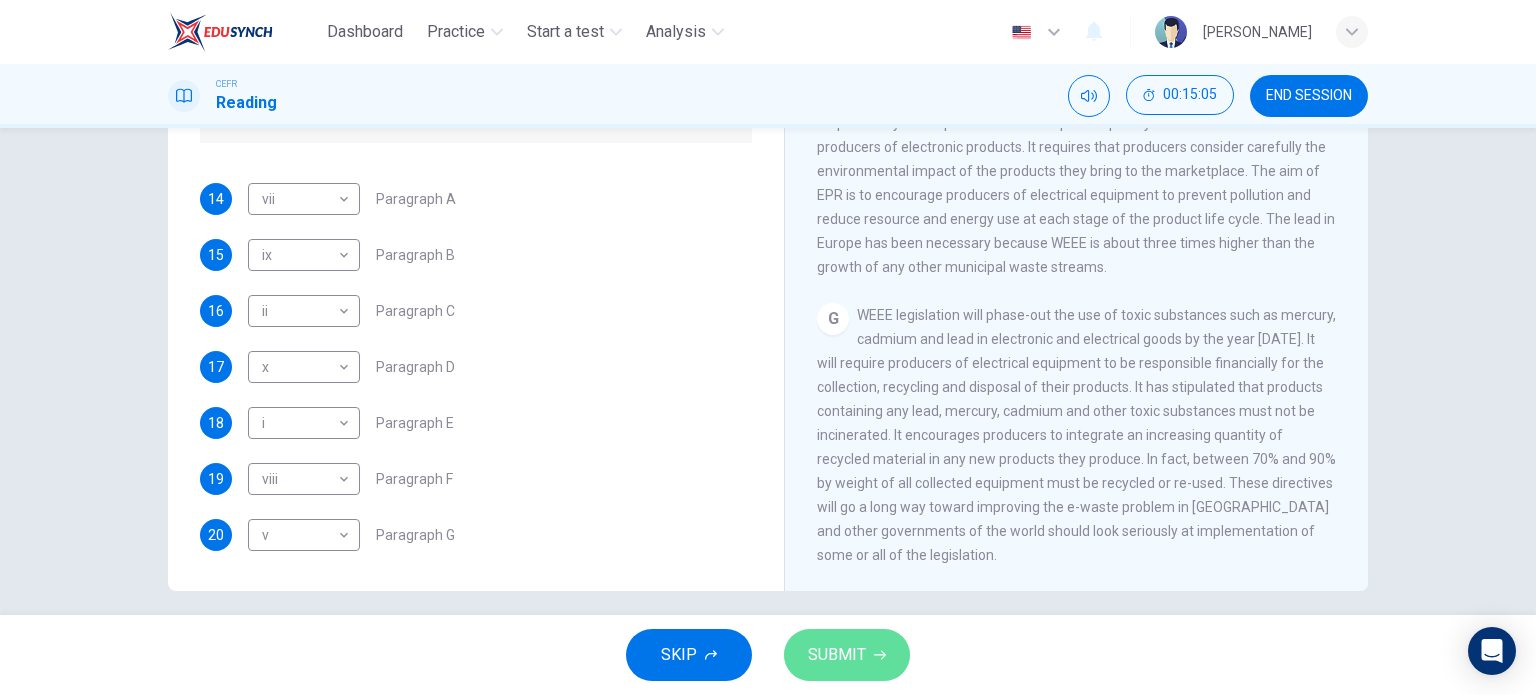 click on "SUBMIT" at bounding box center (847, 655) 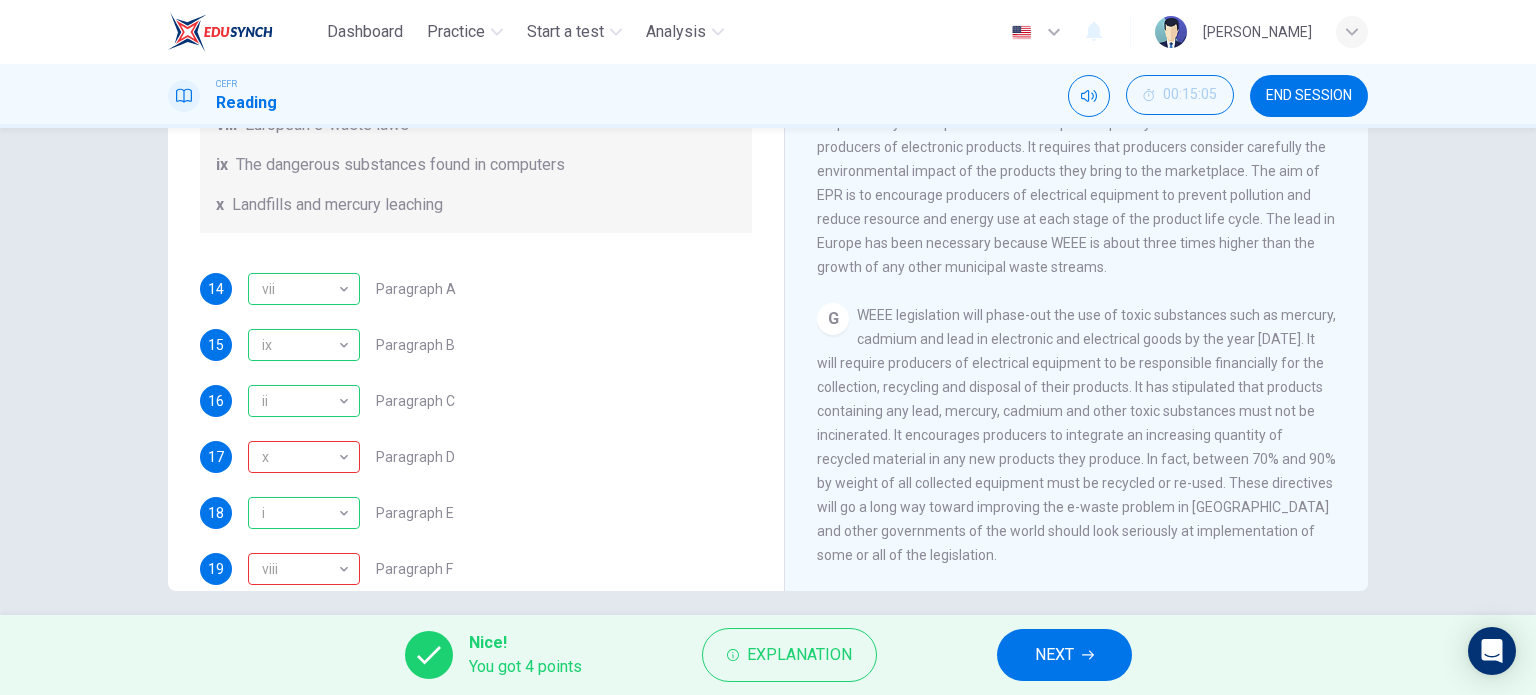 scroll, scrollTop: 448, scrollLeft: 0, axis: vertical 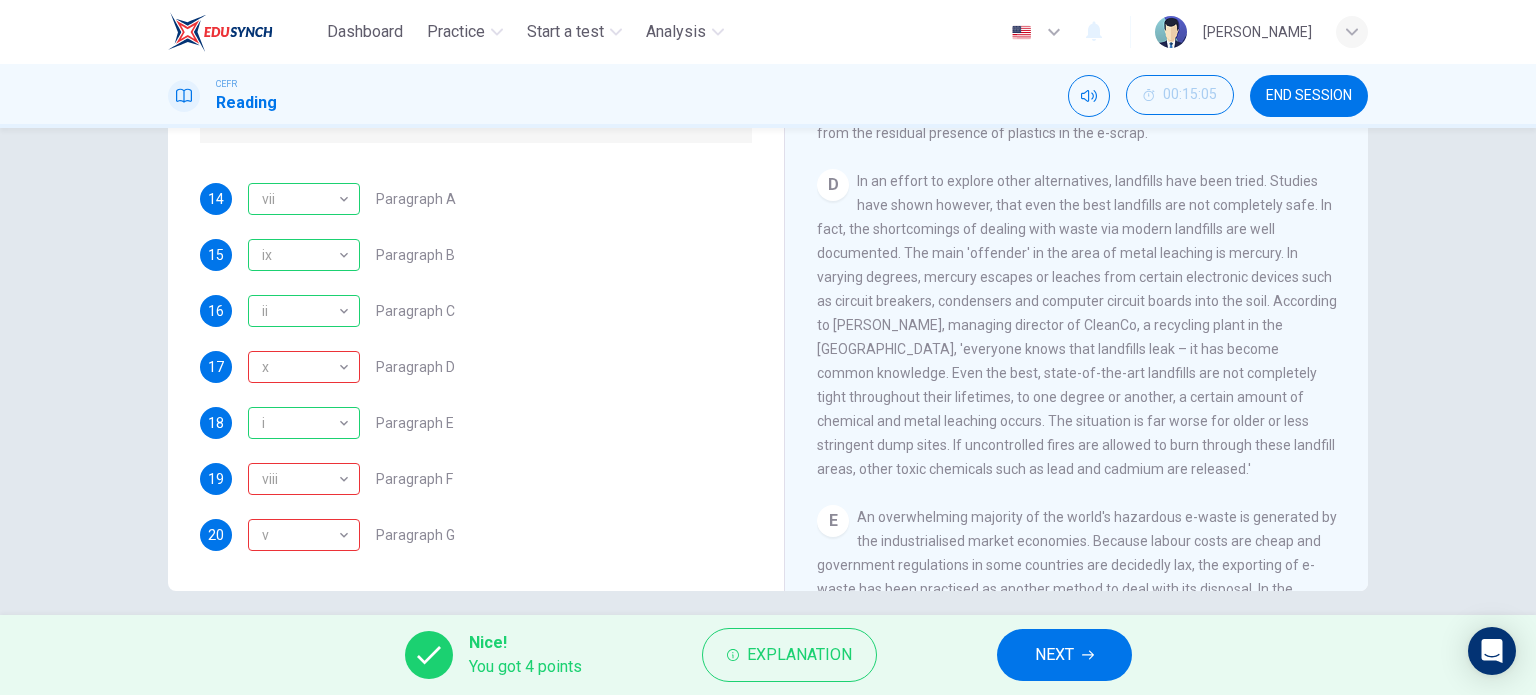 click on "NEXT" at bounding box center (1064, 655) 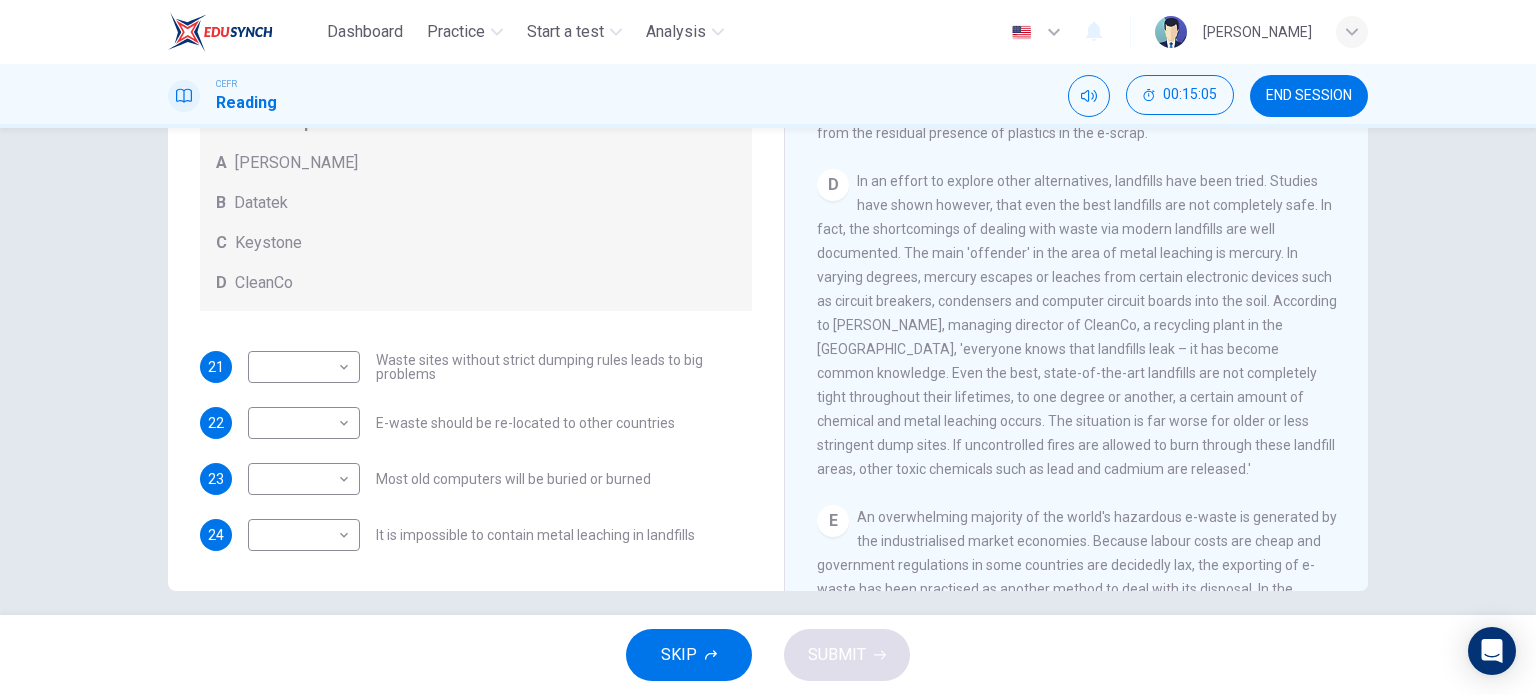 scroll, scrollTop: 104, scrollLeft: 0, axis: vertical 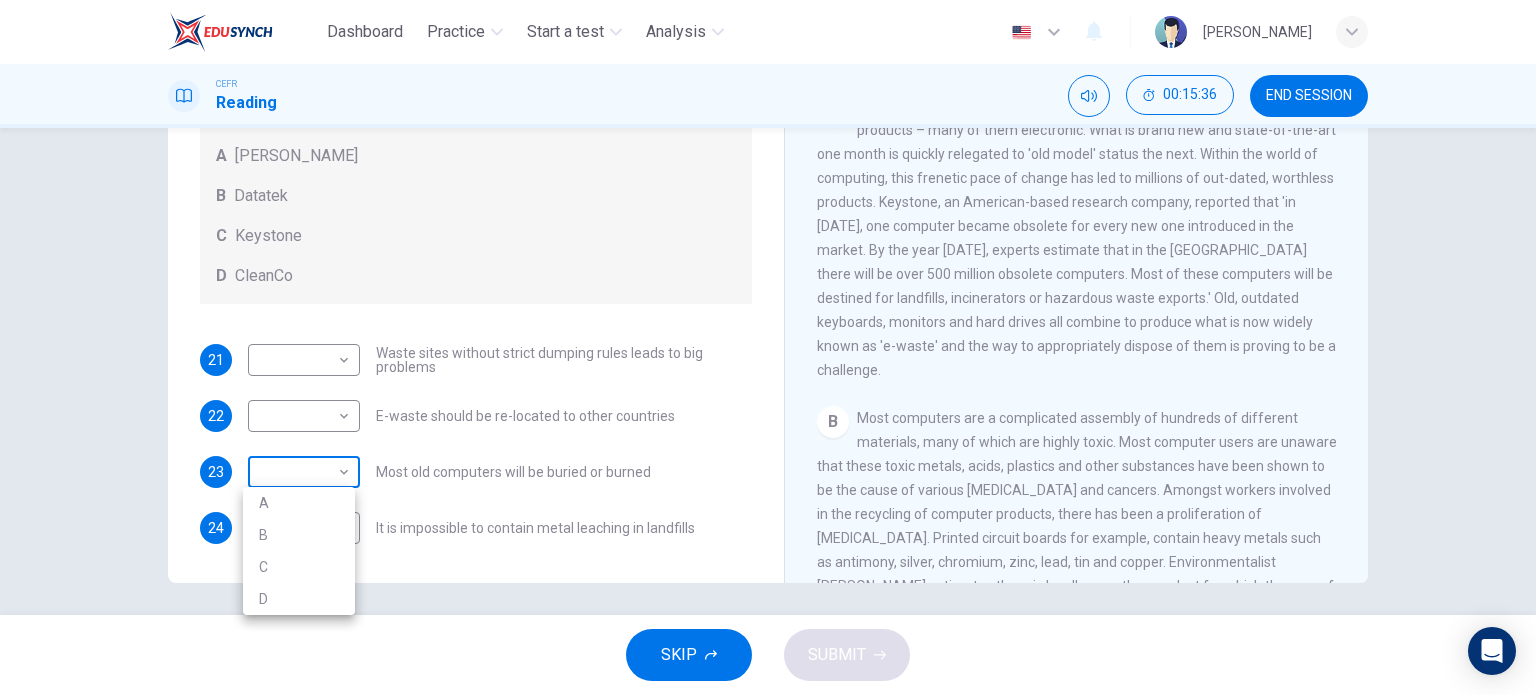 click on "Dashboard Practice Start a test Analysis English en ​ [PERSON_NAME] CEFR Reading 00:15:36 END SESSION Questions 21 - 24 Look at the following list of statements and the list of
companies below.
Match each statement with the correct company. Write the correct letter A-D in the boxes below on your answer sheet.
NB  You may use any letter more than once. List of Companies A Noranda Smelter B Datatek C Keystone D CleanCo 21 ​ ​ Waste sites without strict dumping rules leads to big problems 22 ​ ​ E-waste should be re-located to other countries 23 ​ ​ Most old computers will be buried or burned 24 ​ ​ It is impossible to contain metal leaching in landfills The Intense Rate of Change in the World CLICK TO ZOOM Click to Zoom A B C D E F G SKIP SUBMIT EduSynch - Online Language Proficiency Testing
Dashboard Practice Start a test Analysis Notifications © Copyright  2025 A B C D" at bounding box center (768, 347) 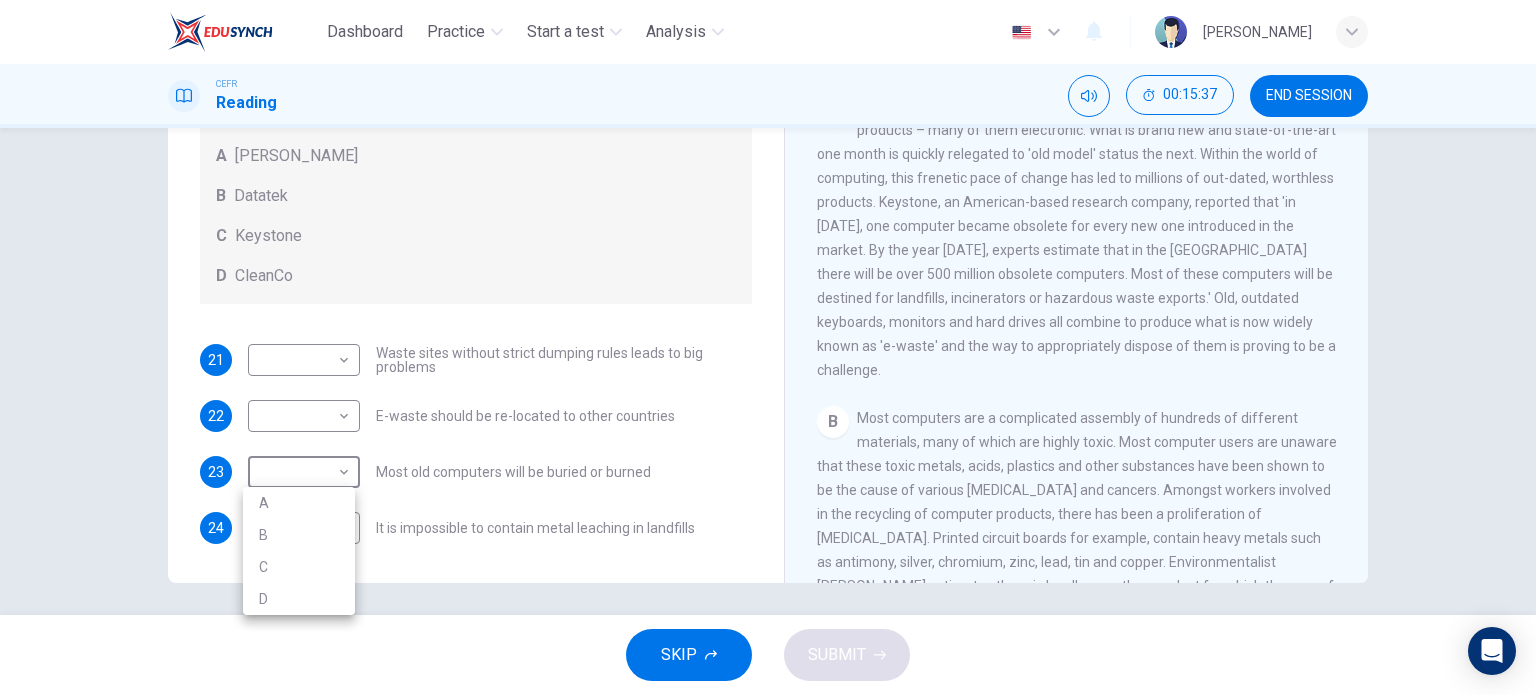 click on "C" at bounding box center [299, 567] 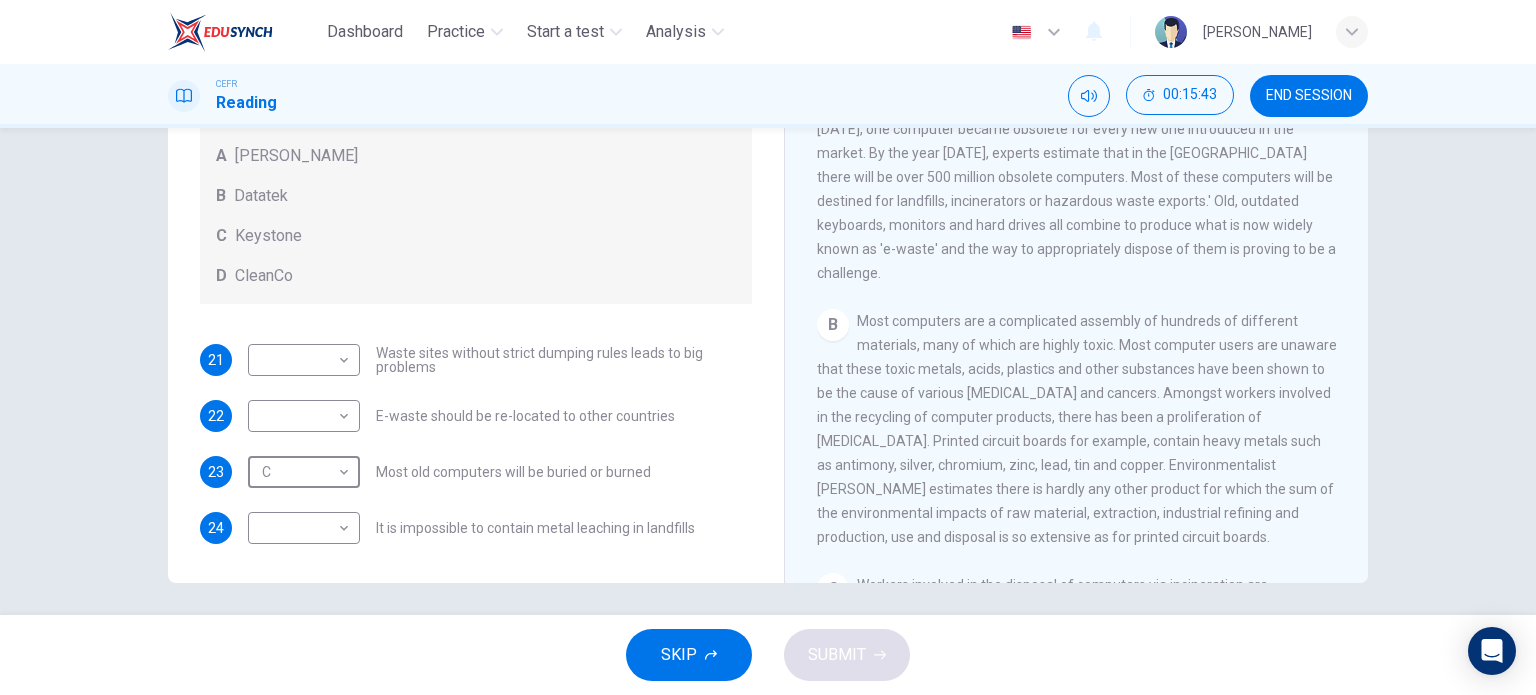 scroll, scrollTop: 419, scrollLeft: 0, axis: vertical 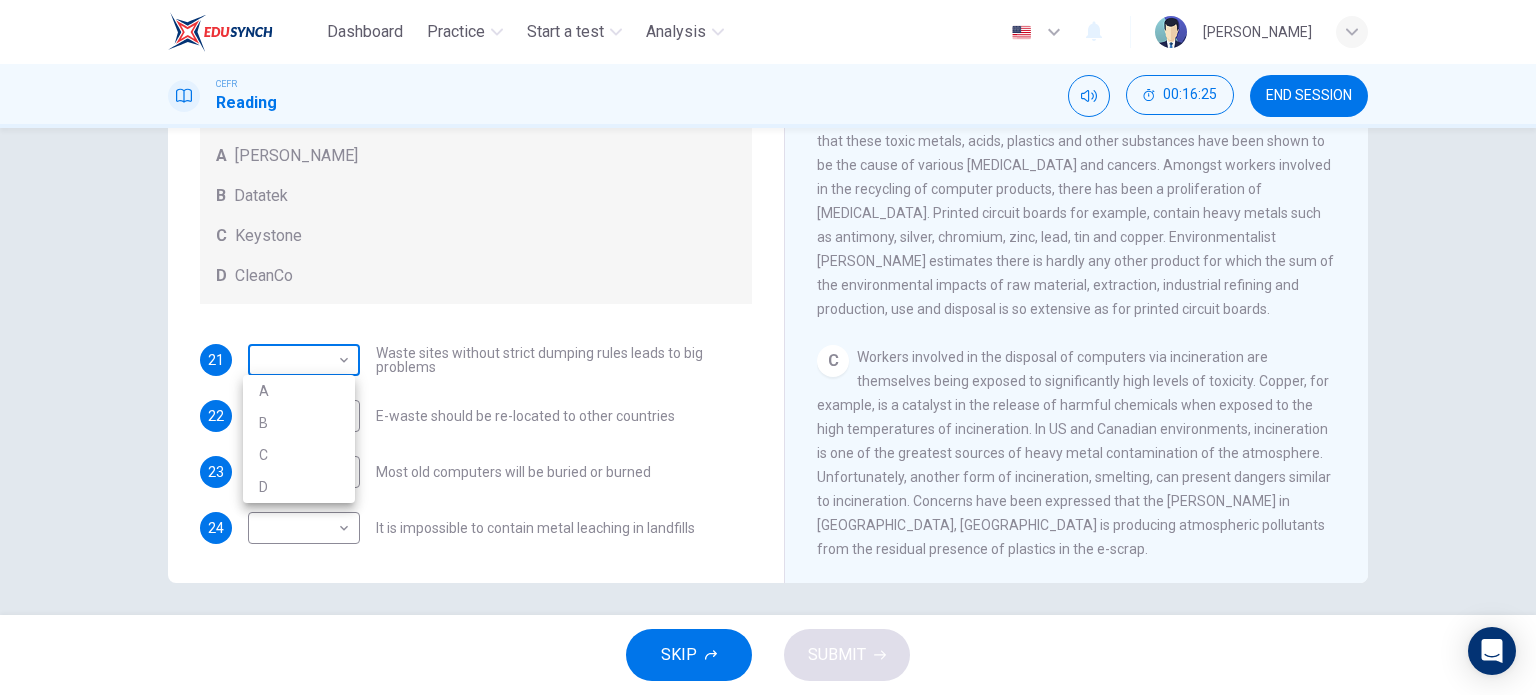 click on "Dashboard Practice Start a test Analysis English en ​ [PERSON_NAME] CEFR Reading 00:16:25 END SESSION Questions 21 - 24 Look at the following list of statements and the list of
companies below.
Match each statement with the correct company. Write the correct letter A-D in the boxes below on your answer sheet.
NB  You may use any letter more than once. List of Companies A Noranda Smelter B Datatek C Keystone D CleanCo 21 ​ ​ Waste sites without strict dumping rules leads to big problems 22 ​ ​ E-waste should be re-located to other countries 23 C C ​ Most old computers will be buried or burned 24 ​ ​ It is impossible to contain metal leaching in landfills The Intense Rate of Change in the World CLICK TO ZOOM Click to Zoom A B C D E F G SKIP SUBMIT EduSynch - Online Language Proficiency Testing
Dashboard Practice Start a test Analysis Notifications © Copyright  2025 A B C D" at bounding box center [768, 347] 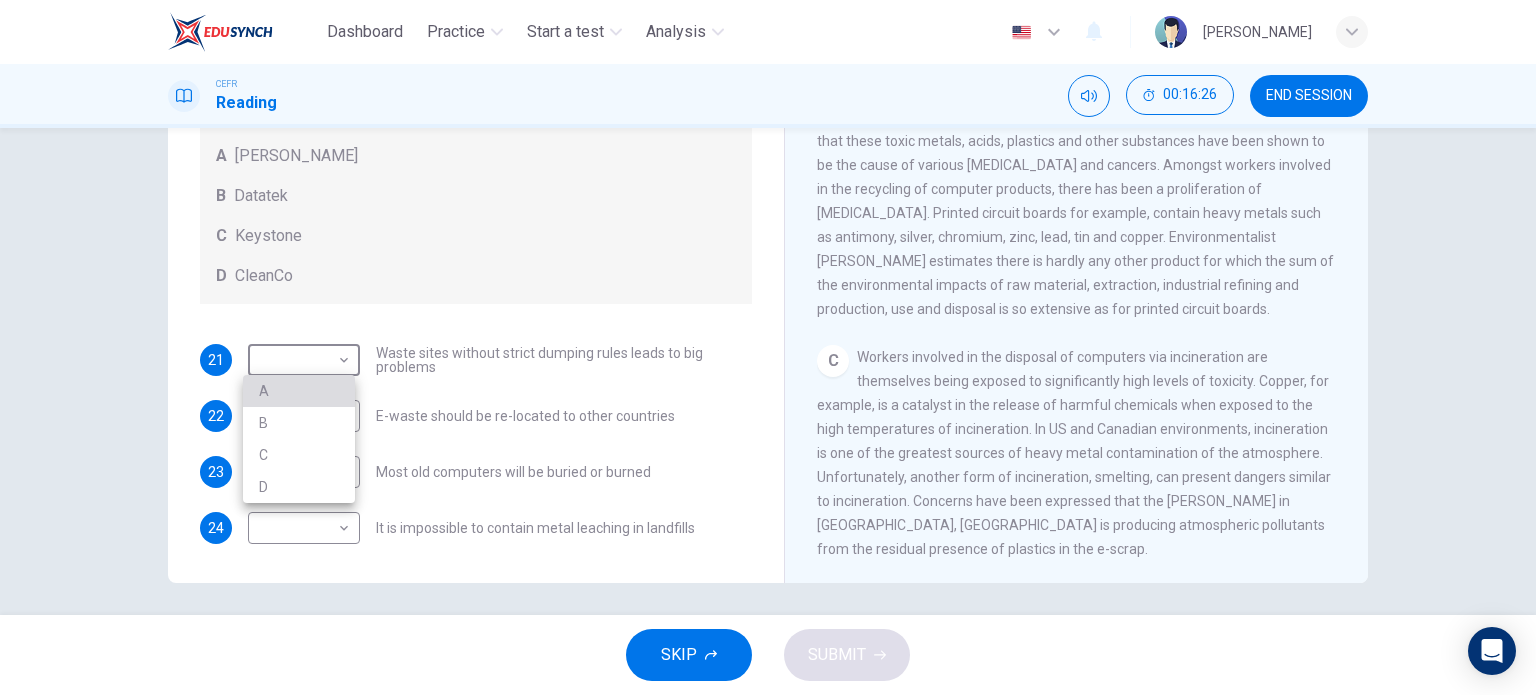 click on "A" at bounding box center [299, 391] 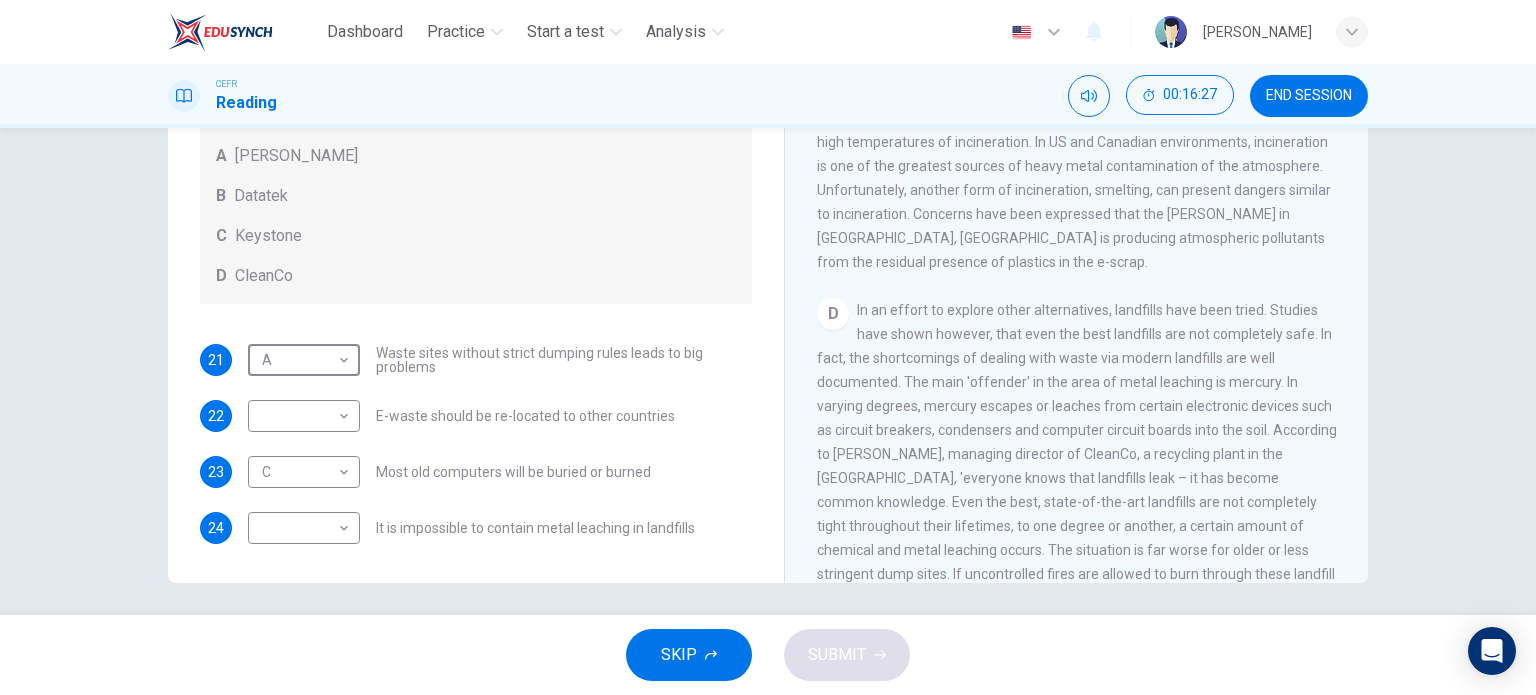 scroll, scrollTop: 916, scrollLeft: 0, axis: vertical 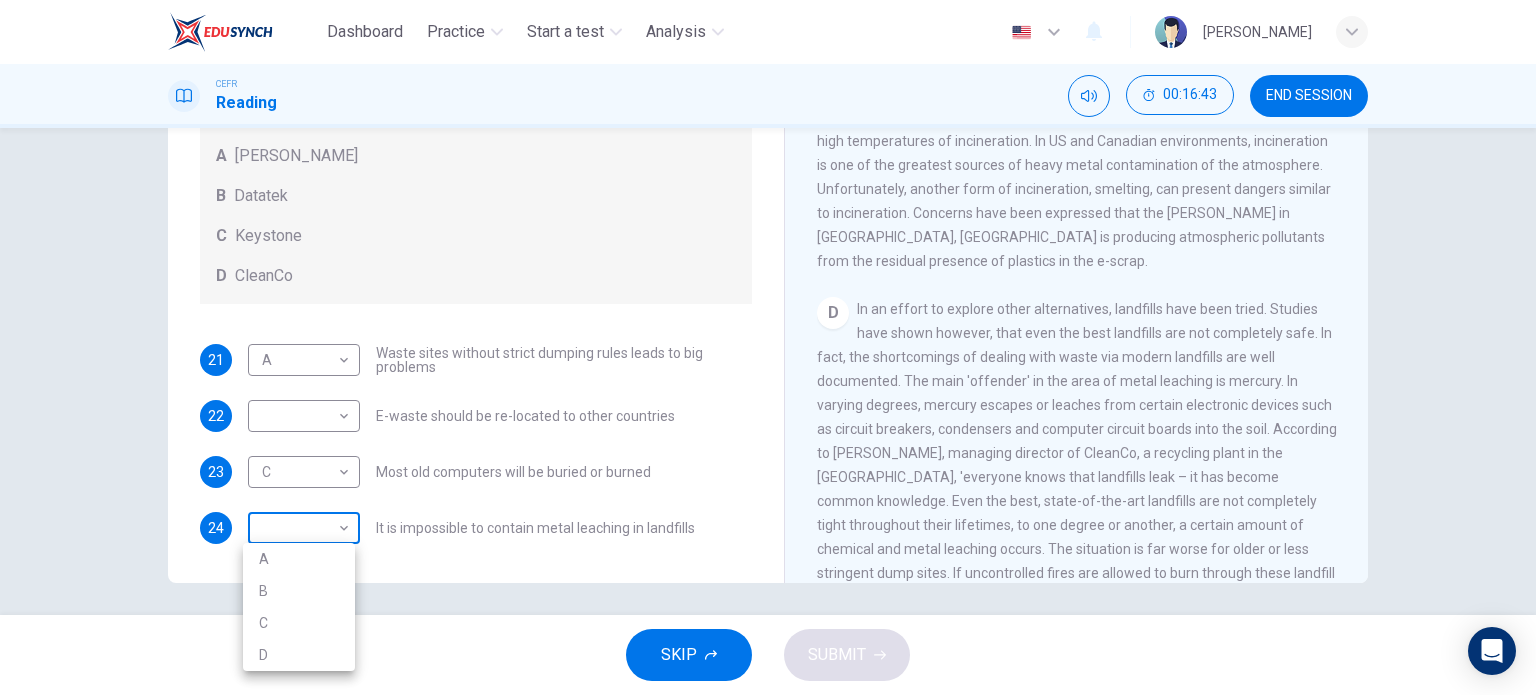 click on "Dashboard Practice Start a test Analysis English en ​ [PERSON_NAME] CEFR Reading 00:16:43 END SESSION Questions 21 - 24 Look at the following list of statements and the list of
companies below.
Match each statement with the correct company. Write the correct letter A-D in the boxes below on your answer sheet.
NB  You may use any letter more than once. List of Companies A Noranda Smelter B Datatek C Keystone D CleanCo 21 A A ​ Waste sites without strict dumping rules leads to big problems 22 ​ ​ E-waste should be re-located to other countries 23 C C ​ Most old computers will be buried or burned 24 ​ ​ It is impossible to contain metal leaching in landfills The Intense Rate of Change in the World CLICK TO ZOOM Click to Zoom A B C D E F G SKIP SUBMIT EduSynch - Online Language Proficiency Testing
Dashboard Practice Start a test Analysis Notifications © Copyright  2025 A B C D" at bounding box center (768, 347) 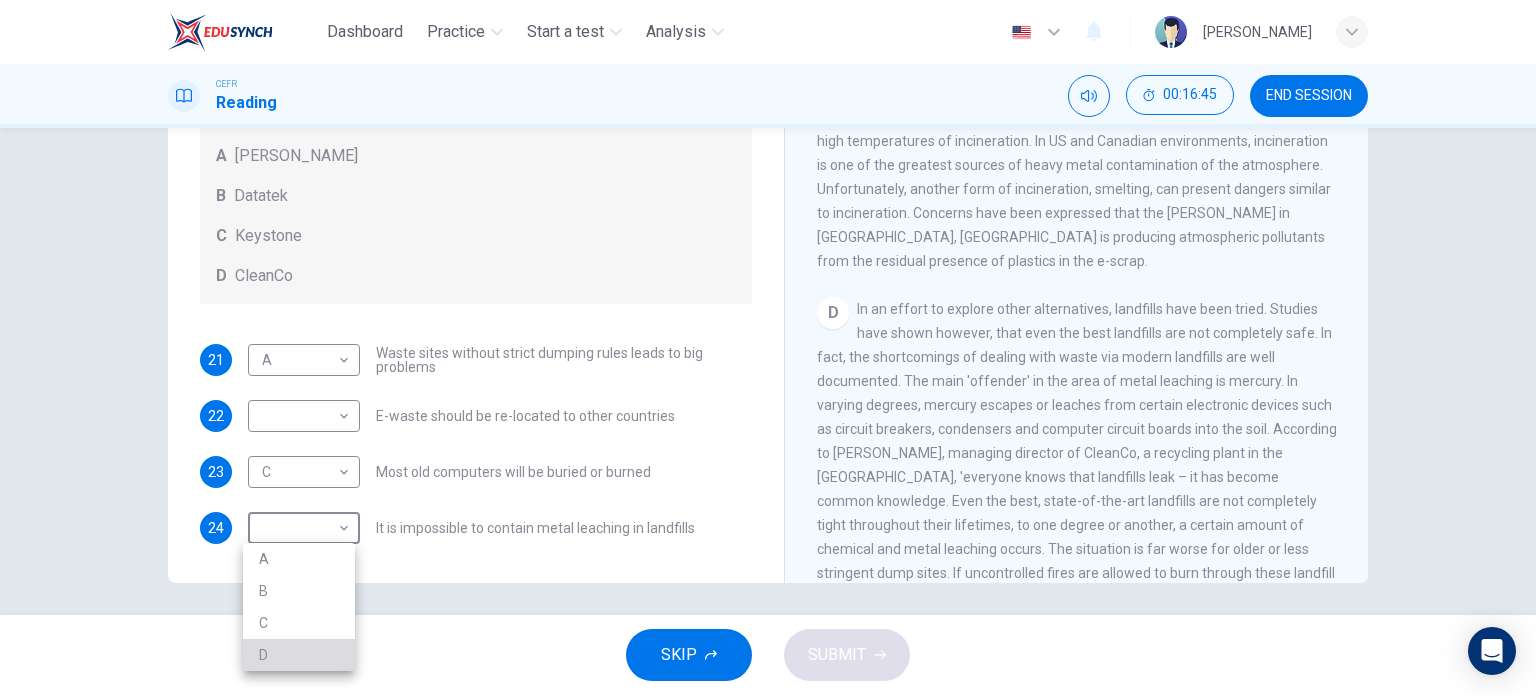 click on "D" at bounding box center [299, 655] 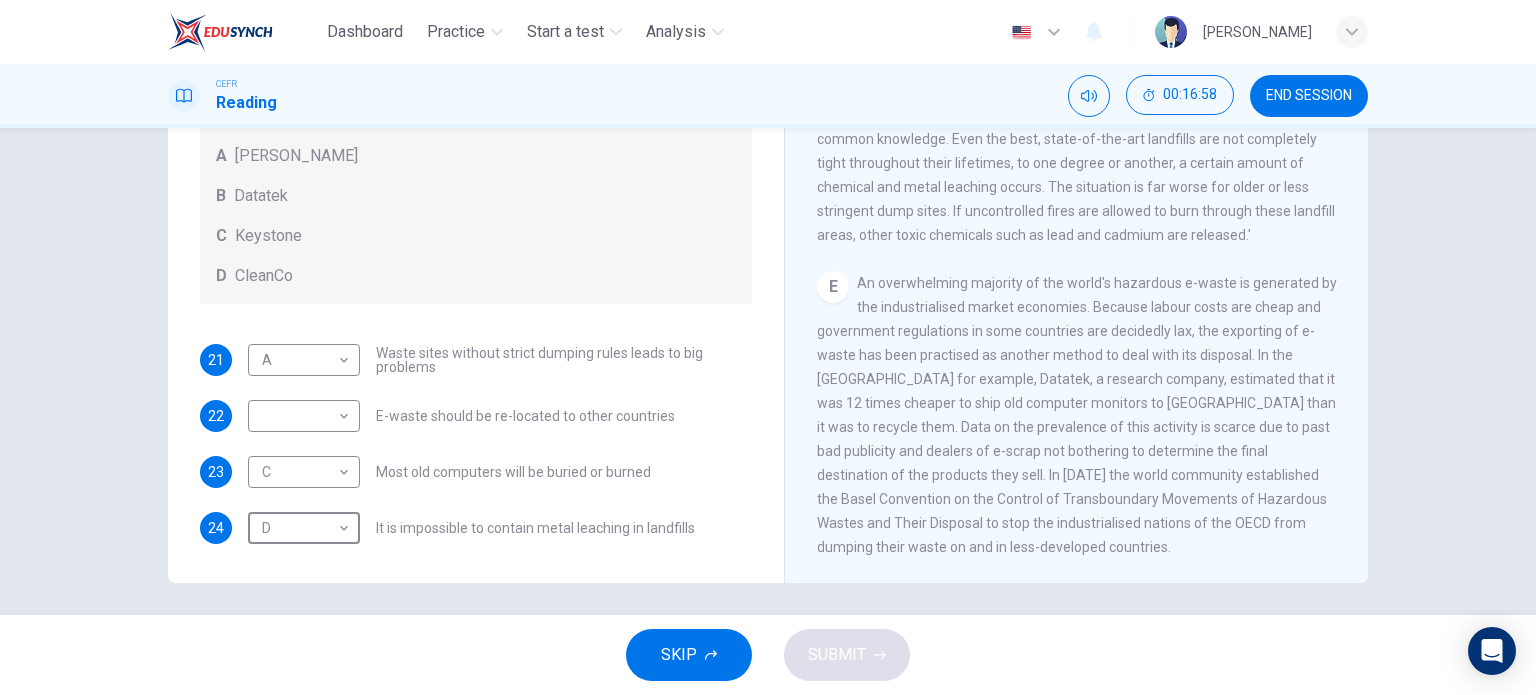 scroll, scrollTop: 1282, scrollLeft: 0, axis: vertical 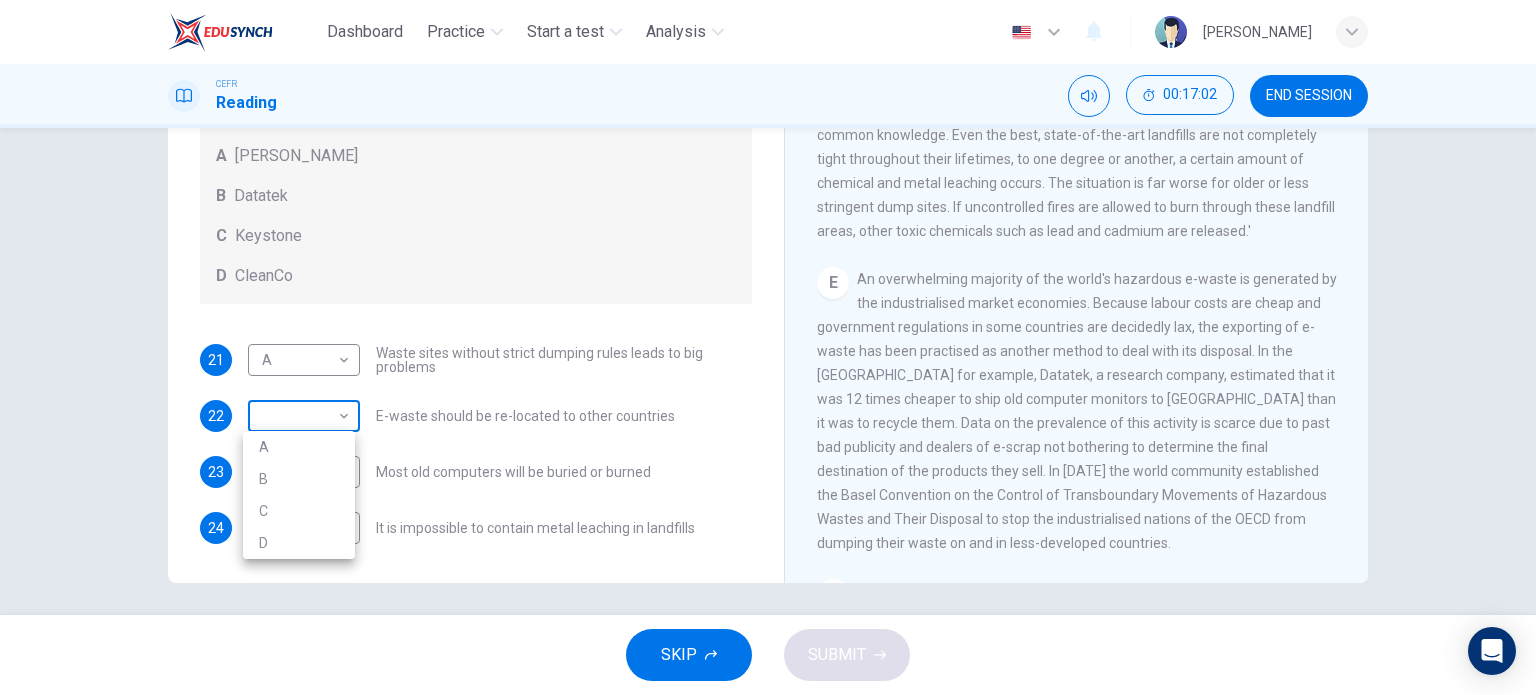 click on "Dashboard Practice Start a test Analysis English en ​ [PERSON_NAME] CEFR Reading 00:17:02 END SESSION Questions 21 - 24 Look at the following list of statements and the list of
companies below.
Match each statement with the correct company. Write the correct letter A-D in the boxes below on your answer sheet.
NB  You may use any letter more than once. List of Companies A Noranda Smelter B Datatek C Keystone D CleanCo 21 A A ​ Waste sites without strict dumping rules leads to big problems 22 ​ ​ E-waste should be re-located to other countries 23 C C ​ Most old computers will be buried or burned 24 D D ​ It is impossible to contain metal leaching in landfills The Intense Rate of Change in the World CLICK TO ZOOM Click to Zoom A B C D E F G SKIP SUBMIT EduSynch - Online Language Proficiency Testing
Dashboard Practice Start a test Analysis Notifications © Copyright  2025 A B C D" at bounding box center [768, 347] 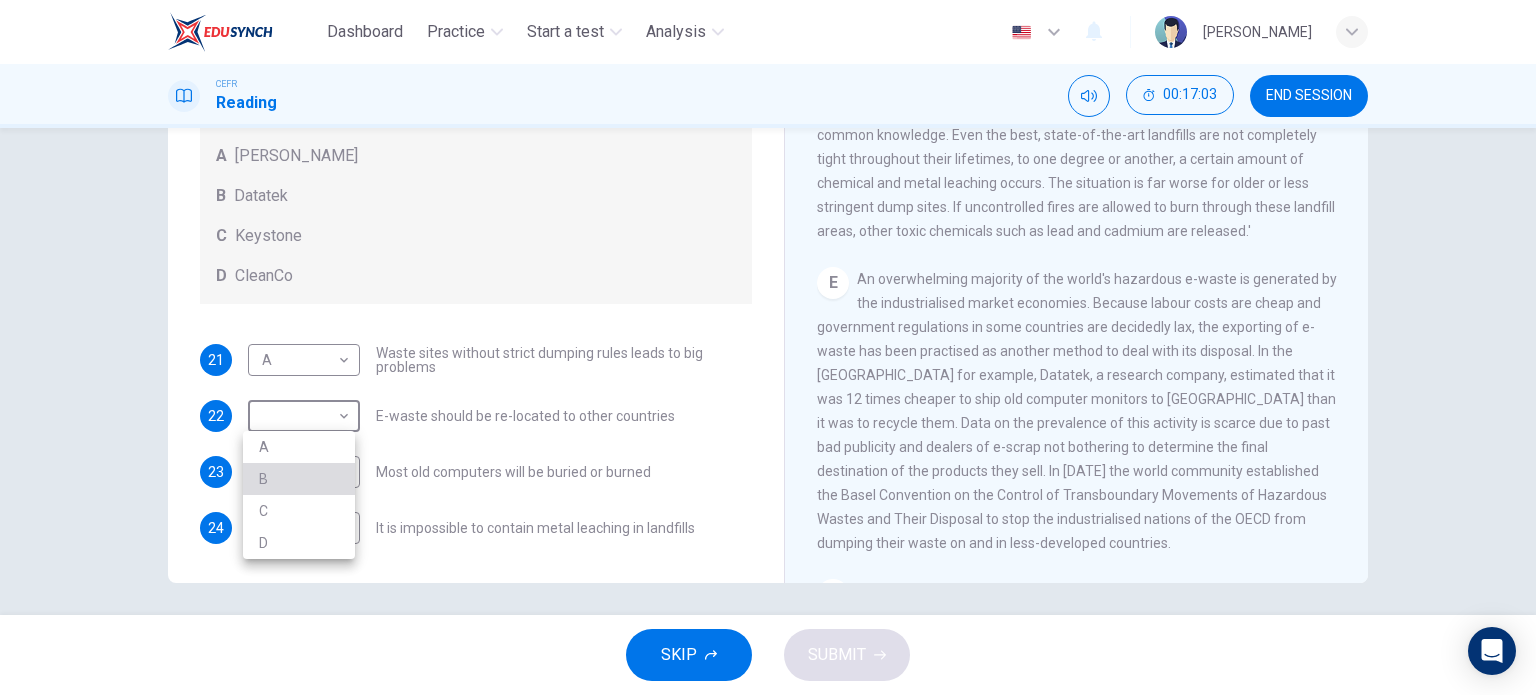 click on "B" at bounding box center [299, 479] 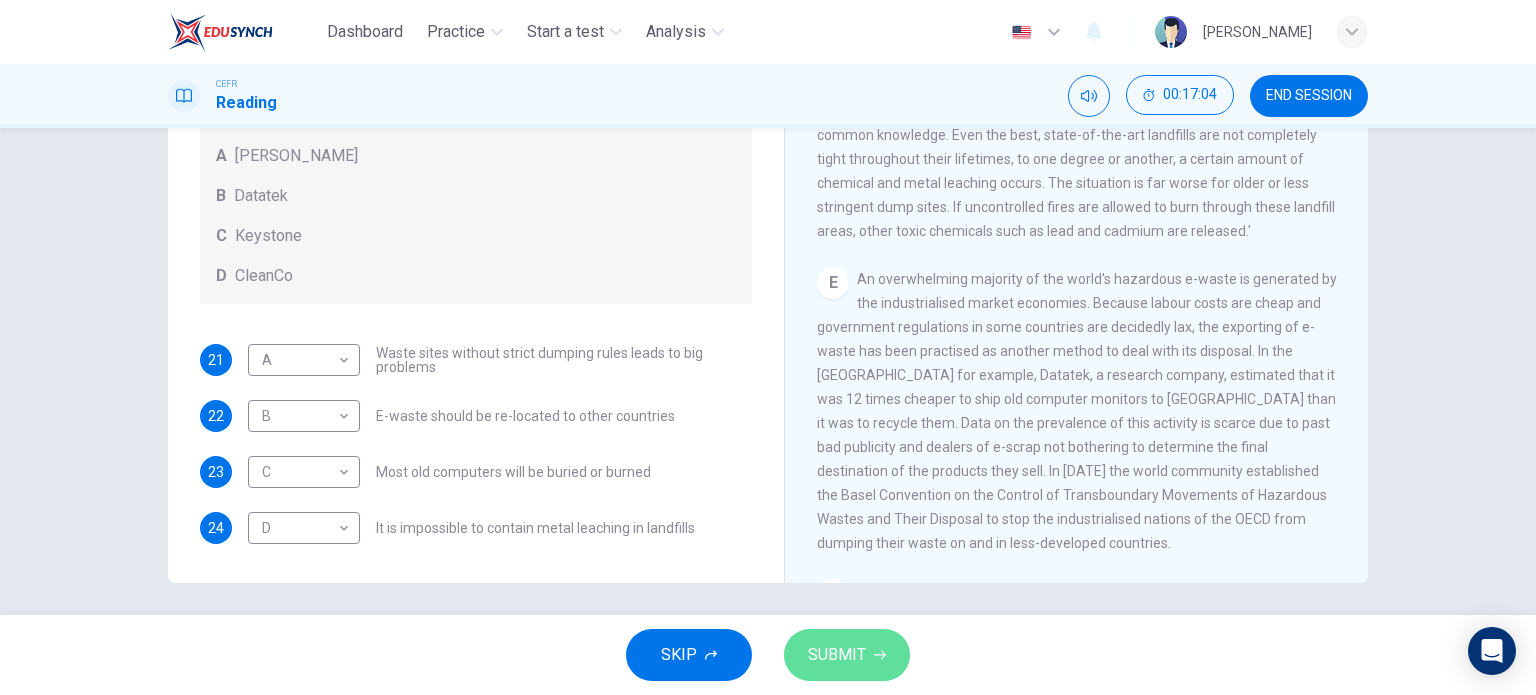 click on "SUBMIT" at bounding box center (837, 655) 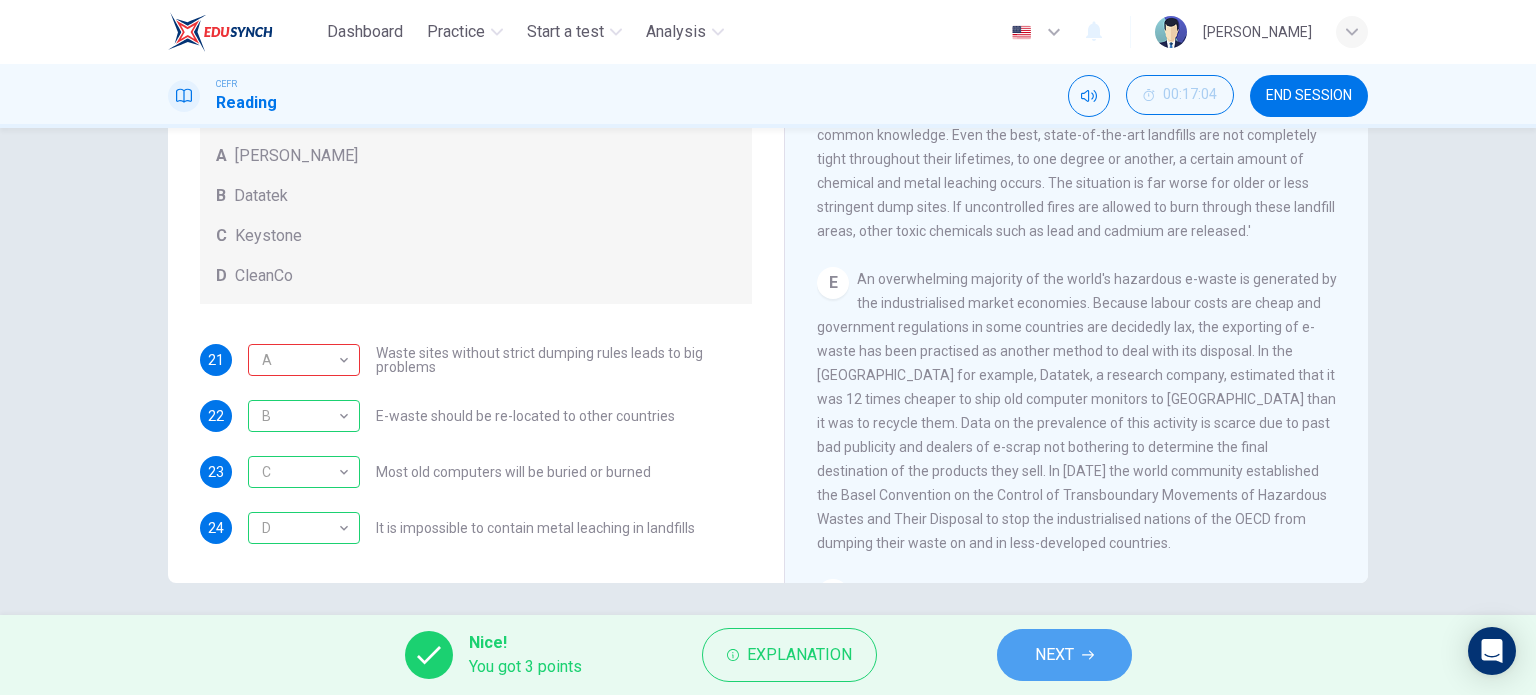 click on "NEXT" at bounding box center [1064, 655] 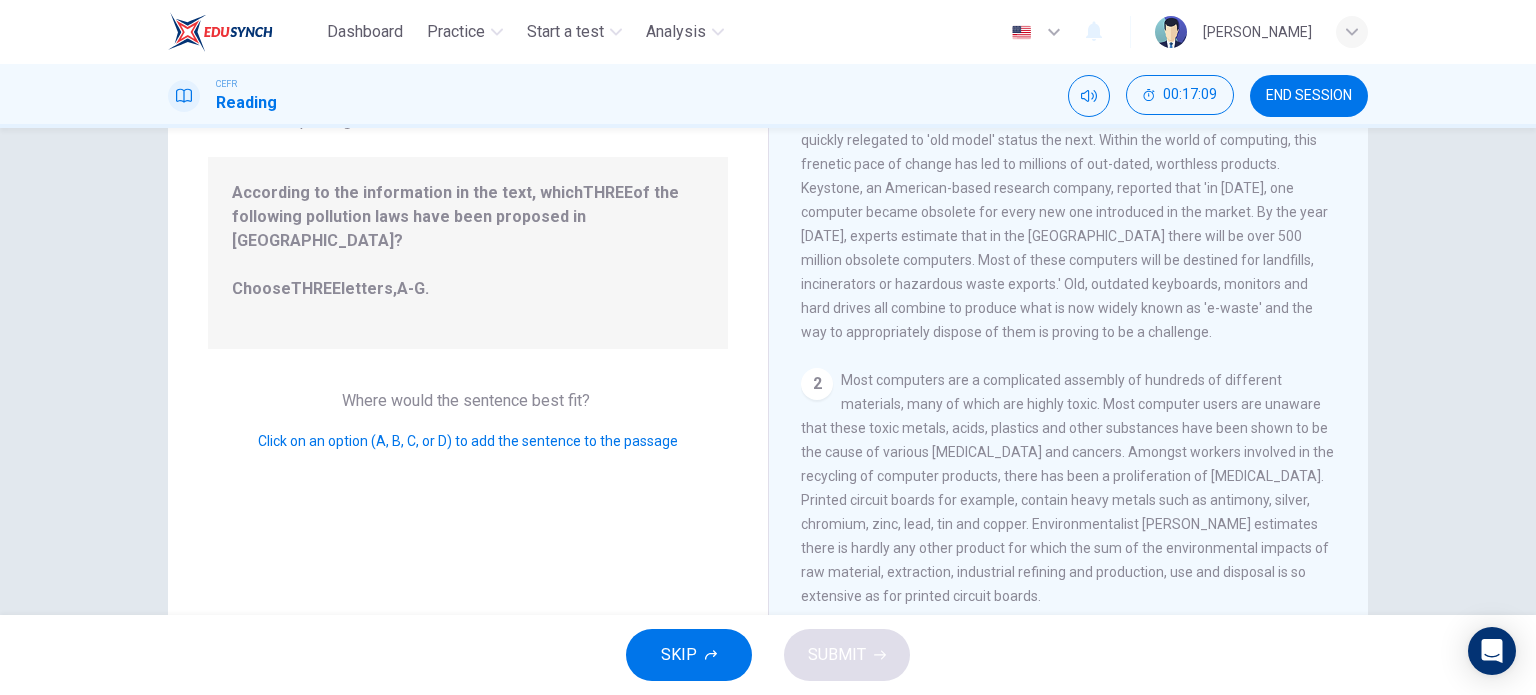 scroll, scrollTop: 176, scrollLeft: 0, axis: vertical 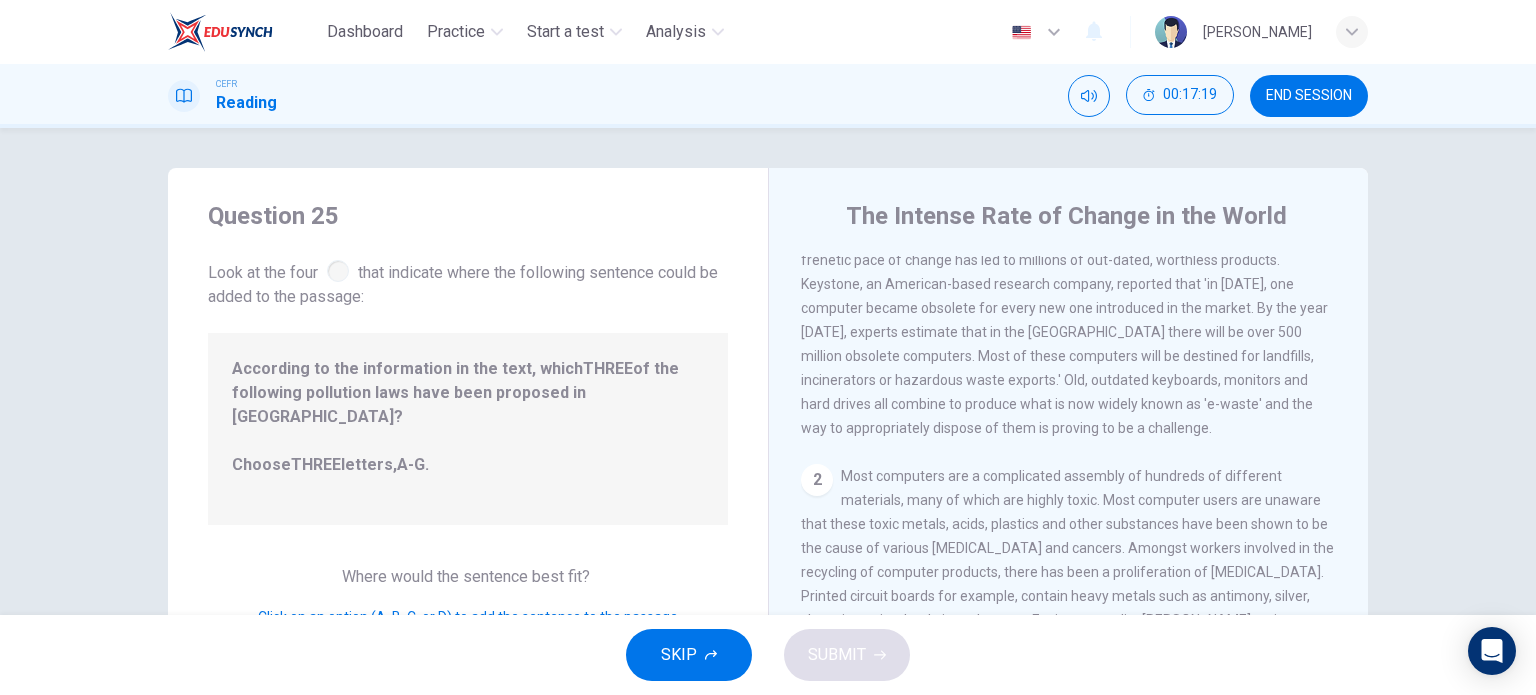 click on "2" at bounding box center (817, 480) 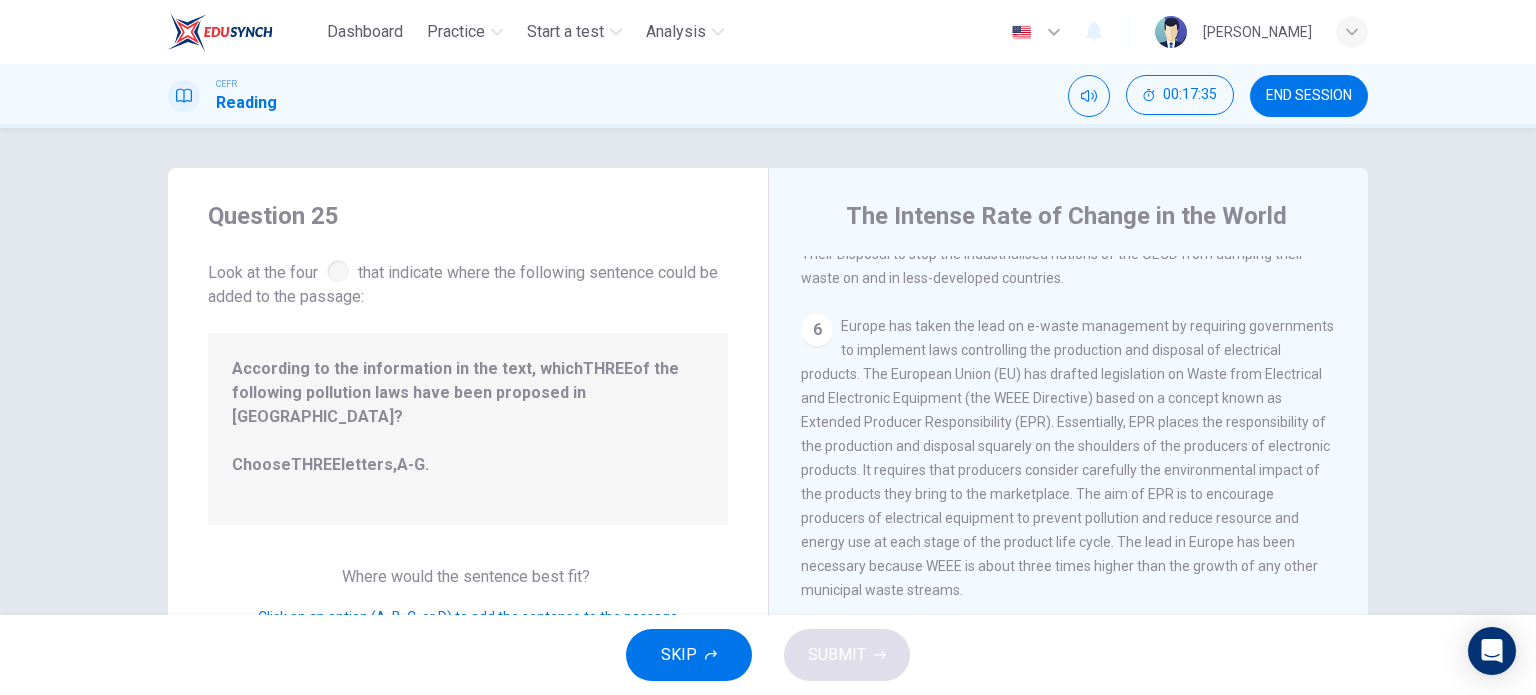 scroll, scrollTop: 1452, scrollLeft: 0, axis: vertical 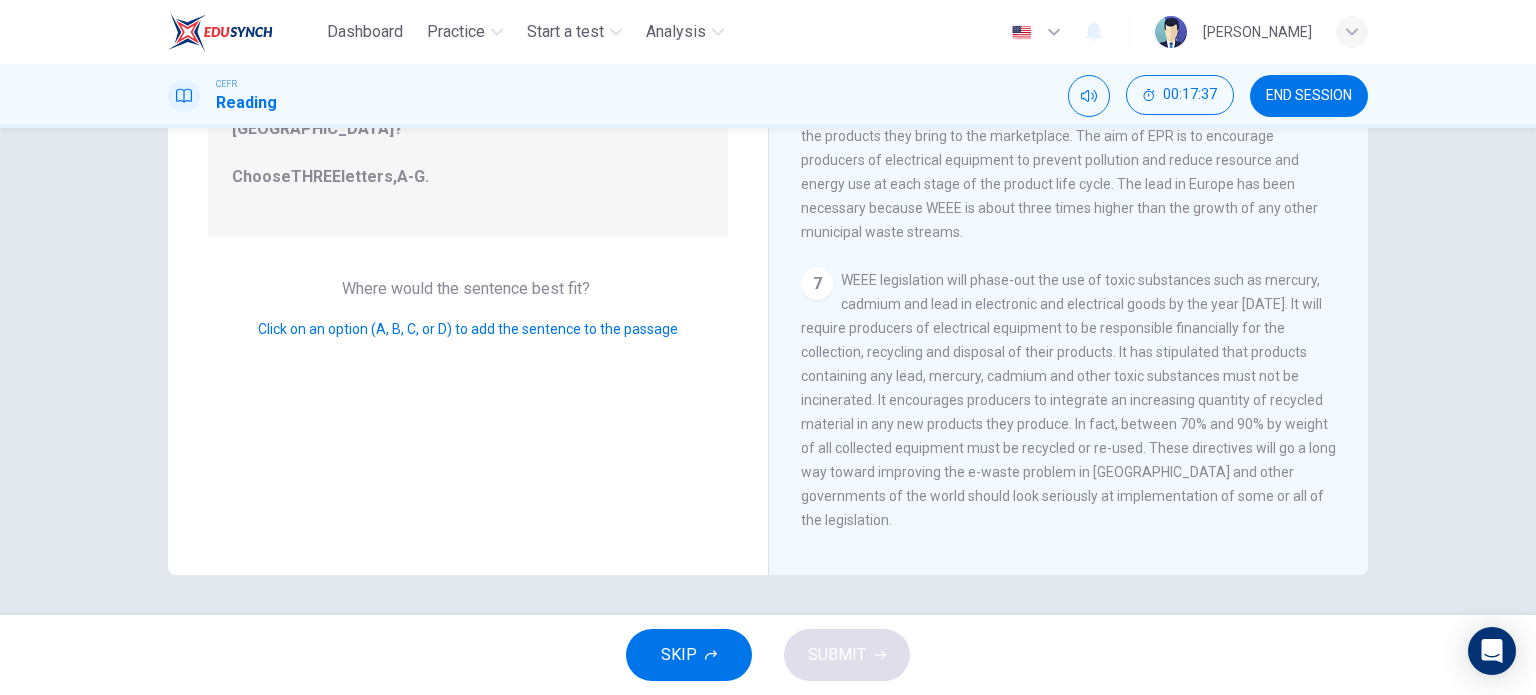 drag, startPoint x: 817, startPoint y: 292, endPoint x: 846, endPoint y: 291, distance: 29.017237 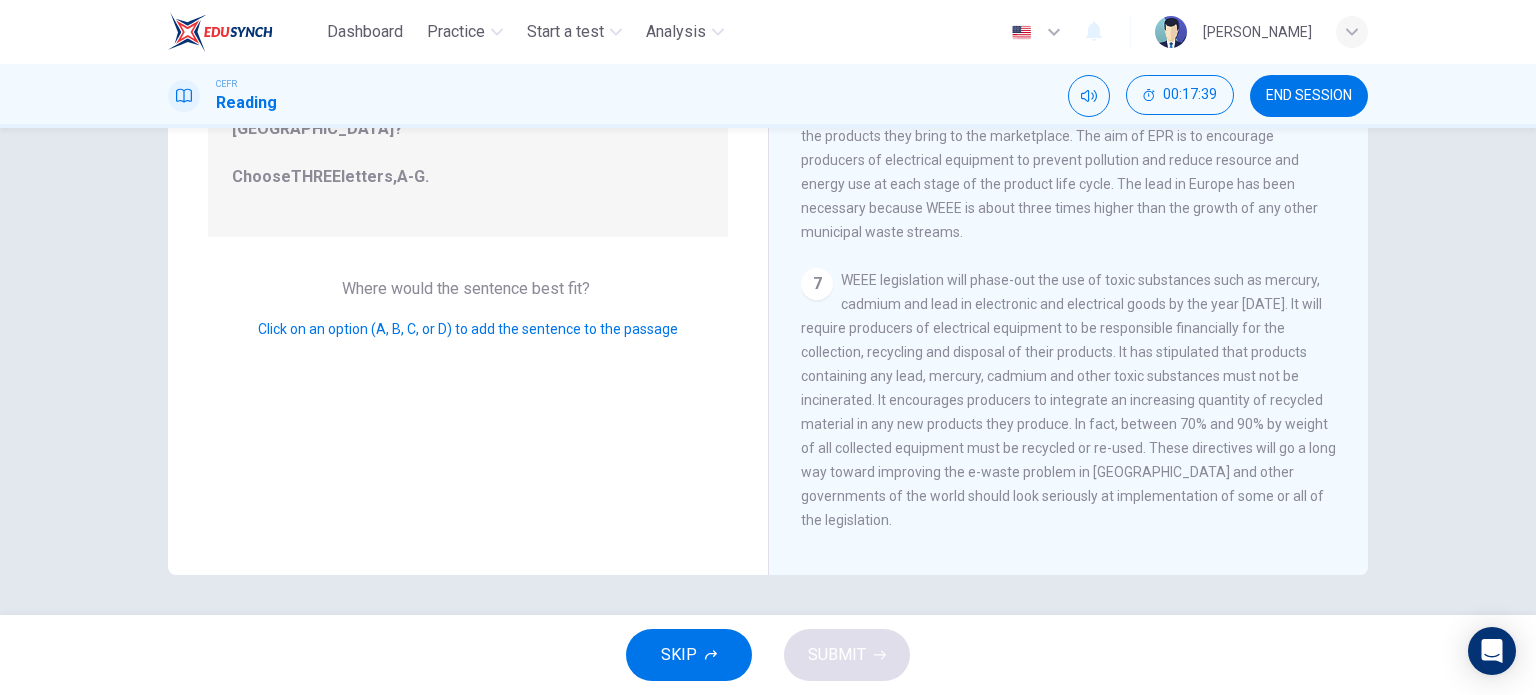 drag, startPoint x: 1317, startPoint y: 508, endPoint x: 1036, endPoint y: 153, distance: 452.75378 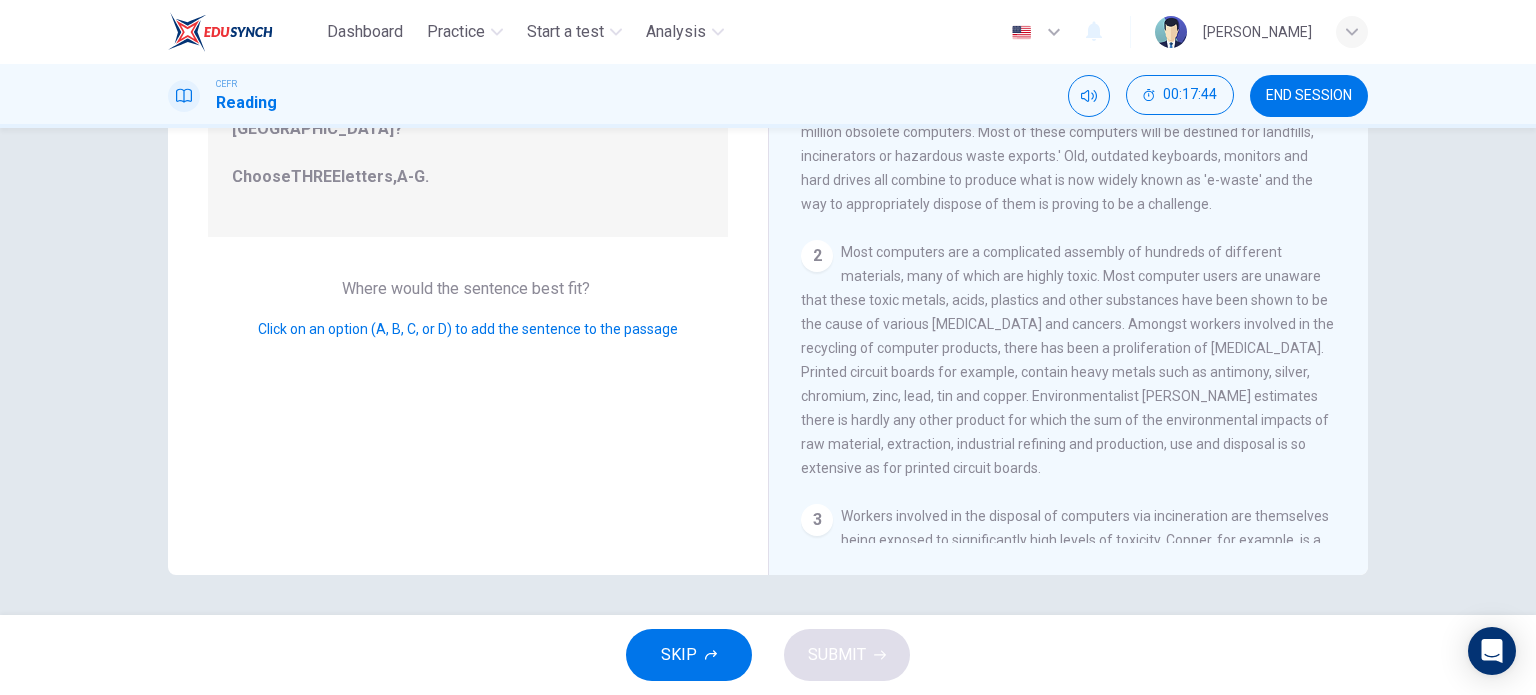 scroll, scrollTop: 12, scrollLeft: 0, axis: vertical 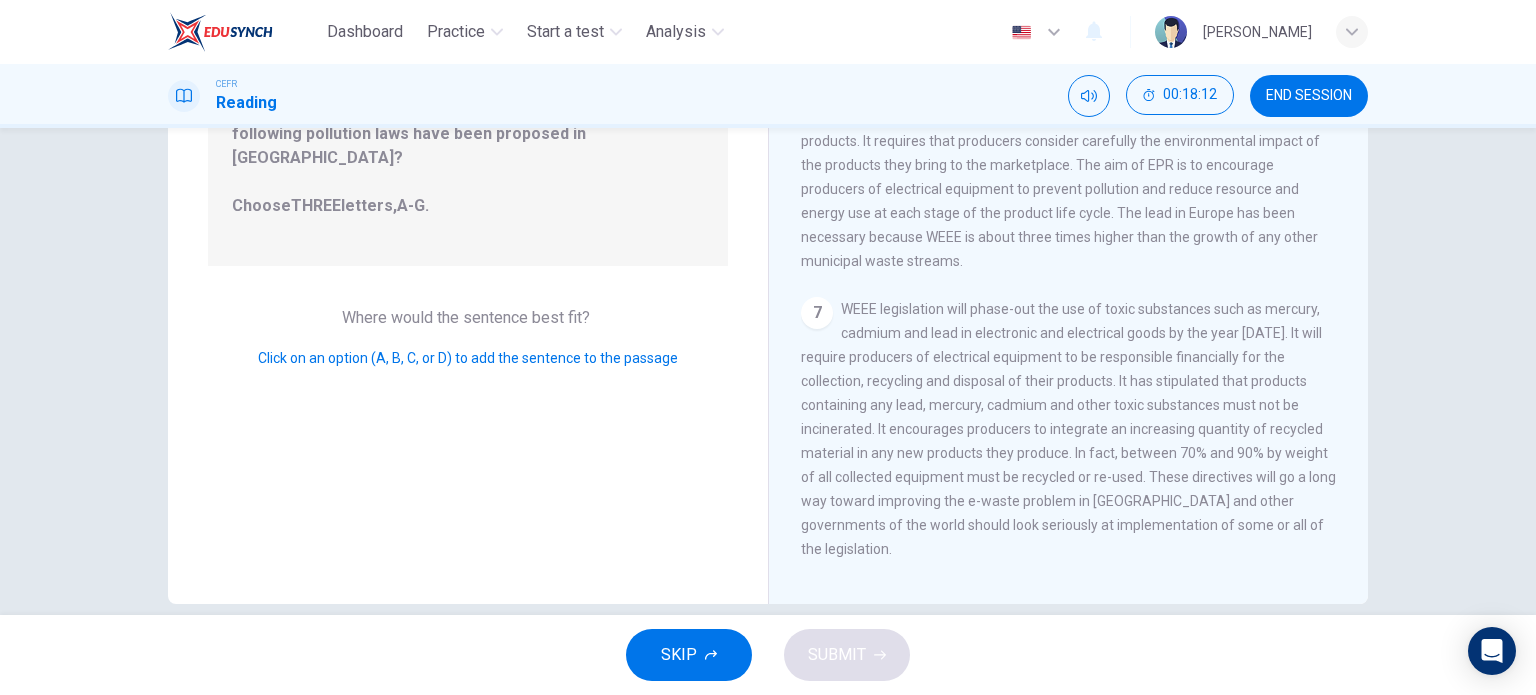 click on "7" at bounding box center (817, 313) 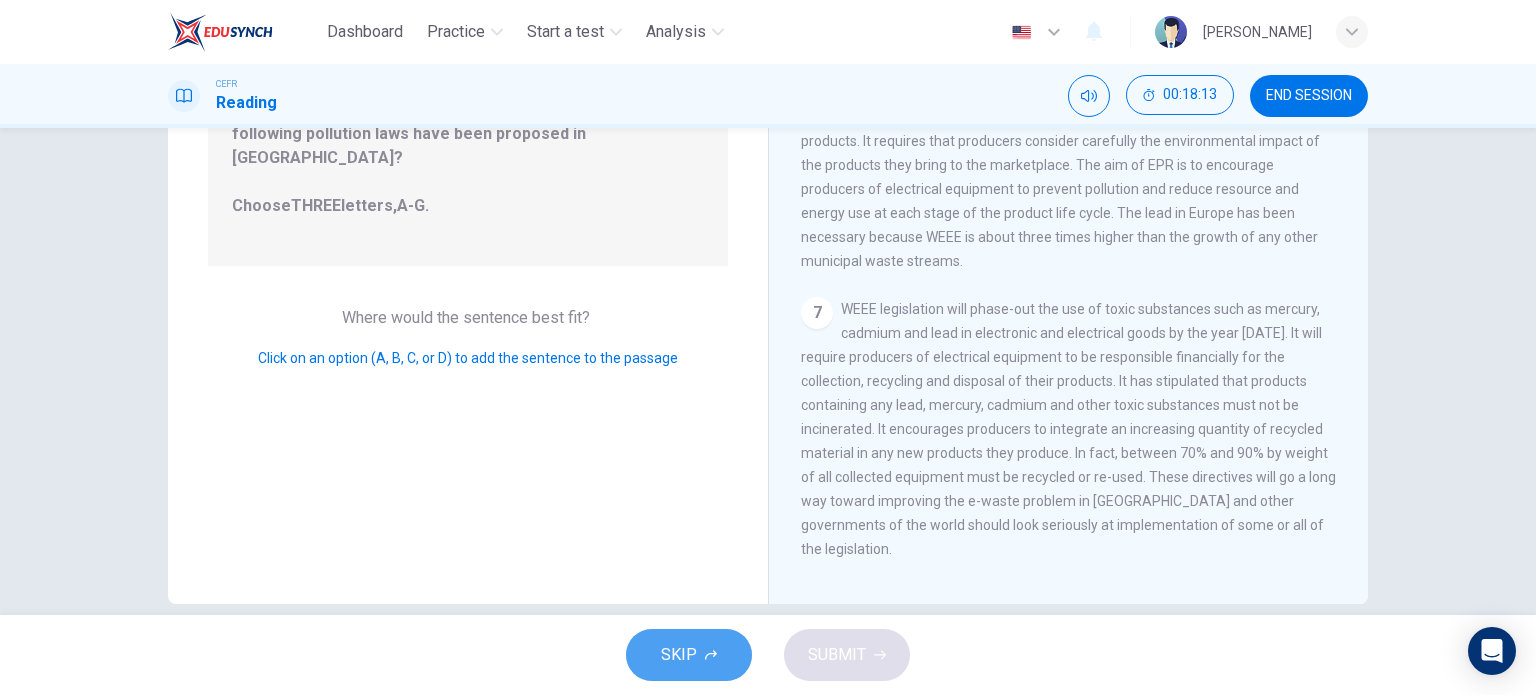 click on "SKIP" at bounding box center (689, 655) 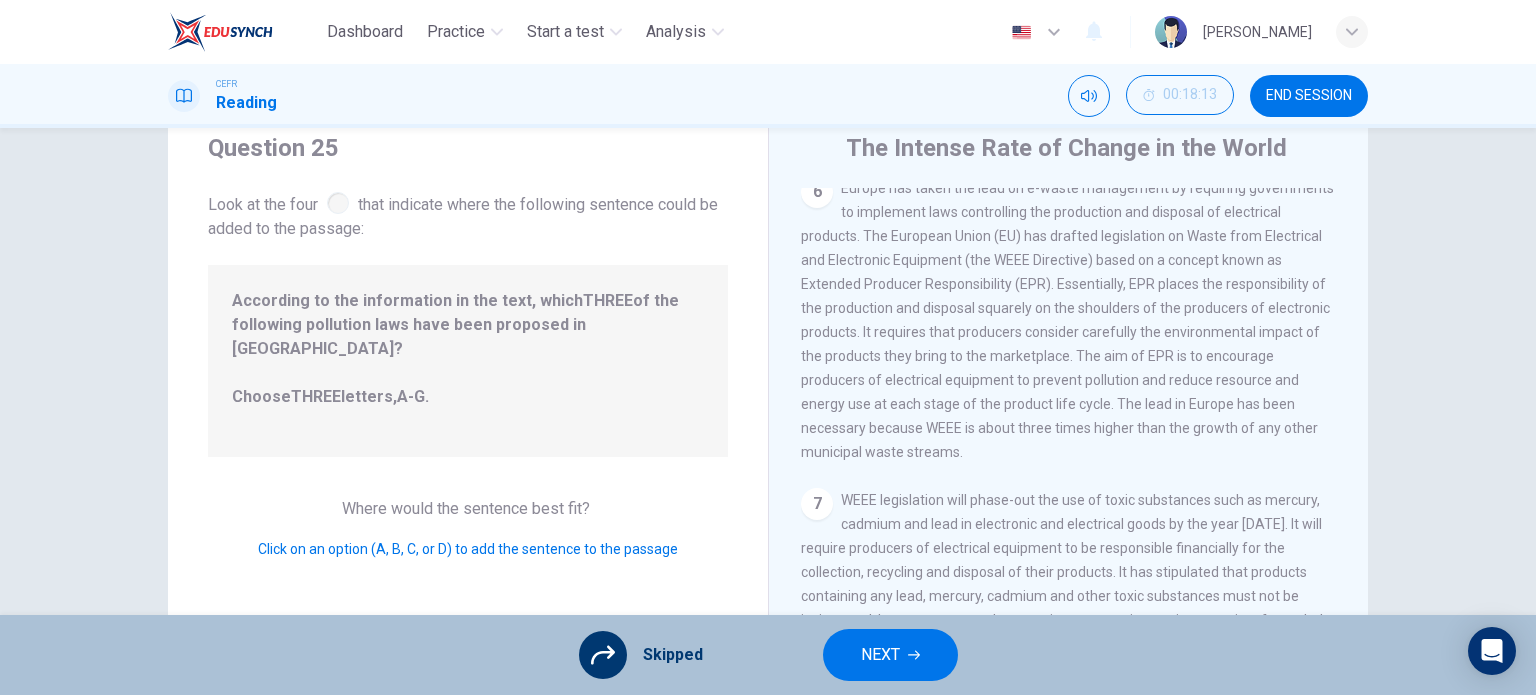 scroll, scrollTop: 56, scrollLeft: 0, axis: vertical 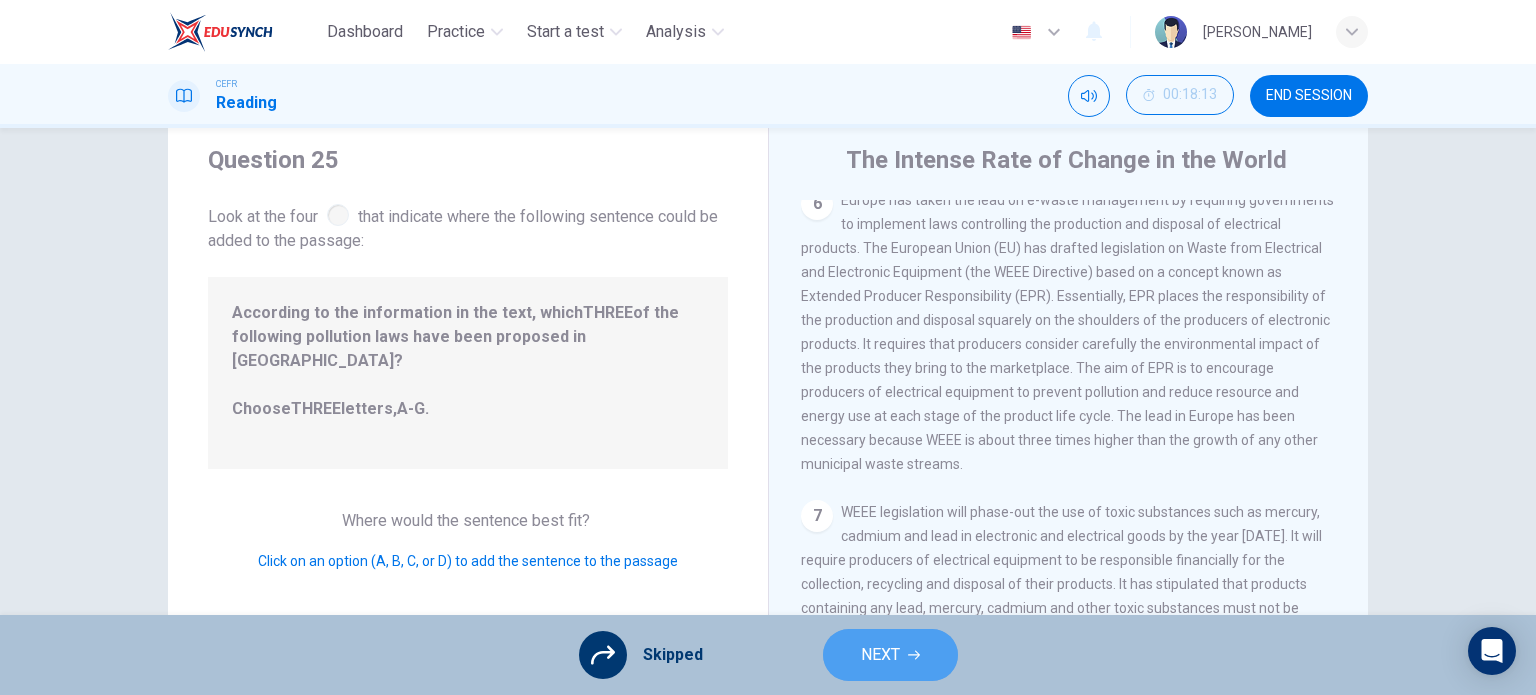 click 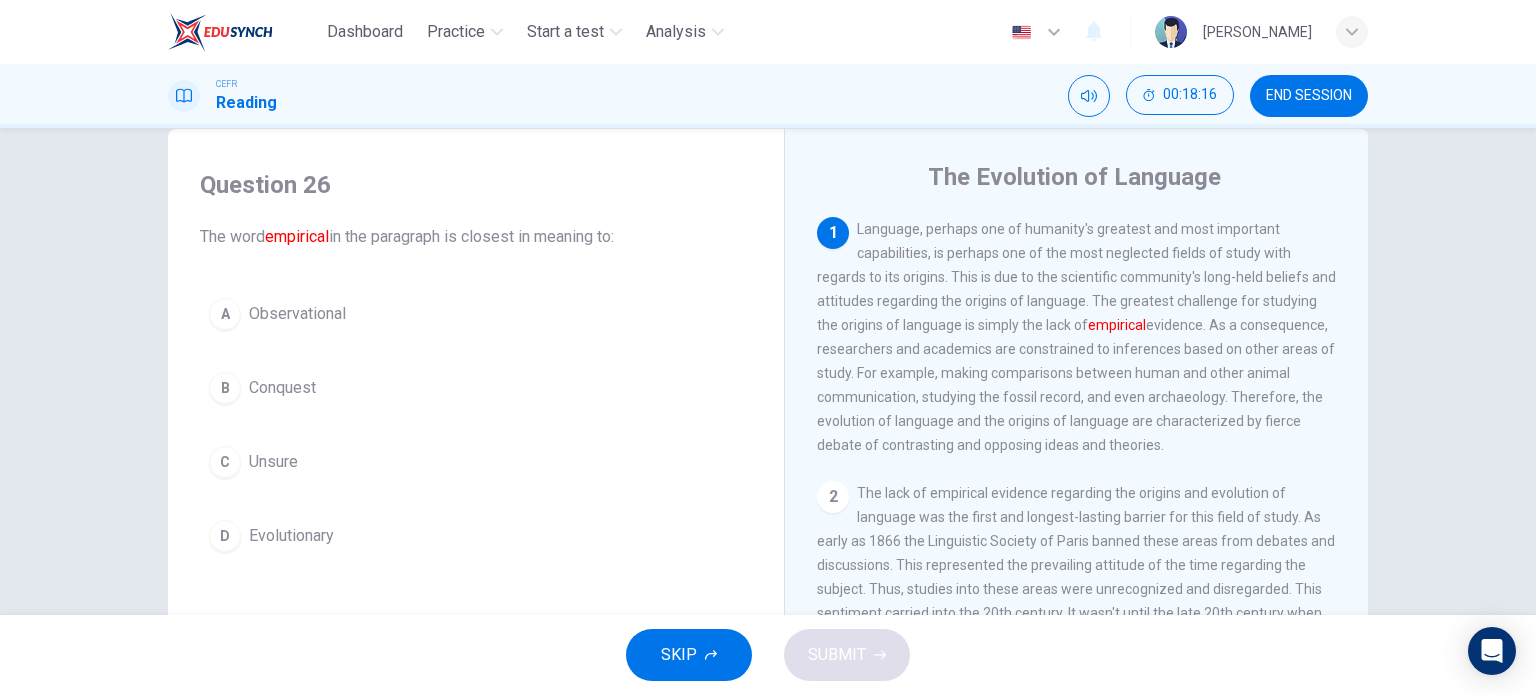 scroll, scrollTop: 40, scrollLeft: 0, axis: vertical 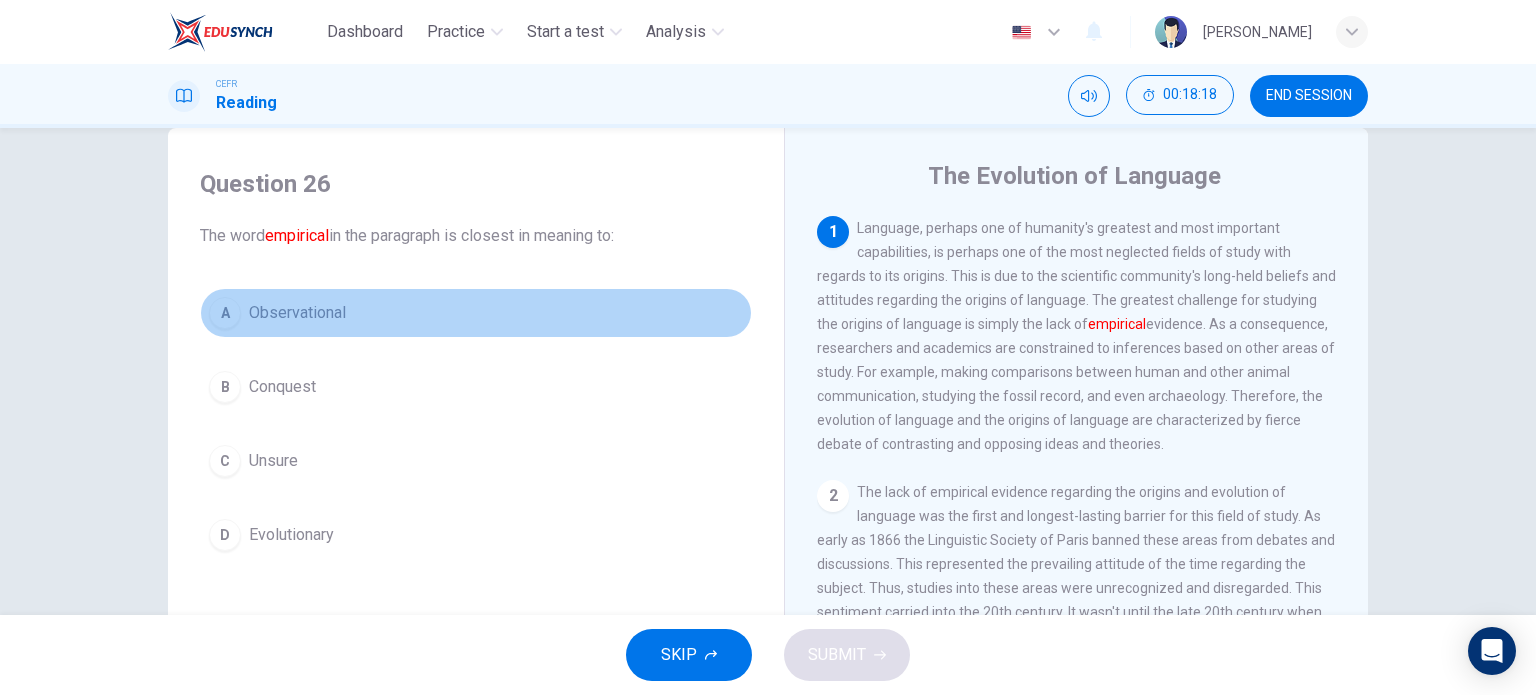 click on "A Observational" at bounding box center [476, 313] 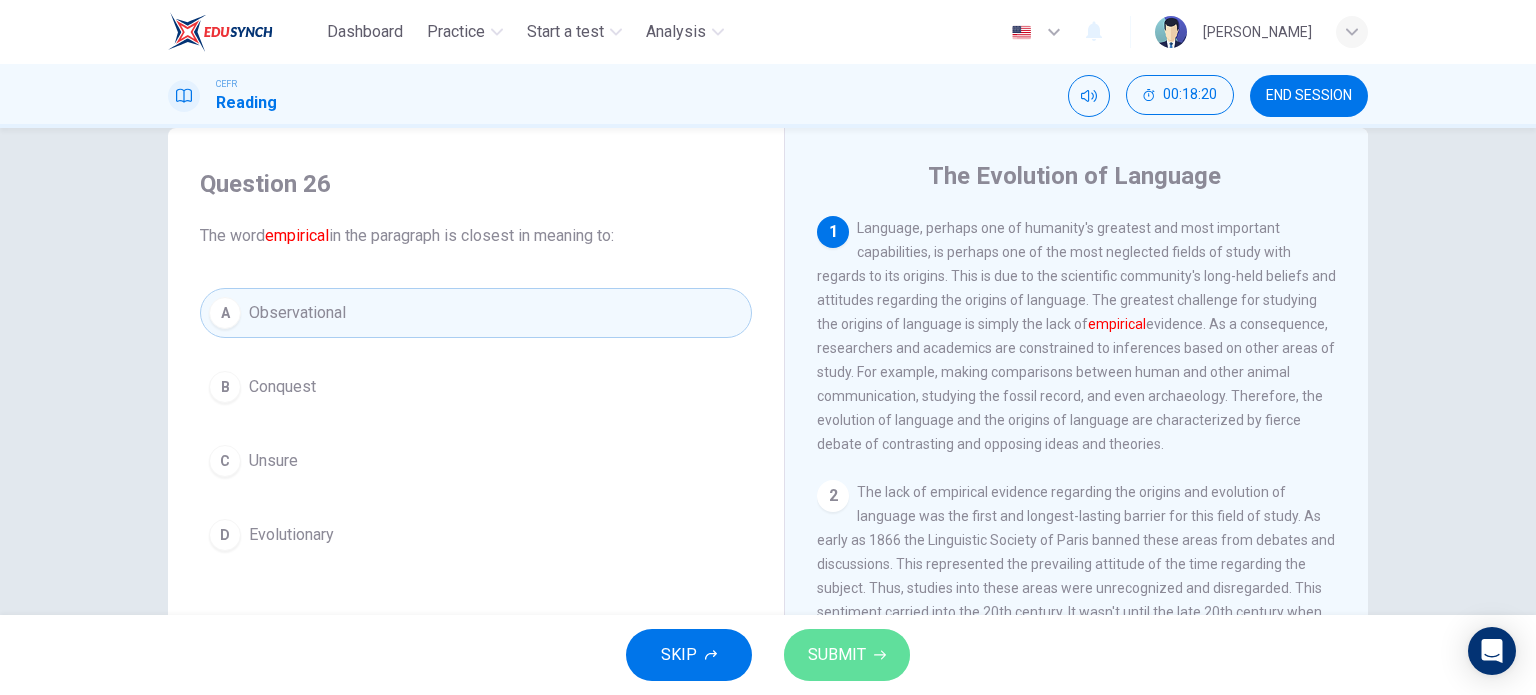 click on "SUBMIT" at bounding box center [837, 655] 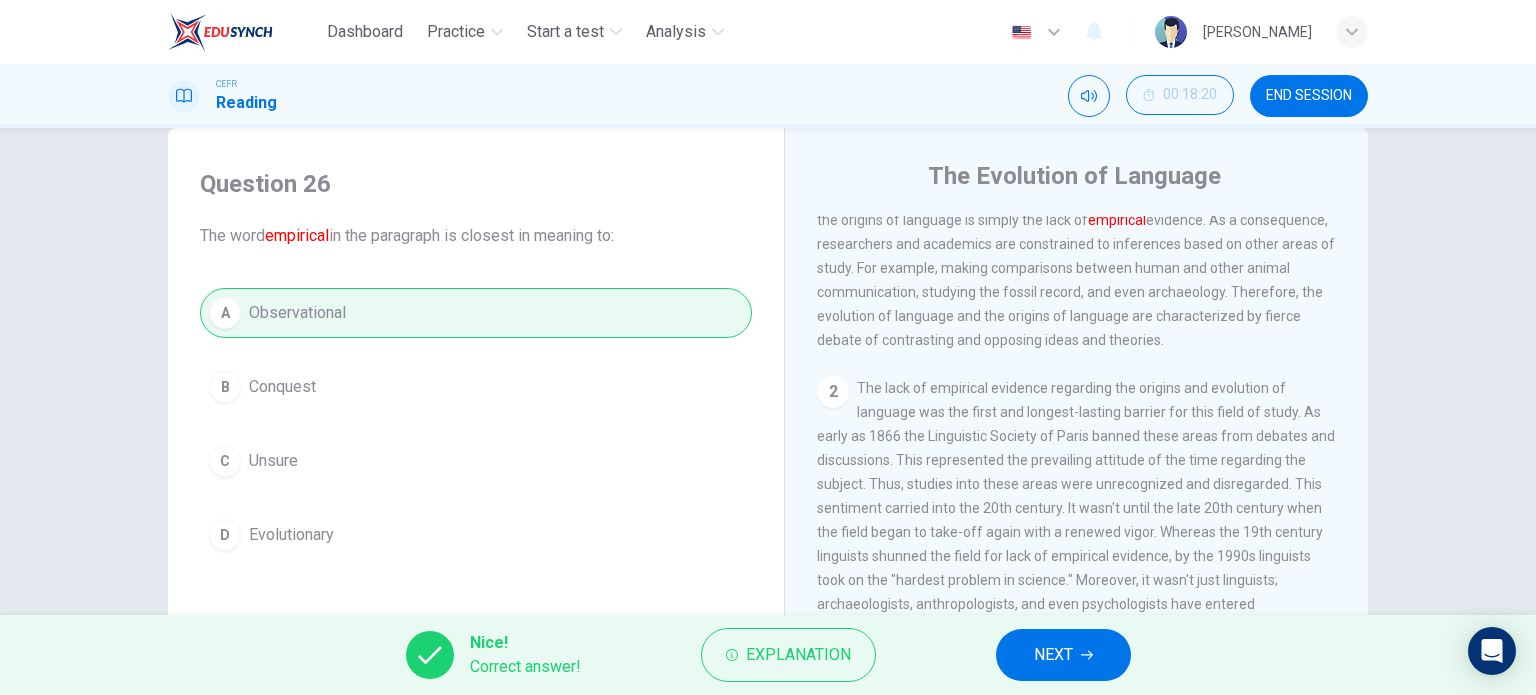 scroll, scrollTop: 110, scrollLeft: 0, axis: vertical 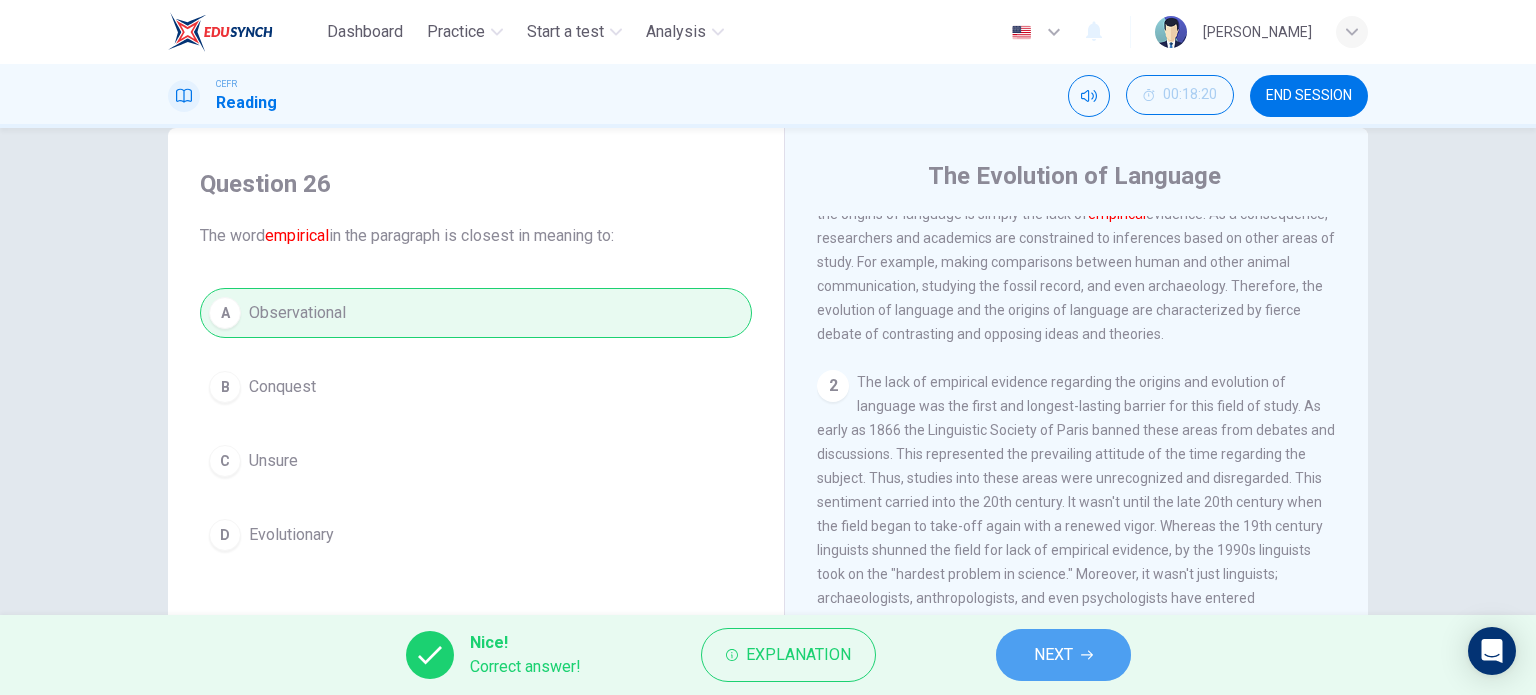 click on "NEXT" at bounding box center (1053, 655) 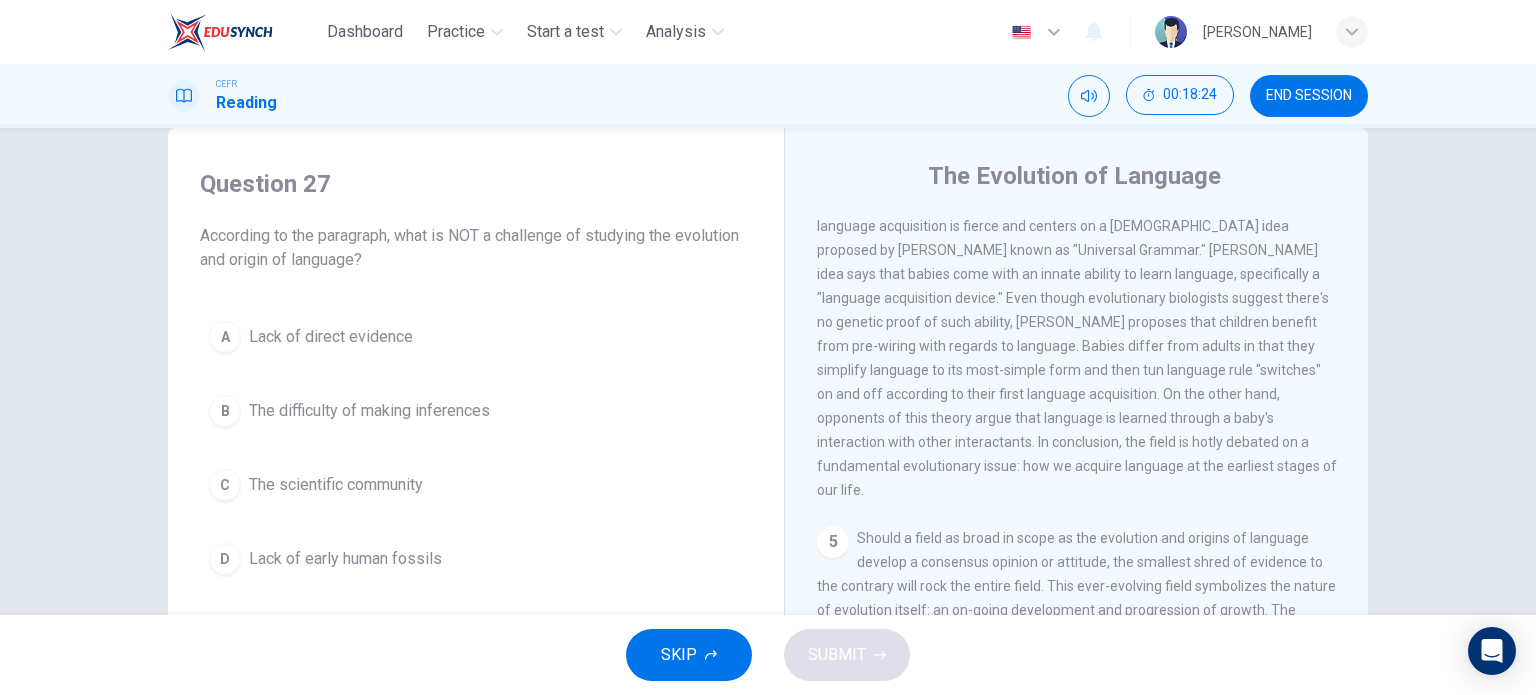 scroll, scrollTop: 951, scrollLeft: 0, axis: vertical 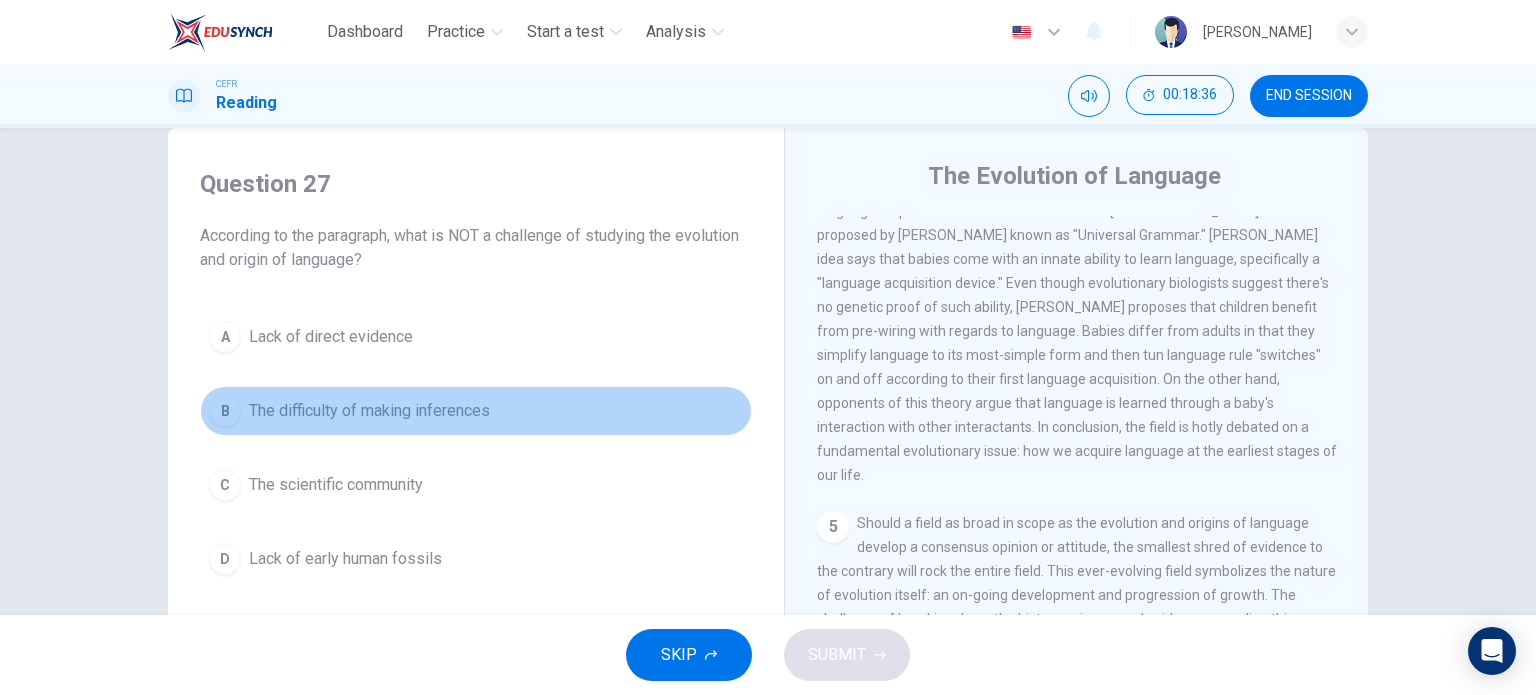 click on "B The difficulty of making inferences" at bounding box center (476, 411) 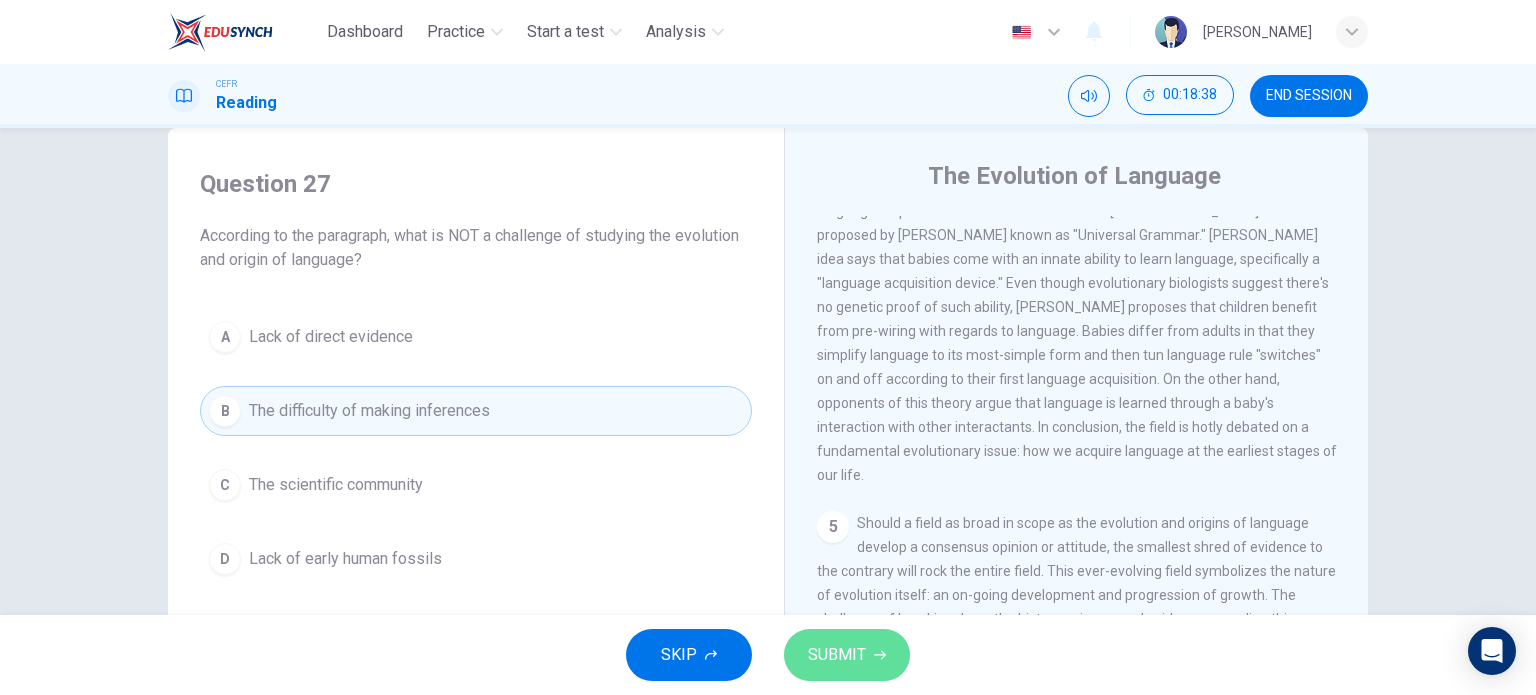 click on "SUBMIT" at bounding box center (847, 655) 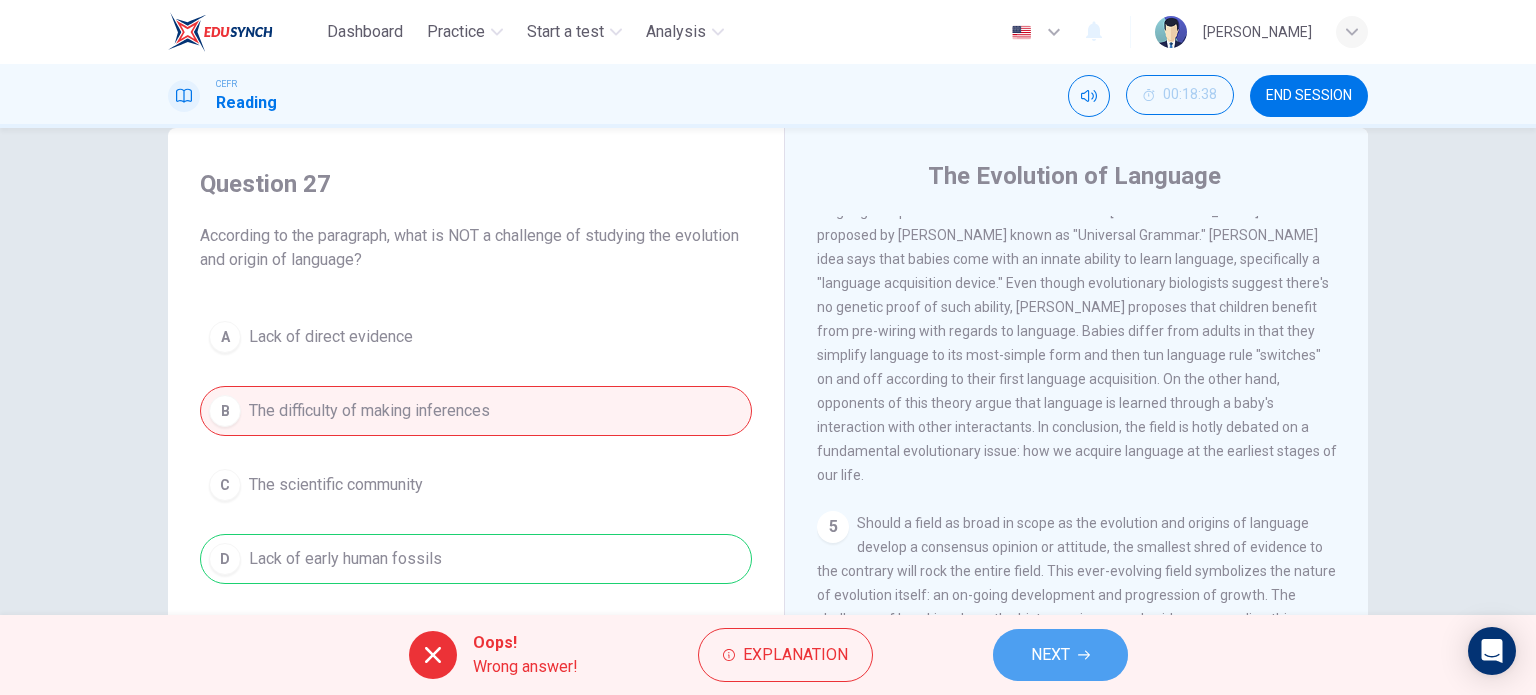 click on "NEXT" at bounding box center [1060, 655] 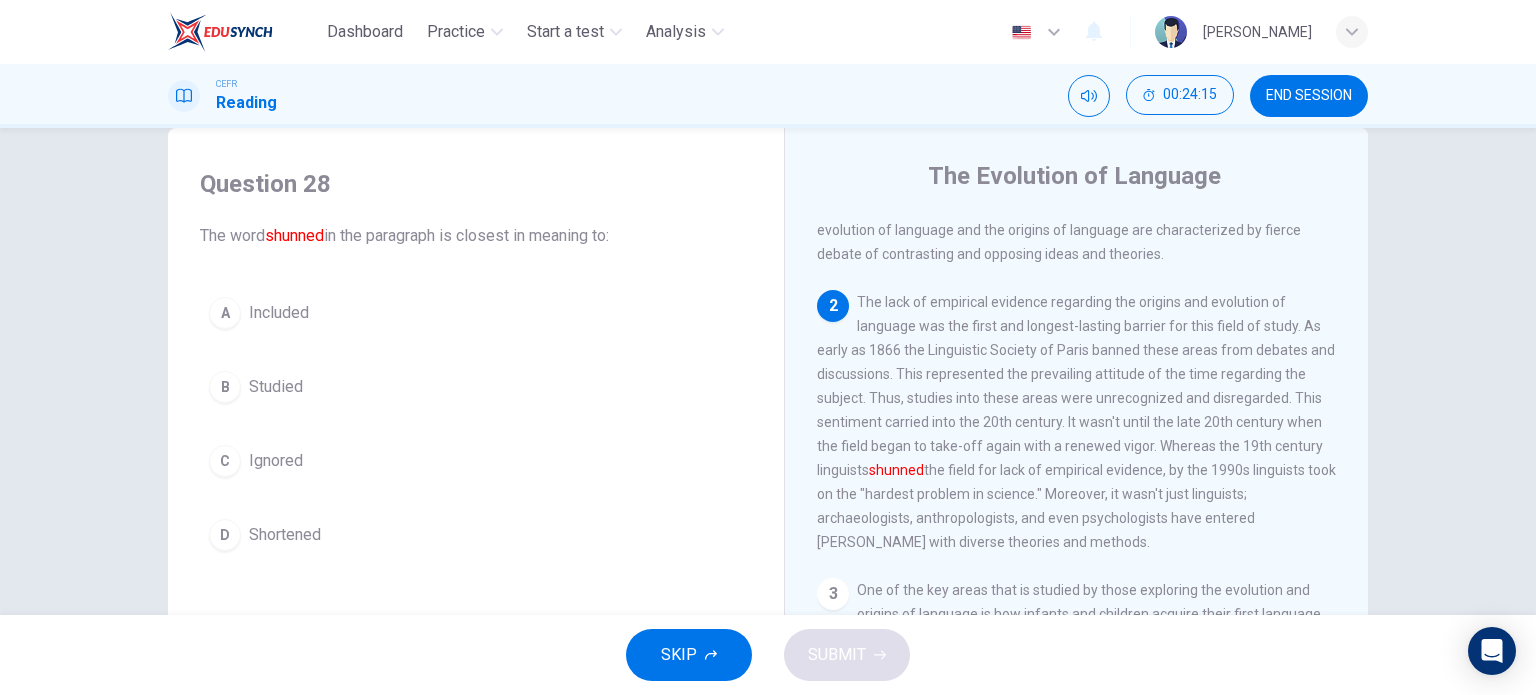 scroll, scrollTop: 191, scrollLeft: 0, axis: vertical 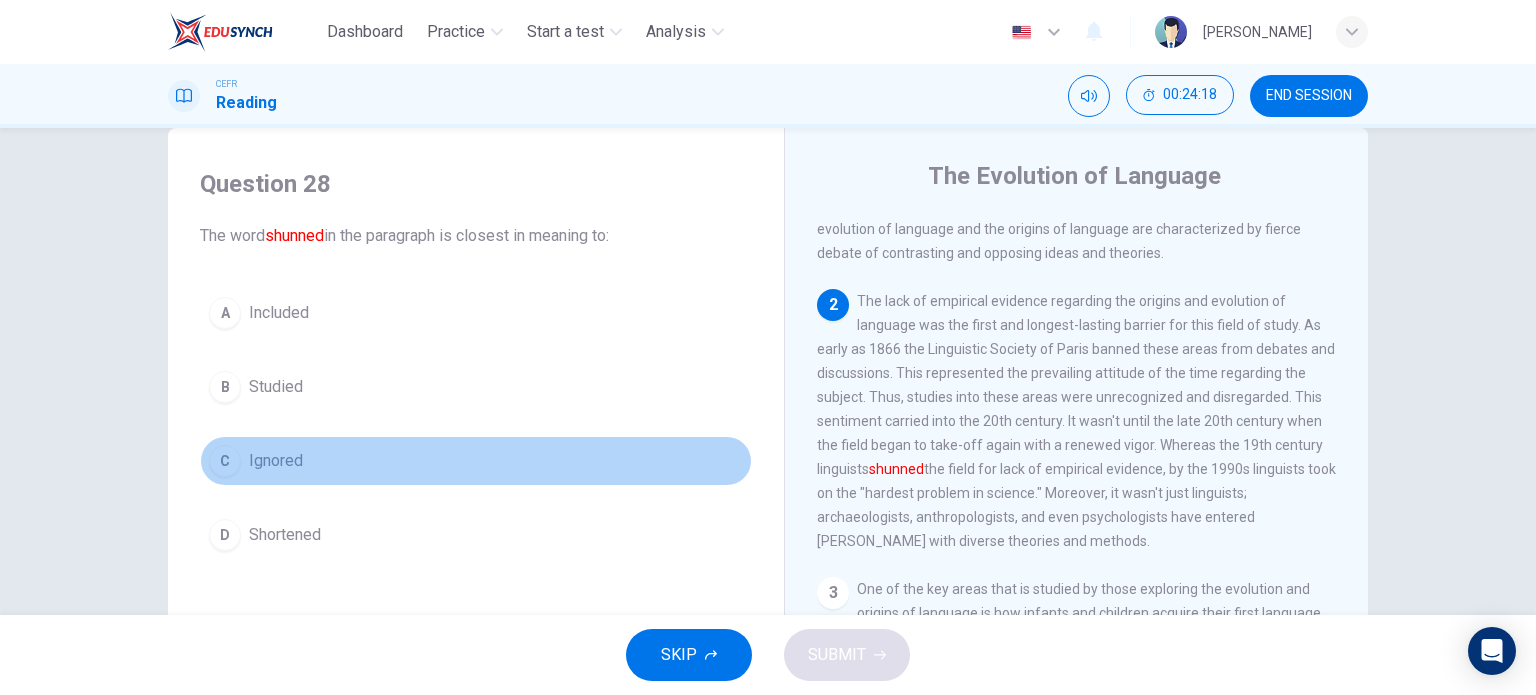 click on "Ignored" at bounding box center [276, 461] 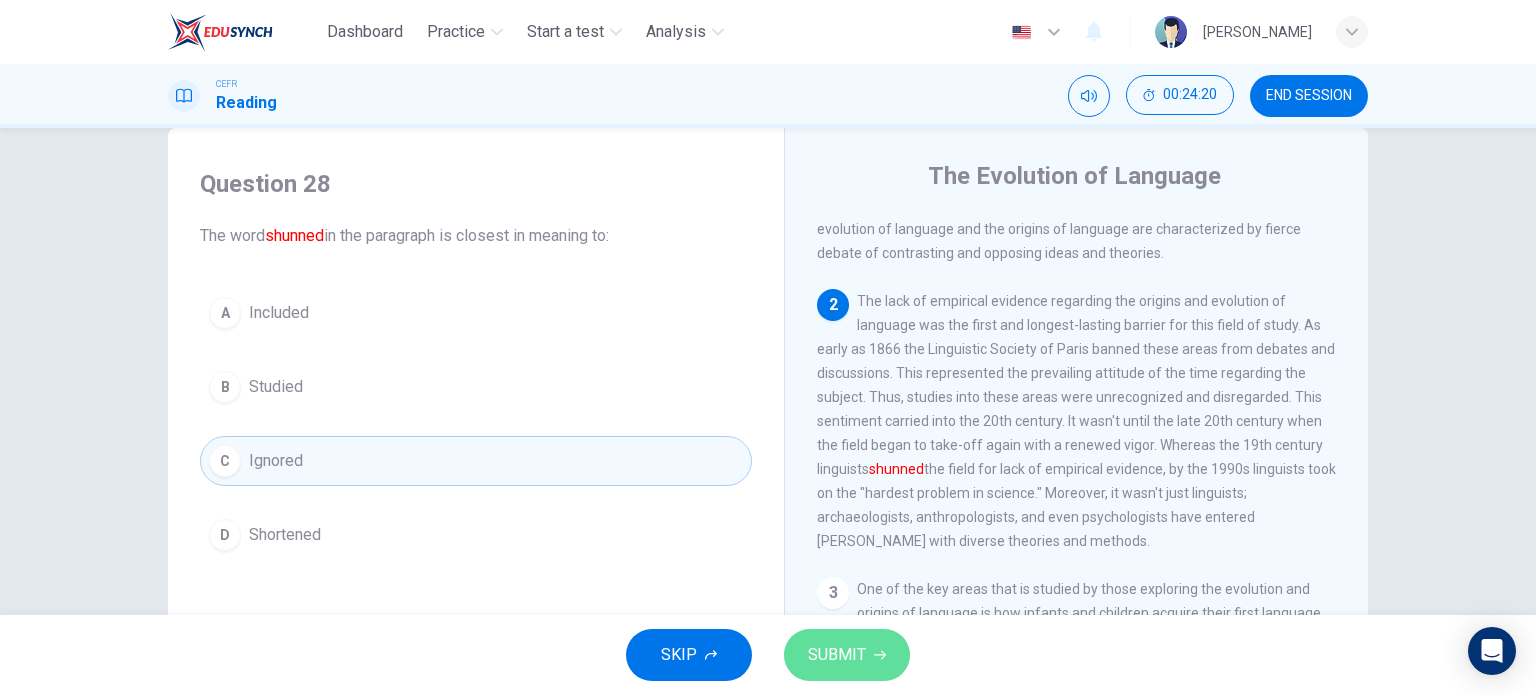 click on "SUBMIT" at bounding box center [847, 655] 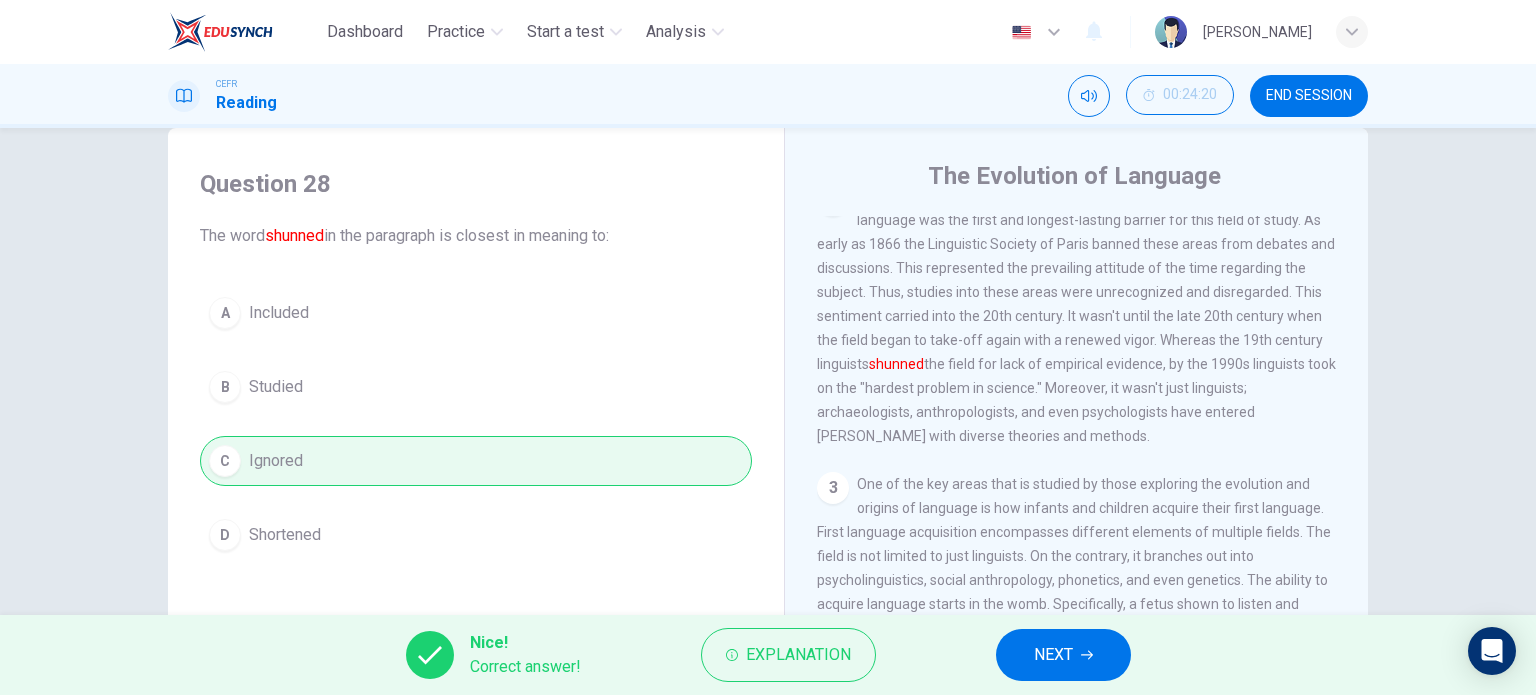 scroll, scrollTop: 332, scrollLeft: 0, axis: vertical 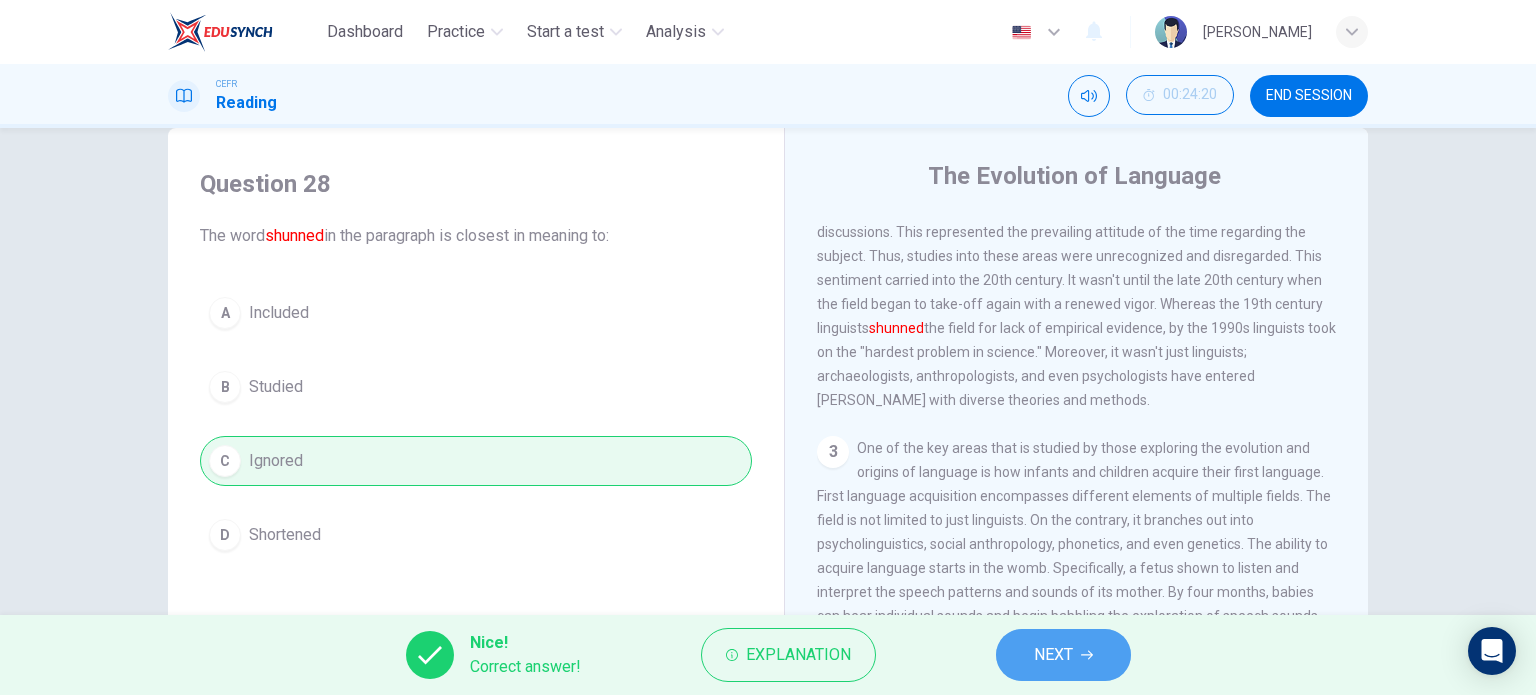 click on "NEXT" at bounding box center [1063, 655] 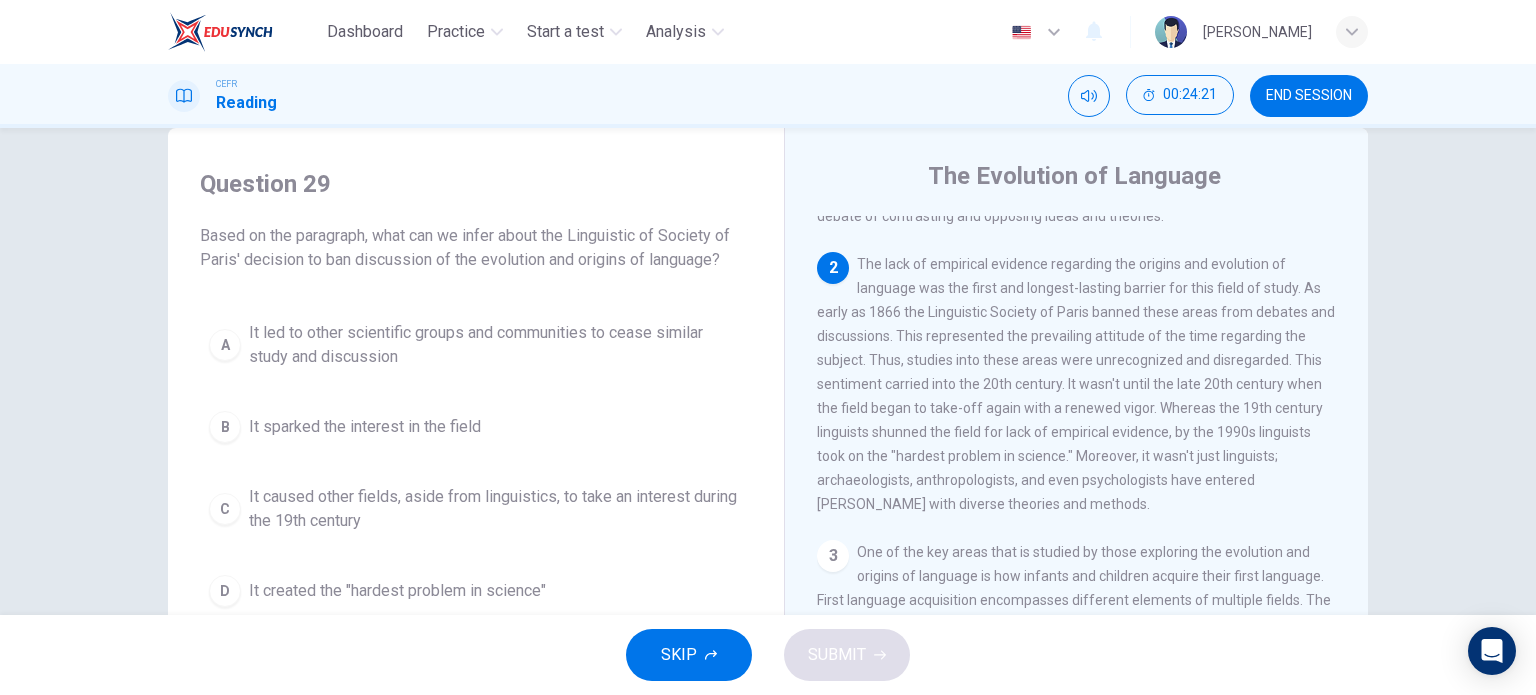 scroll, scrollTop: 211, scrollLeft: 0, axis: vertical 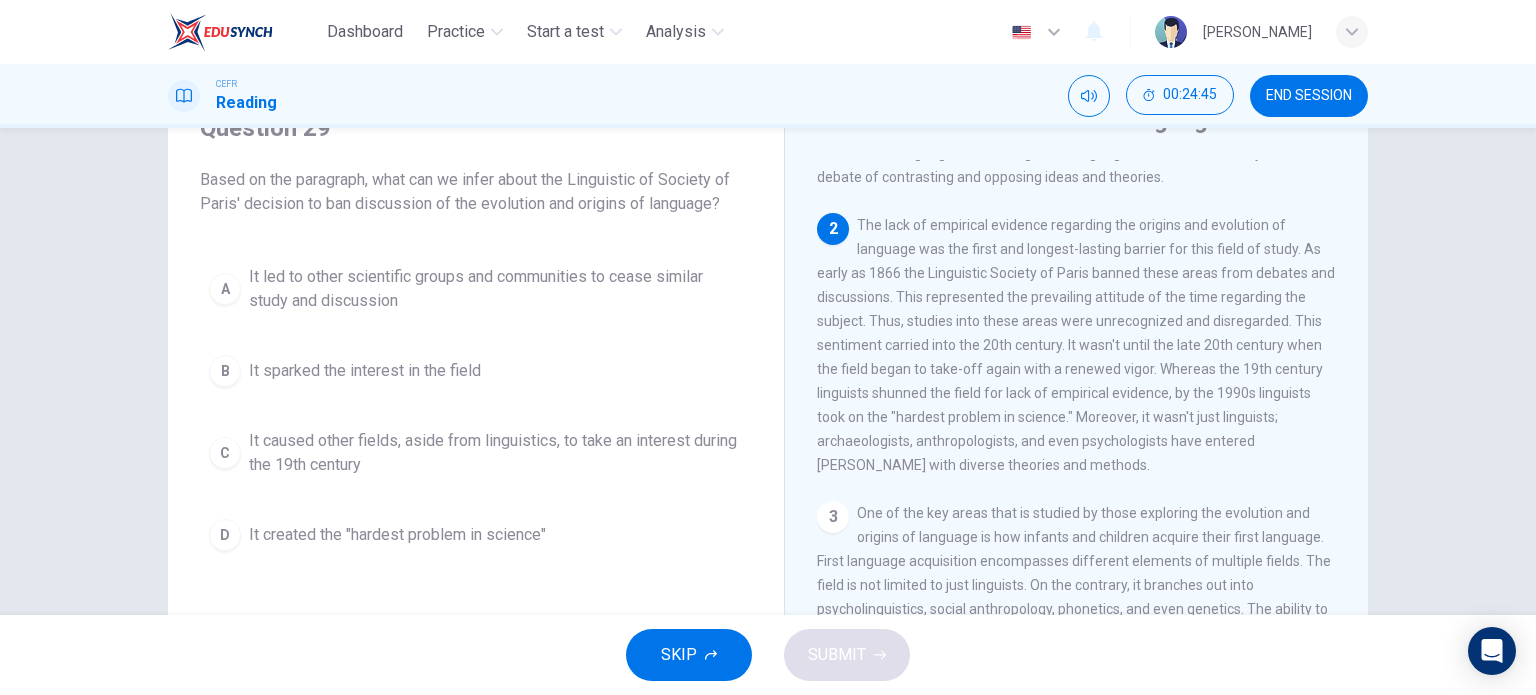 drag, startPoint x: 553, startPoint y: 518, endPoint x: 580, endPoint y: 525, distance: 27.89265 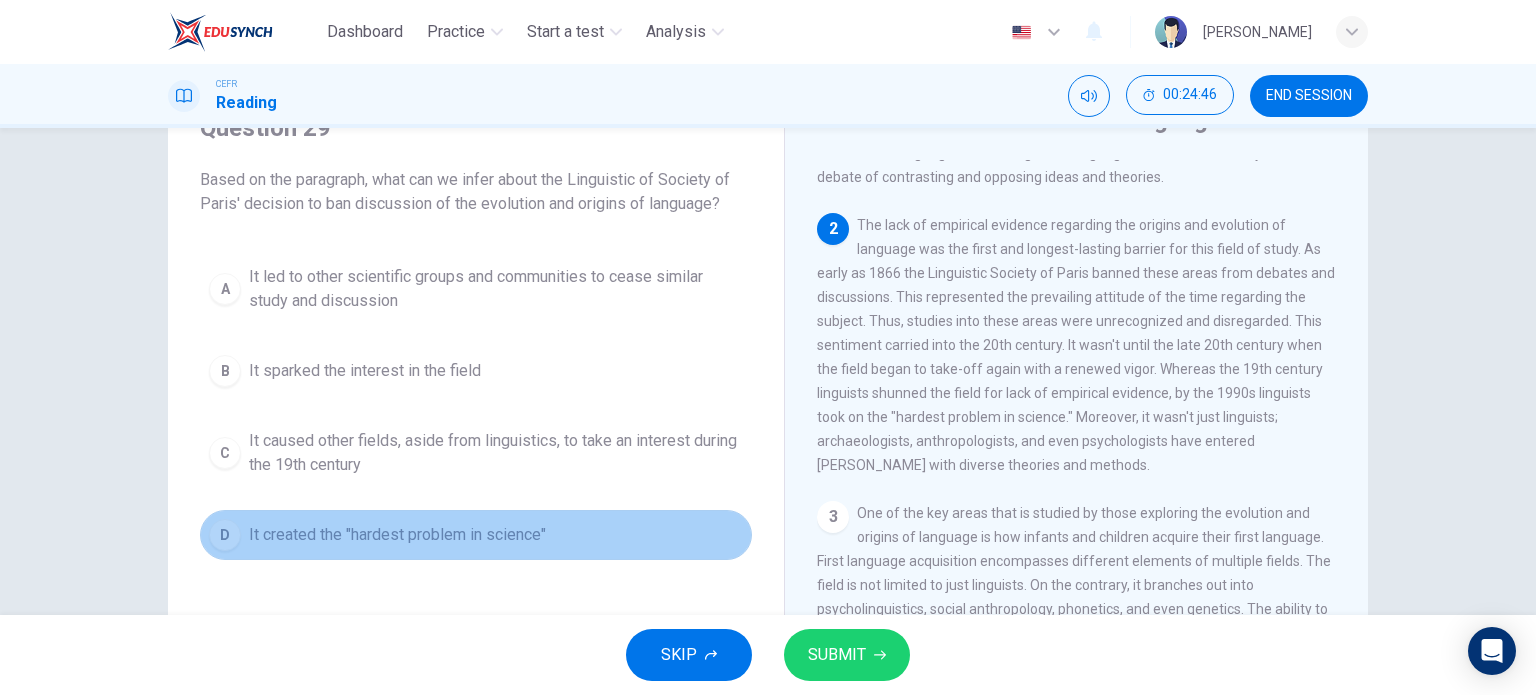 click on "D It created the "hardest problem in science"" at bounding box center (476, 535) 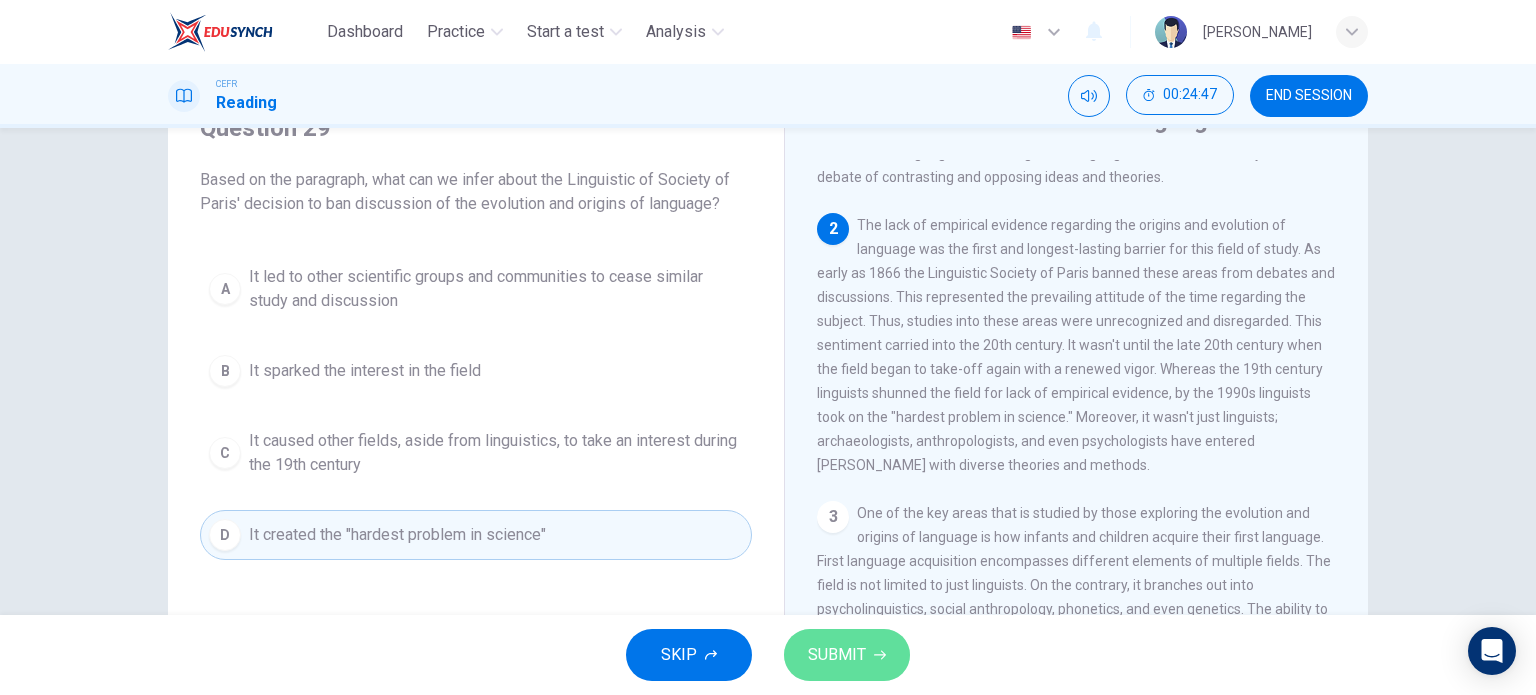 click on "SUBMIT" at bounding box center [837, 655] 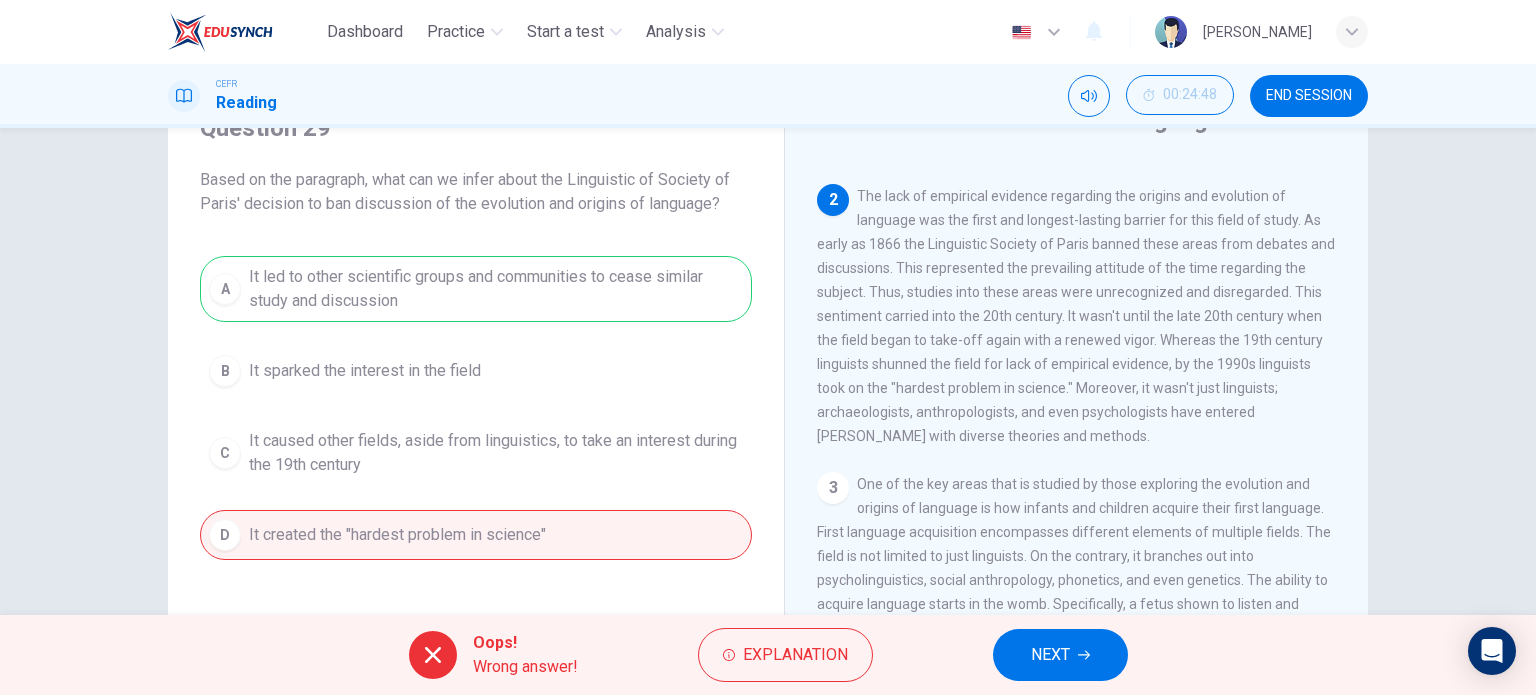 scroll, scrollTop: 248, scrollLeft: 0, axis: vertical 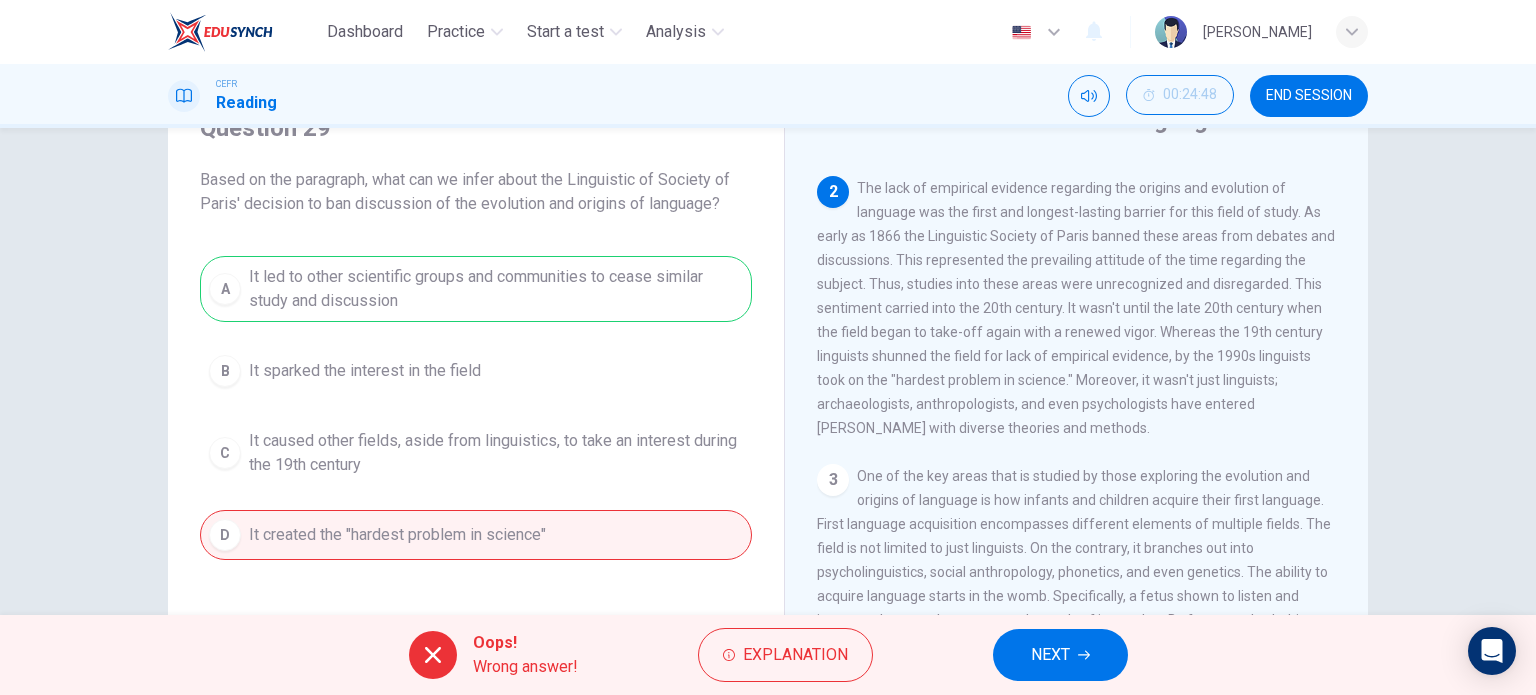 click on "Oops! Wrong answer! Explanation NEXT" at bounding box center (768, 655) 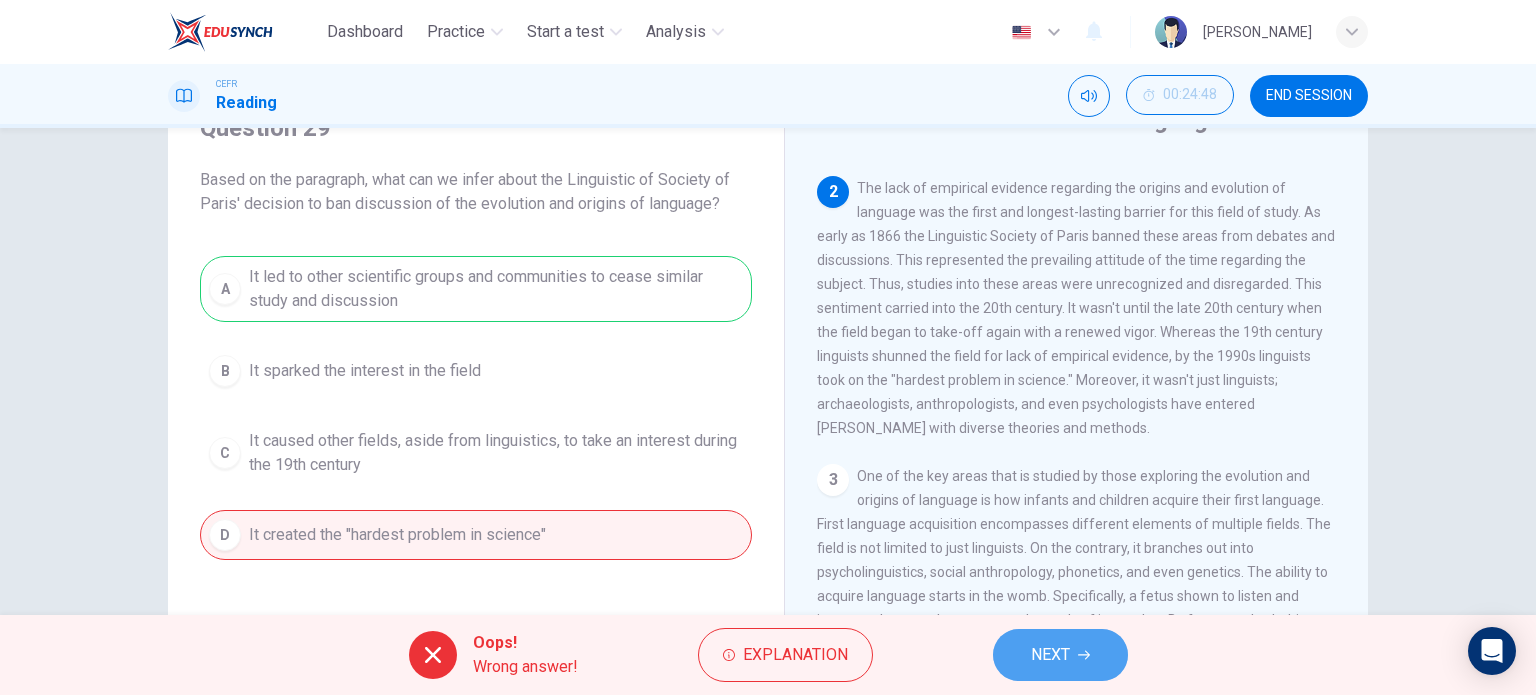 click on "NEXT" at bounding box center (1050, 655) 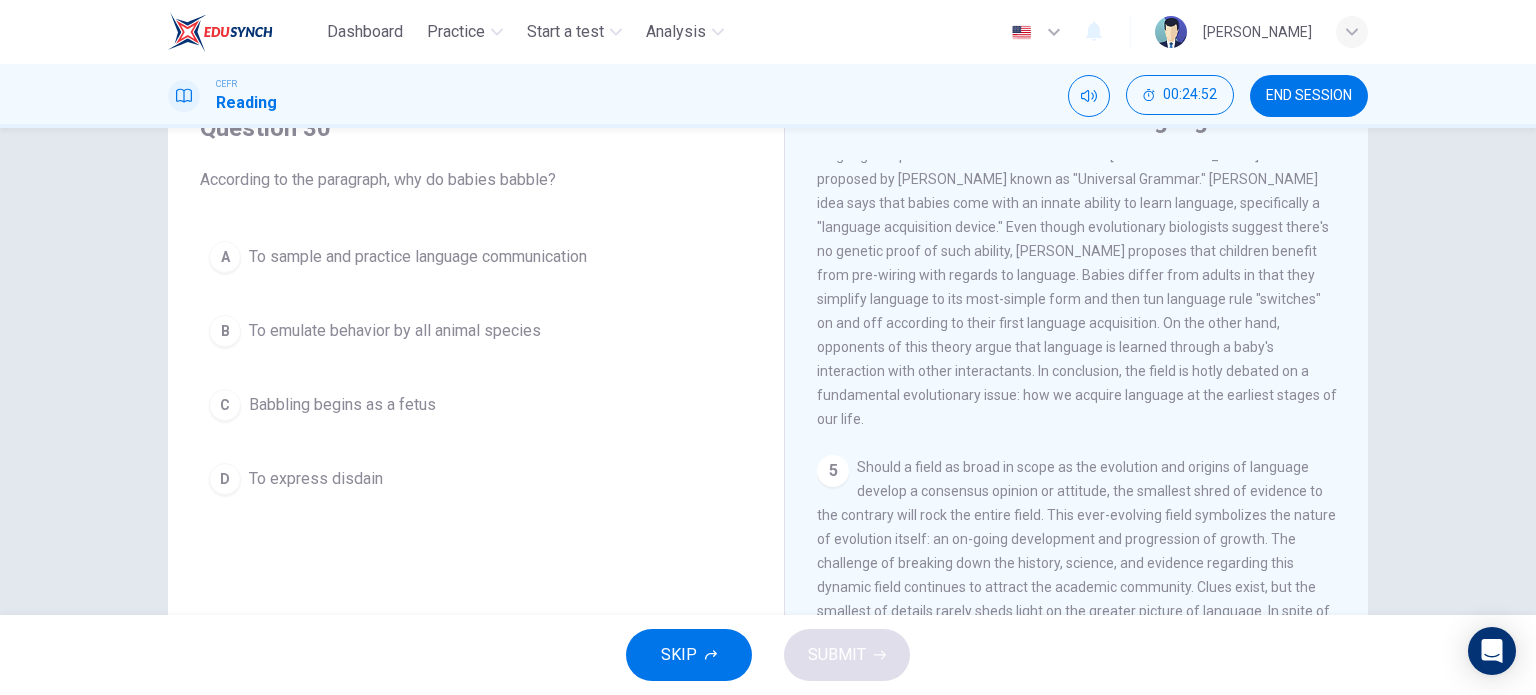 scroll, scrollTop: 951, scrollLeft: 0, axis: vertical 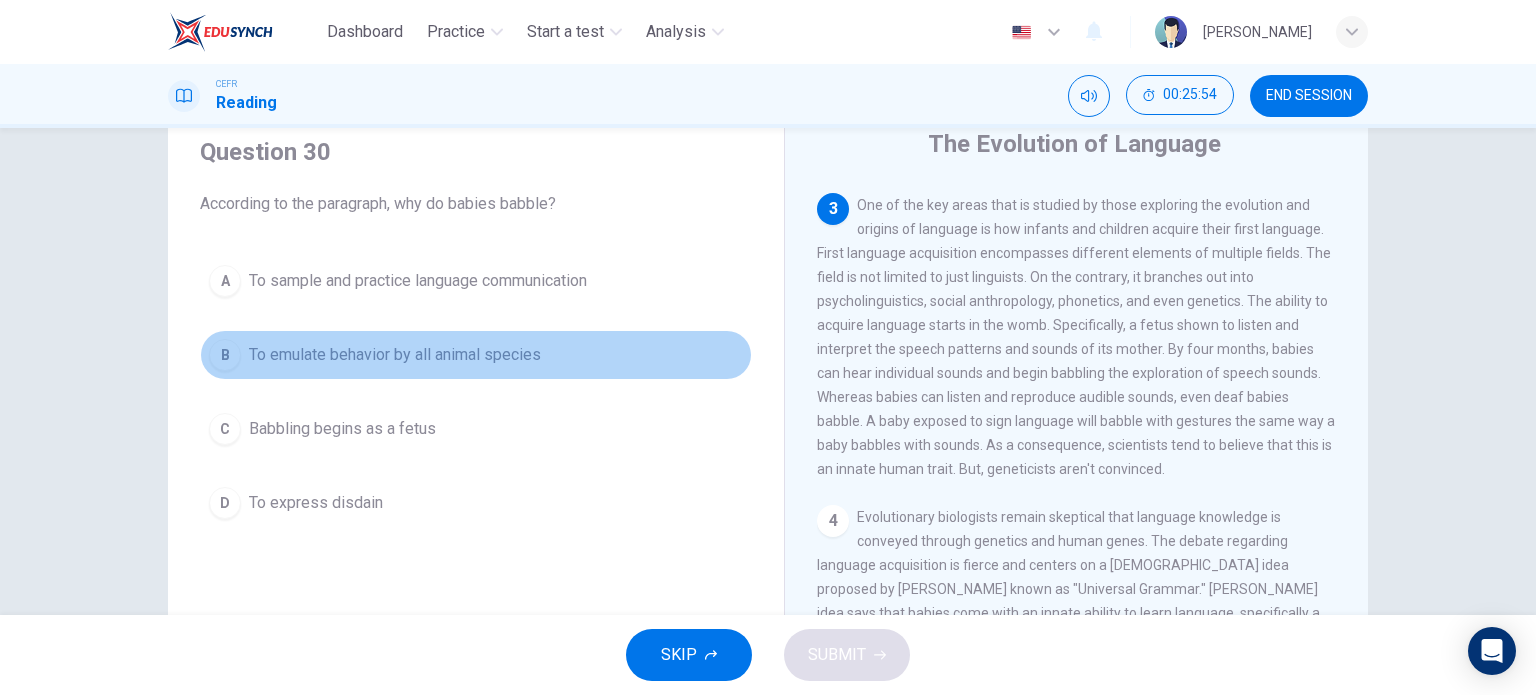 click on "To emulate behavior by all animal species" at bounding box center (395, 355) 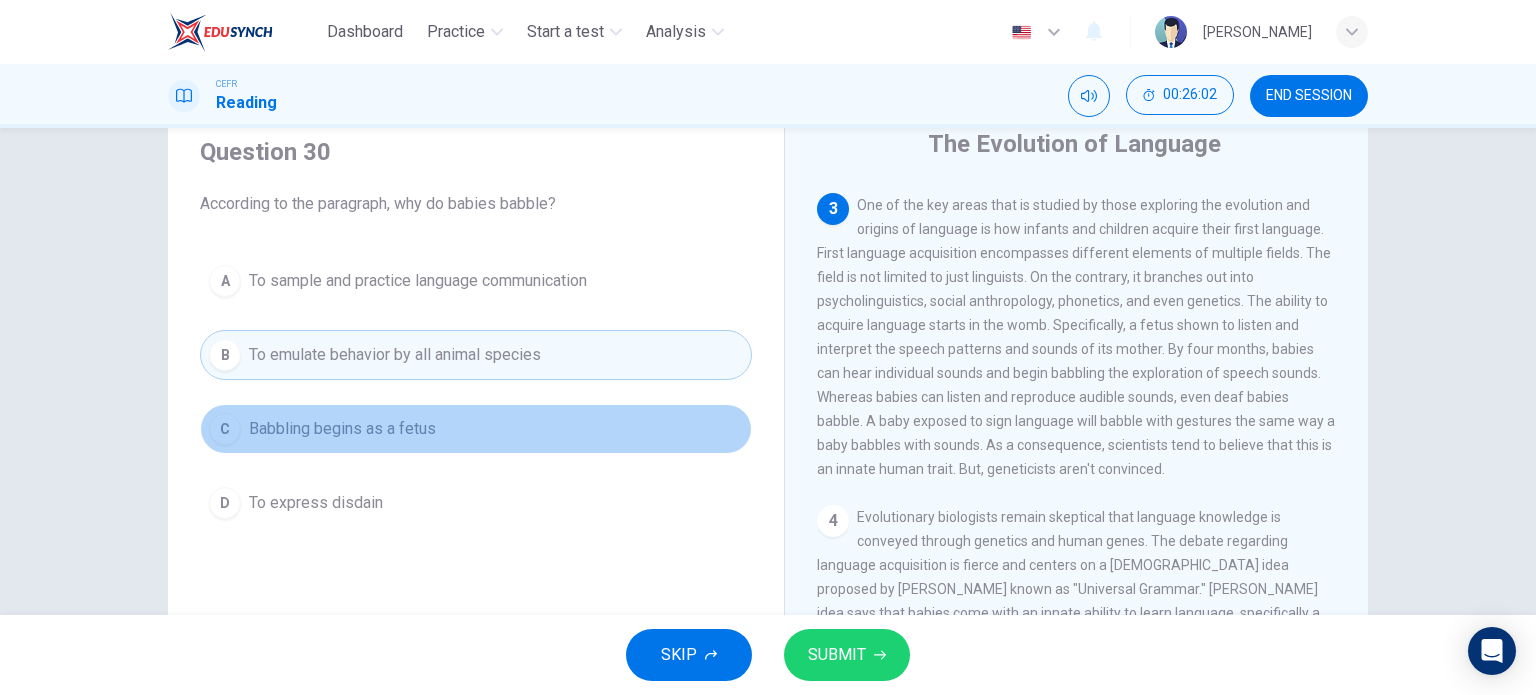 click on "C Babbling begins as a fetus" at bounding box center (476, 429) 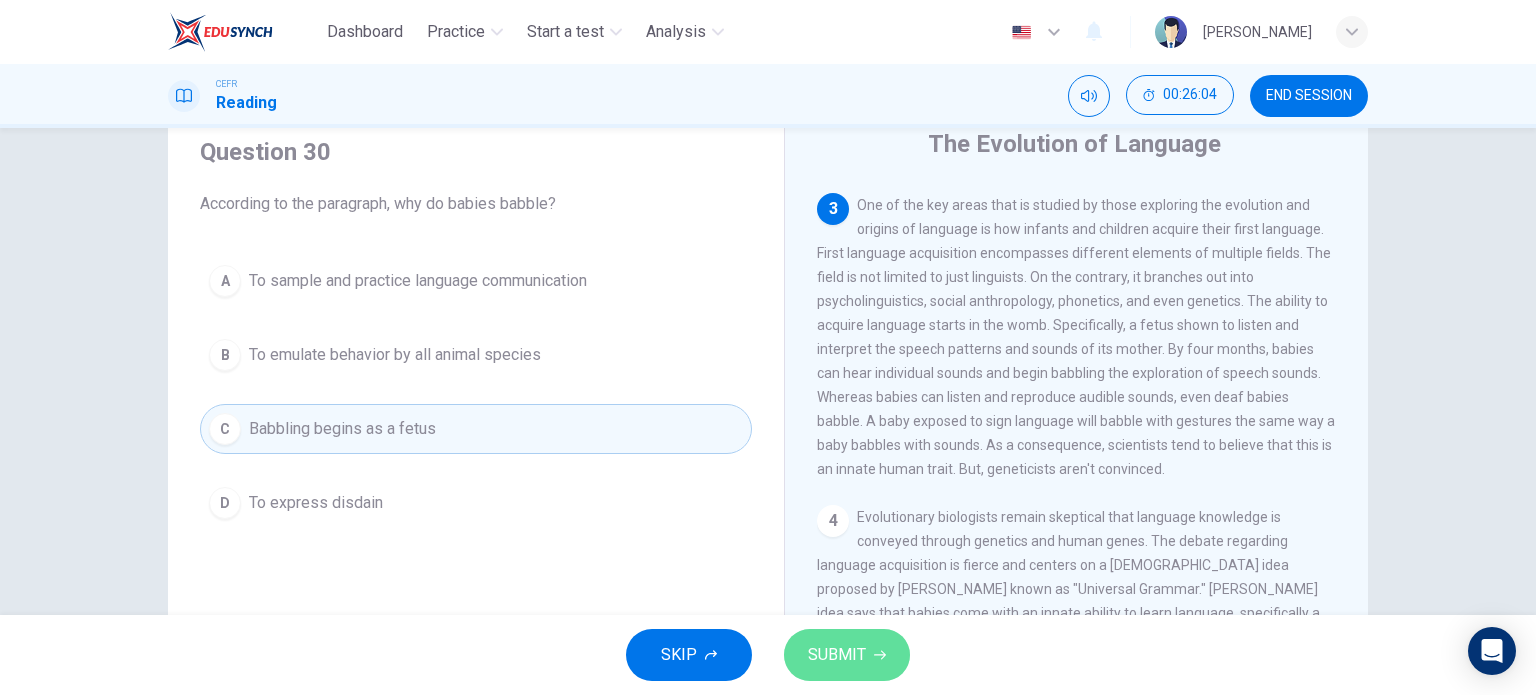 click on "SUBMIT" at bounding box center (837, 655) 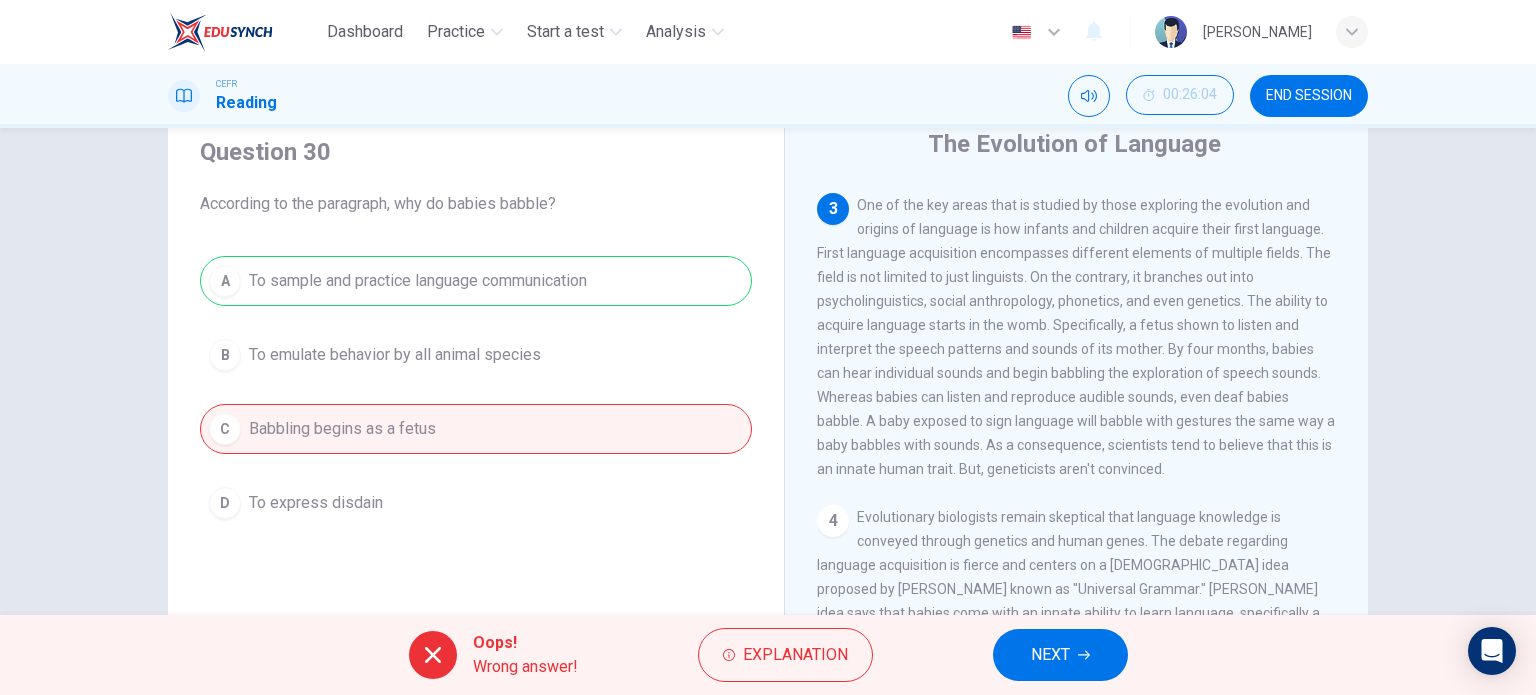 click on "Oops! Wrong answer! Explanation NEXT" at bounding box center (768, 655) 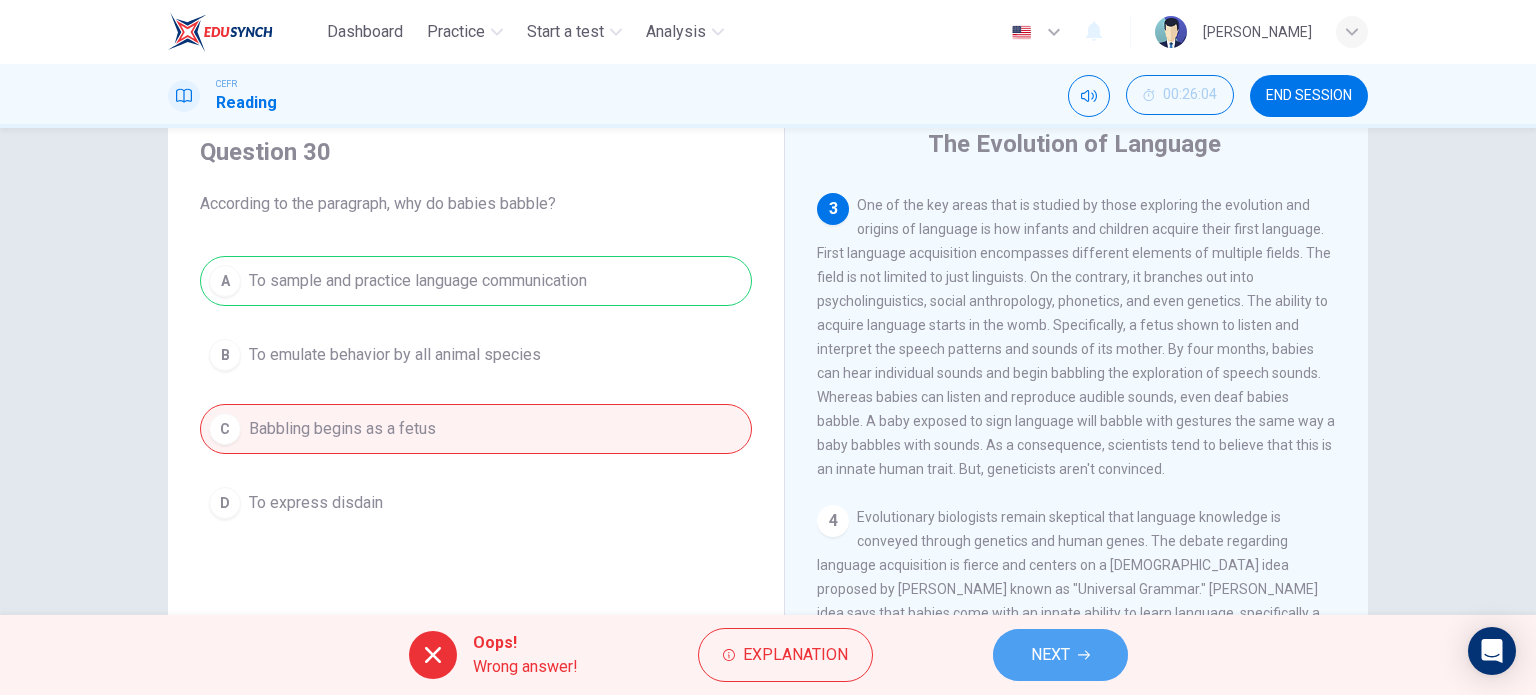 click on "NEXT" at bounding box center (1050, 655) 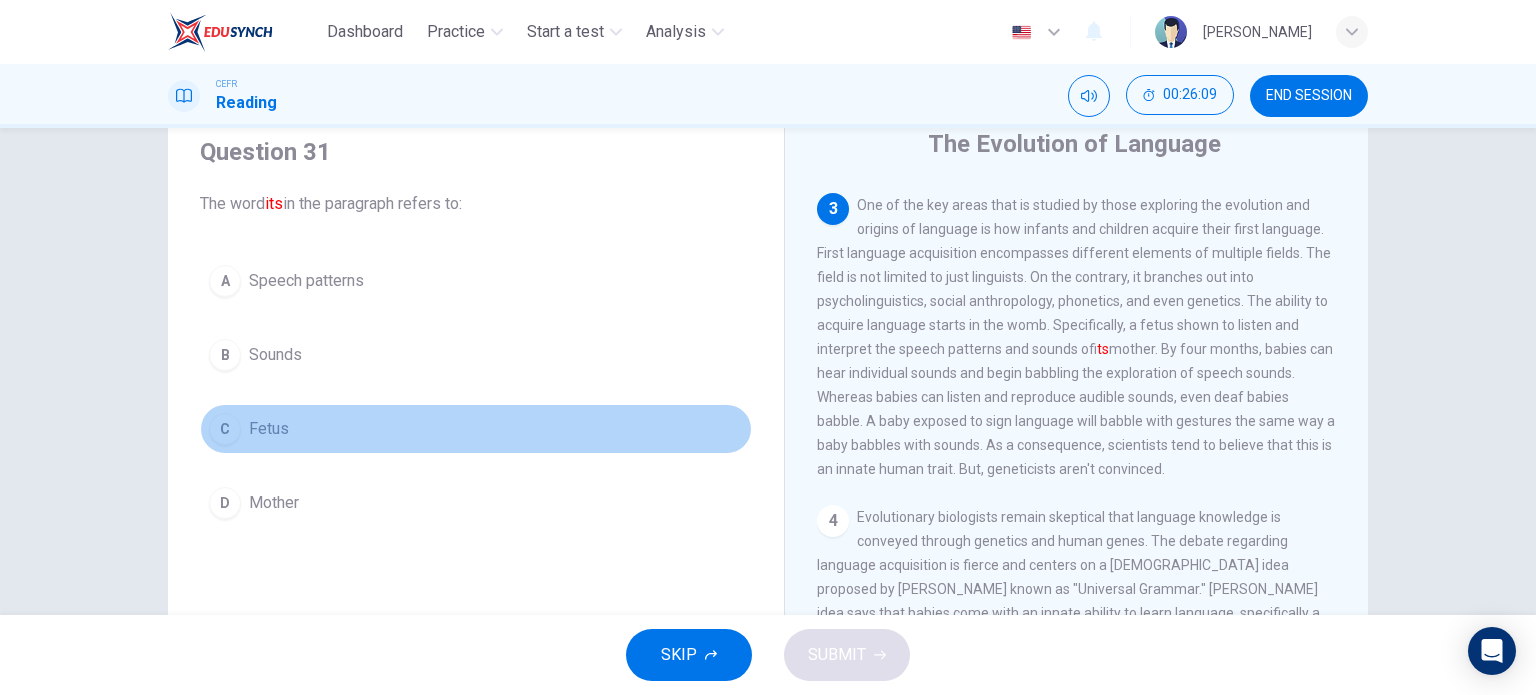 click on "C Fetus" at bounding box center [476, 429] 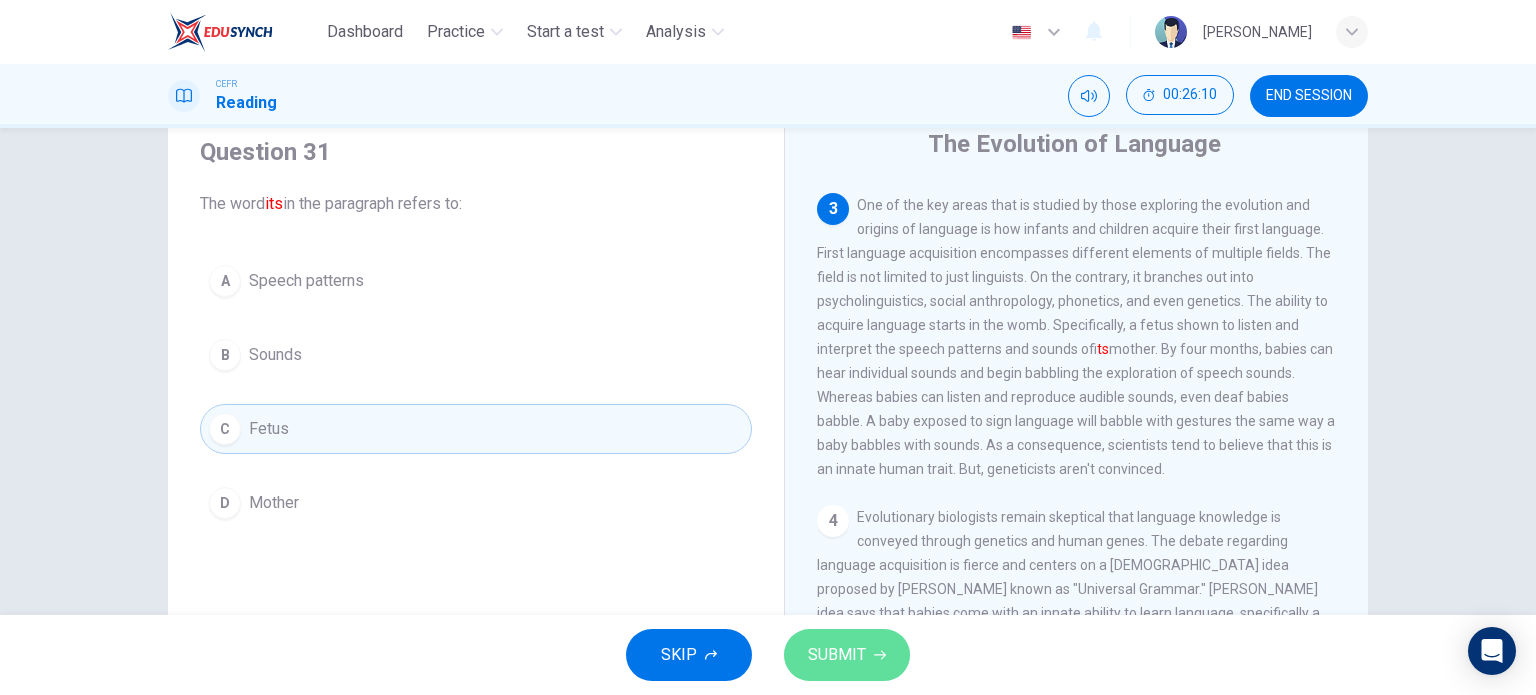 click on "SUBMIT" at bounding box center [847, 655] 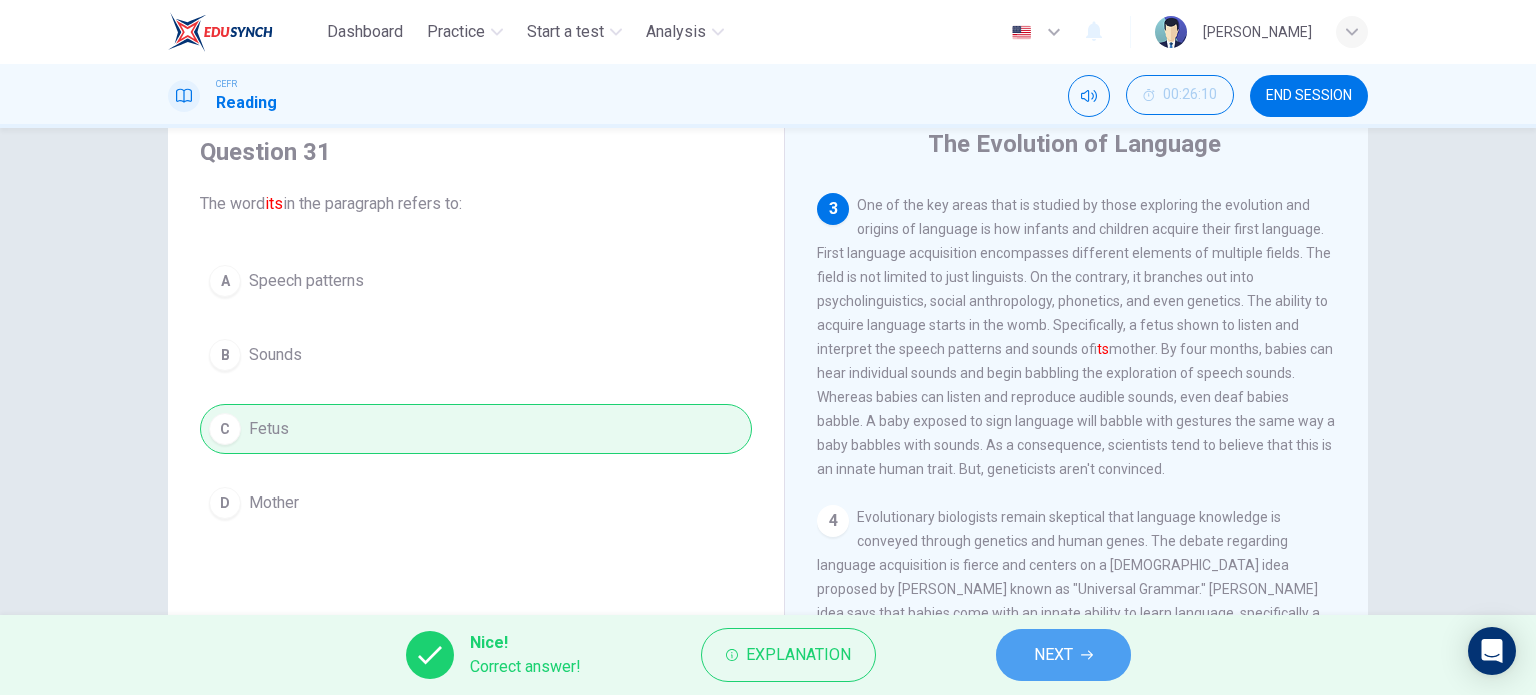 click on "NEXT" at bounding box center [1063, 655] 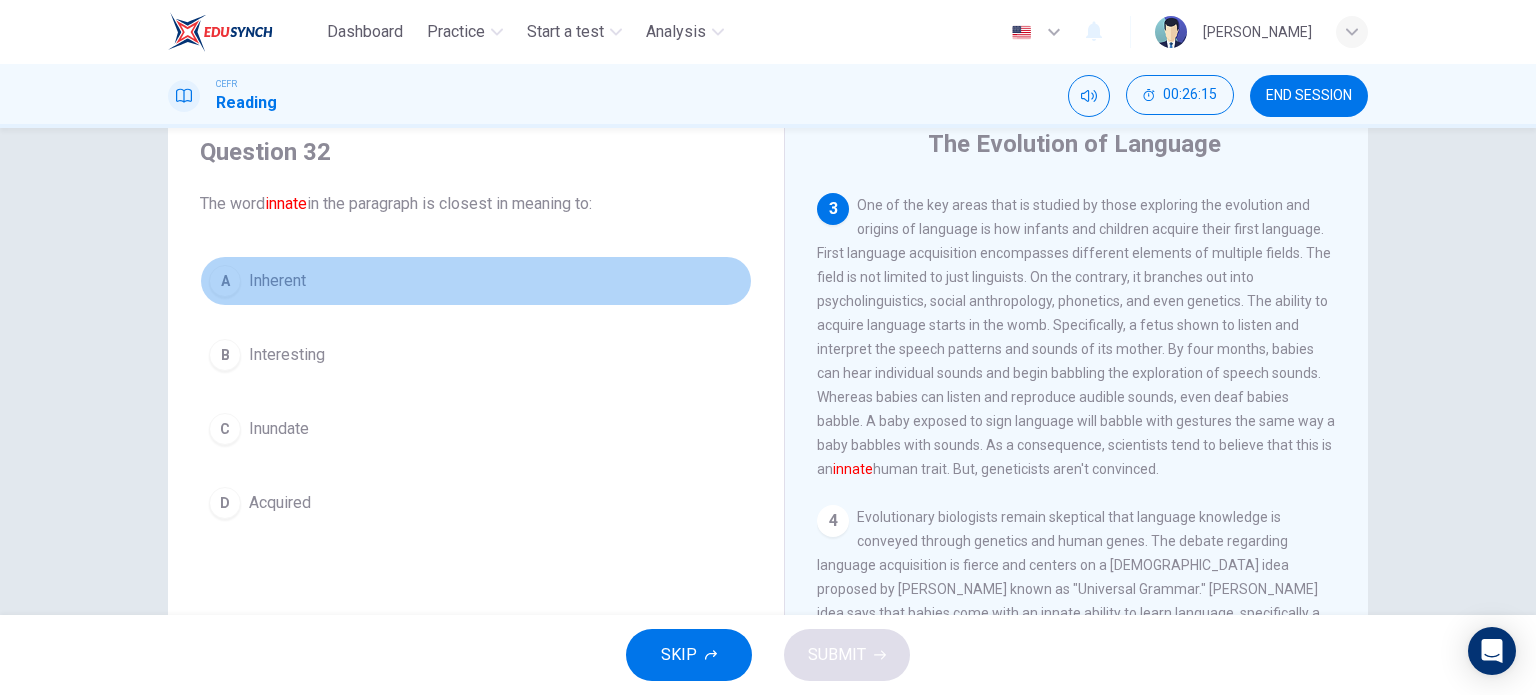 click on "A Inherent" at bounding box center (476, 281) 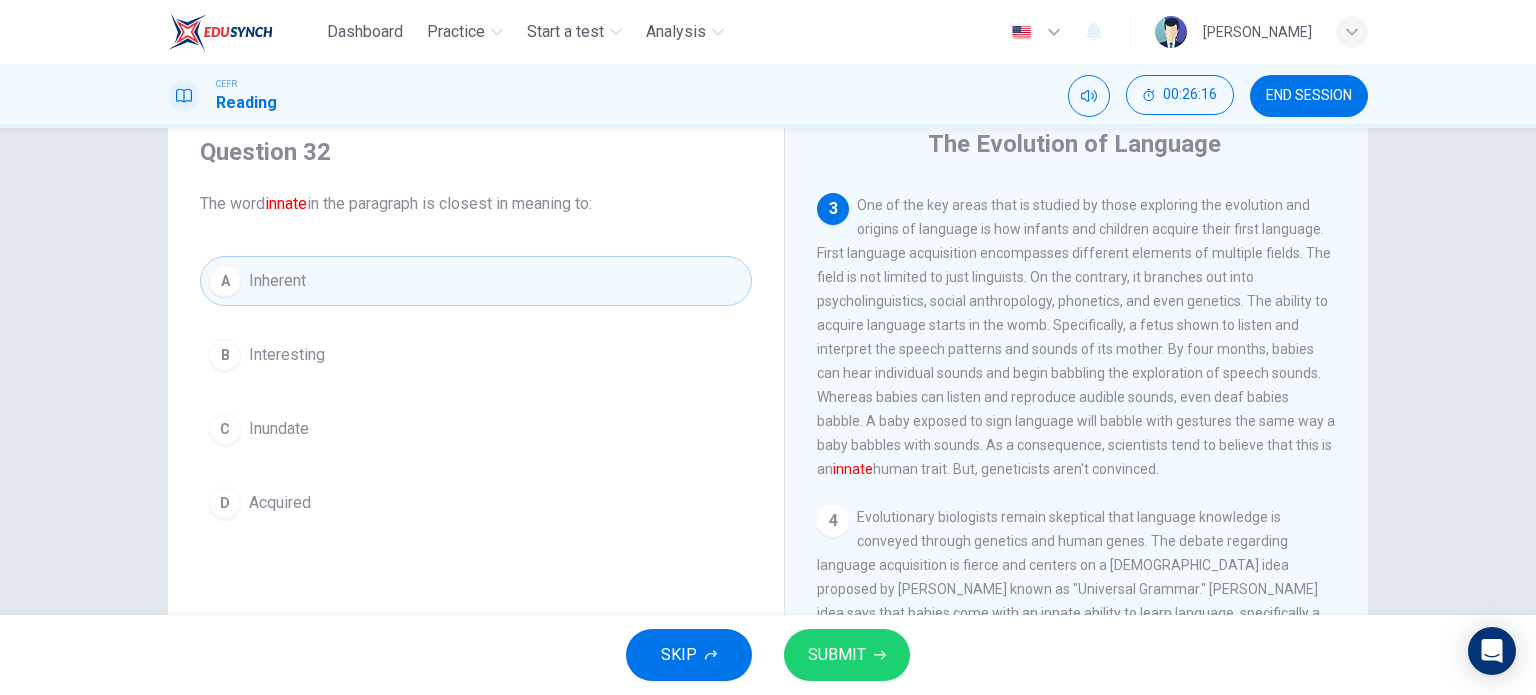 click on "SUBMIT" at bounding box center (847, 655) 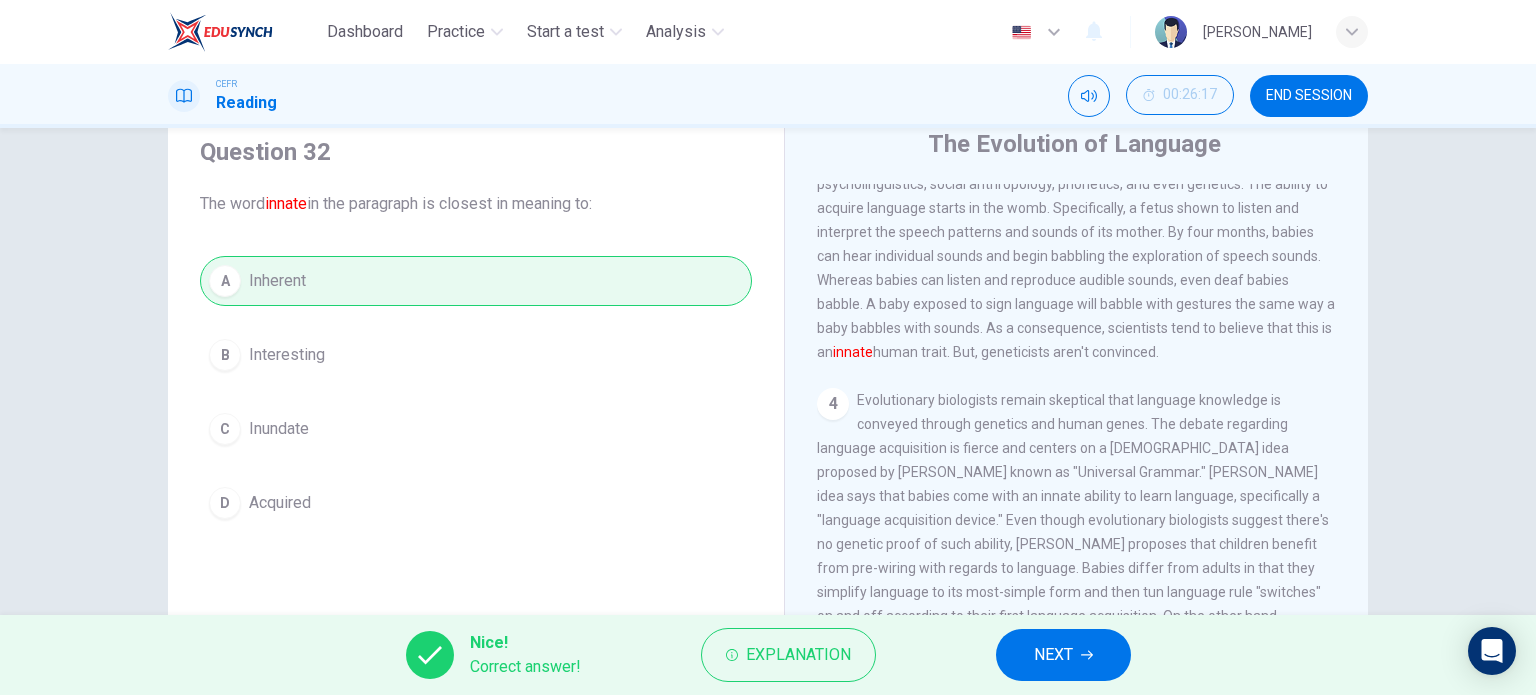 scroll, scrollTop: 667, scrollLeft: 0, axis: vertical 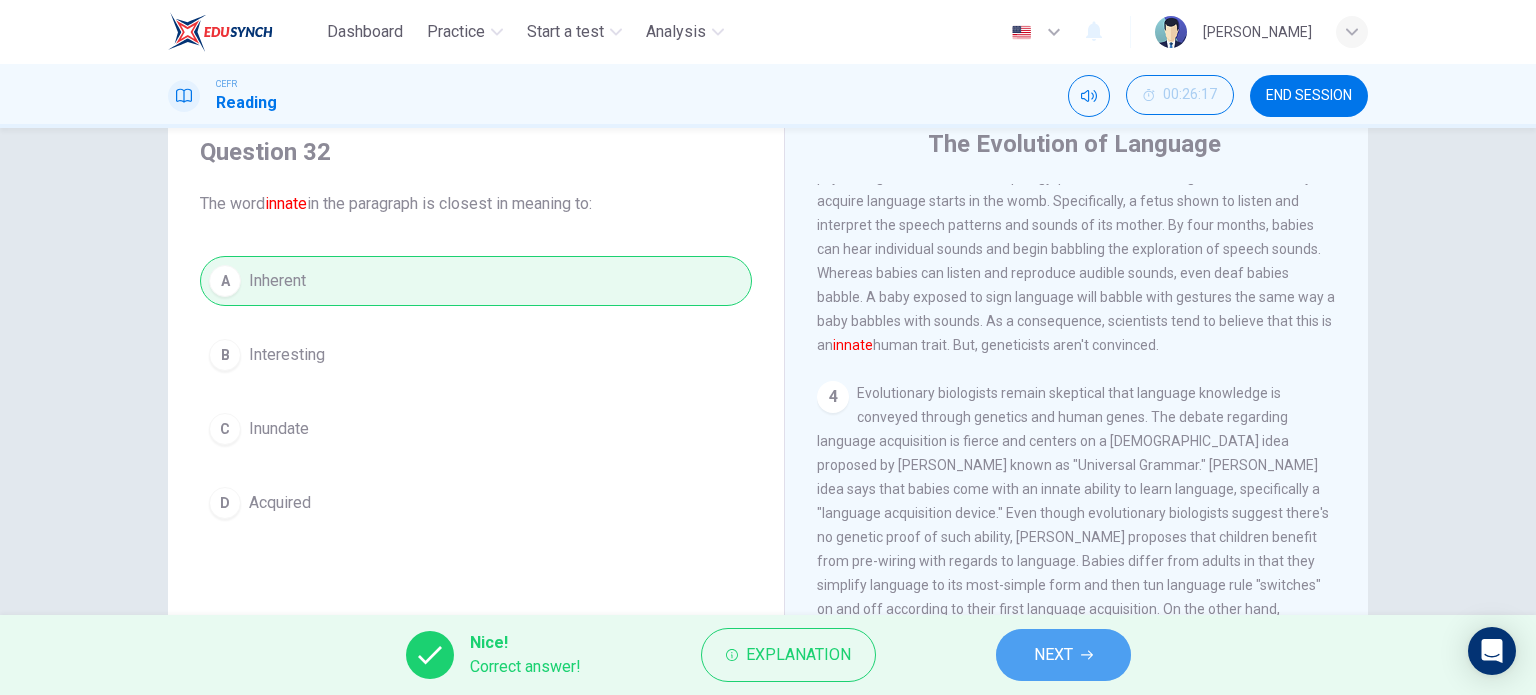 click on "NEXT" at bounding box center [1053, 655] 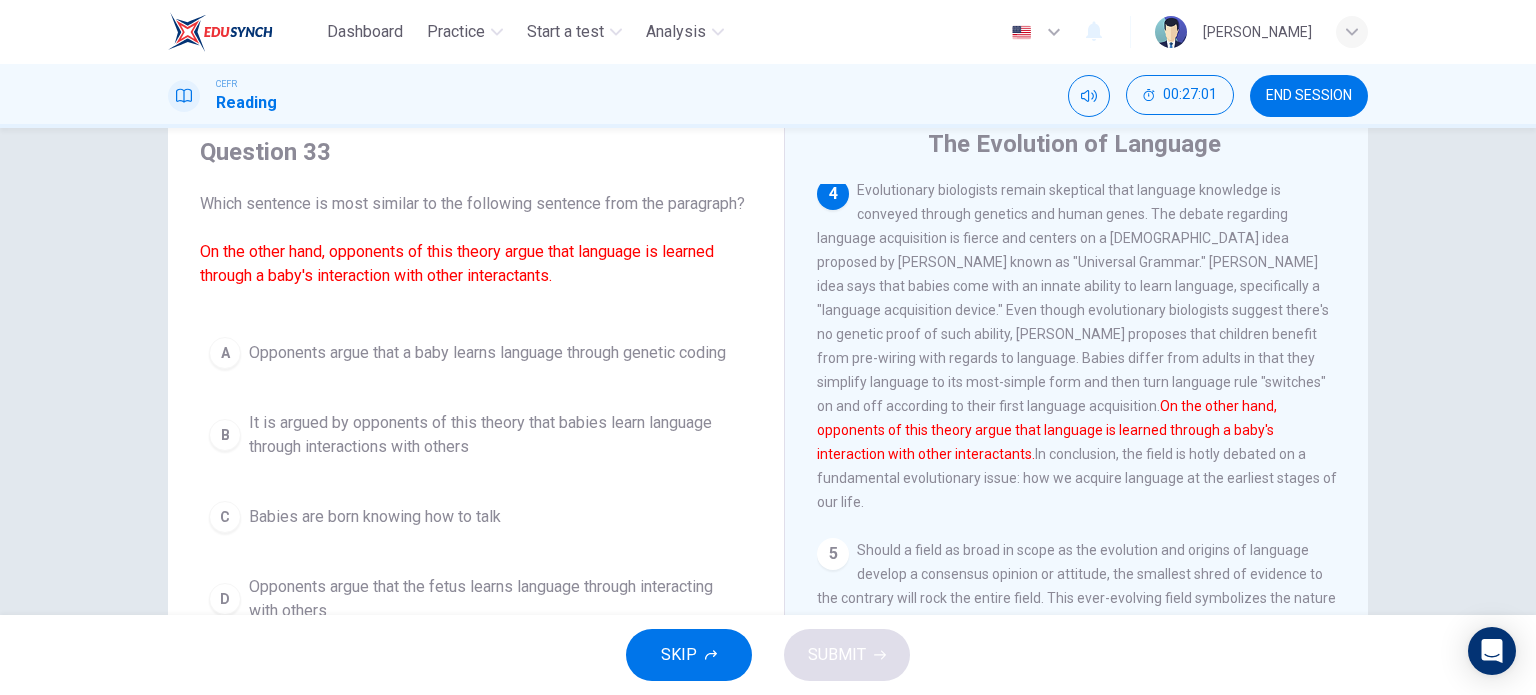 scroll, scrollTop: 871, scrollLeft: 0, axis: vertical 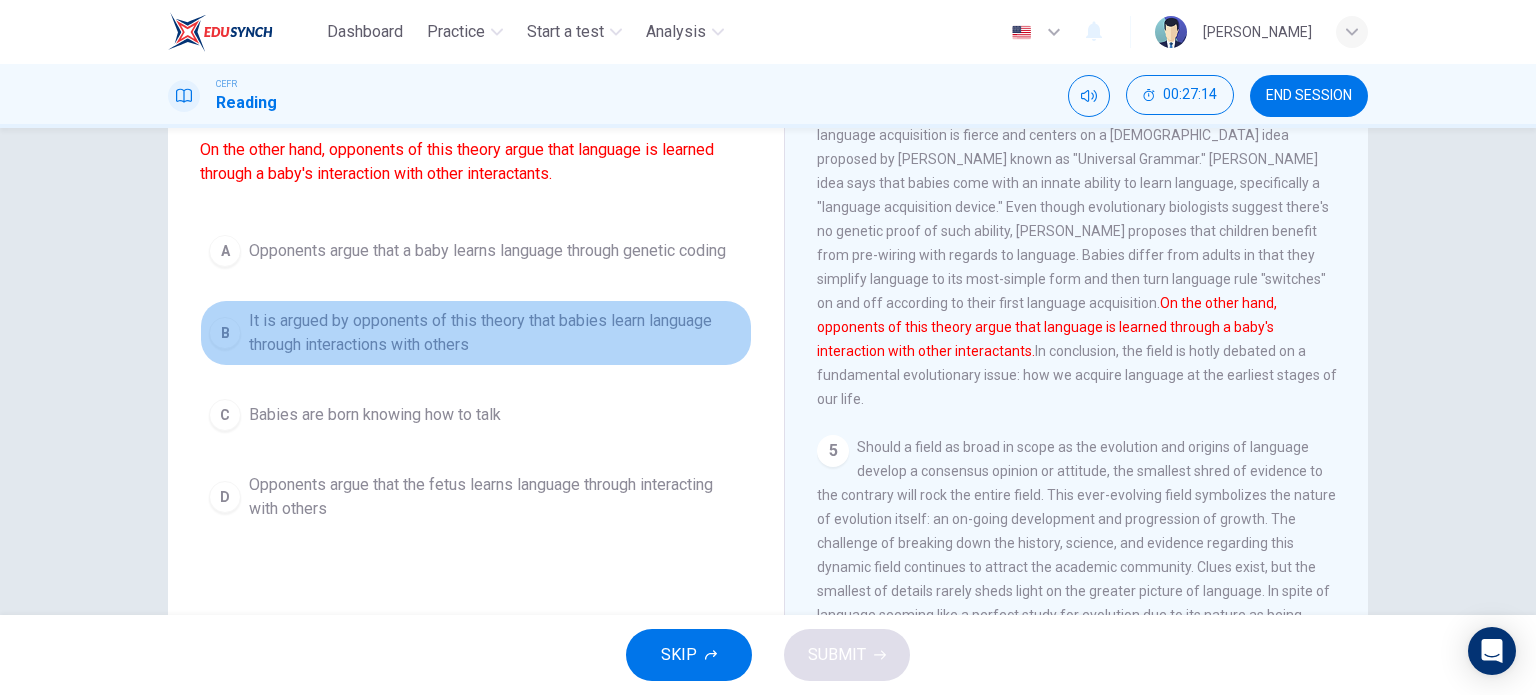 click on "It is argued by opponents of this theory that babies learn language through interactions with others" at bounding box center (496, 333) 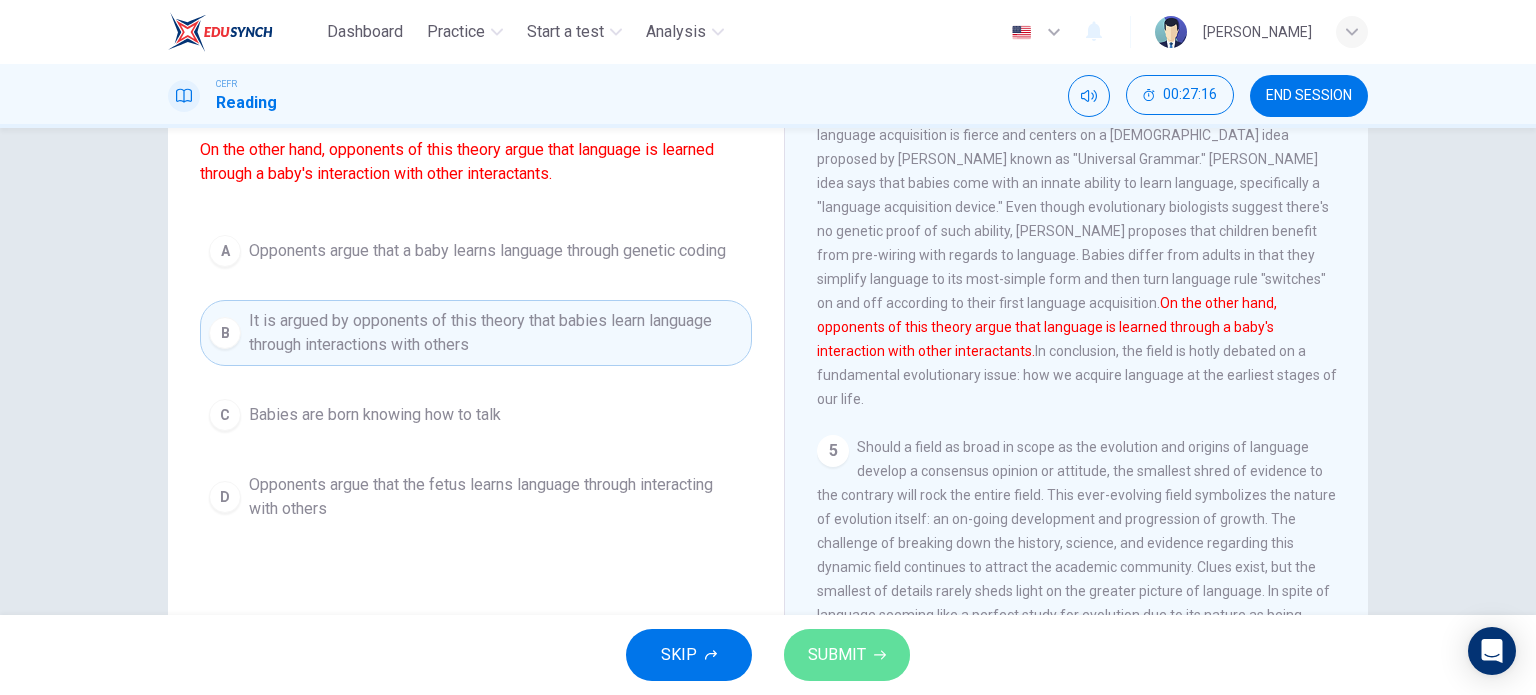 click on "SUBMIT" at bounding box center [847, 655] 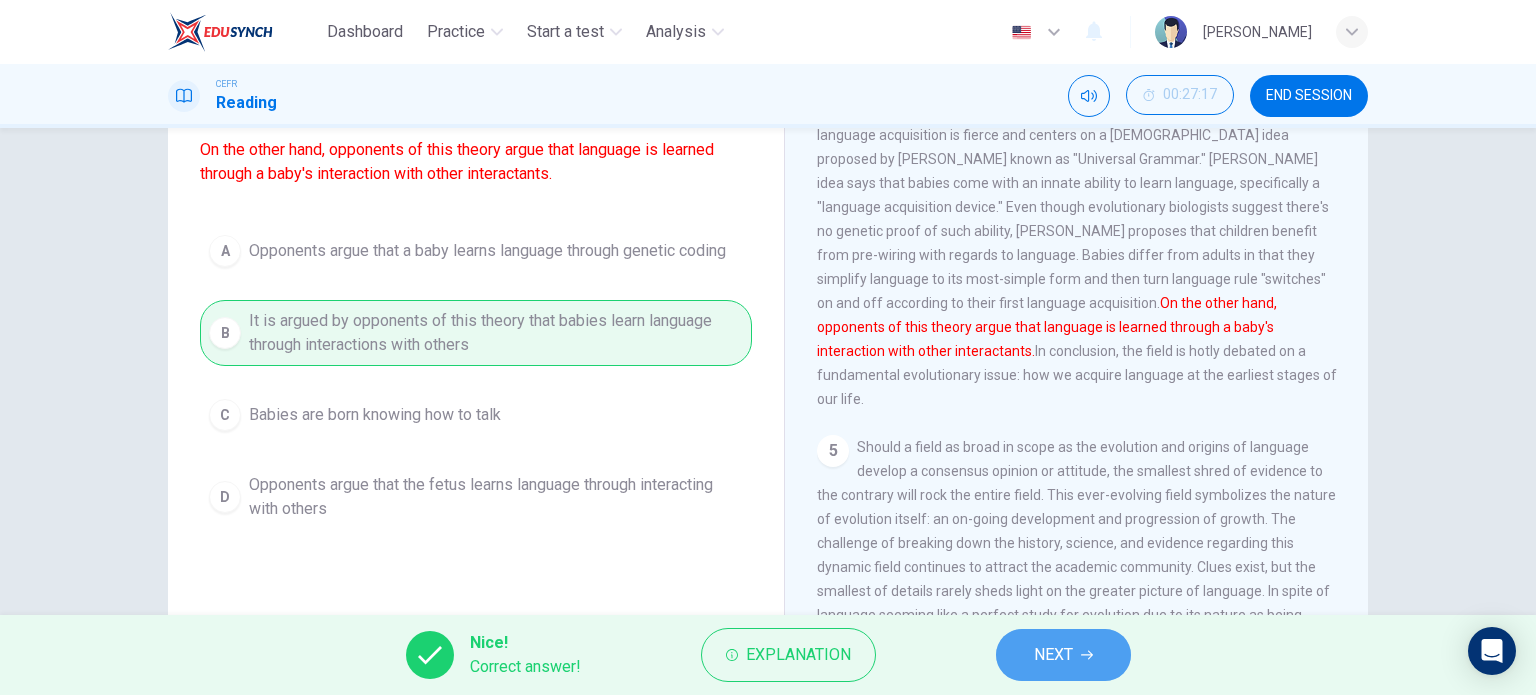 click on "NEXT" at bounding box center (1063, 655) 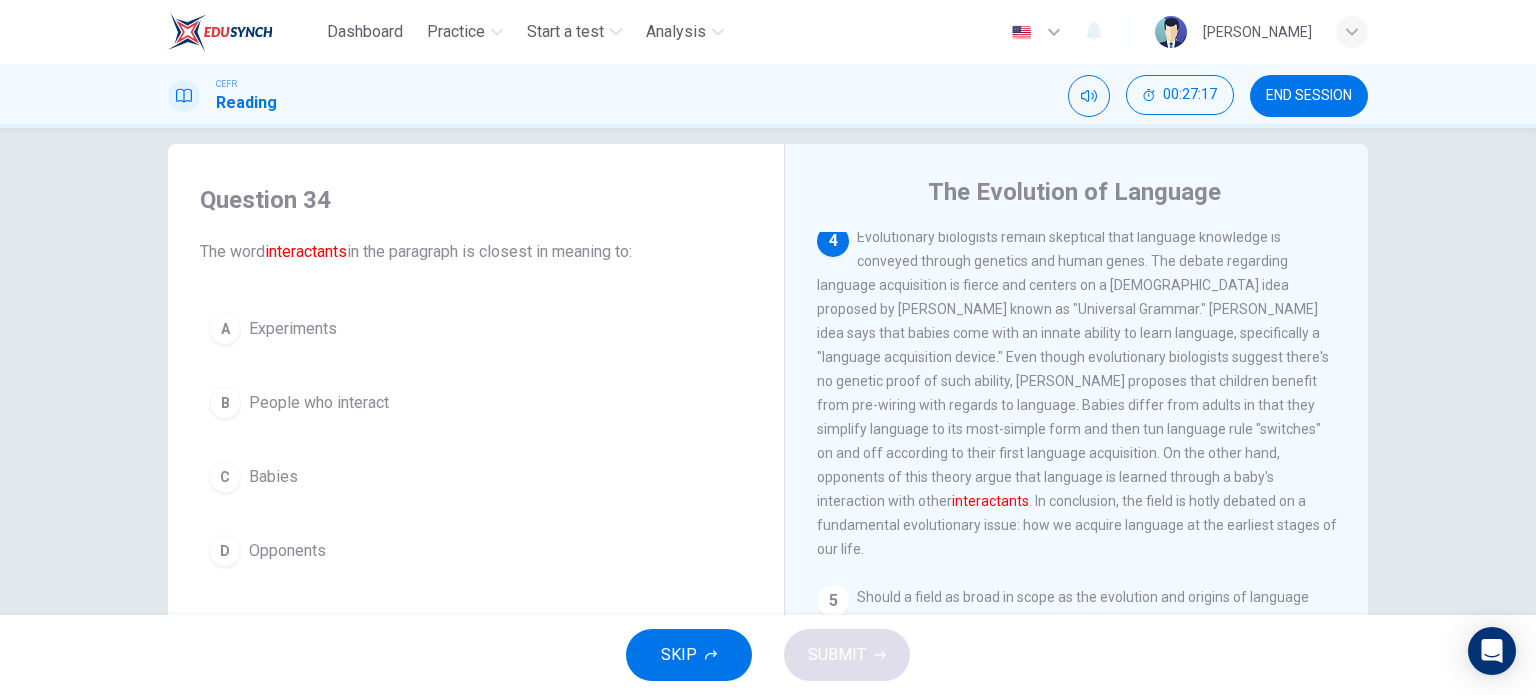 scroll, scrollTop: 24, scrollLeft: 0, axis: vertical 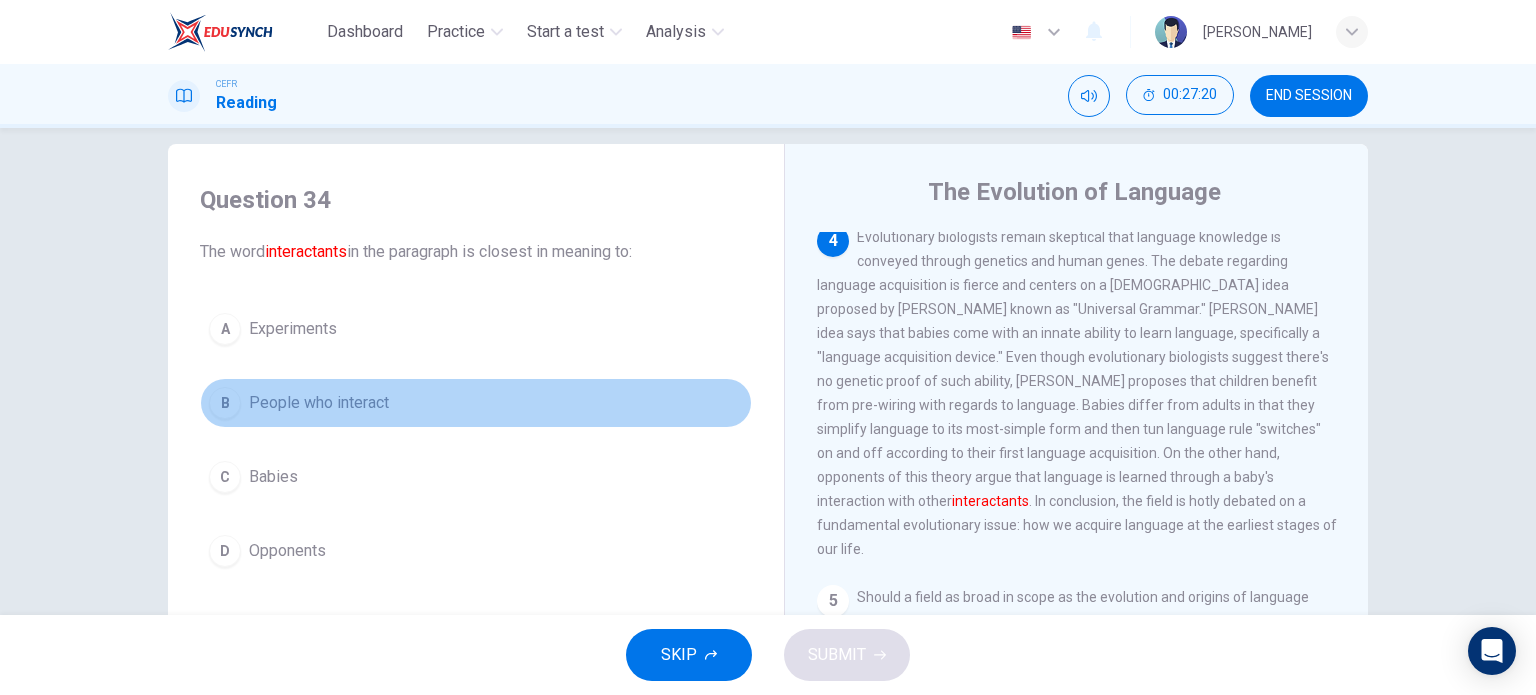 click on "B People who interact" at bounding box center (476, 403) 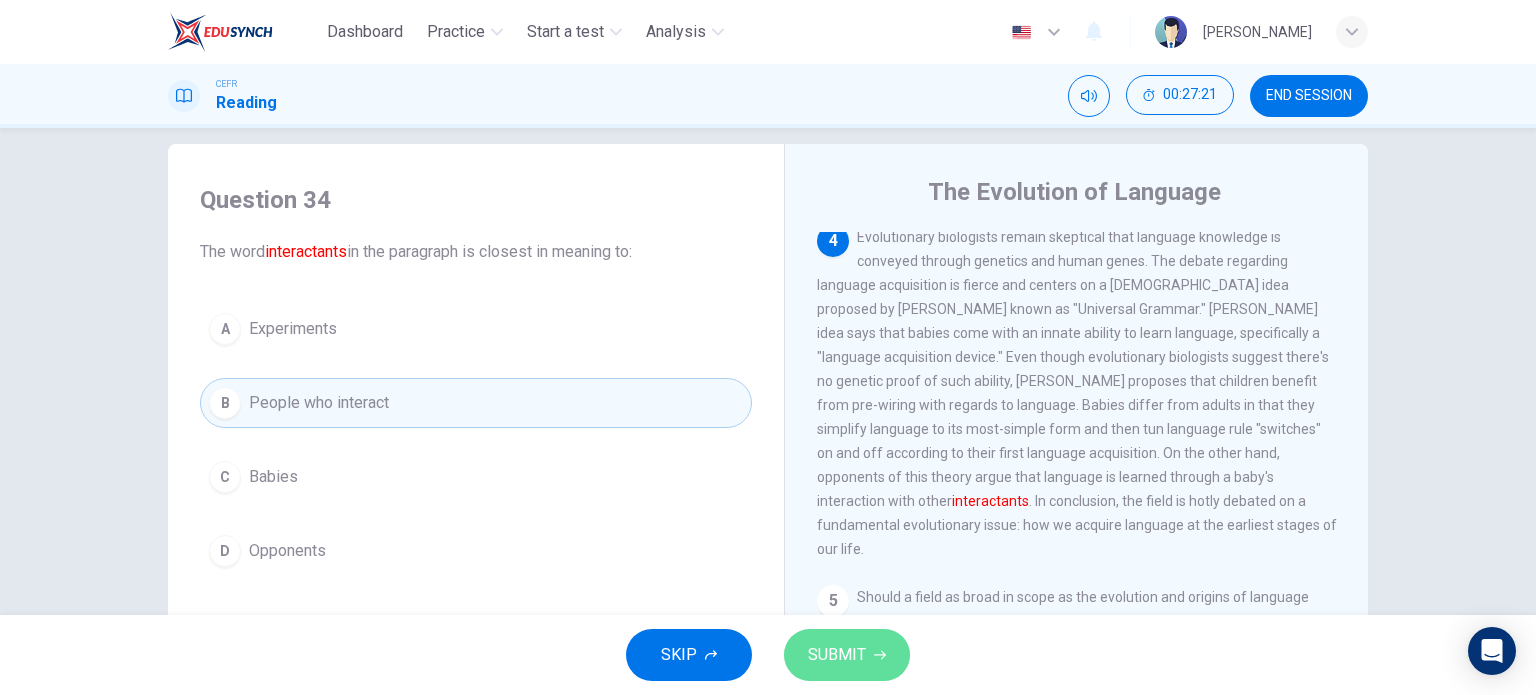 click on "SUBMIT" at bounding box center (847, 655) 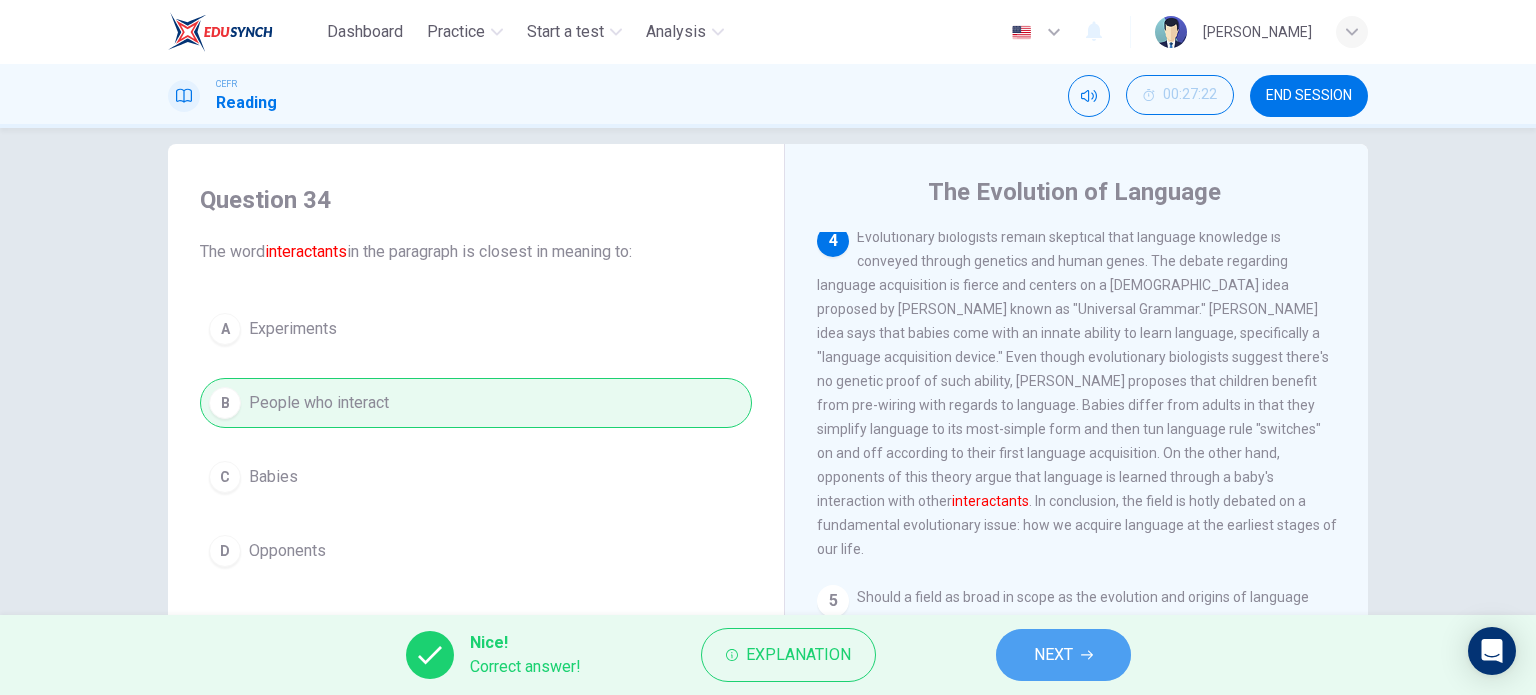 click on "NEXT" at bounding box center [1063, 655] 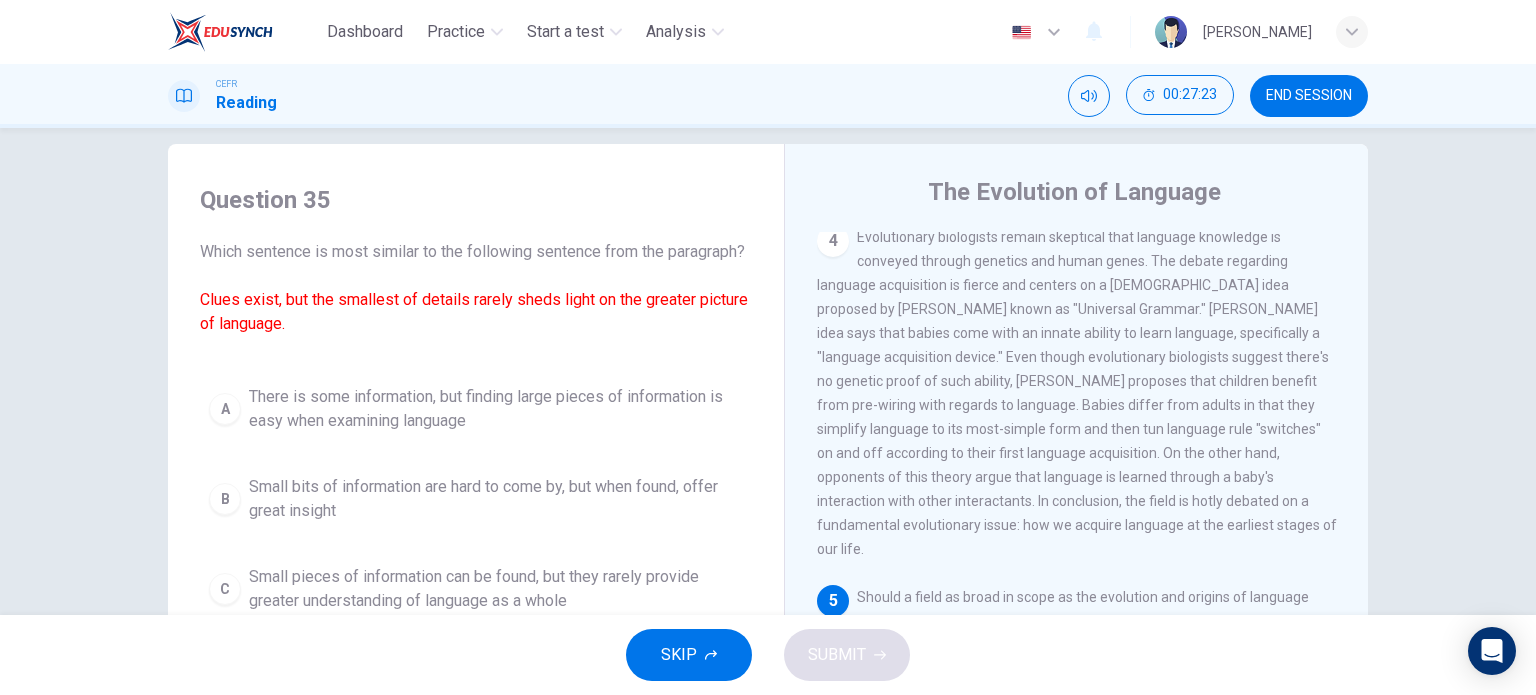 scroll, scrollTop: 951, scrollLeft: 0, axis: vertical 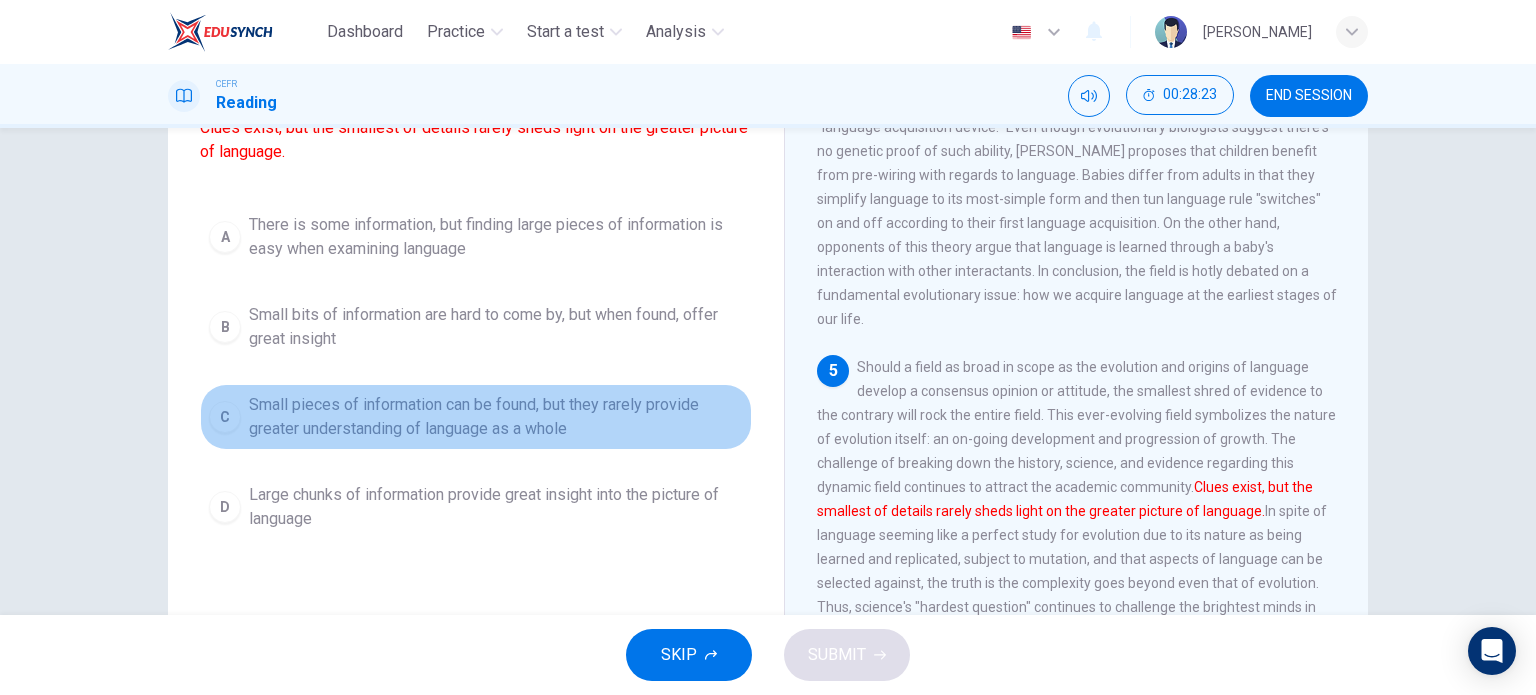 click on "Small pieces of information can be found, but they rarely provide greater understanding of language as a whole" at bounding box center [496, 417] 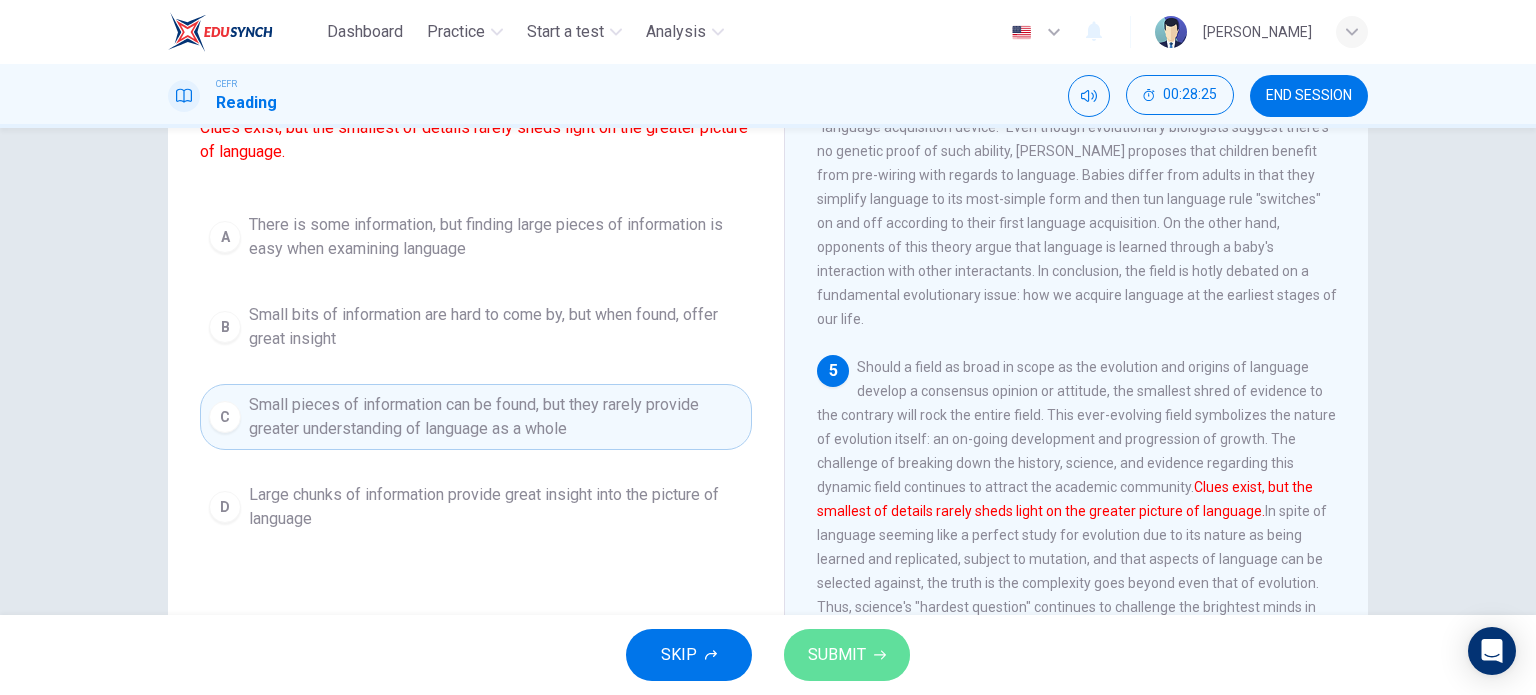 click on "SUBMIT" at bounding box center (837, 655) 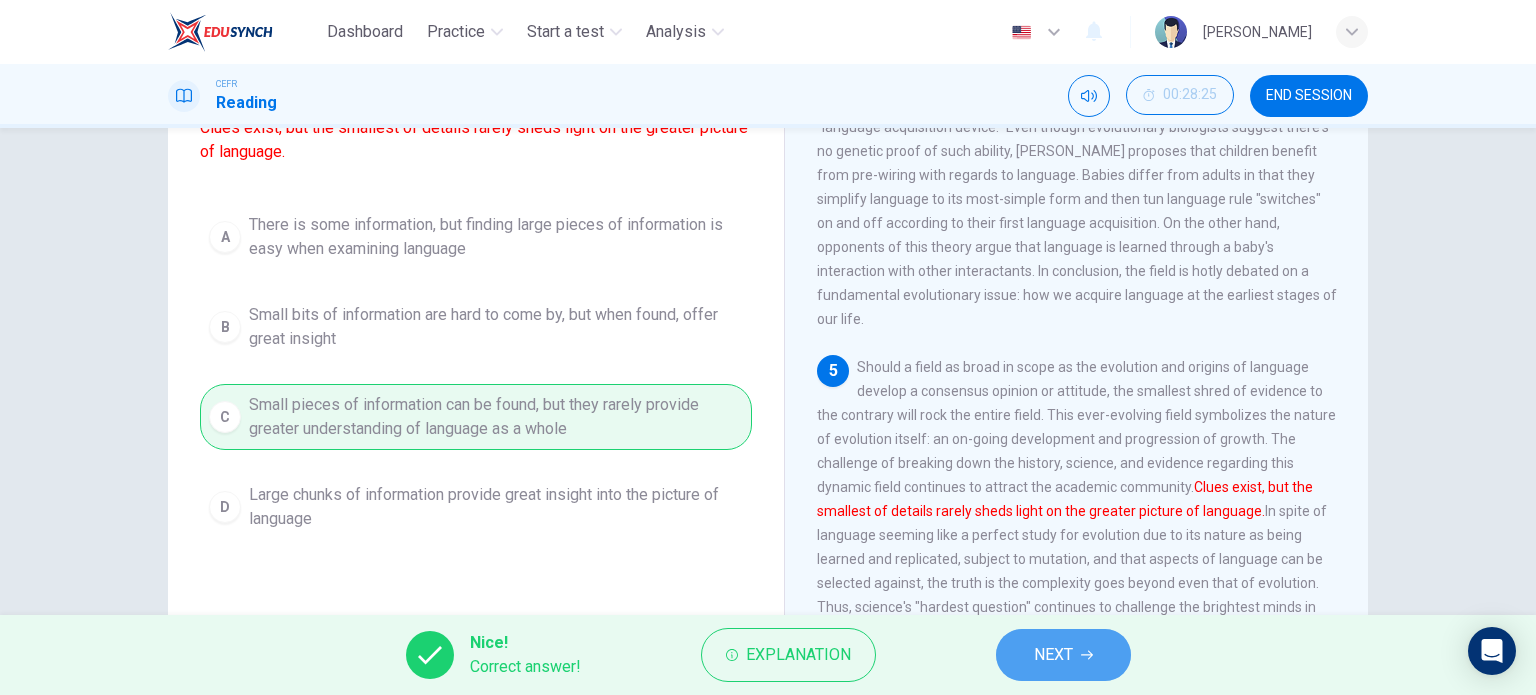 click on "NEXT" at bounding box center [1063, 655] 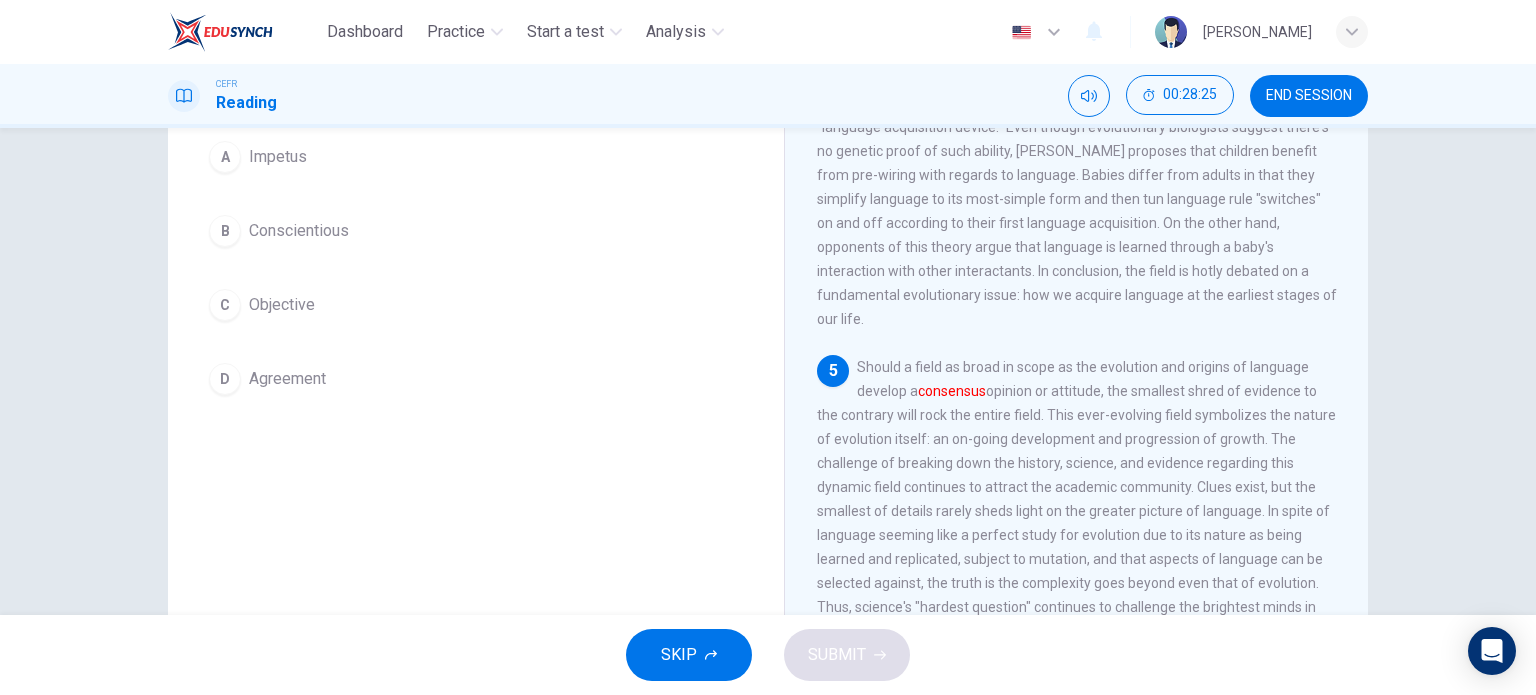 scroll, scrollTop: 76, scrollLeft: 0, axis: vertical 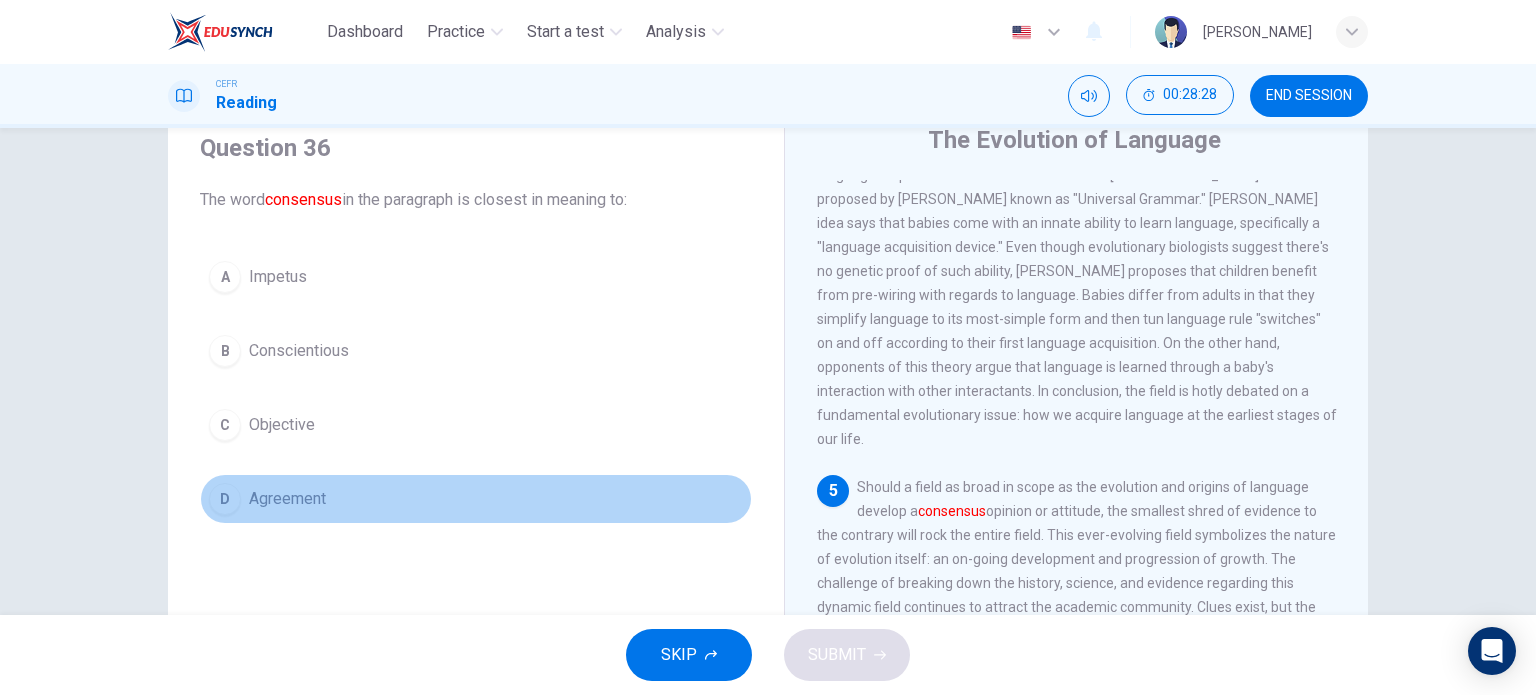 click on "D Agreement" at bounding box center [476, 499] 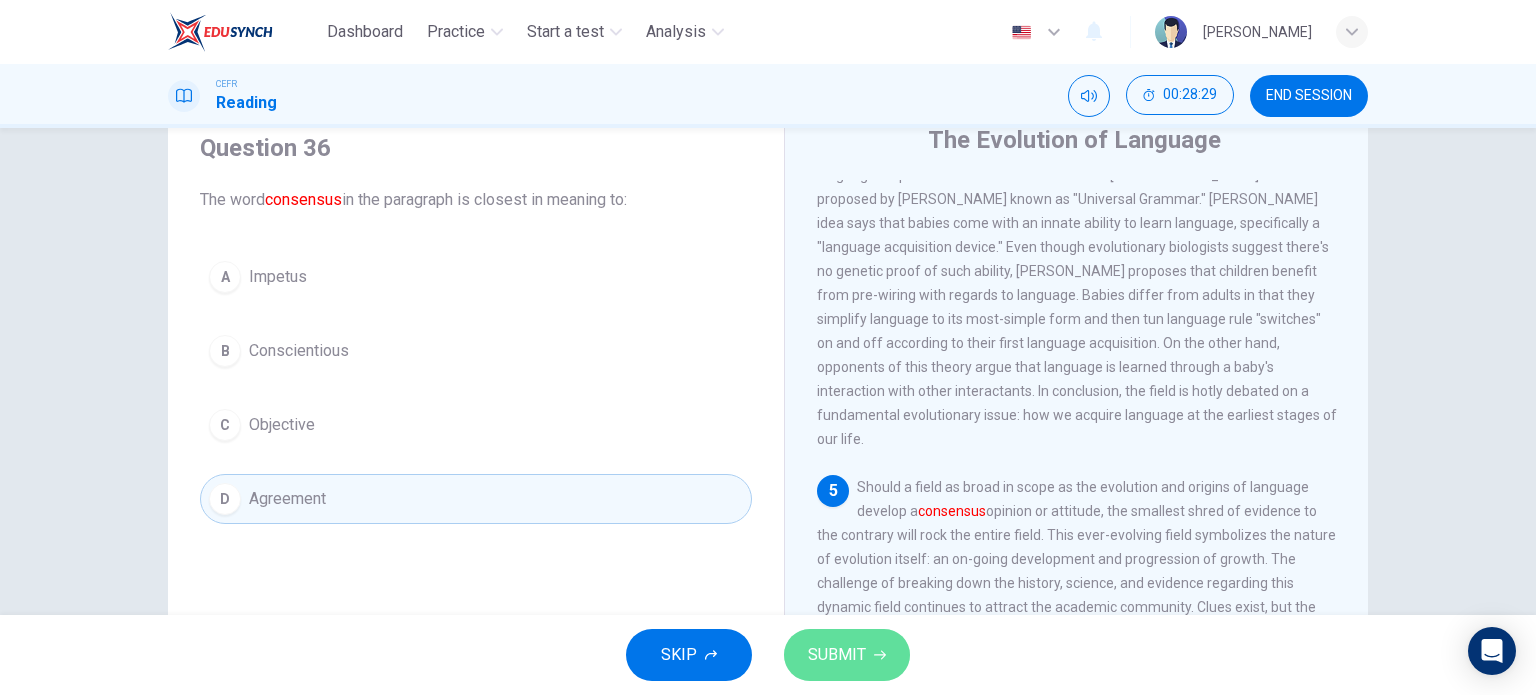 click on "SUBMIT" at bounding box center (837, 655) 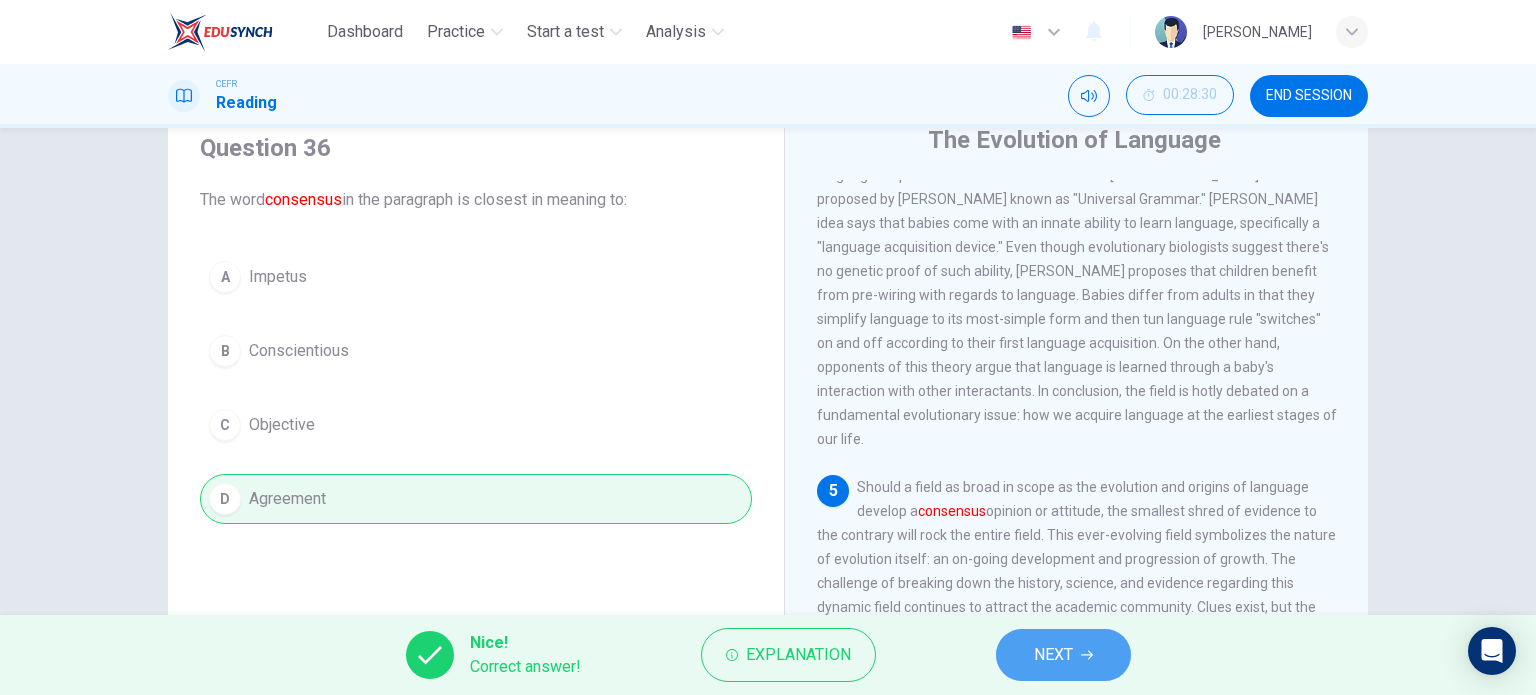 click on "NEXT" at bounding box center [1053, 655] 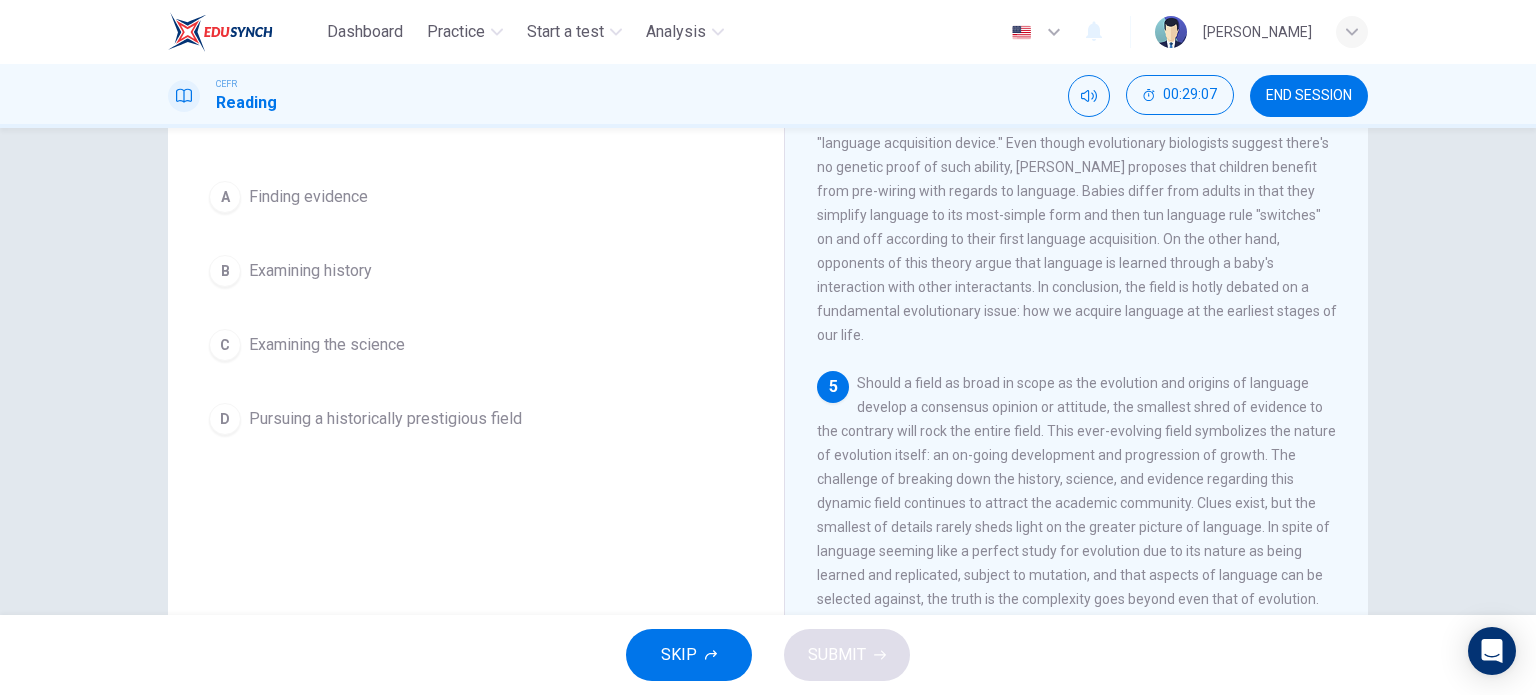 scroll, scrollTop: 179, scrollLeft: 0, axis: vertical 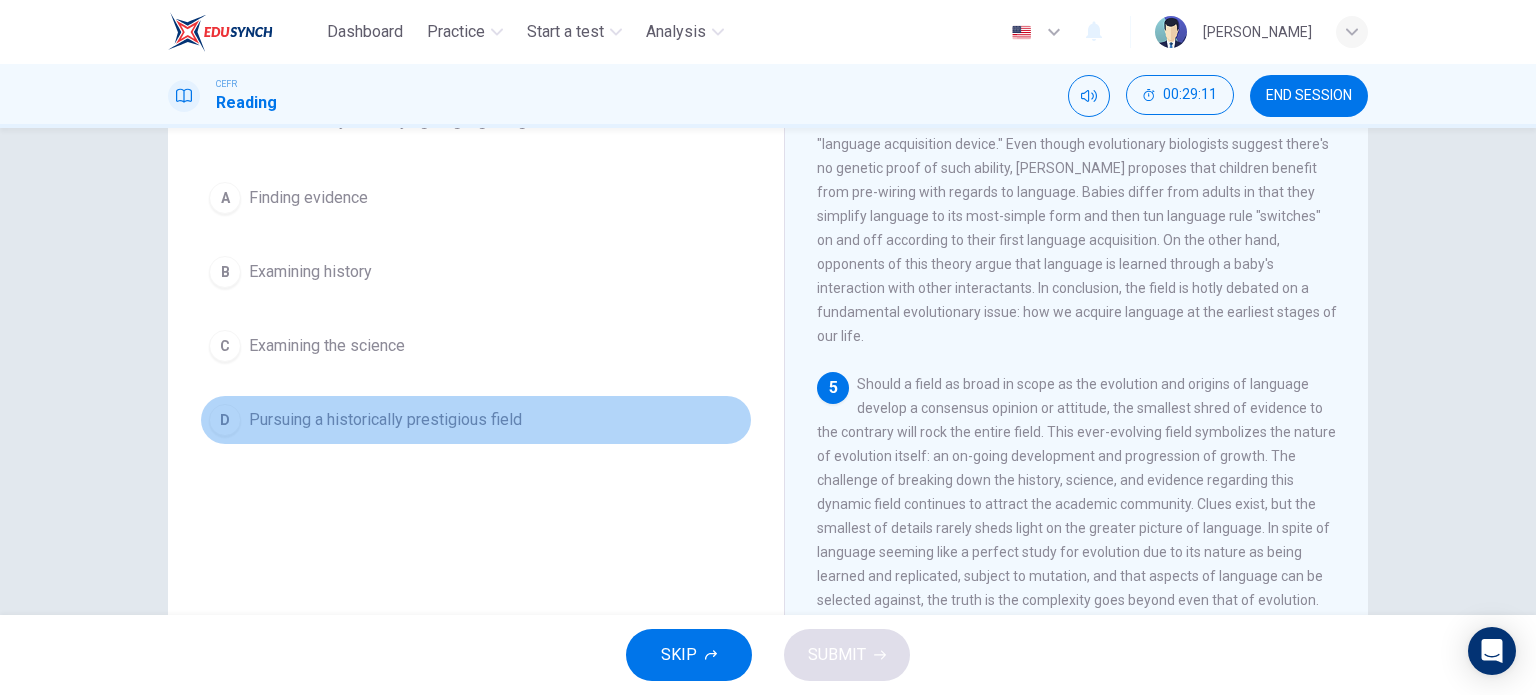 click on "D Pursuing a historically prestigious field" at bounding box center [476, 420] 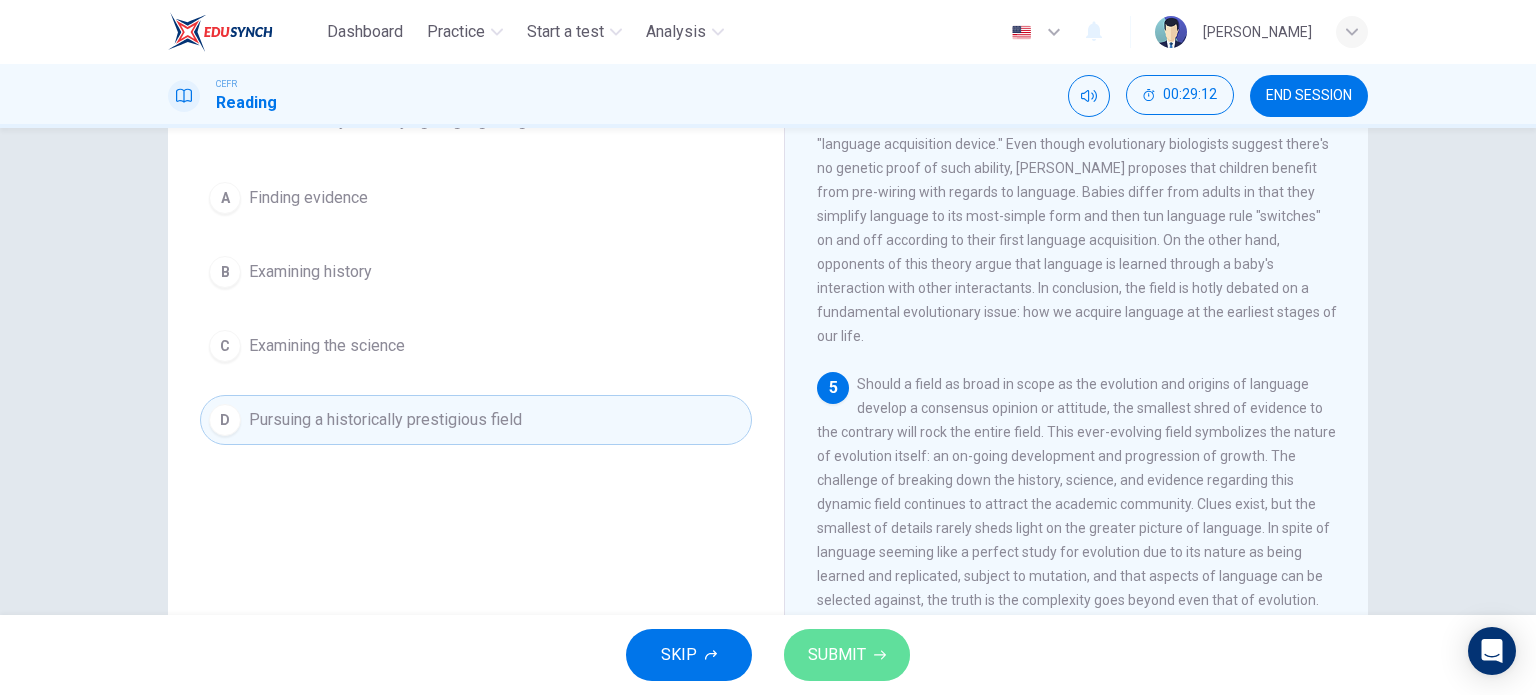 click on "SUBMIT" at bounding box center [837, 655] 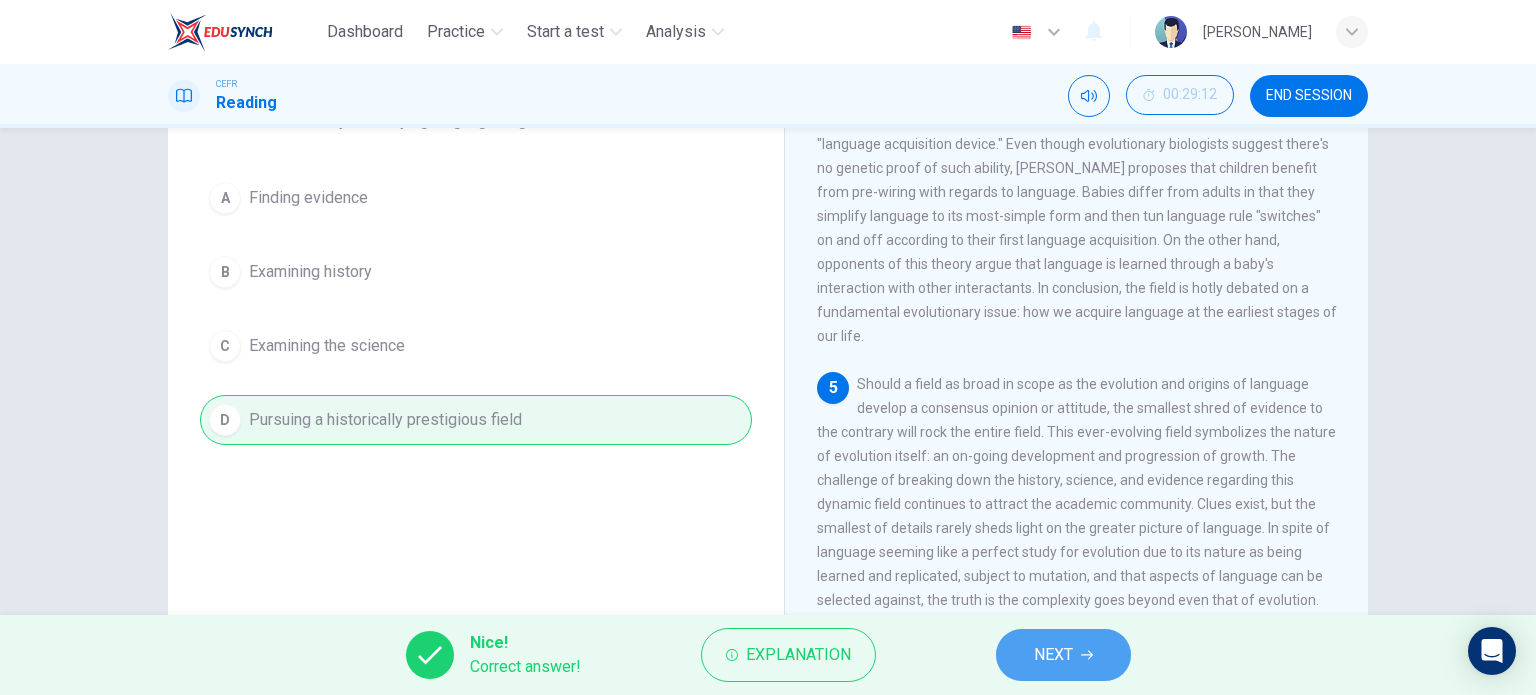 click on "NEXT" at bounding box center (1053, 655) 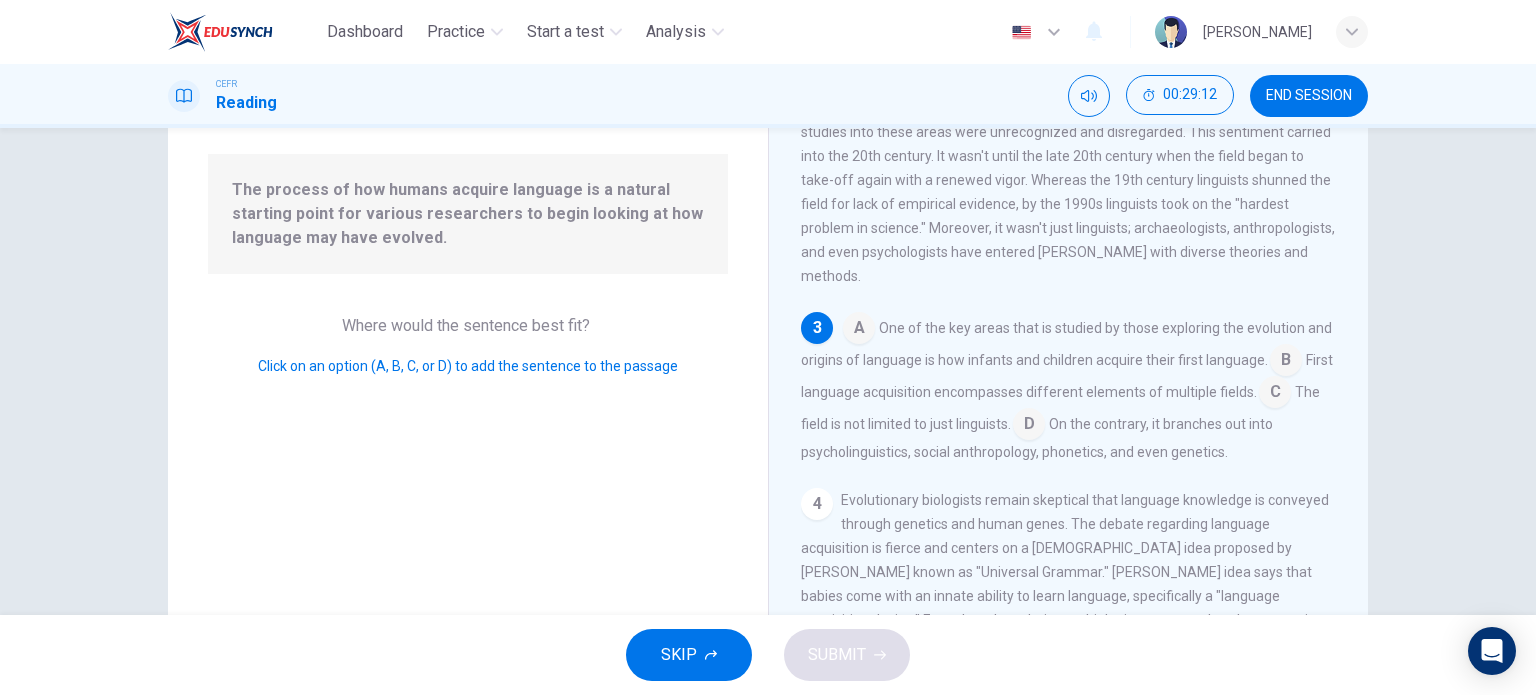 scroll, scrollTop: 337, scrollLeft: 0, axis: vertical 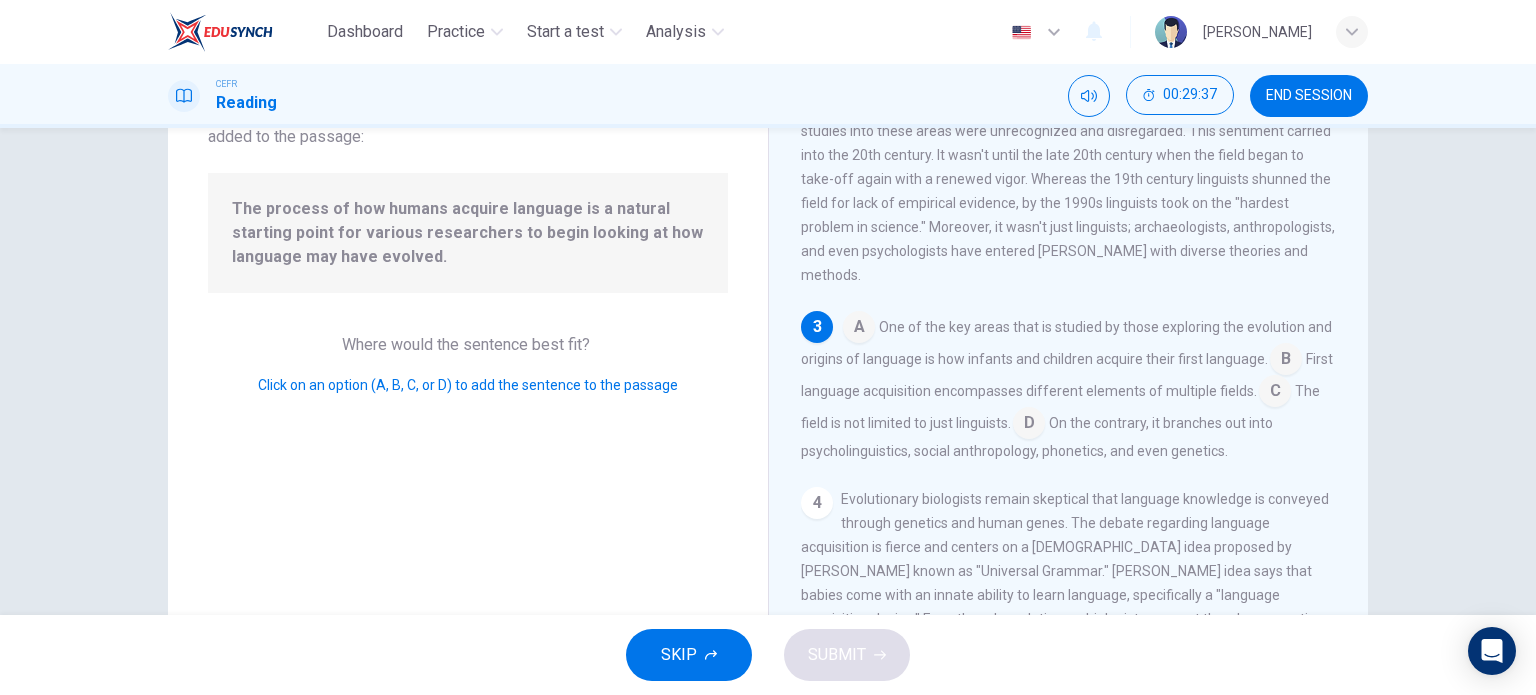 click at bounding box center [1286, 361] 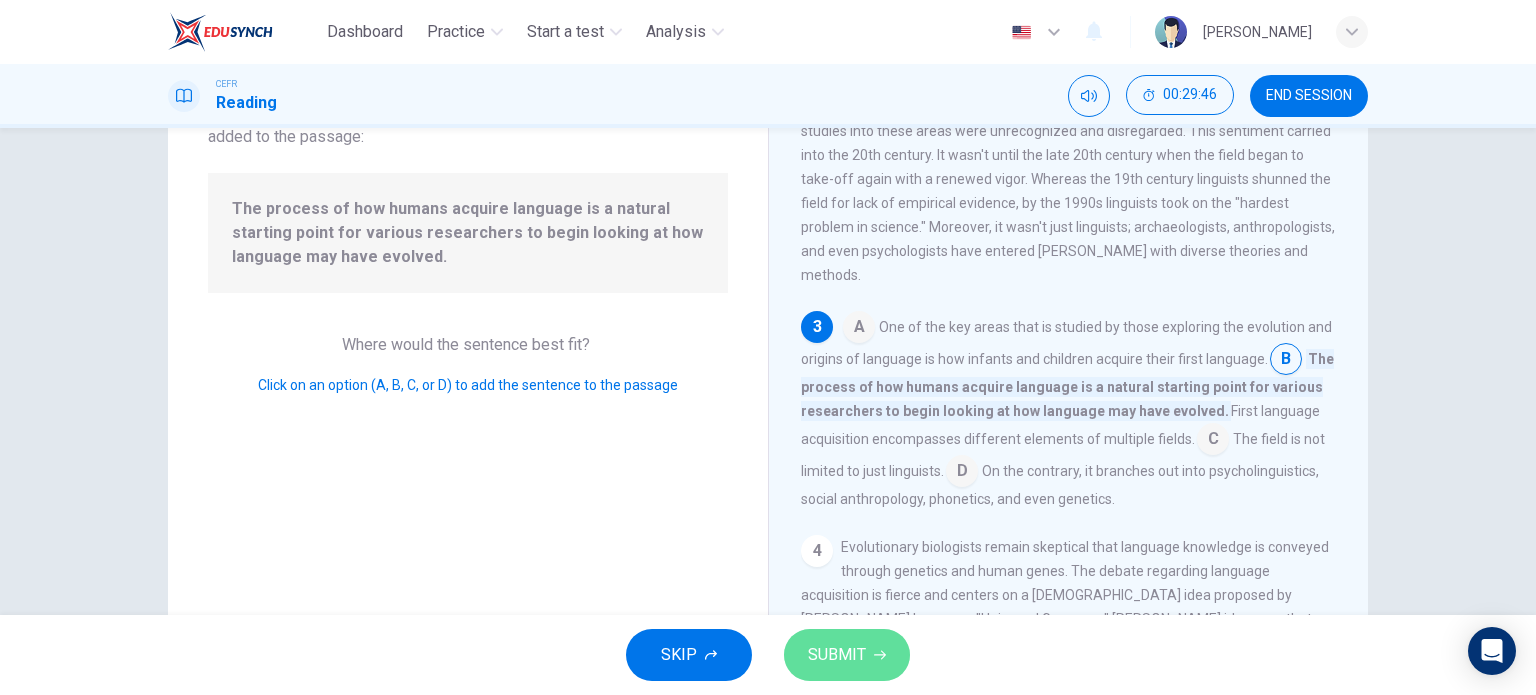 click on "SUBMIT" at bounding box center (837, 655) 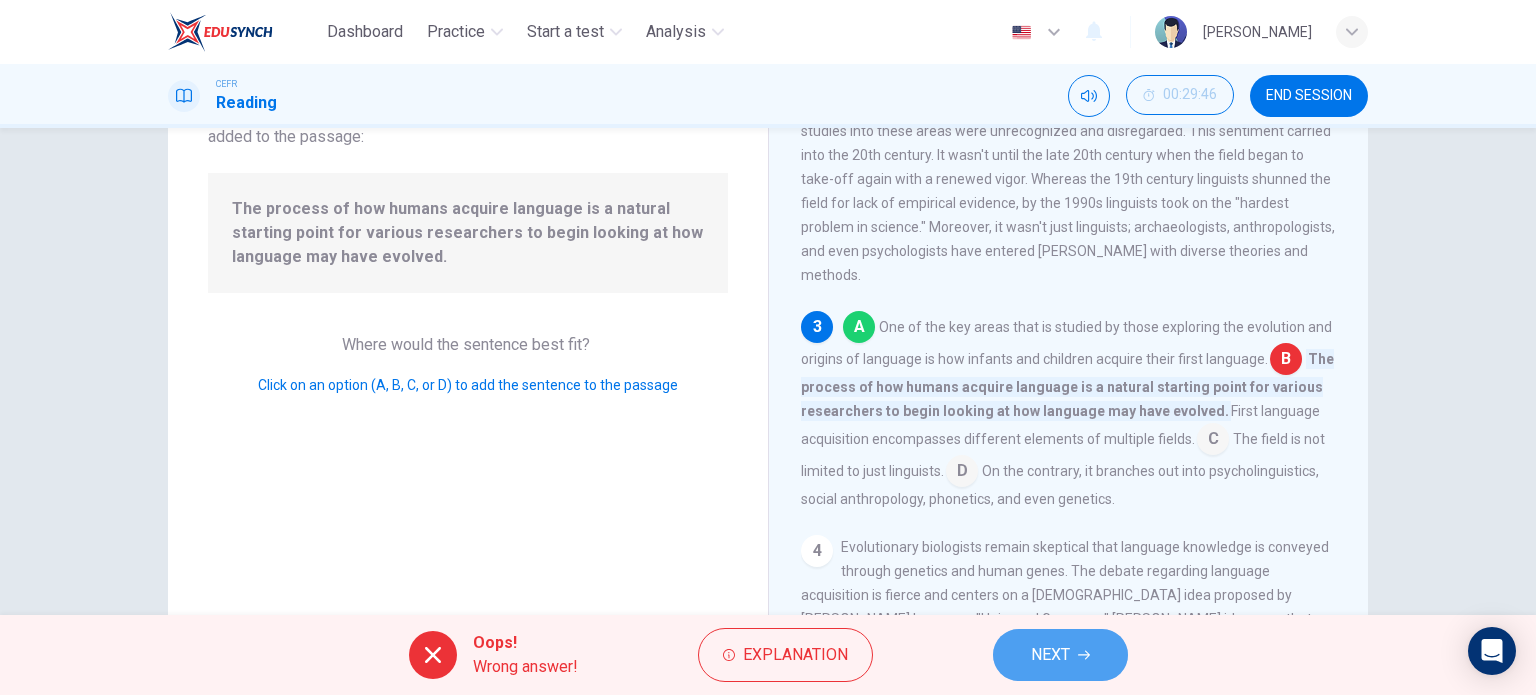 click on "NEXT" at bounding box center [1060, 655] 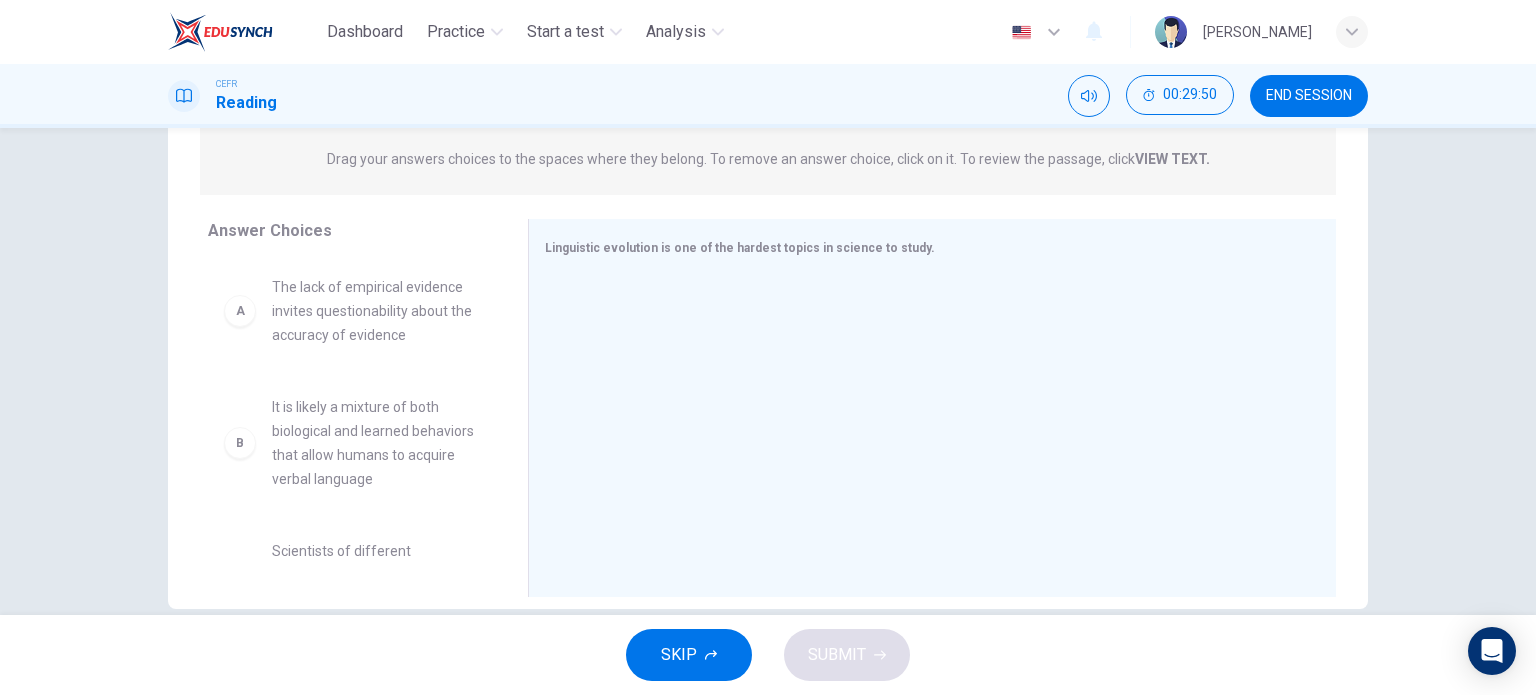 scroll, scrollTop: 267, scrollLeft: 0, axis: vertical 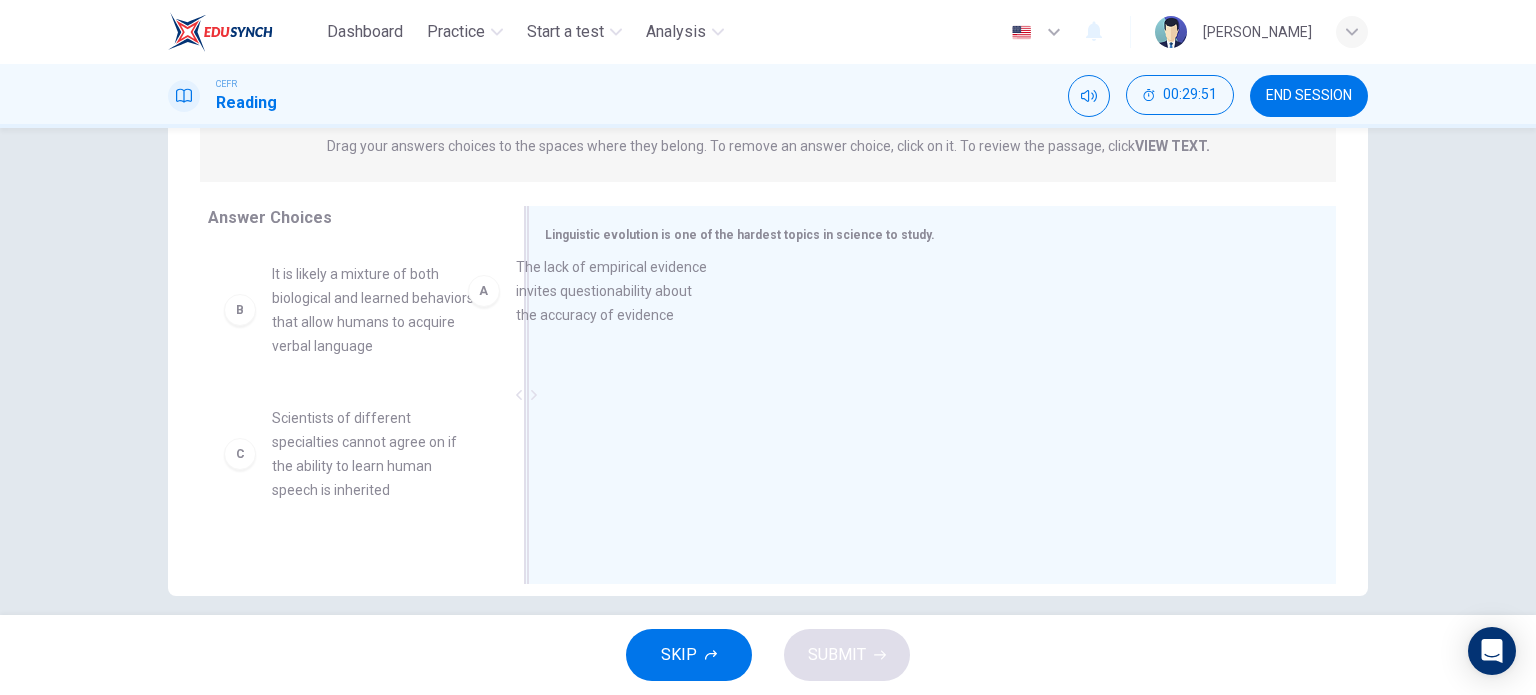 drag, startPoint x: 408, startPoint y: 309, endPoint x: 672, endPoint y: 303, distance: 264.06818 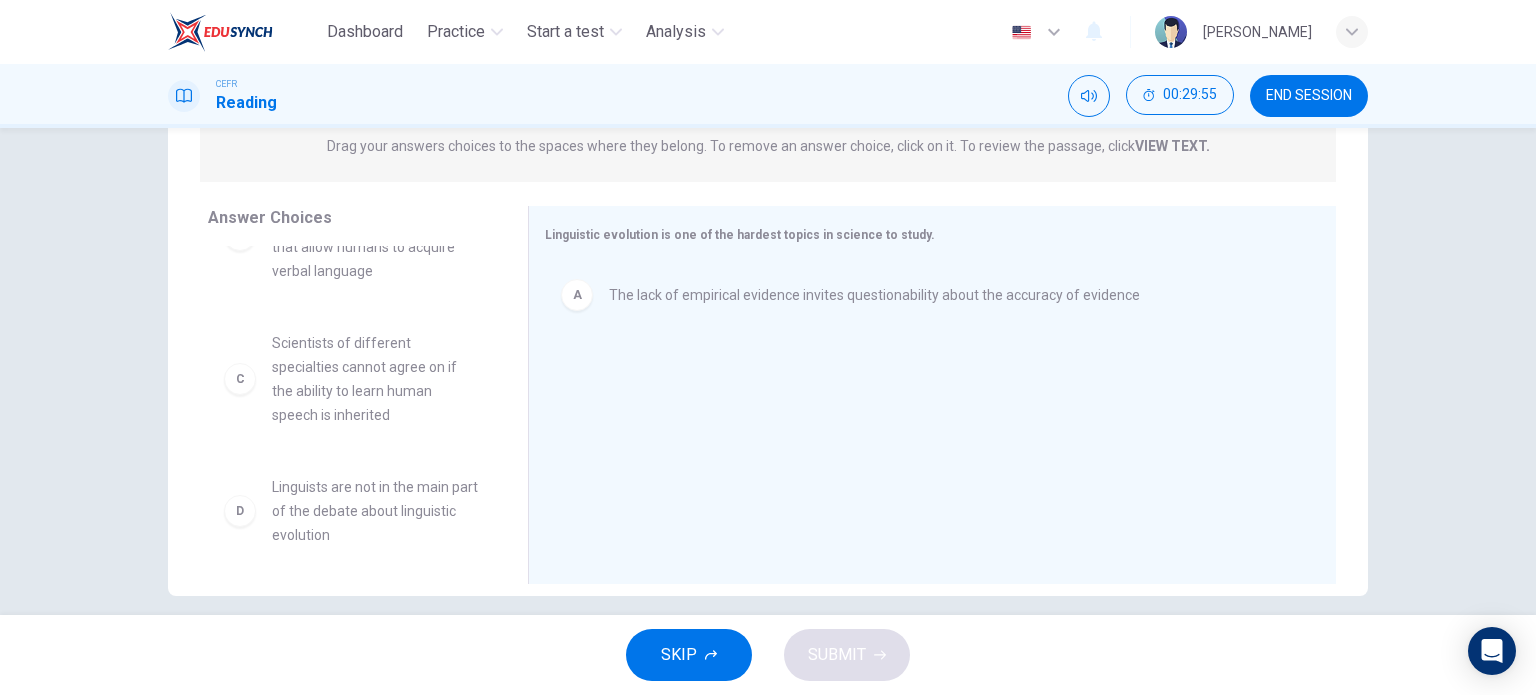scroll, scrollTop: 84, scrollLeft: 0, axis: vertical 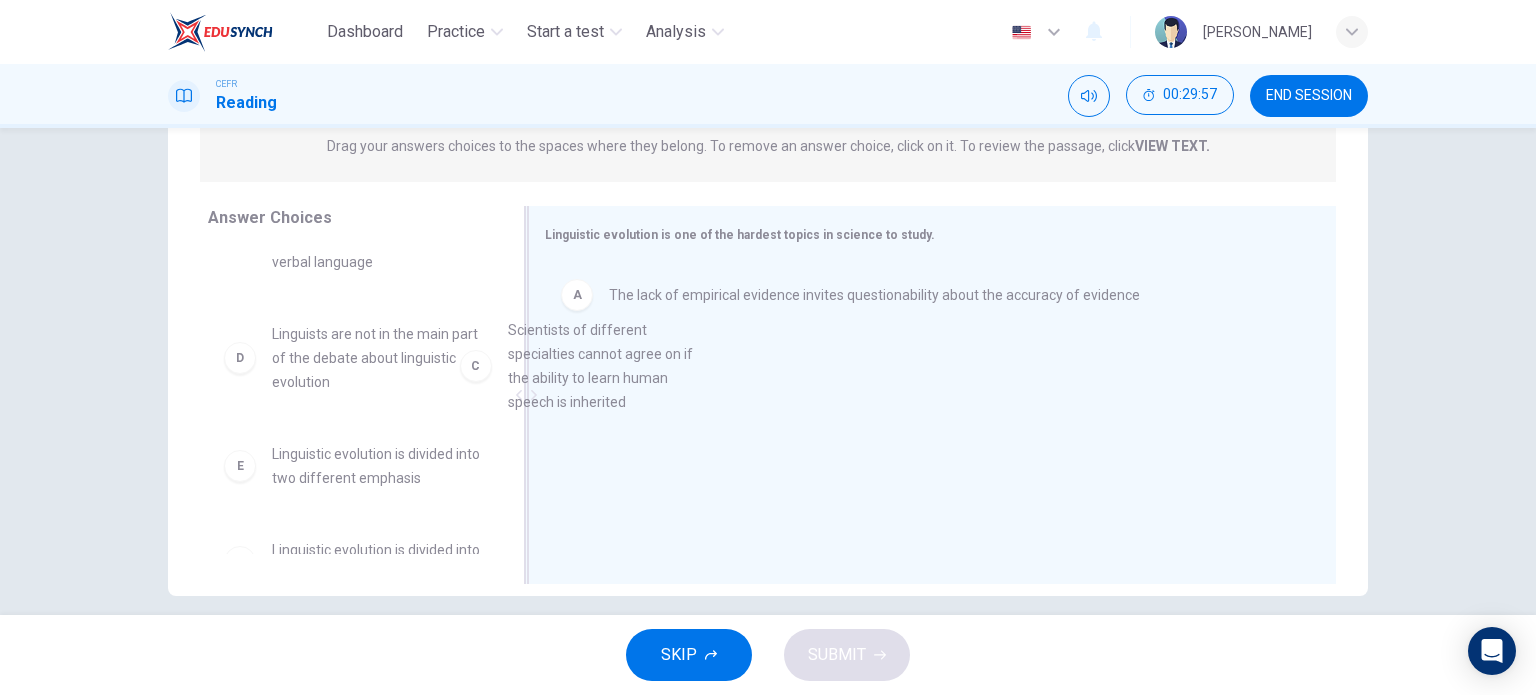drag, startPoint x: 381, startPoint y: 411, endPoint x: 629, endPoint y: 407, distance: 248.03226 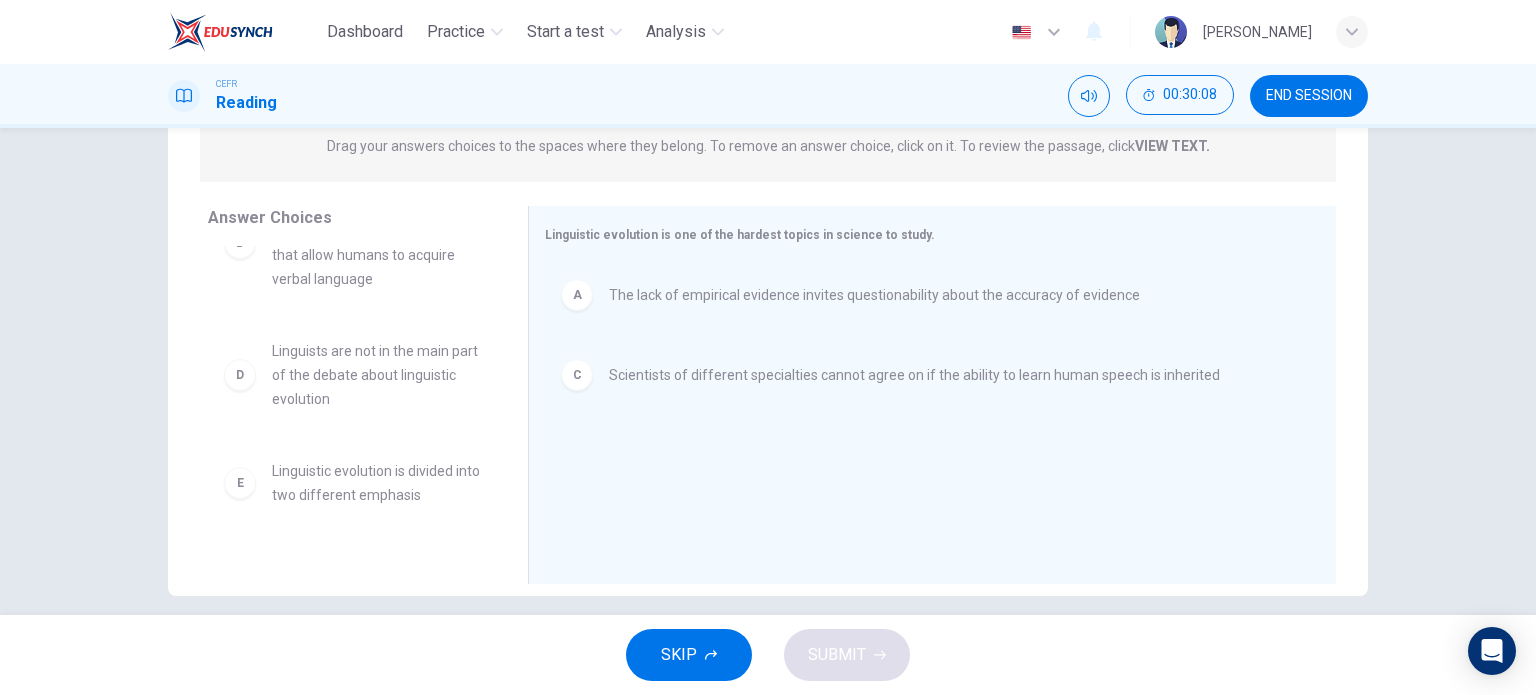 scroll, scrollTop: 132, scrollLeft: 0, axis: vertical 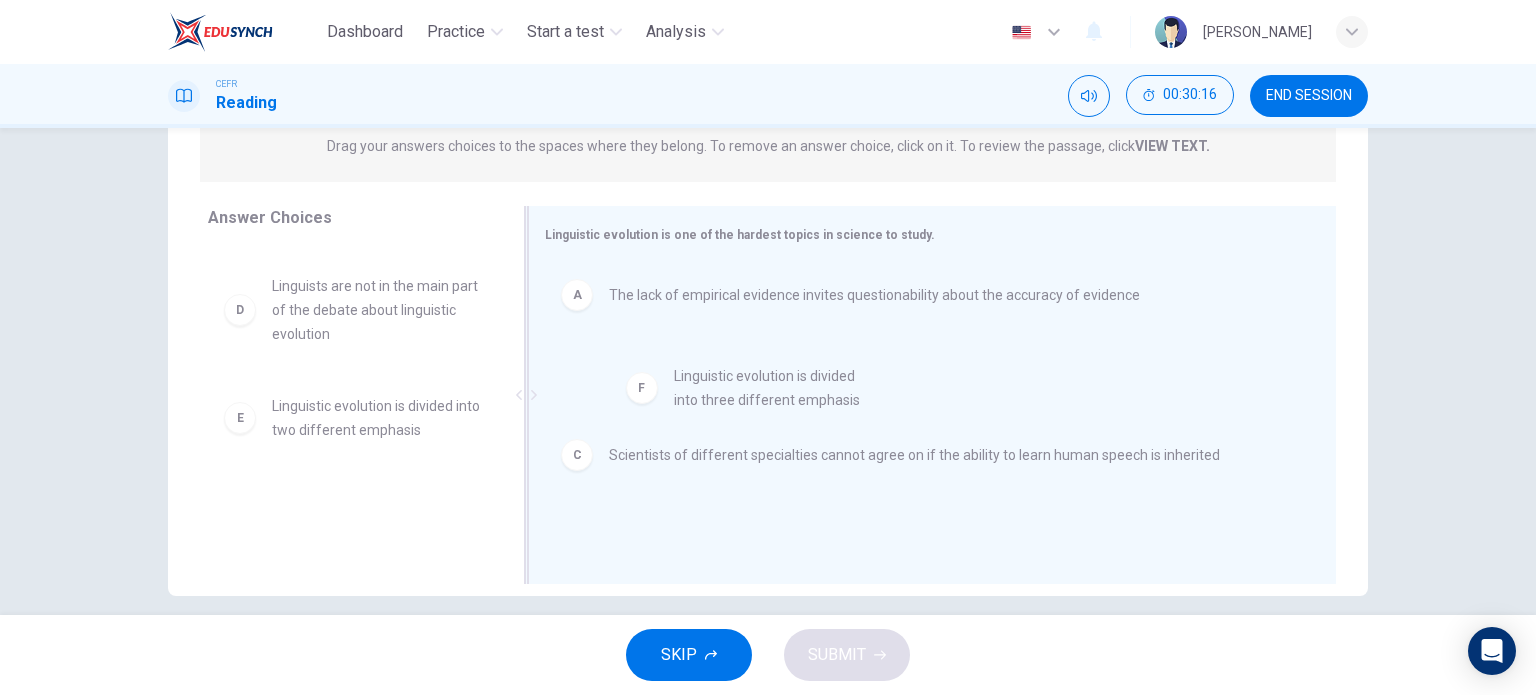 drag, startPoint x: 382, startPoint y: 539, endPoint x: 801, endPoint y: 412, distance: 437.82416 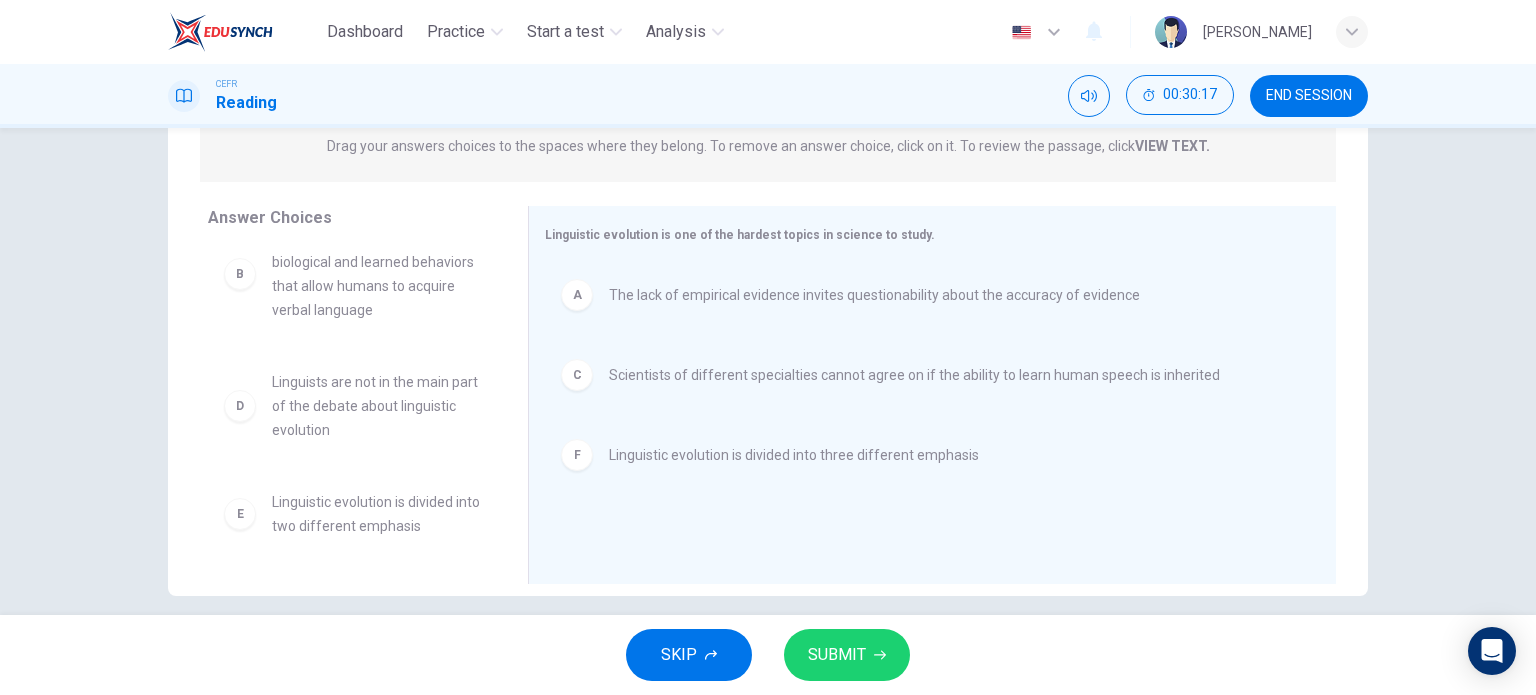 scroll, scrollTop: 36, scrollLeft: 0, axis: vertical 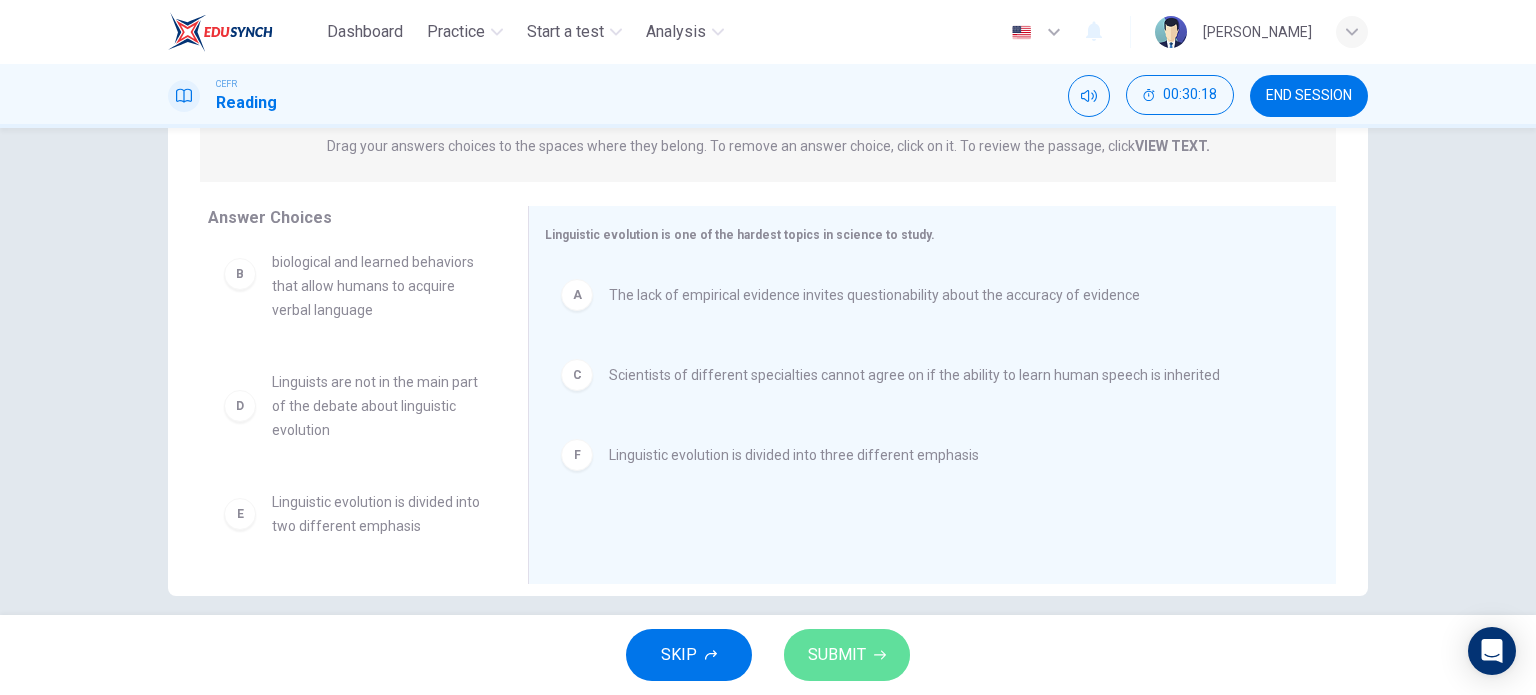 click on "SUBMIT" at bounding box center (837, 655) 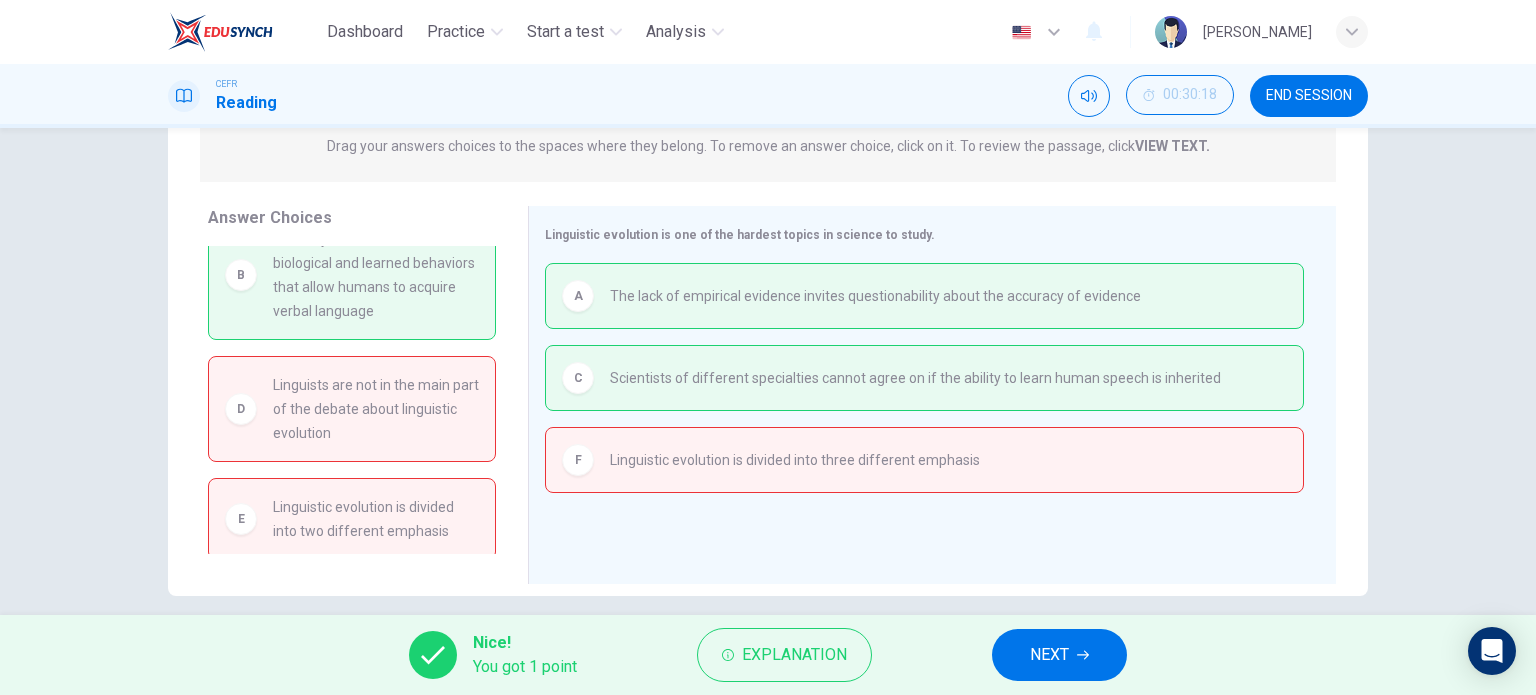 scroll, scrollTop: 0, scrollLeft: 0, axis: both 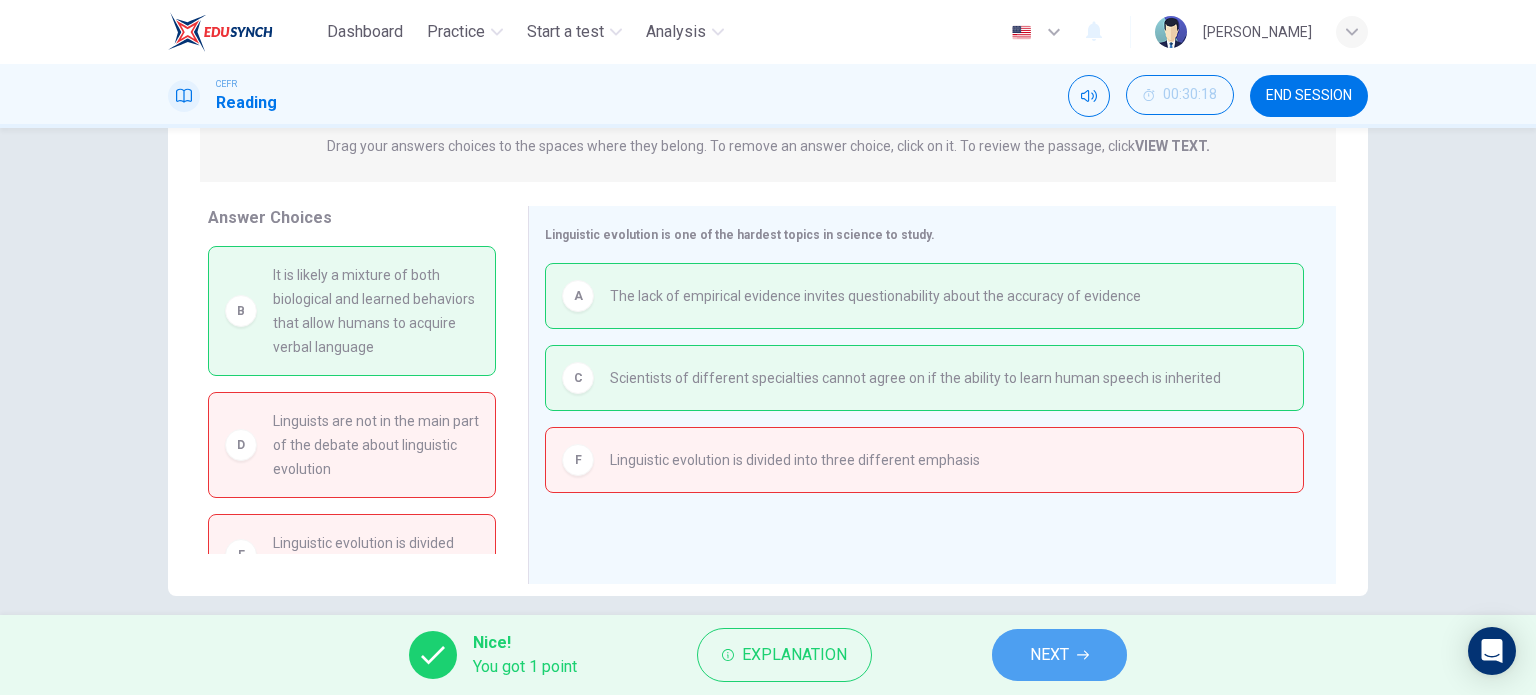 click on "NEXT" at bounding box center (1059, 655) 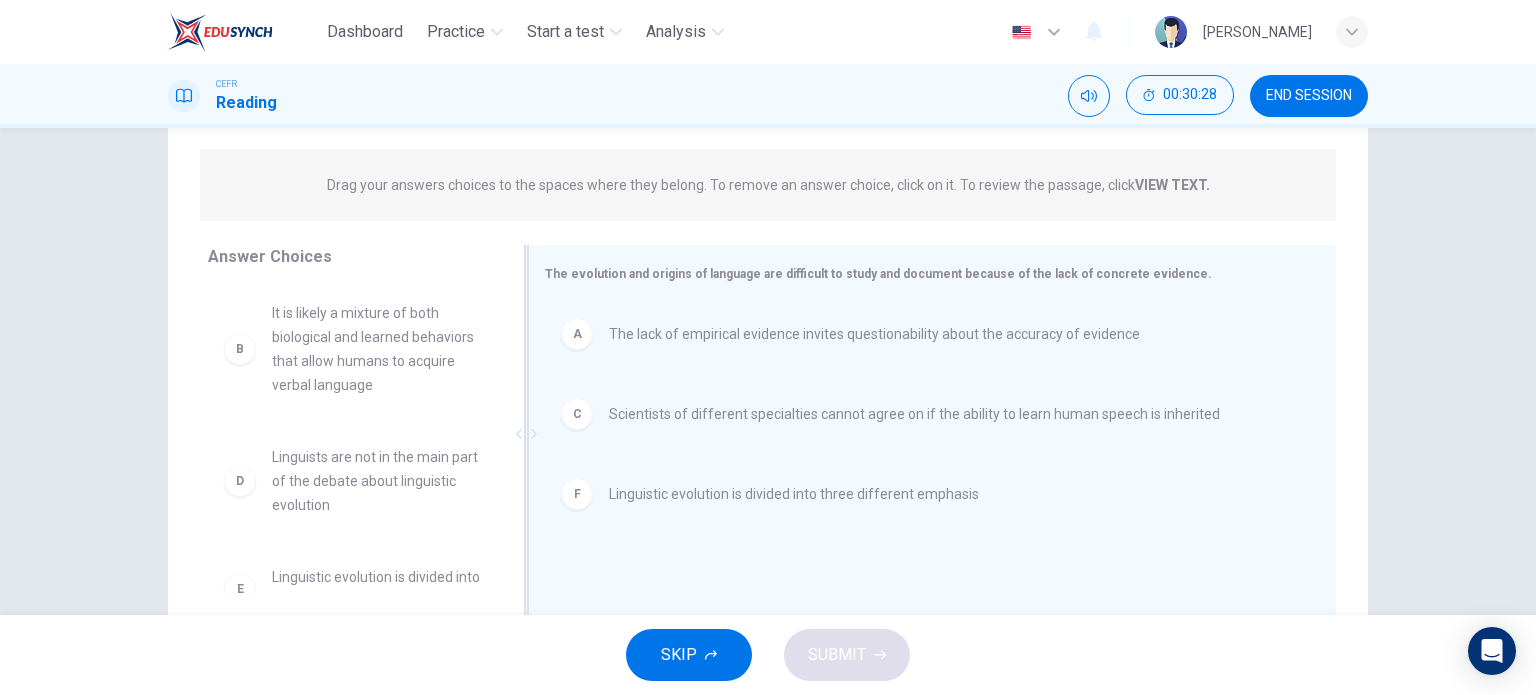 scroll, scrollTop: 228, scrollLeft: 0, axis: vertical 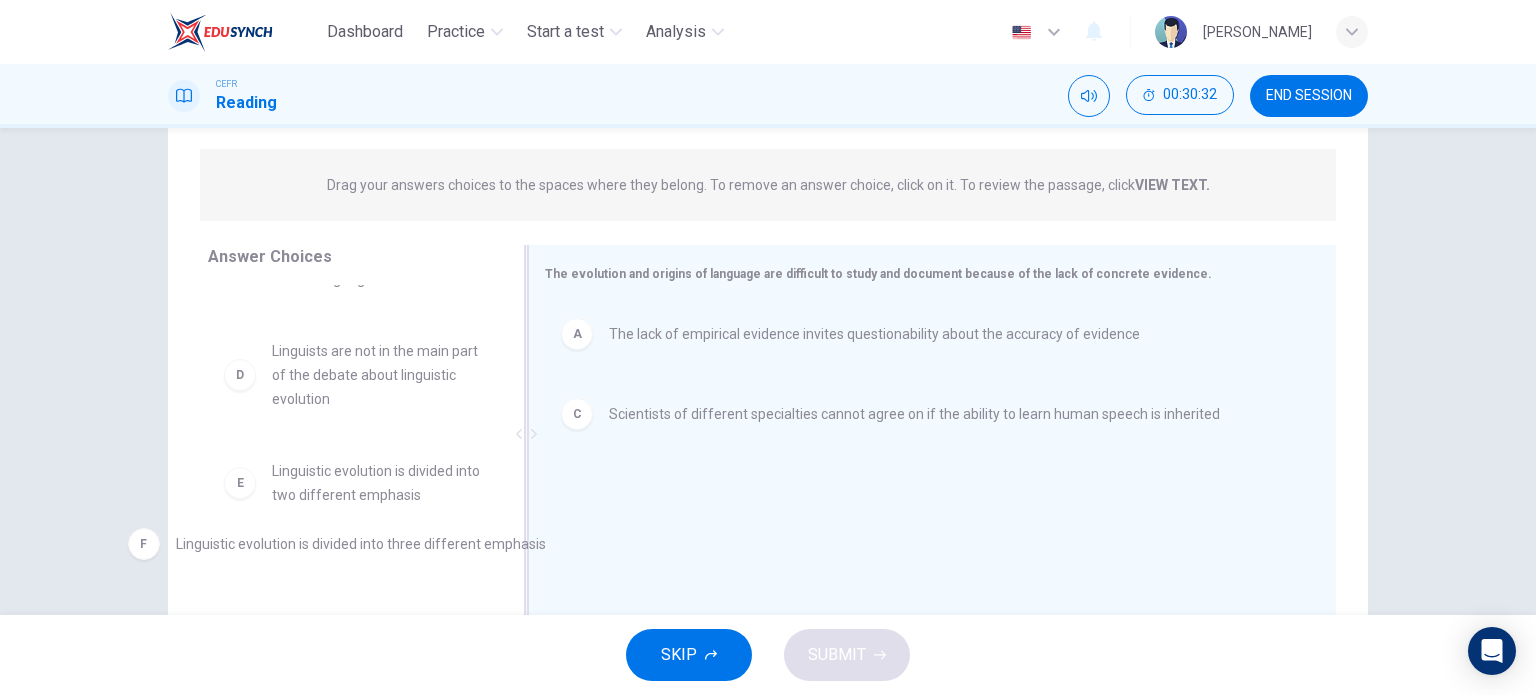 drag, startPoint x: 834, startPoint y: 510, endPoint x: 398, endPoint y: 561, distance: 438.97266 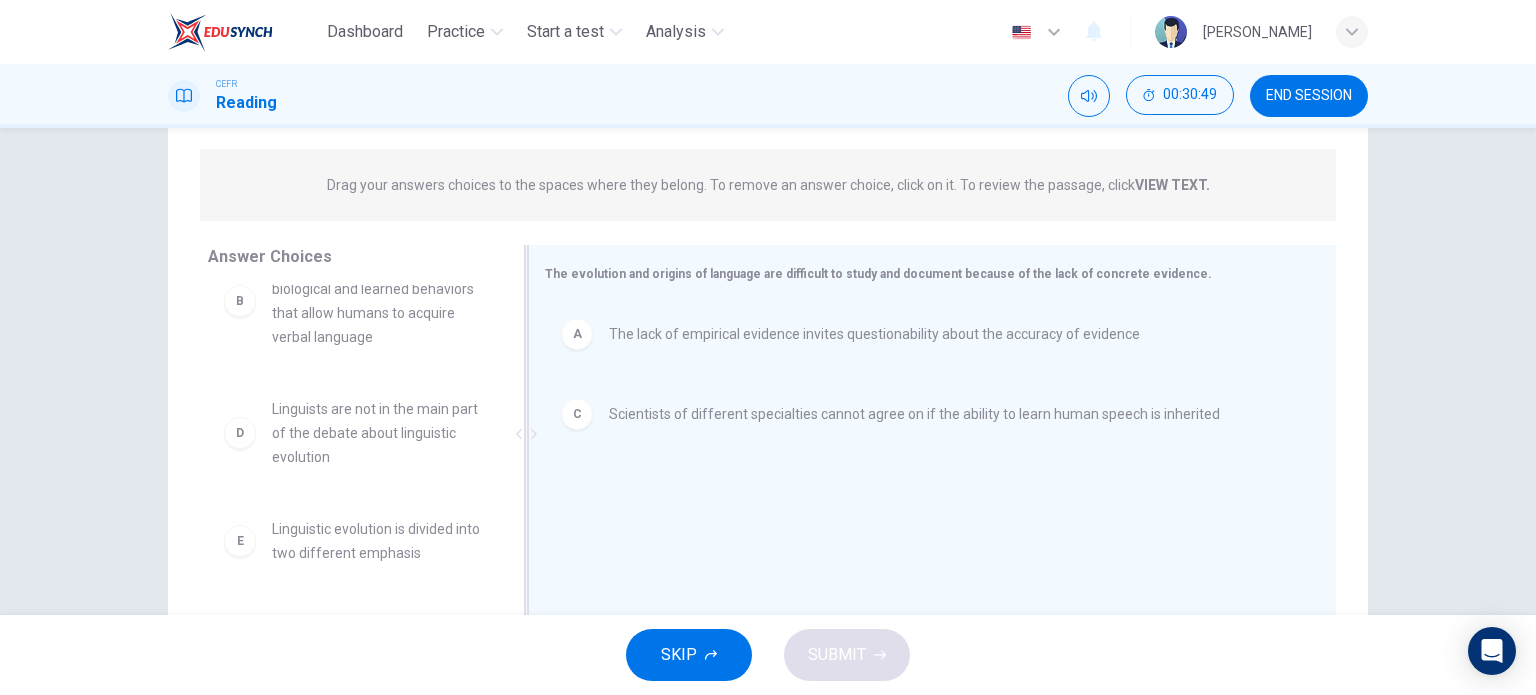 scroll, scrollTop: 48, scrollLeft: 0, axis: vertical 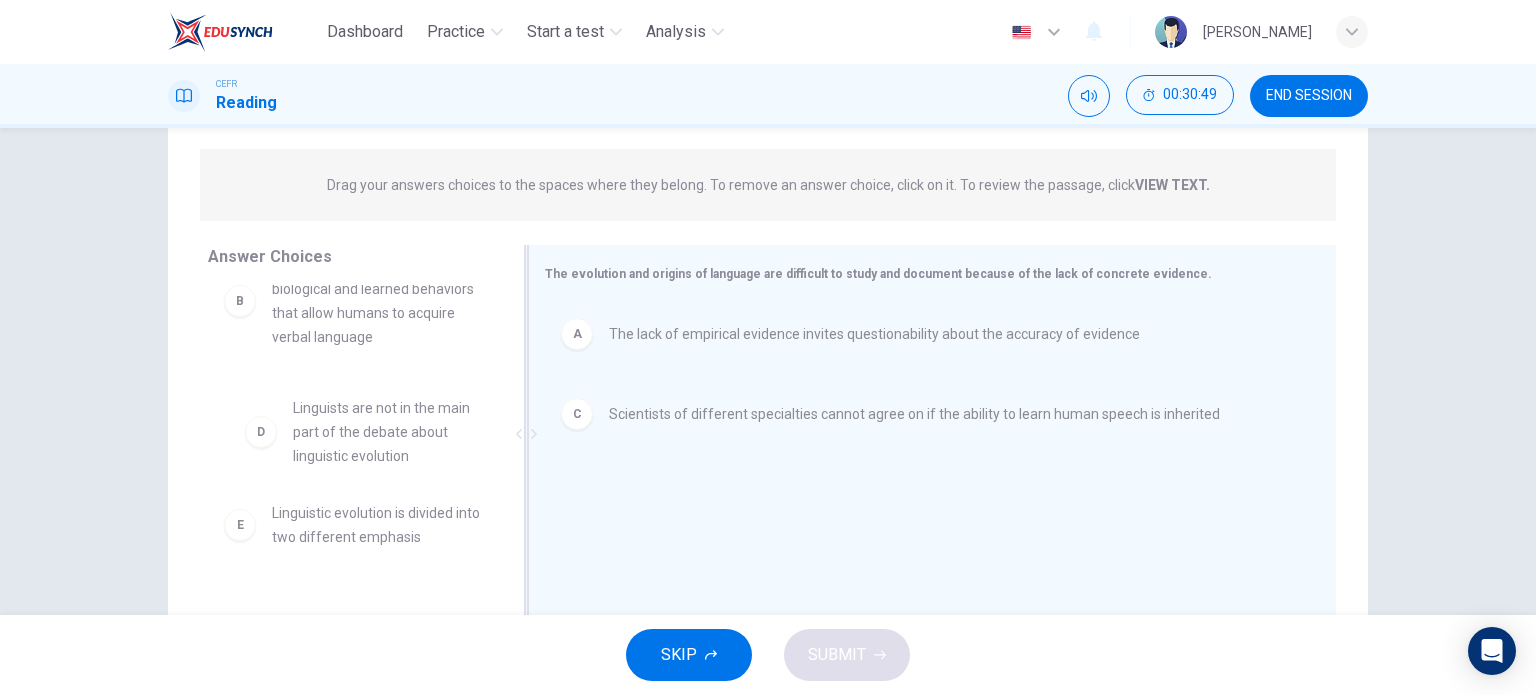 drag, startPoint x: 399, startPoint y: 437, endPoint x: 802, endPoint y: 482, distance: 405.50464 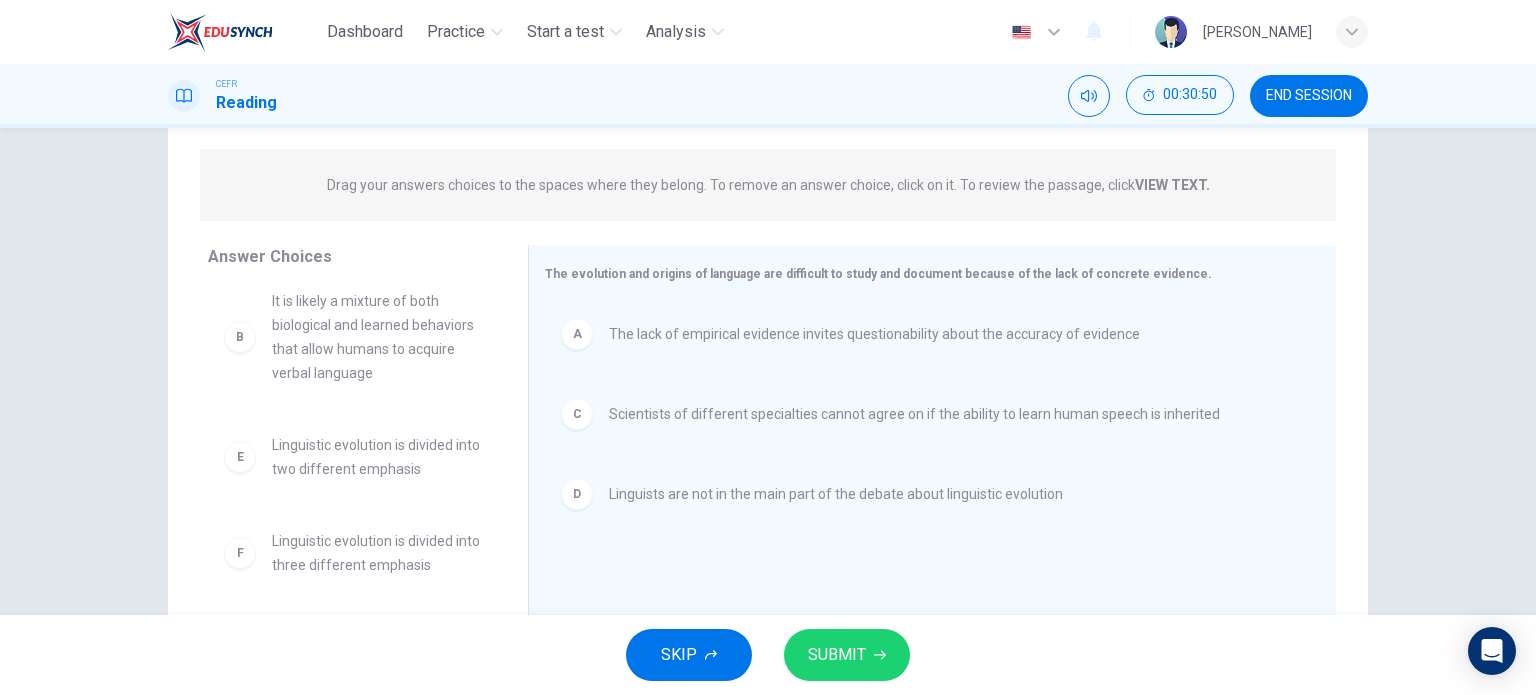 scroll, scrollTop: 12, scrollLeft: 0, axis: vertical 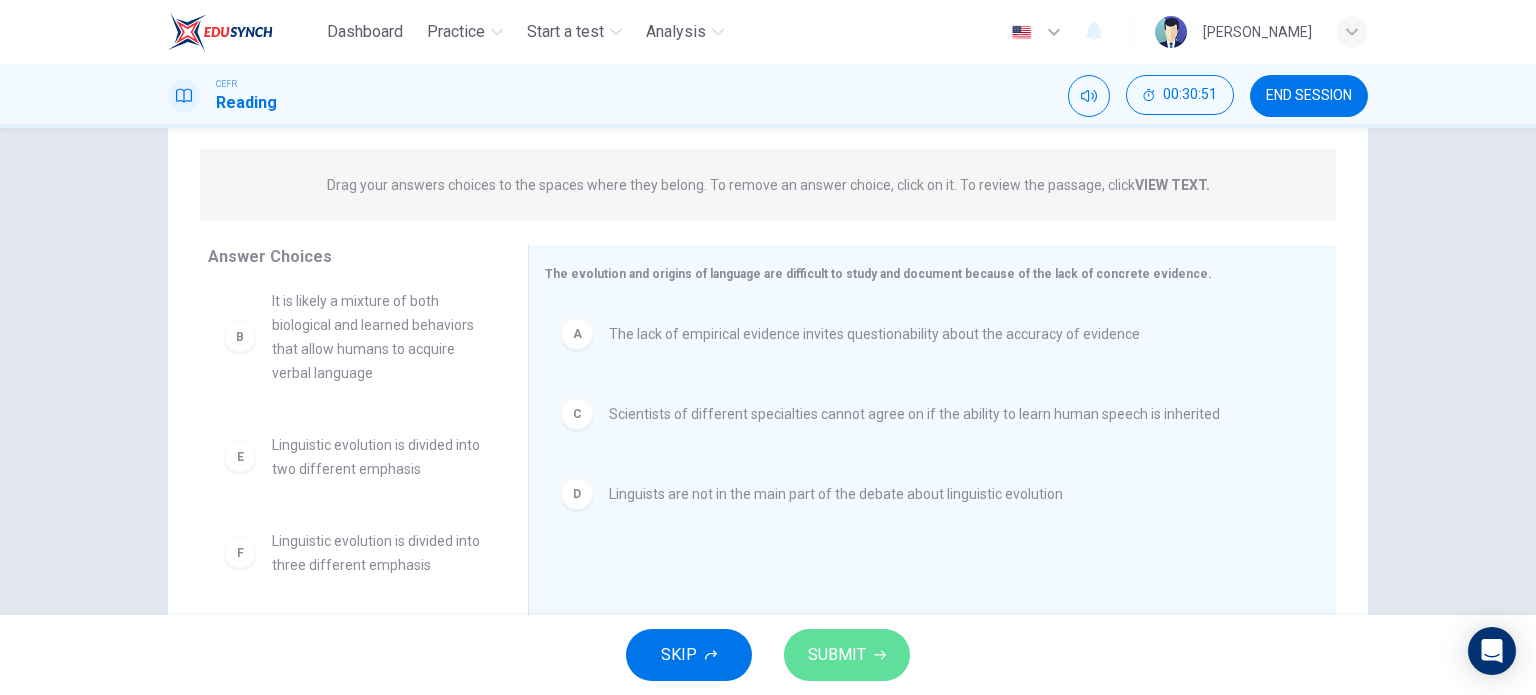 click on "SUBMIT" at bounding box center [847, 655] 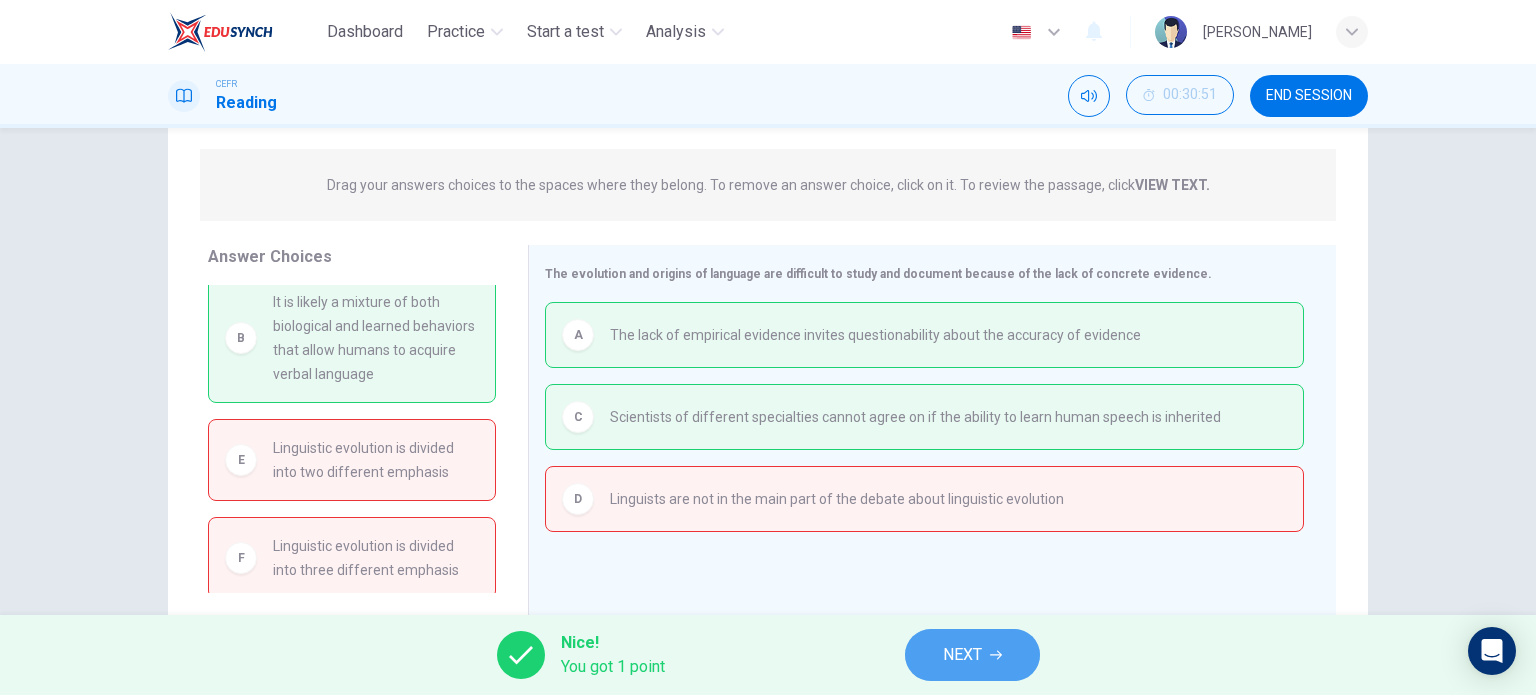 click on "NEXT" at bounding box center (972, 655) 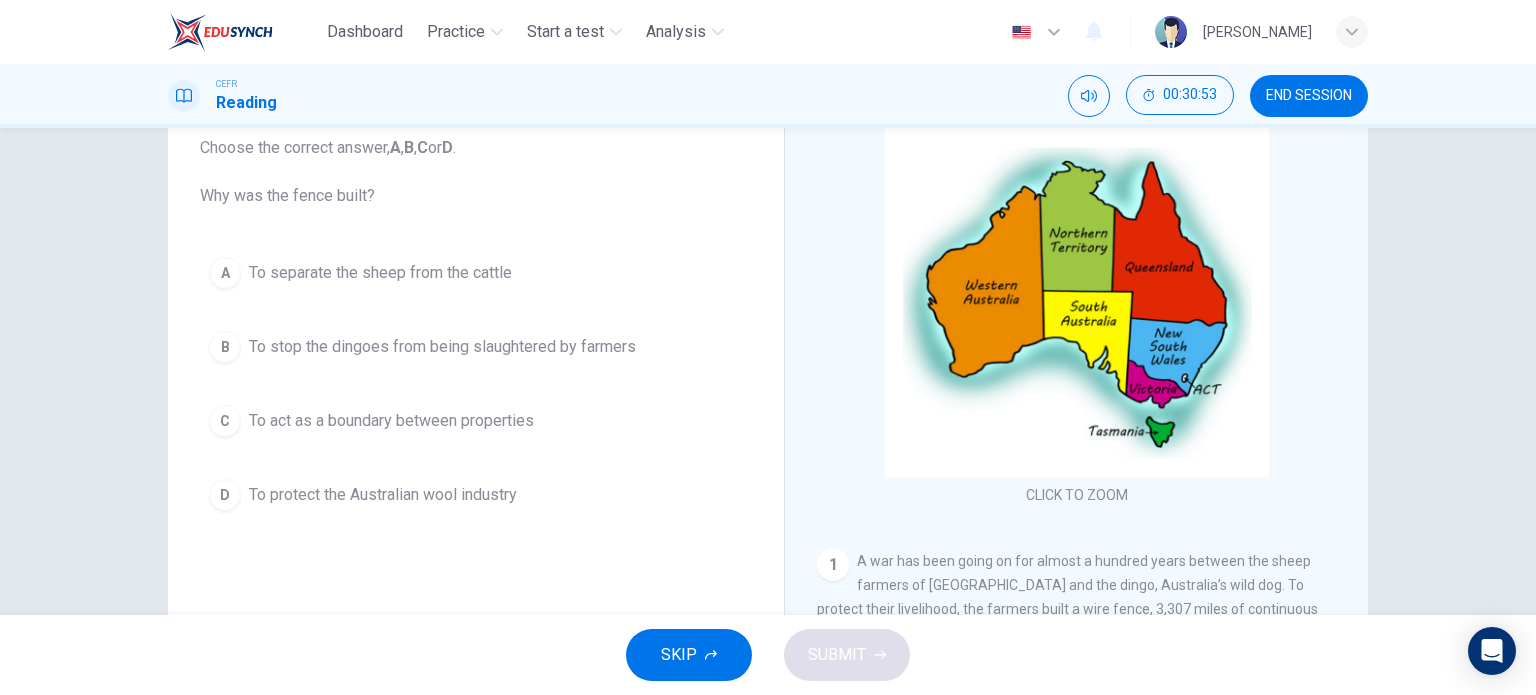 scroll, scrollTop: 138, scrollLeft: 0, axis: vertical 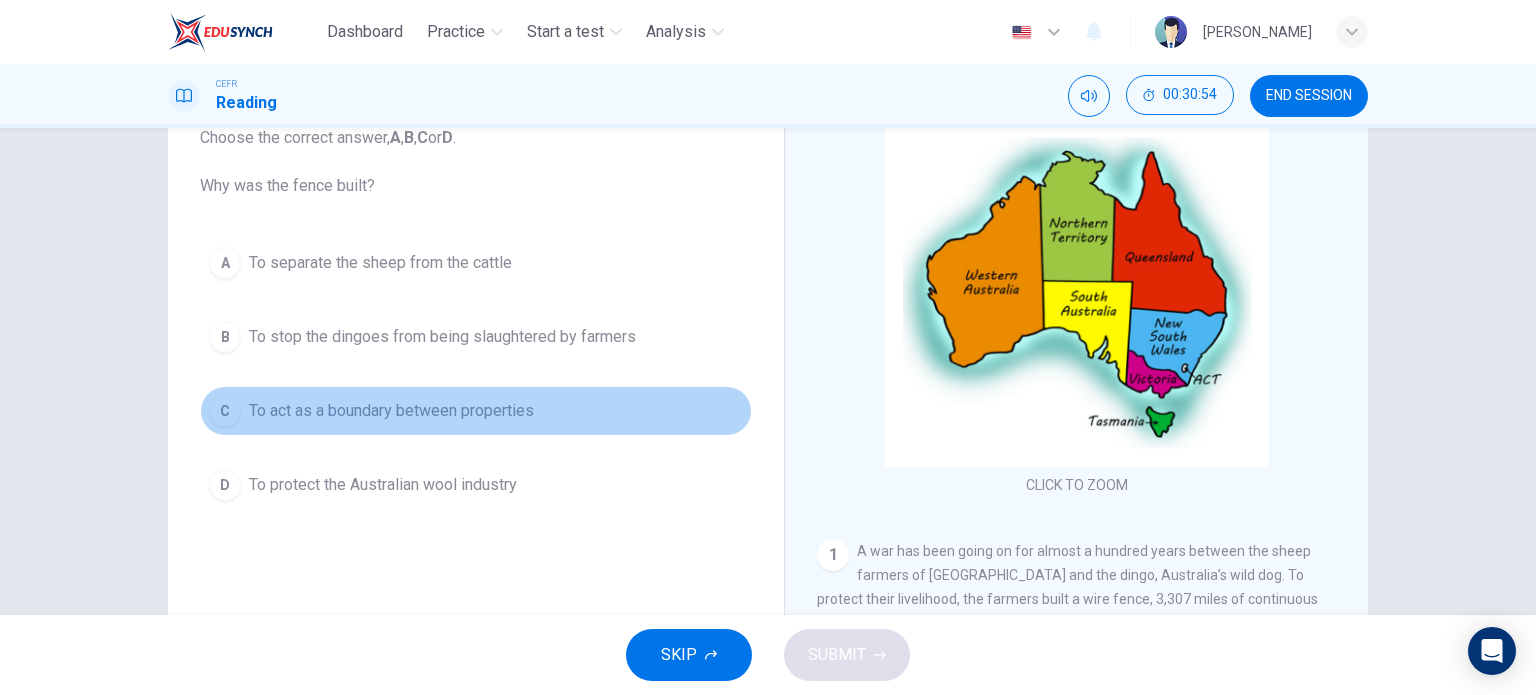 click on "To act as a boundary between properties" at bounding box center (391, 411) 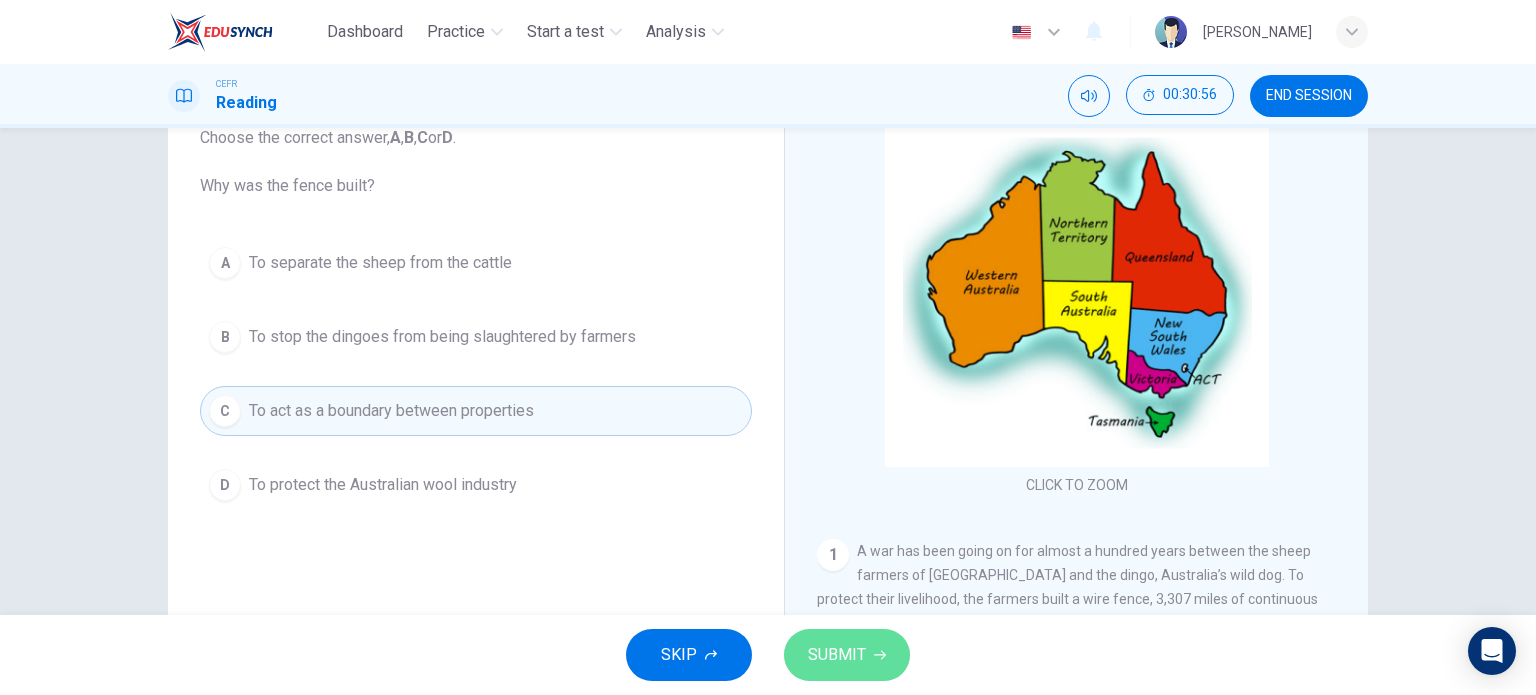 click on "SUBMIT" at bounding box center (847, 655) 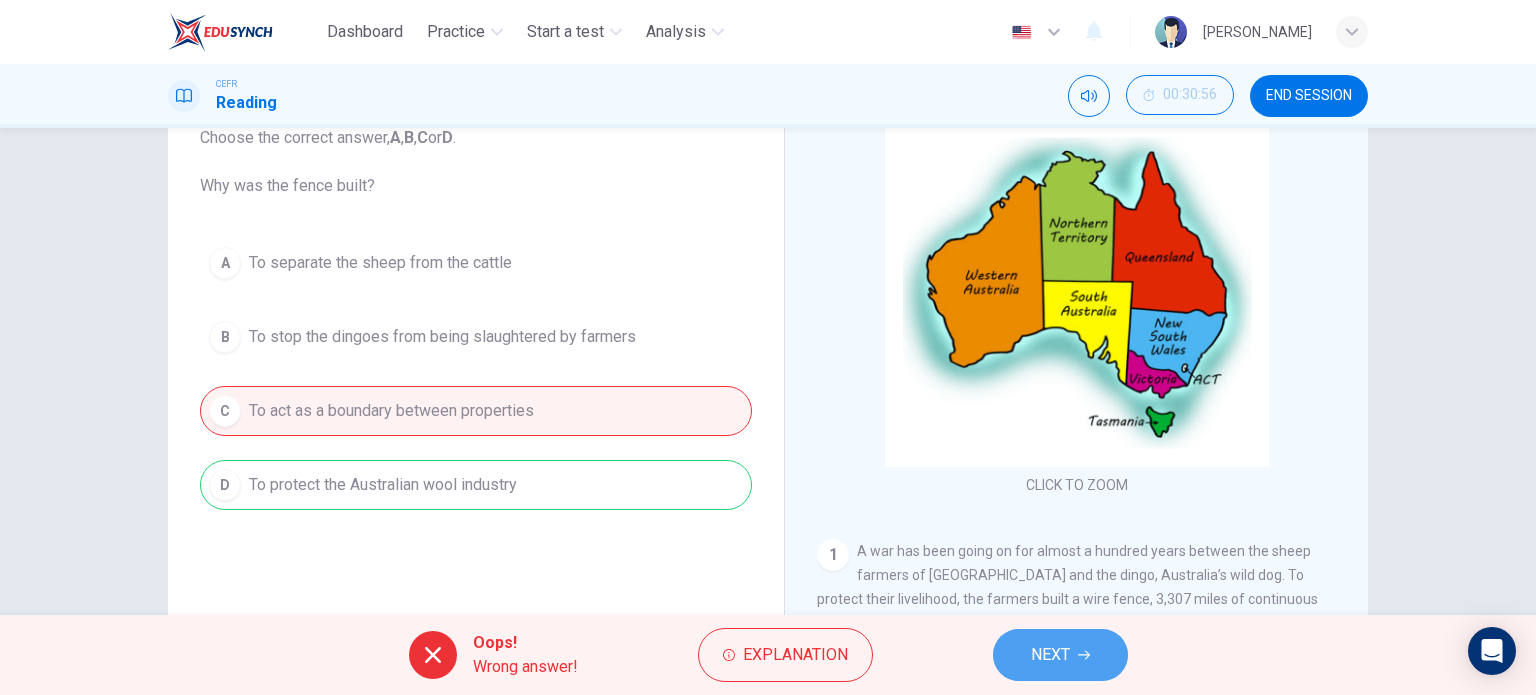 click on "NEXT" at bounding box center (1050, 655) 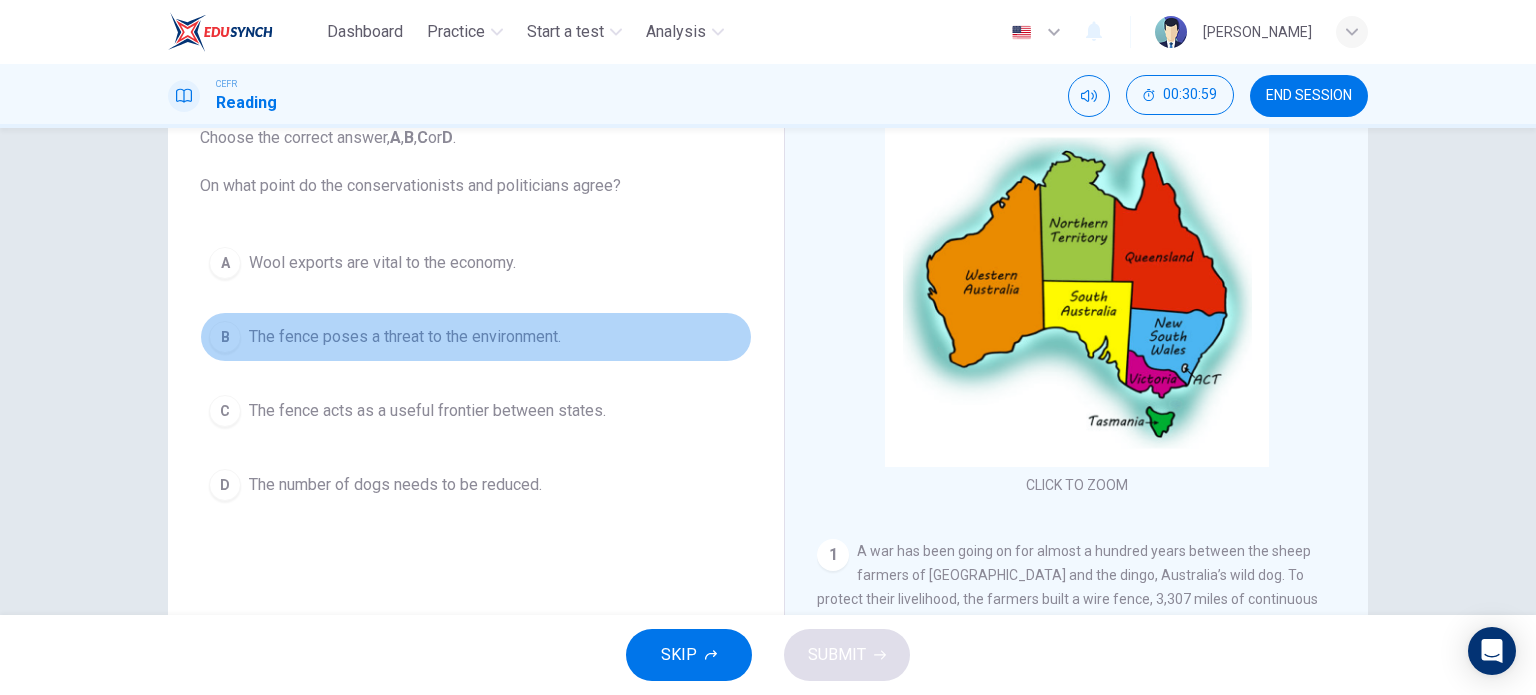 click on "B The fence poses a threat to the environment." at bounding box center (476, 337) 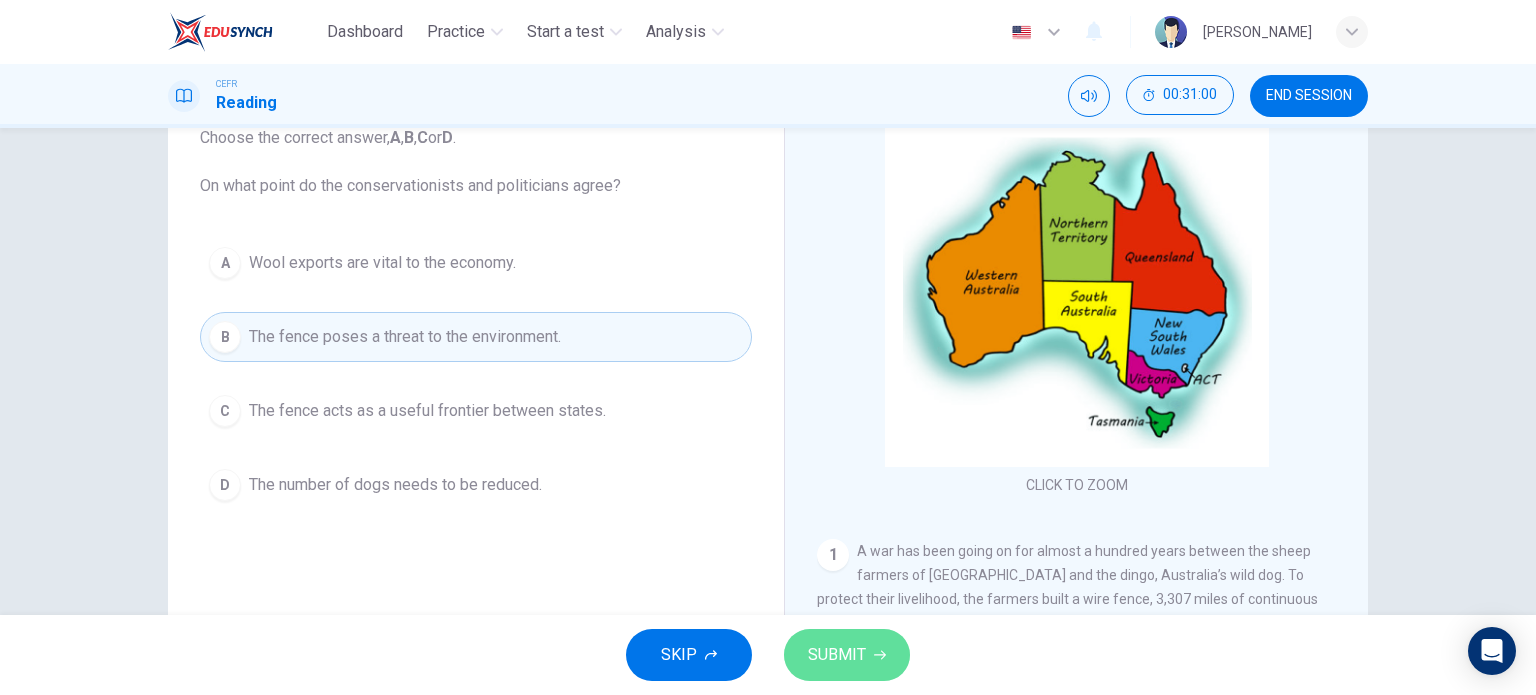 click on "SUBMIT" at bounding box center (837, 655) 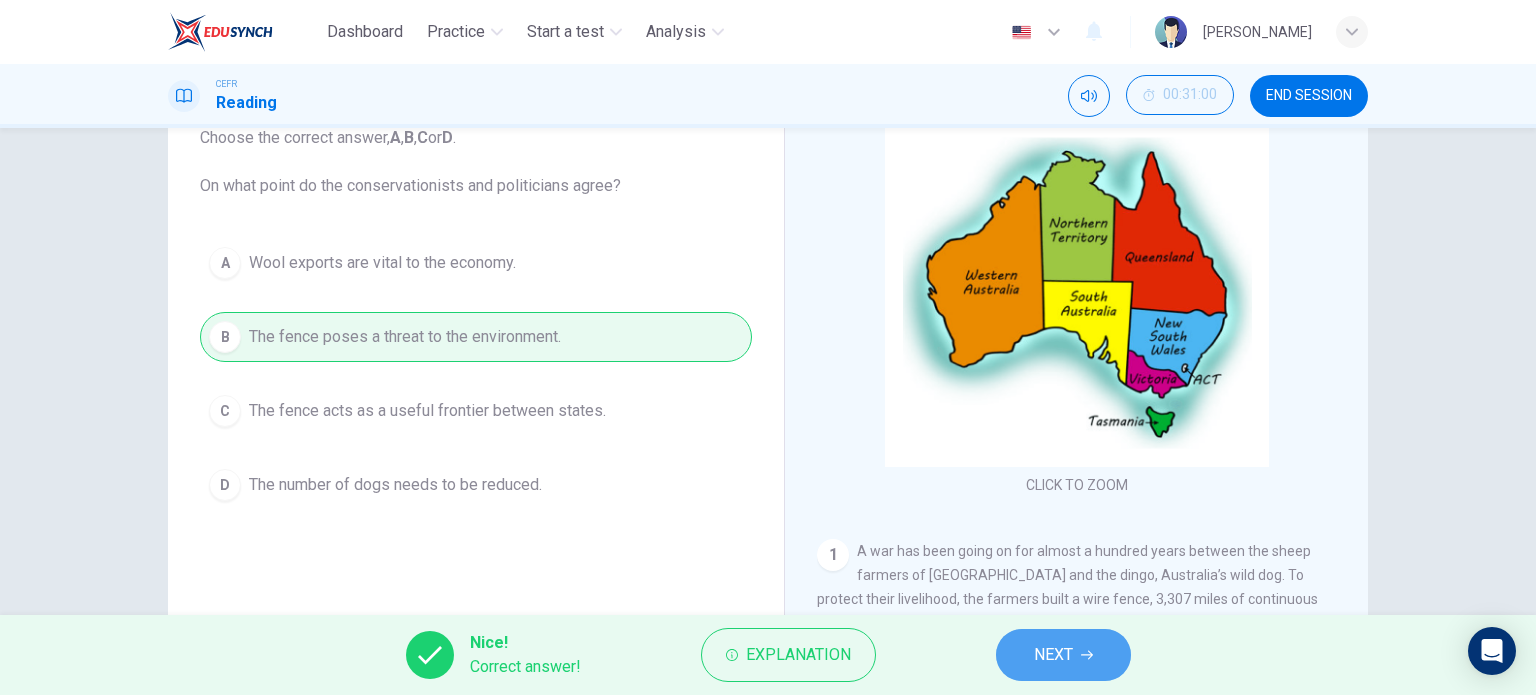 click on "NEXT" at bounding box center [1053, 655] 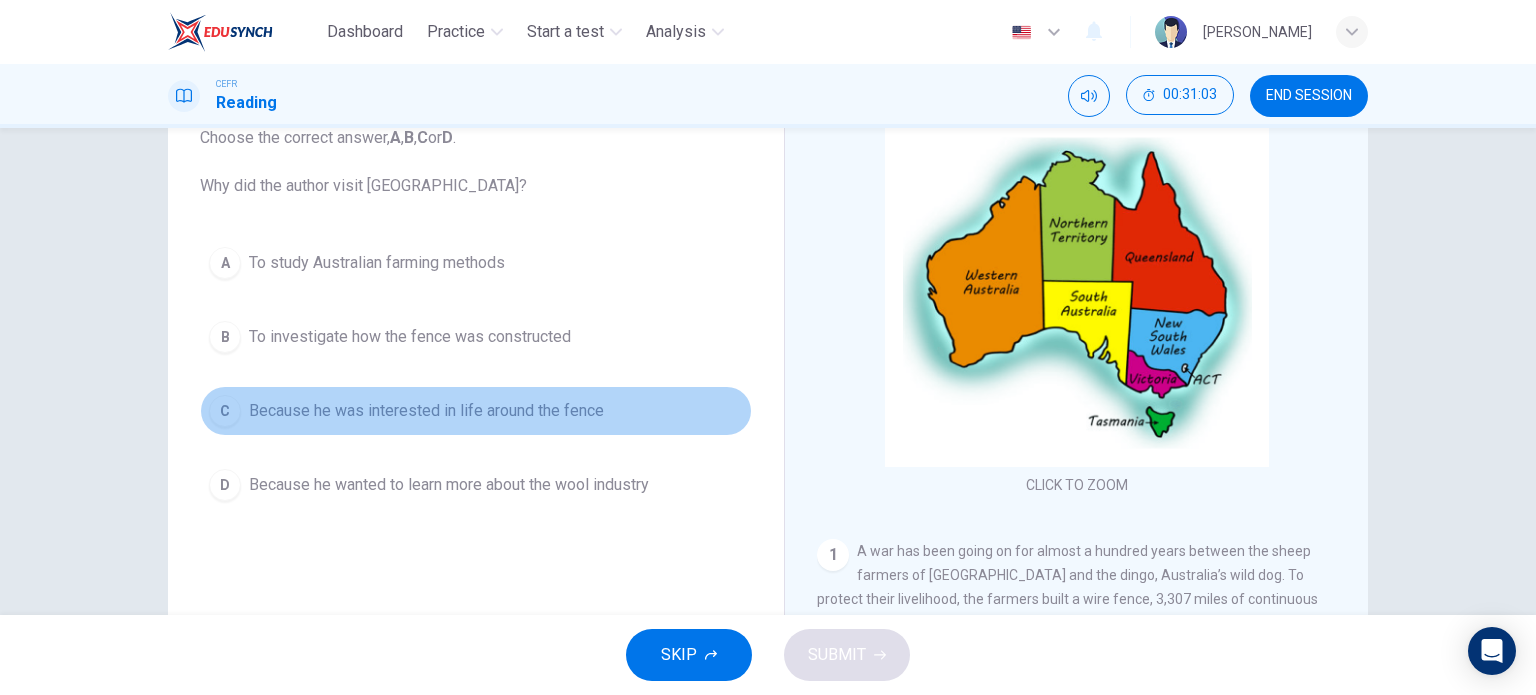 click on "Because he was interested in life around the fence" at bounding box center (426, 411) 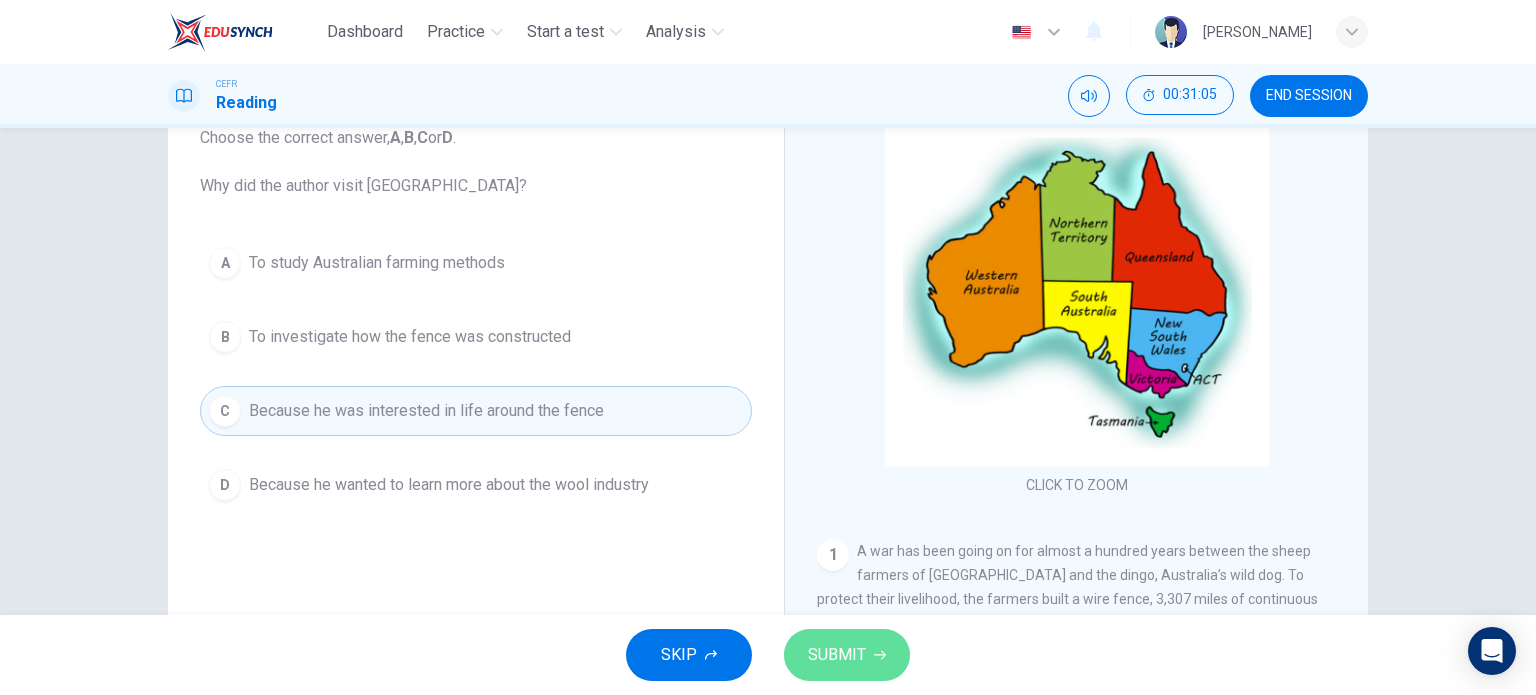 click on "SUBMIT" at bounding box center (837, 655) 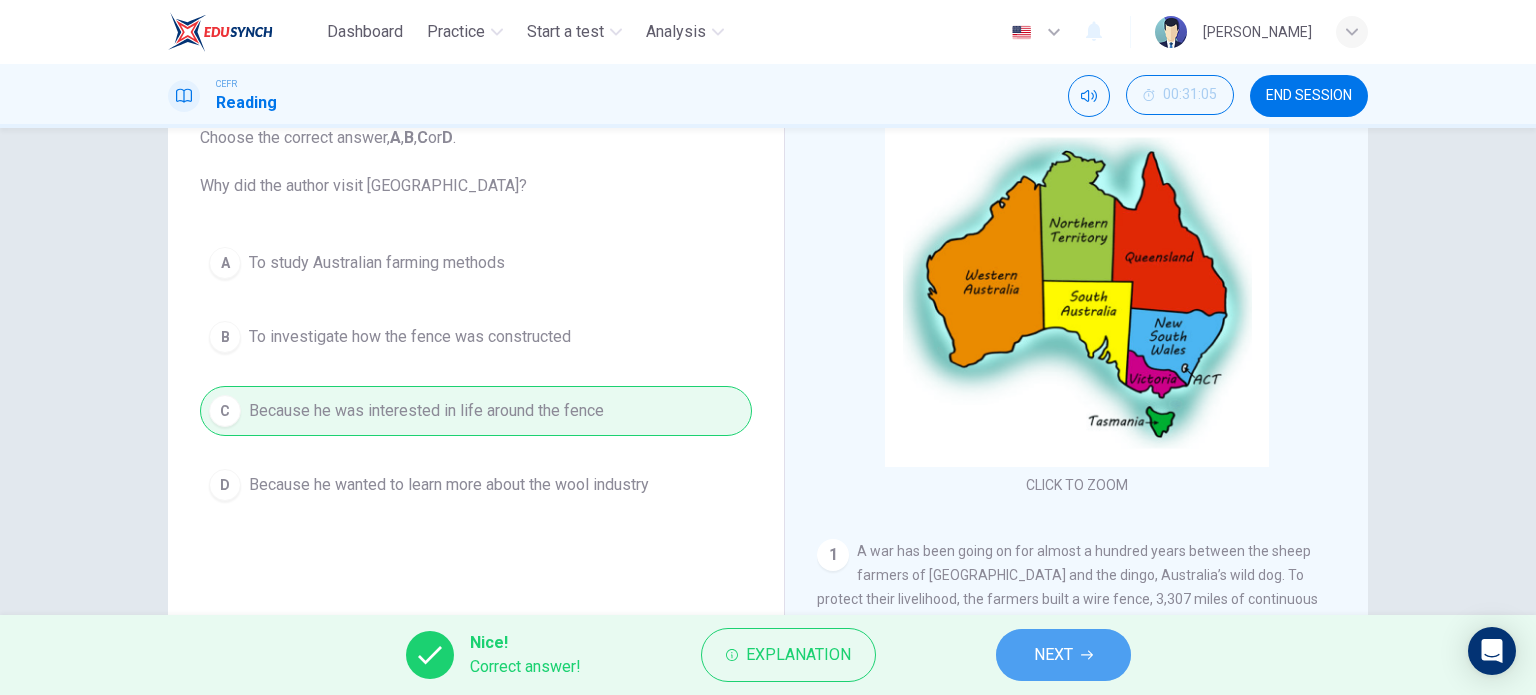 click on "NEXT" at bounding box center (1063, 655) 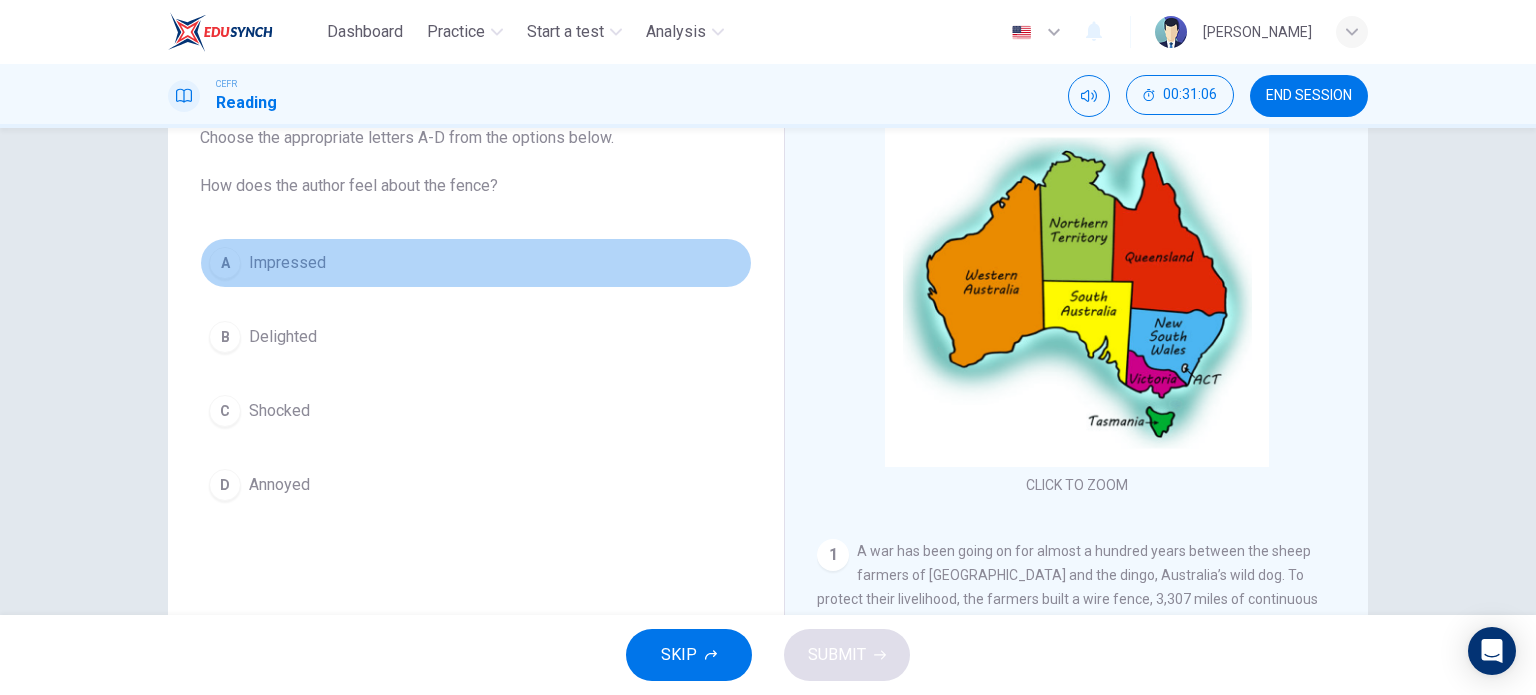 click on "A Impressed" at bounding box center [476, 263] 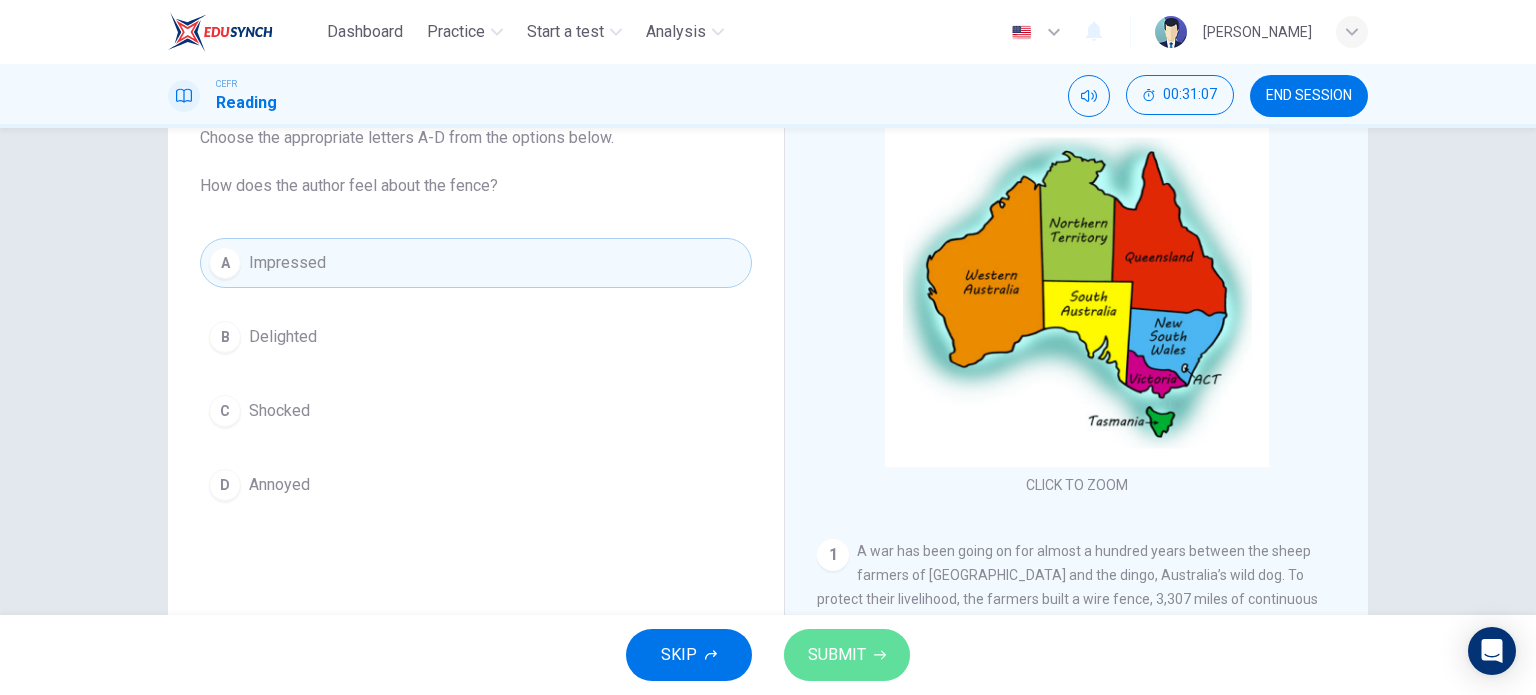 click on "SUBMIT" at bounding box center (847, 655) 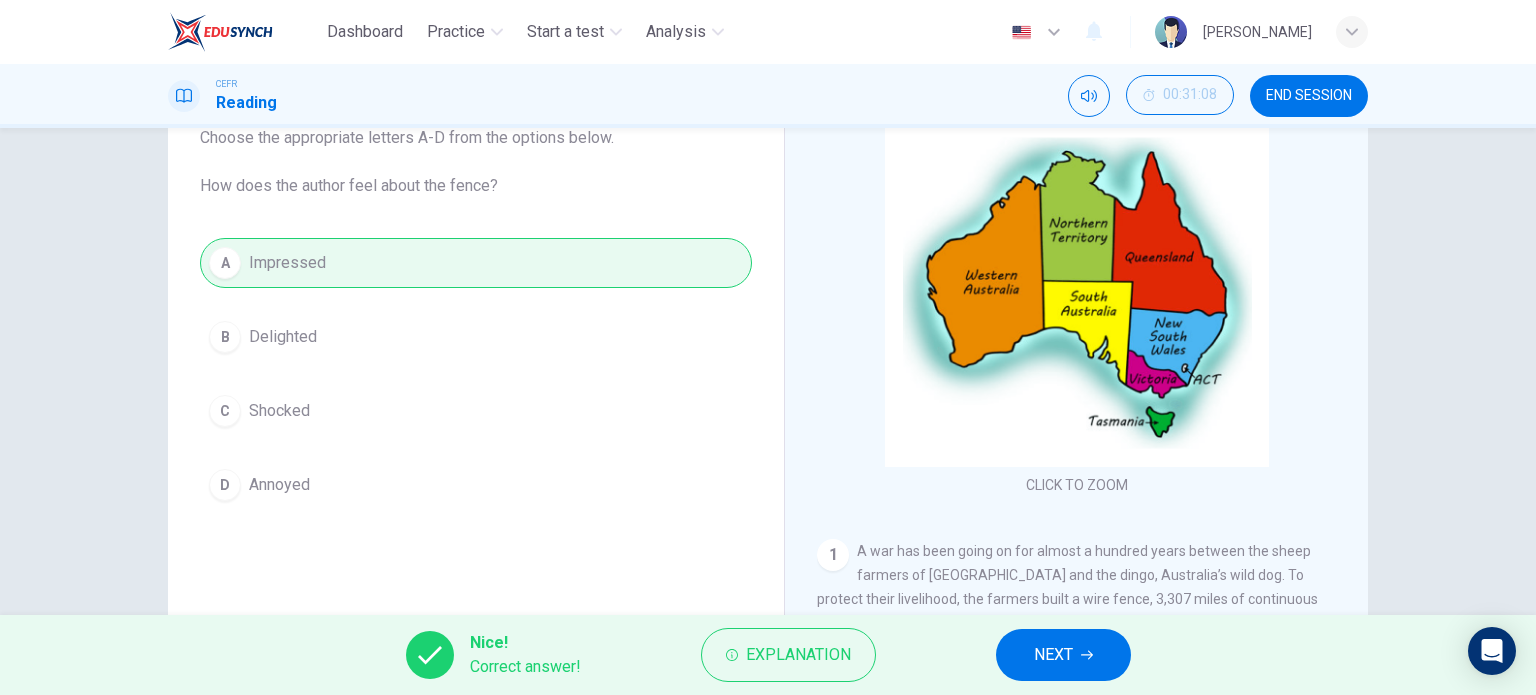 click on "NEXT" at bounding box center [1063, 655] 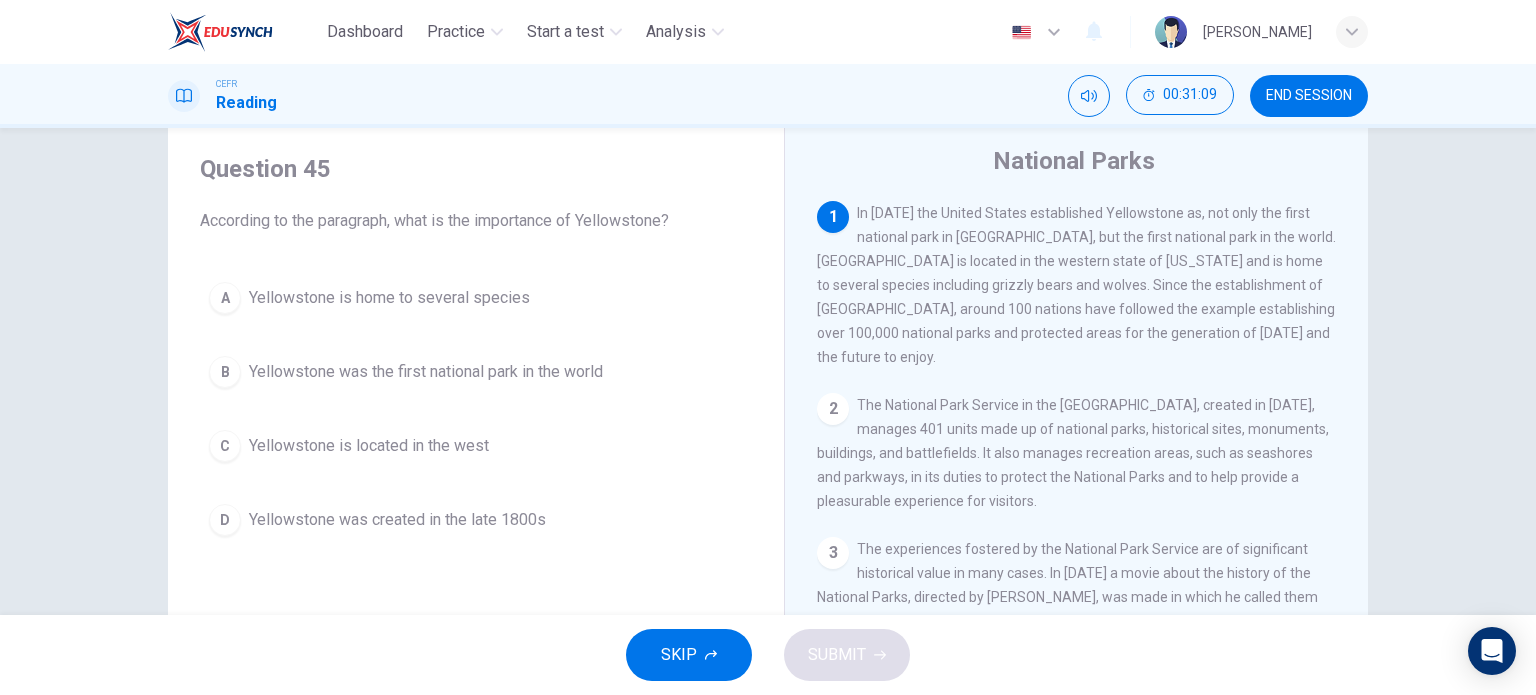 scroll, scrollTop: 56, scrollLeft: 0, axis: vertical 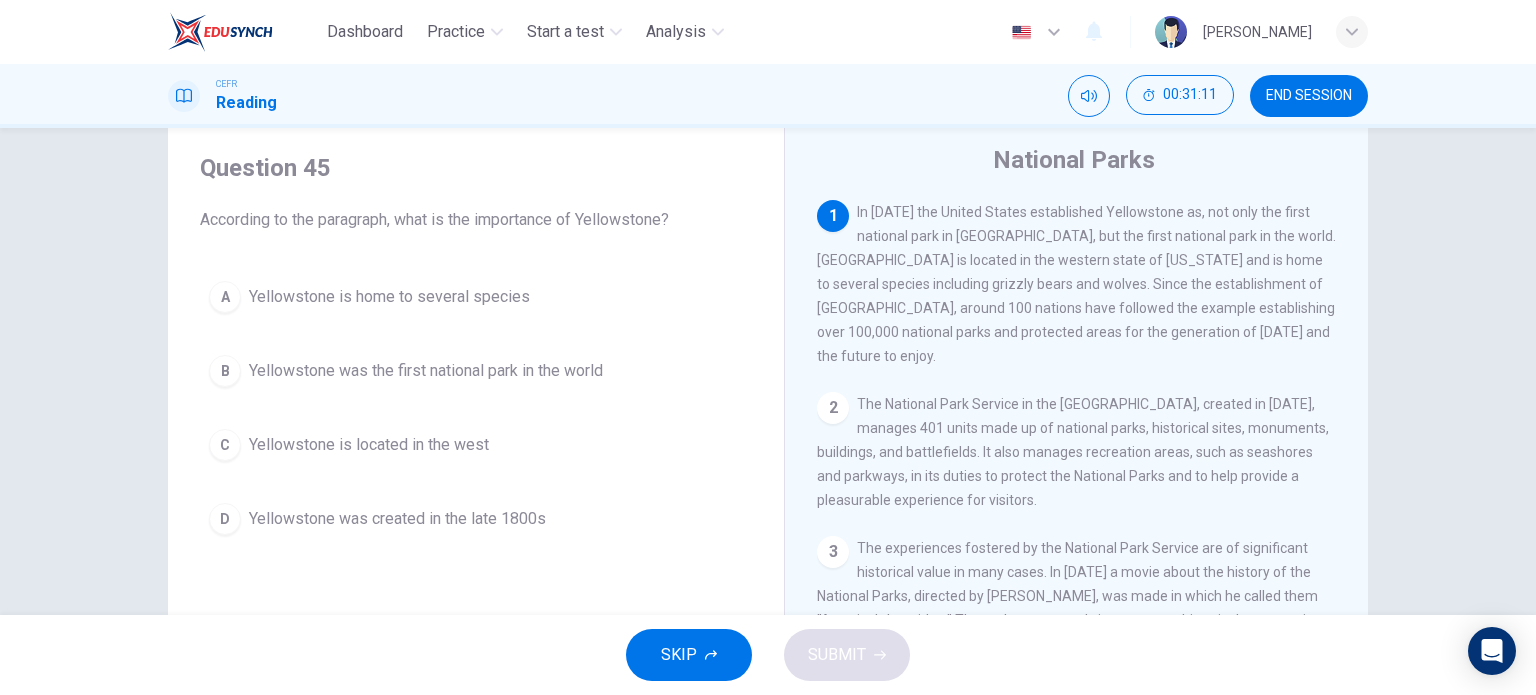 click on "Yellowstone was the first national park in the world" at bounding box center [426, 371] 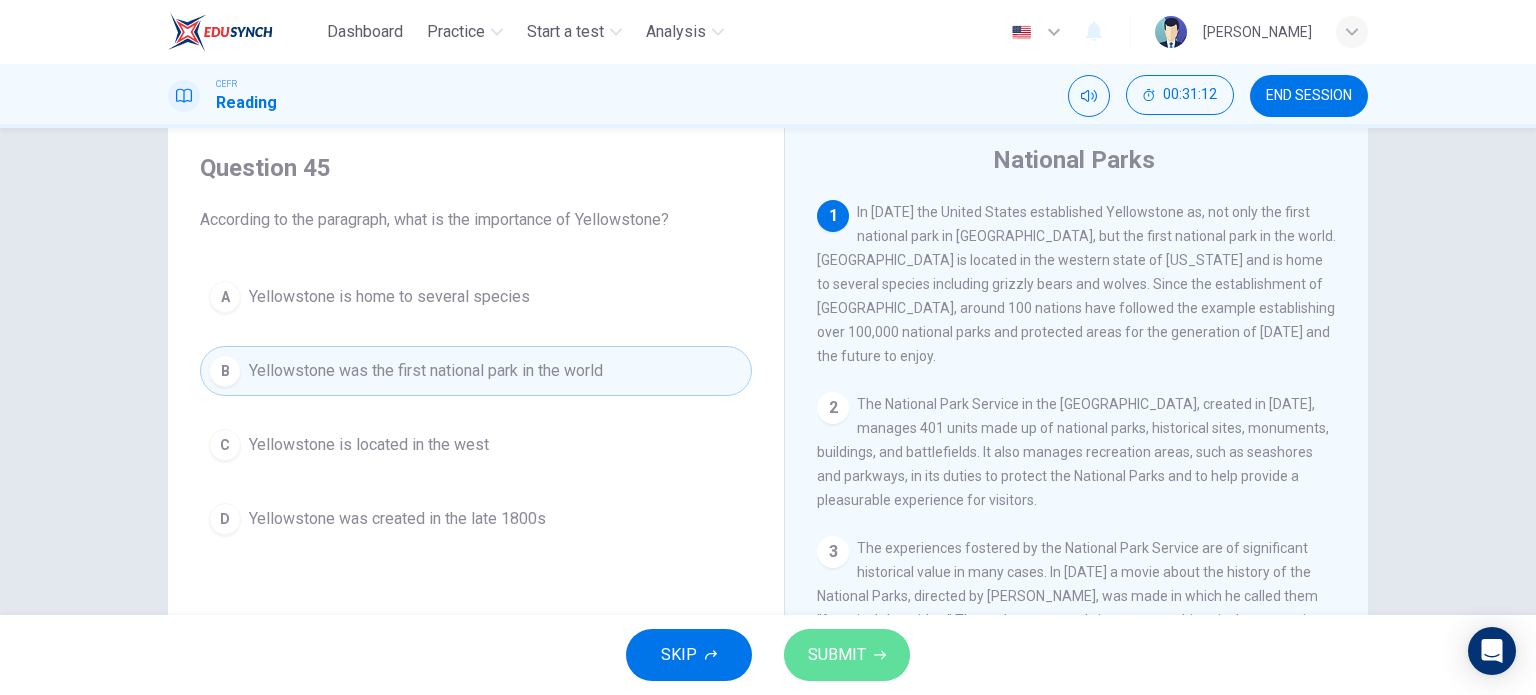 click on "SUBMIT" at bounding box center (837, 655) 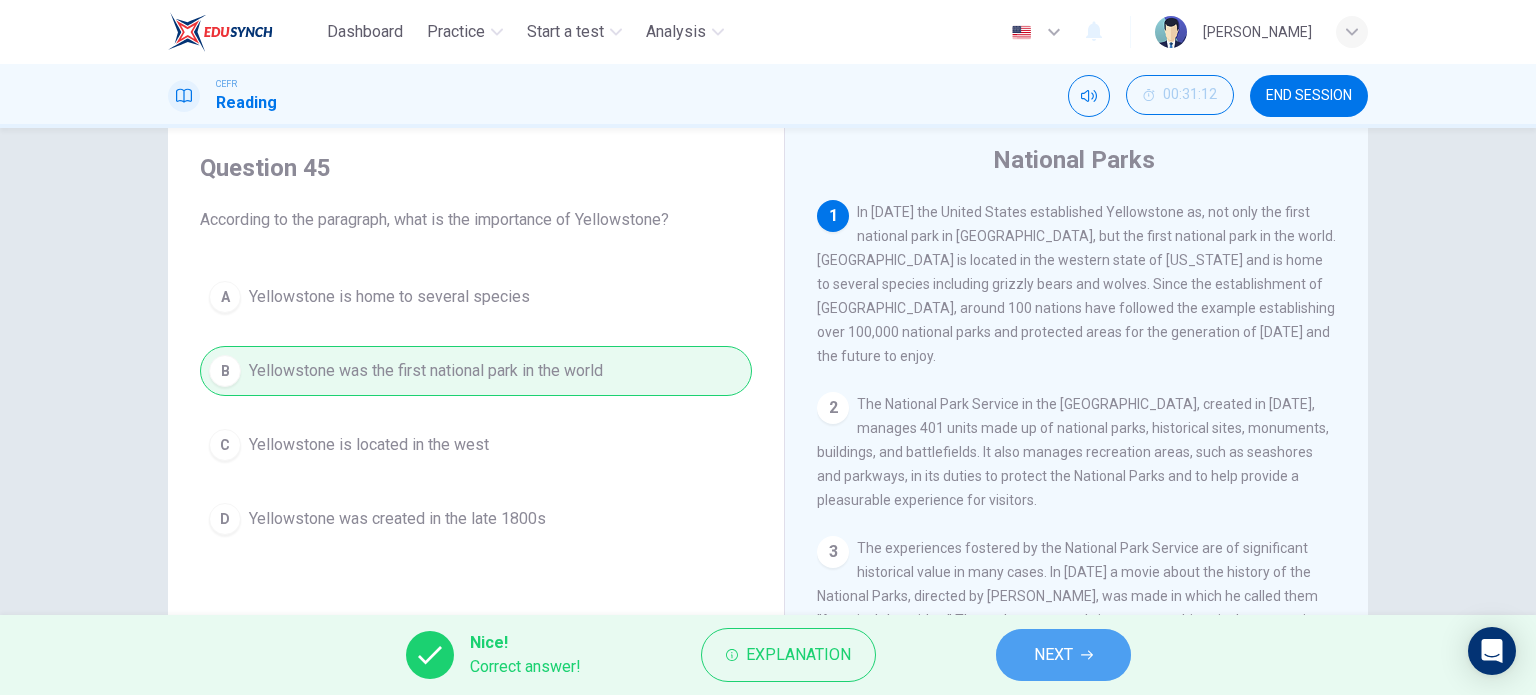 click on "NEXT" at bounding box center [1053, 655] 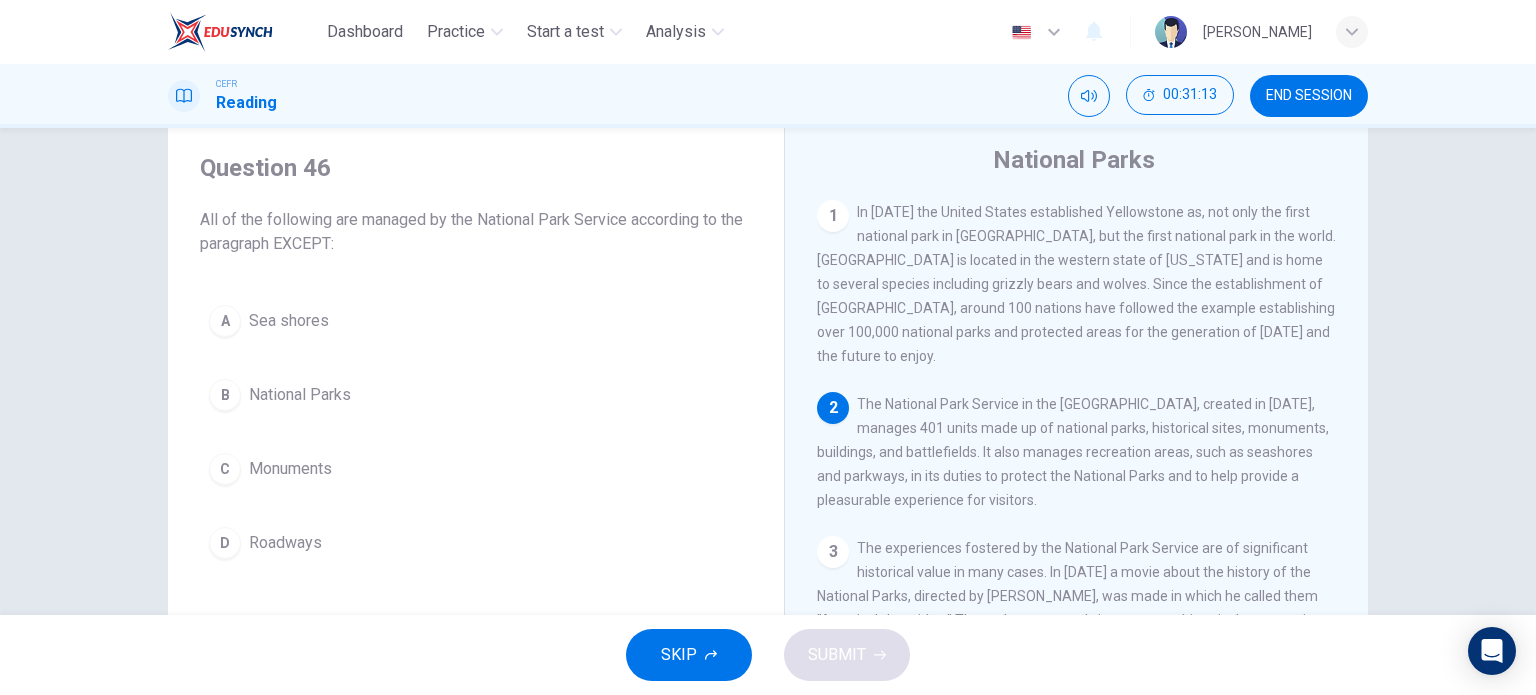 scroll, scrollTop: 104, scrollLeft: 0, axis: vertical 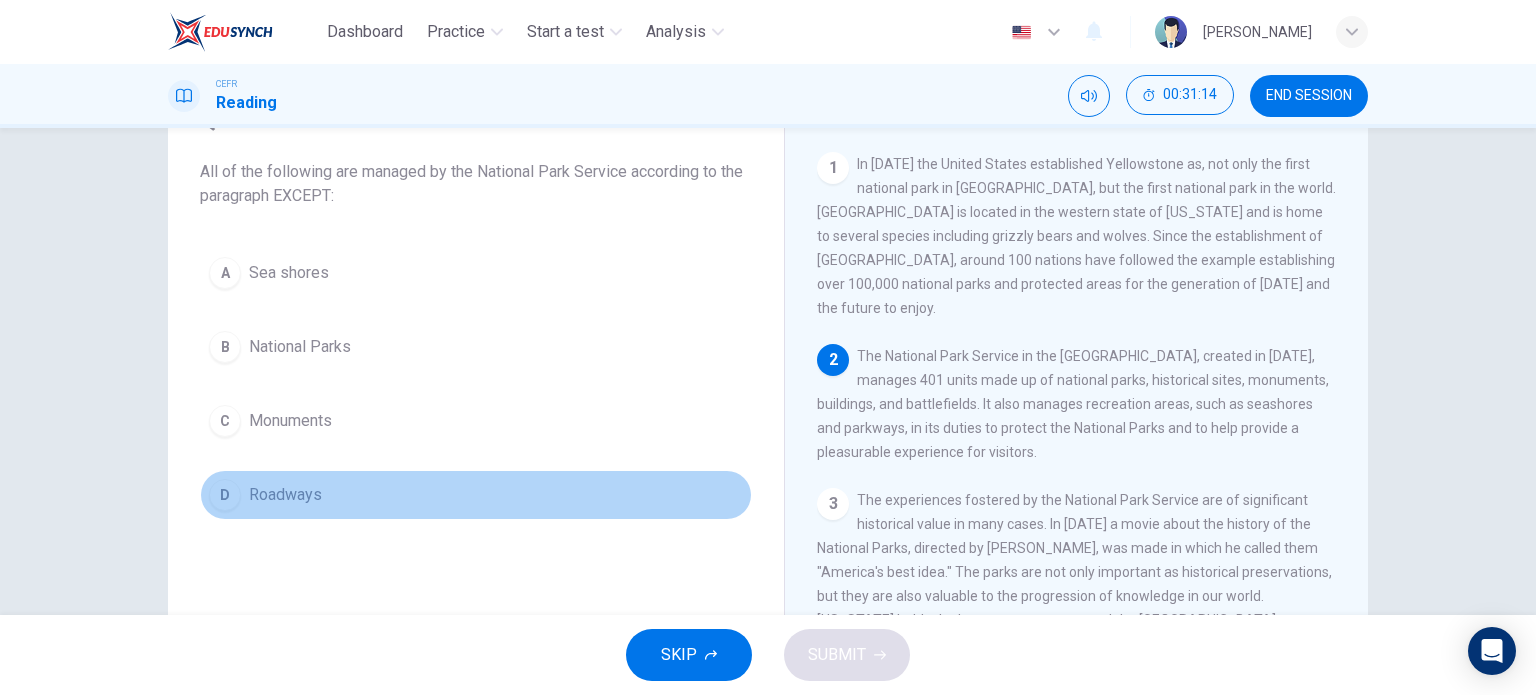 click on "D Roadways" at bounding box center (476, 495) 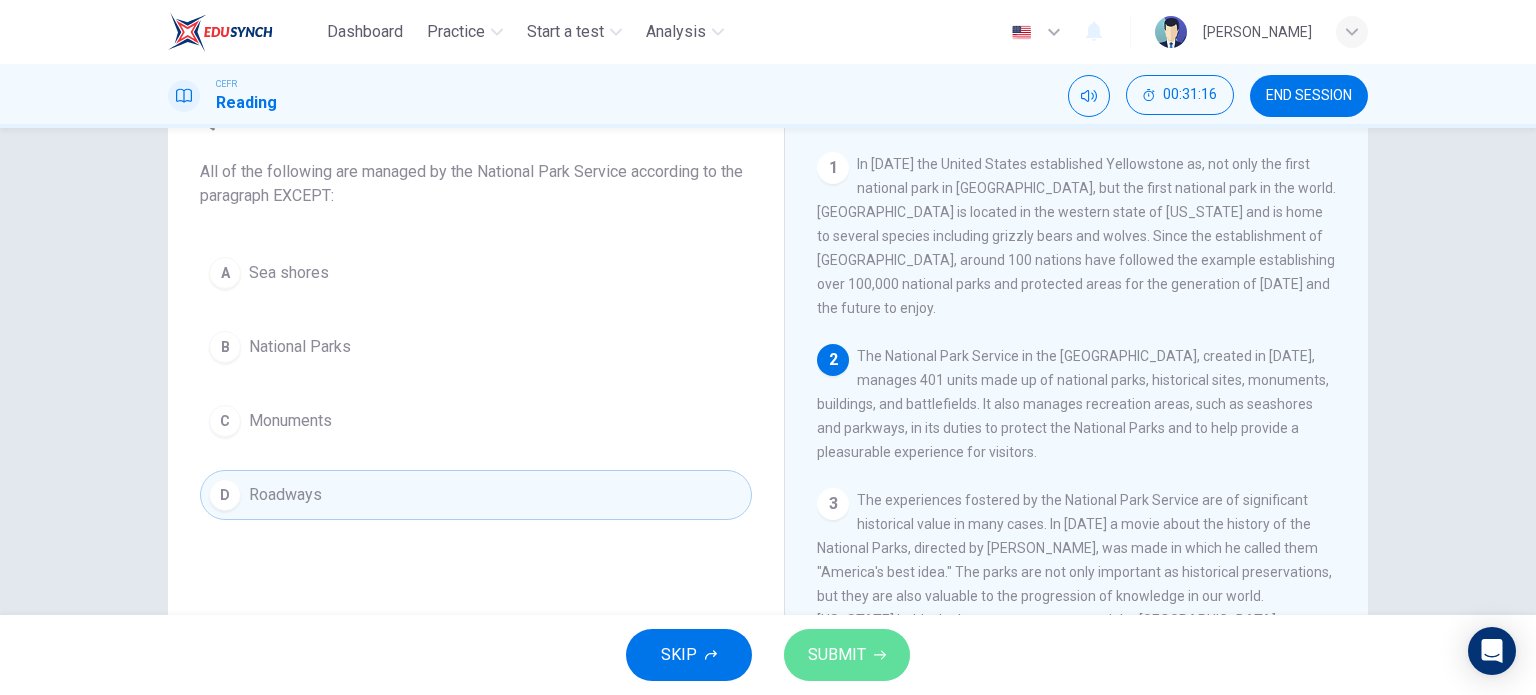 click on "SUBMIT" at bounding box center [837, 655] 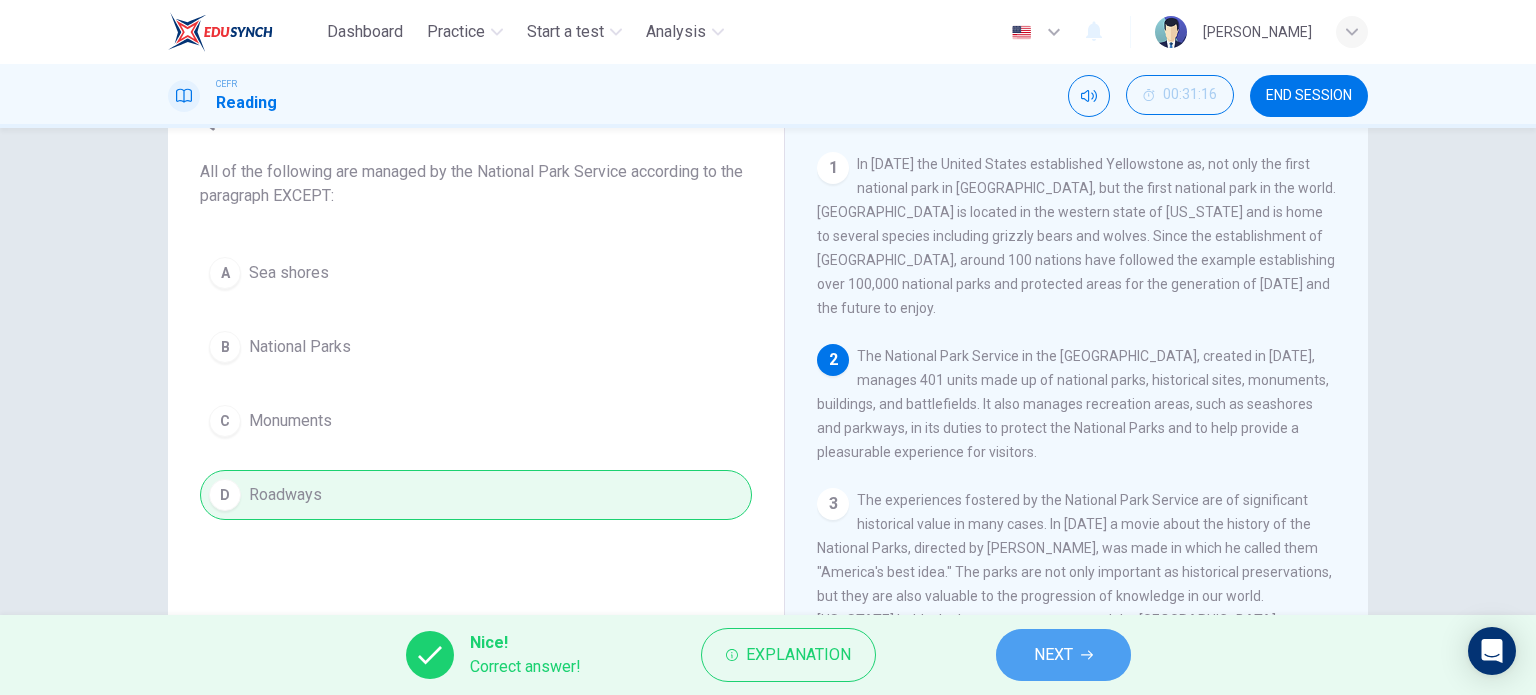 click on "NEXT" at bounding box center (1063, 655) 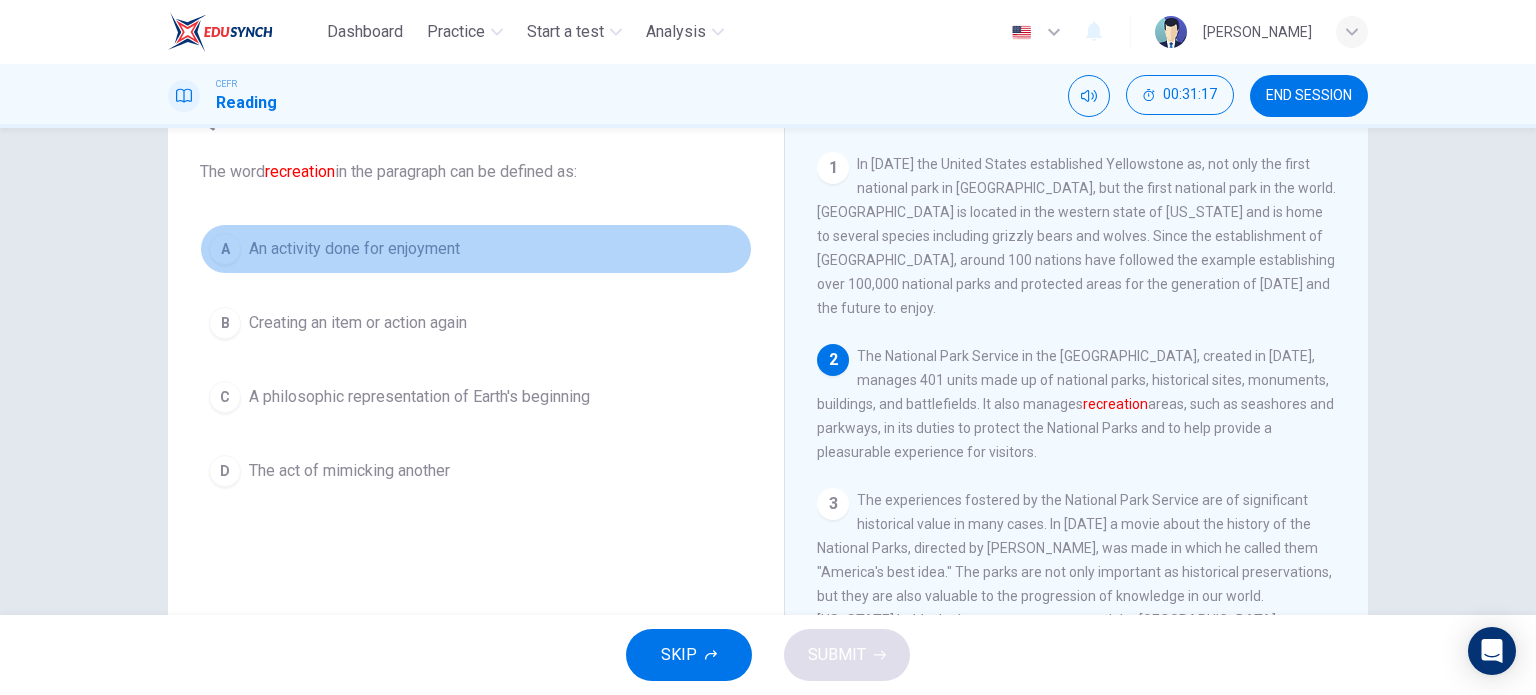 click on "An activity done for enjoyment" at bounding box center [354, 249] 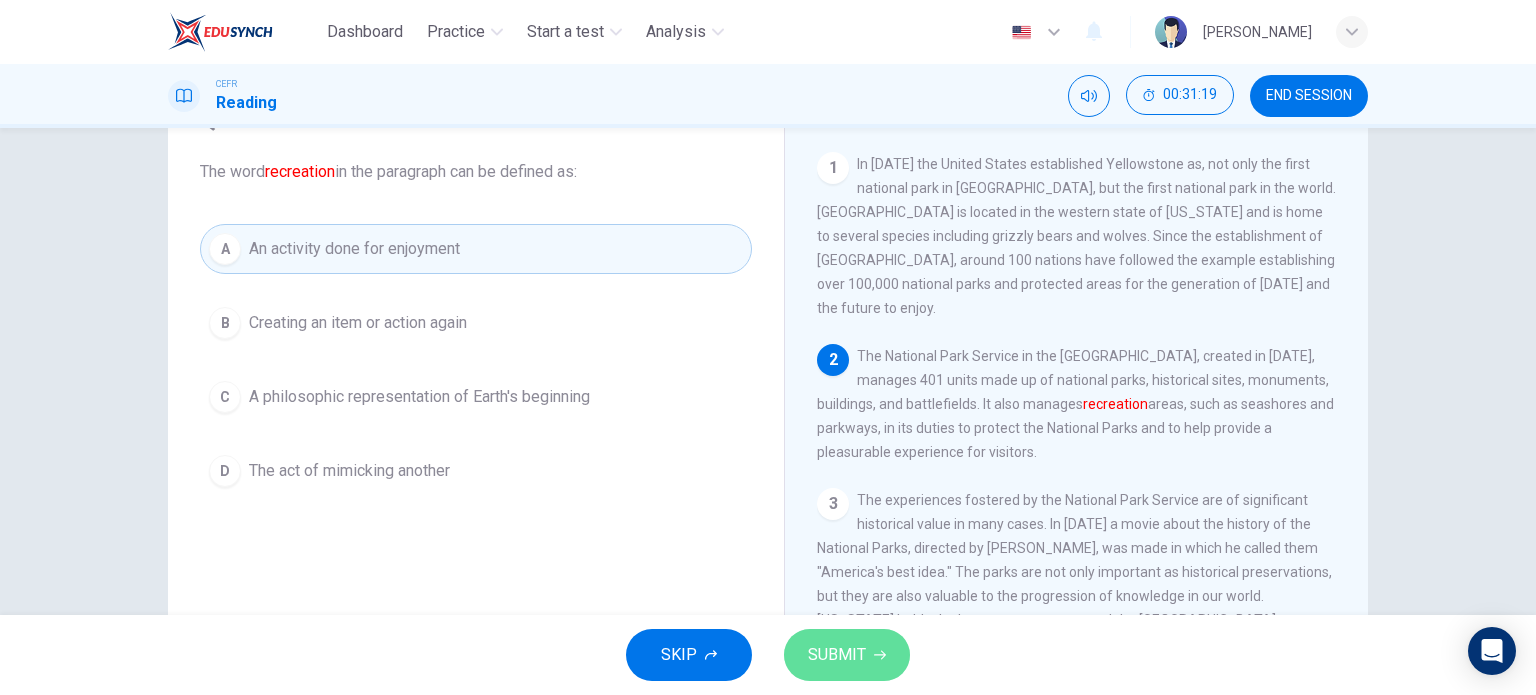 click on "SUBMIT" at bounding box center (837, 655) 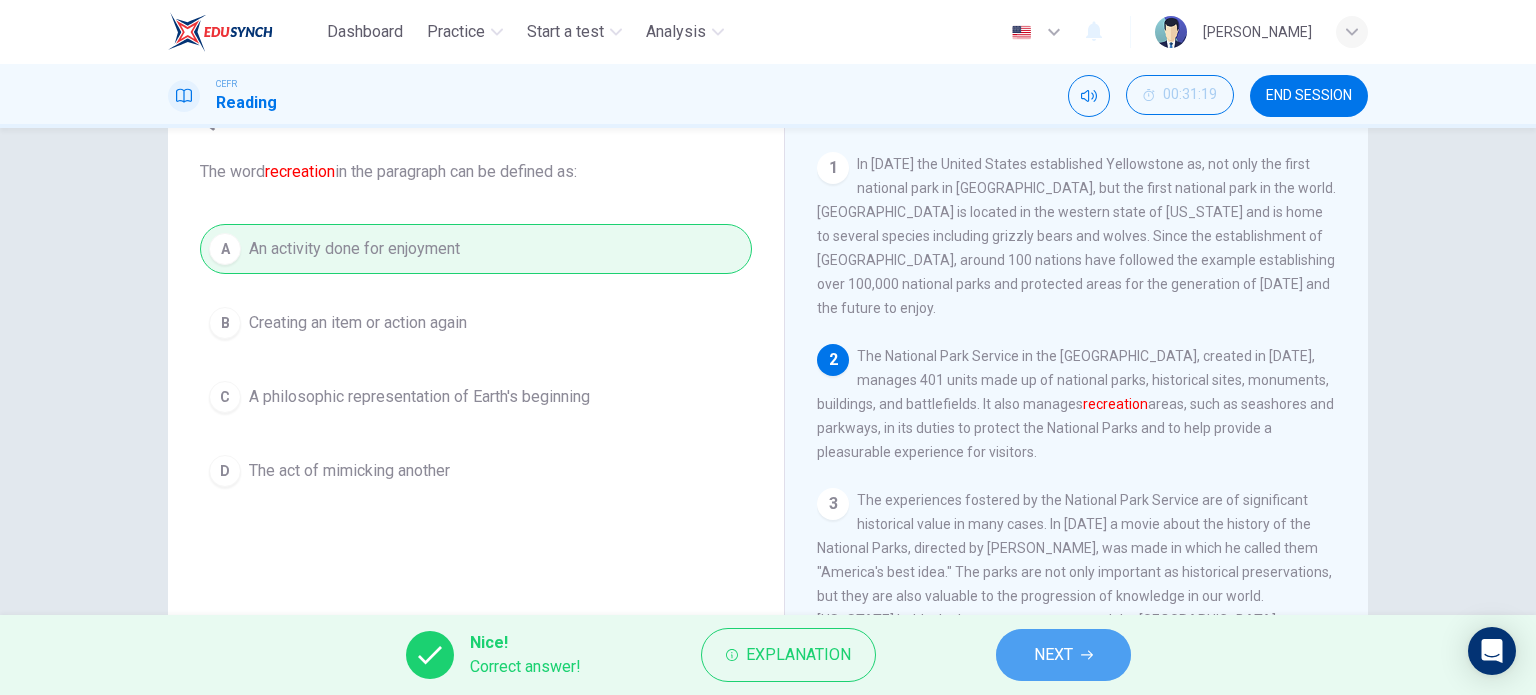 click on "NEXT" at bounding box center (1063, 655) 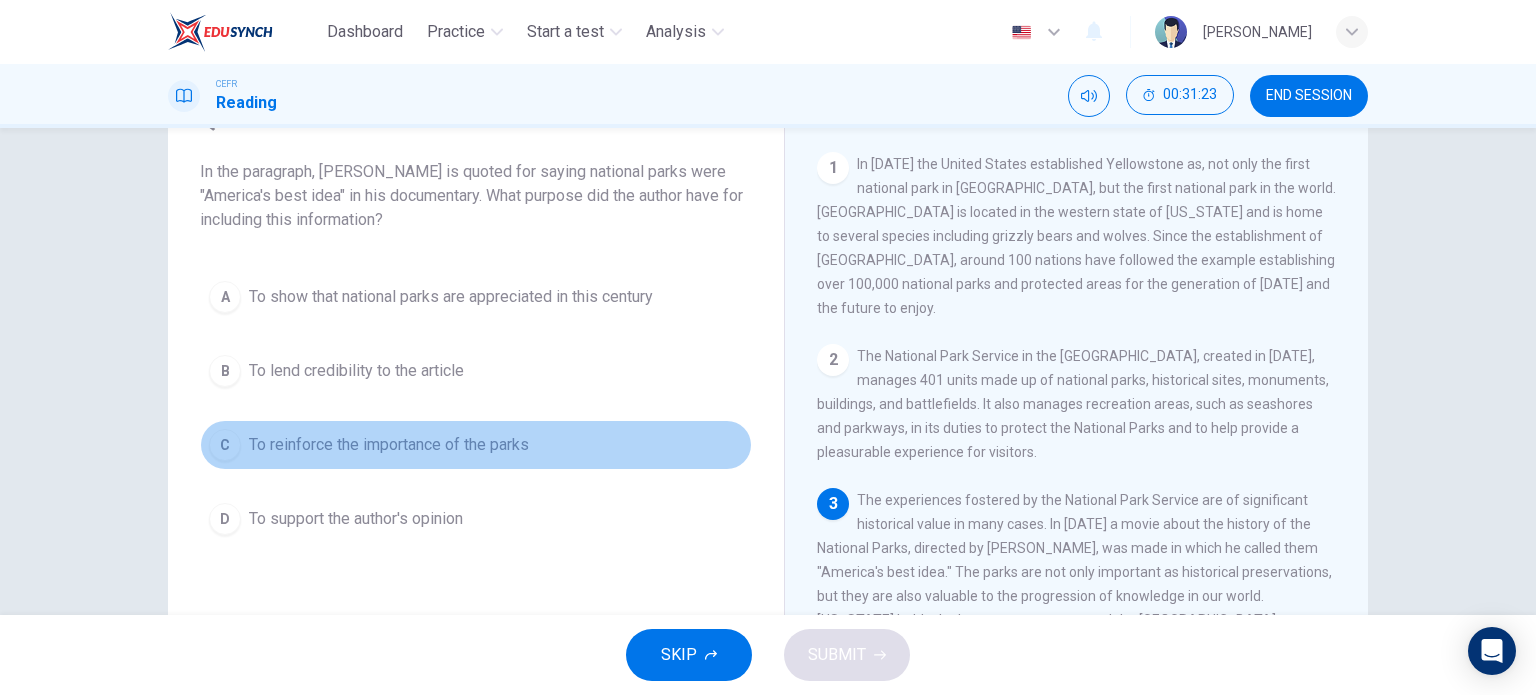 click on "To reinforce the importance of the parks" at bounding box center (389, 445) 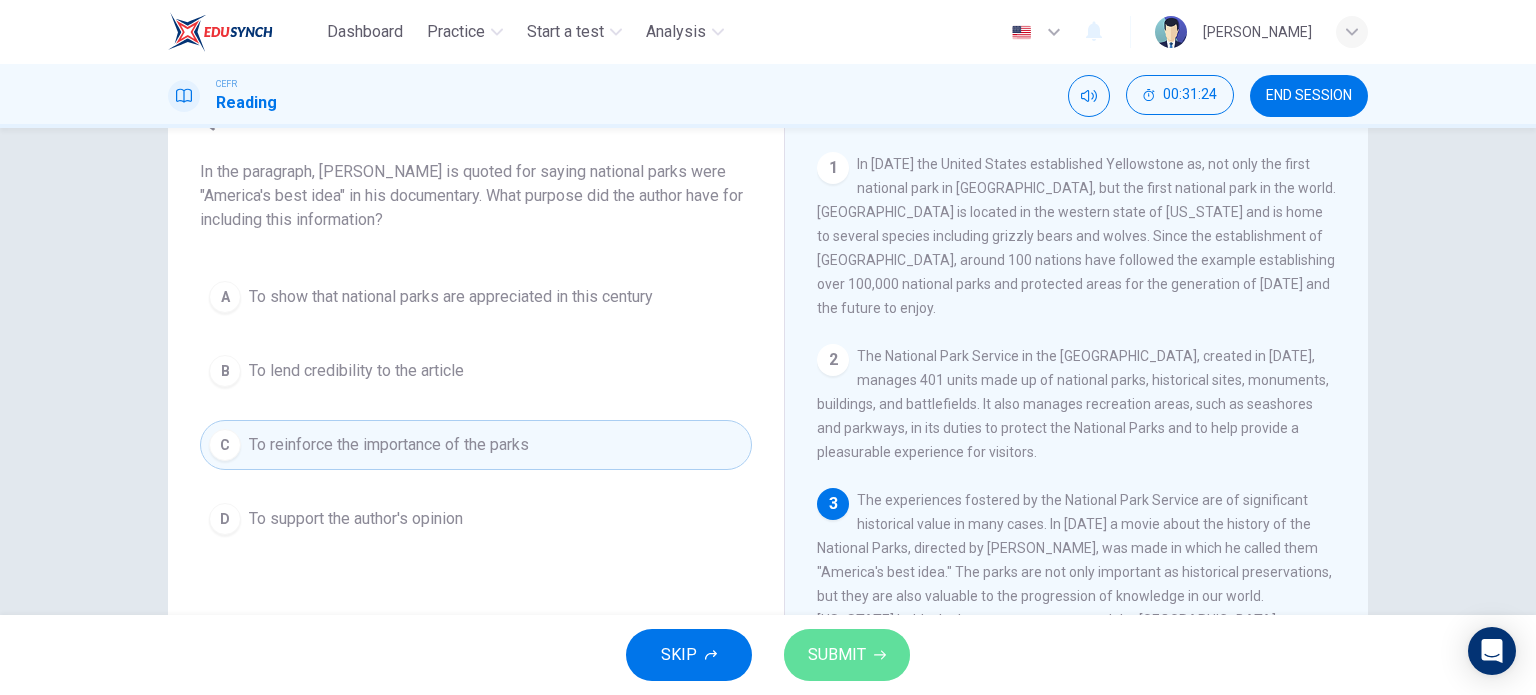 click on "SUBMIT" at bounding box center [847, 655] 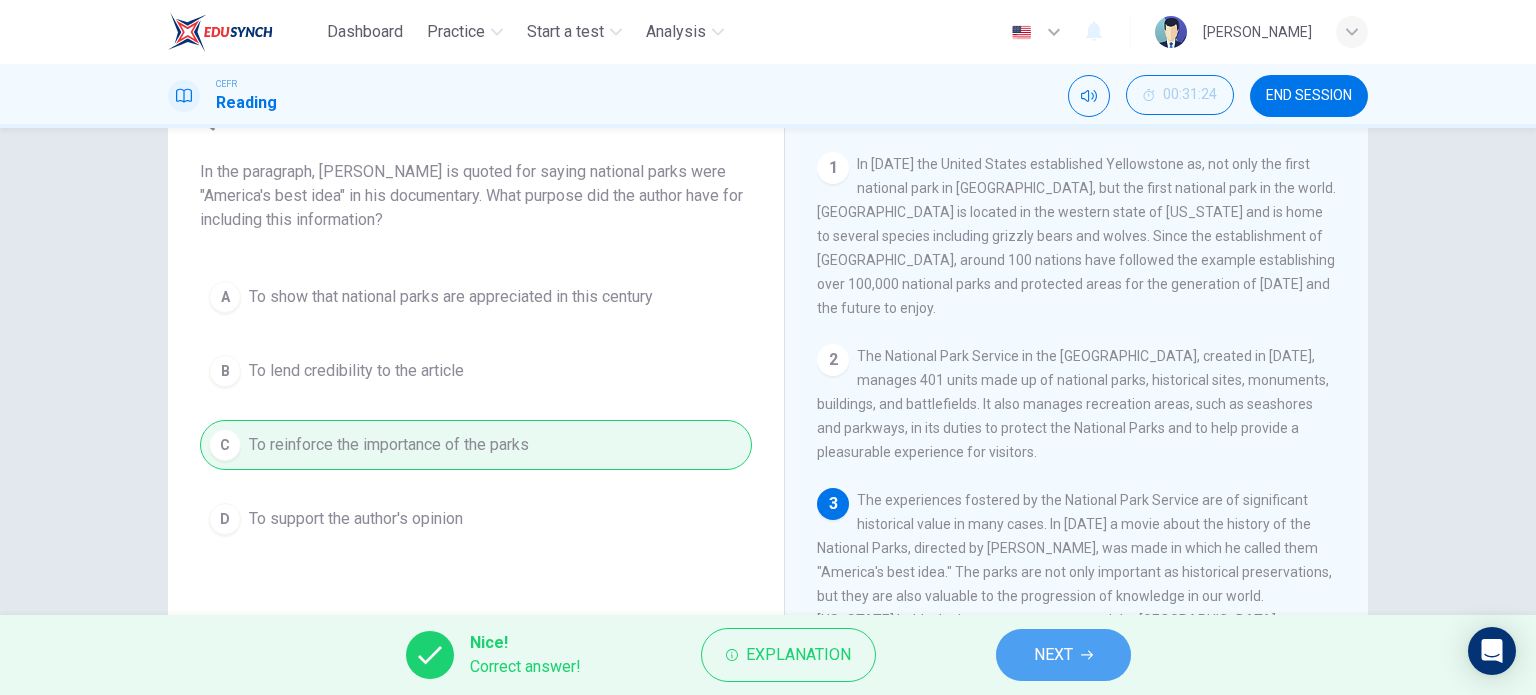 click on "NEXT" at bounding box center (1063, 655) 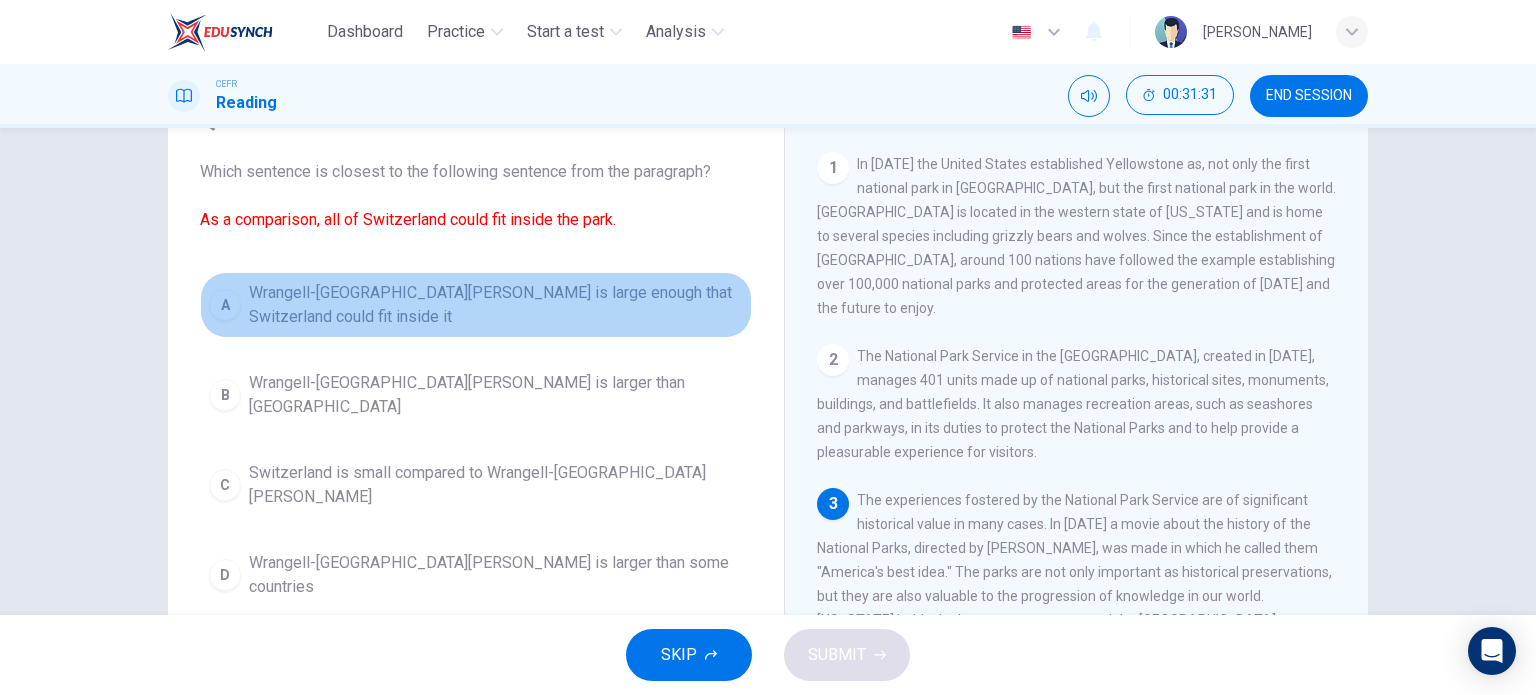 click on "A Wrangell-[GEOGRAPHIC_DATA][PERSON_NAME] is large enough that Switzerland could fit inside it" at bounding box center (476, 305) 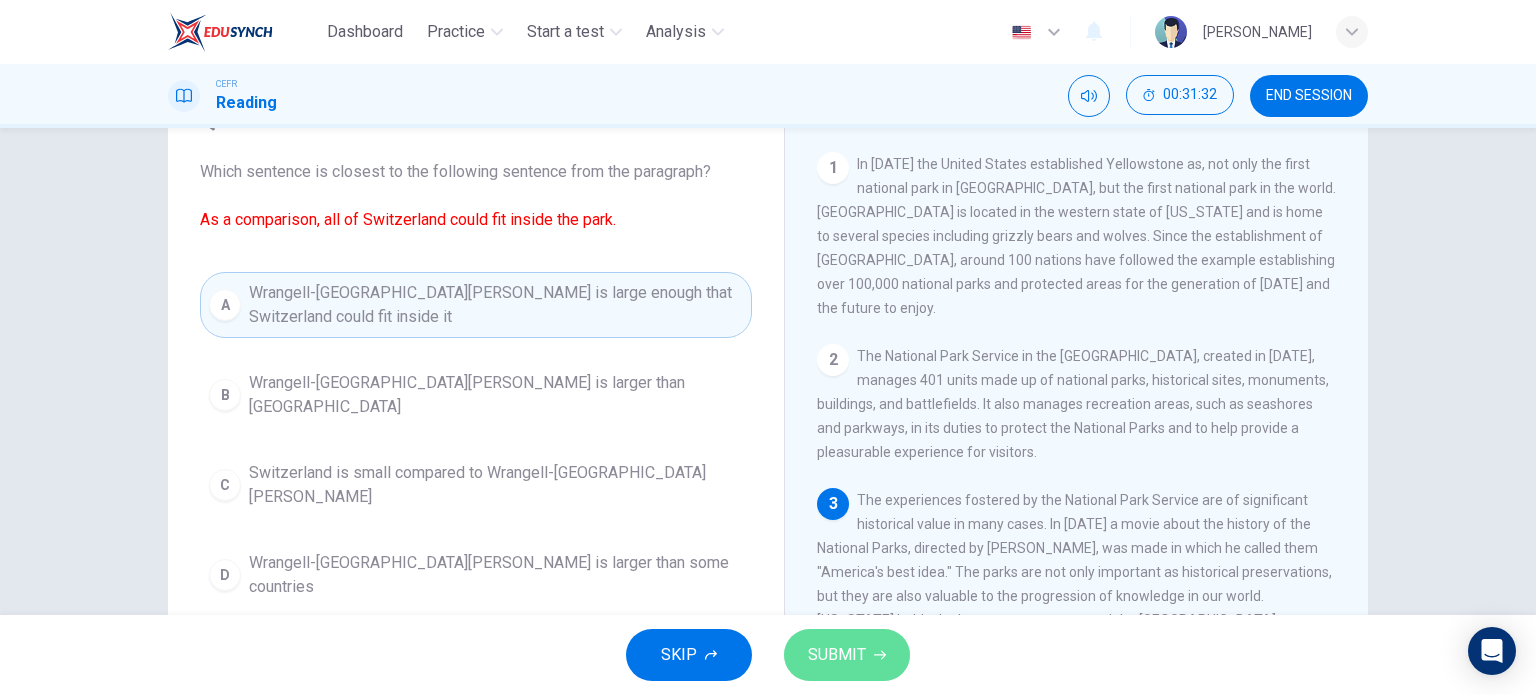 click on "SUBMIT" at bounding box center (847, 655) 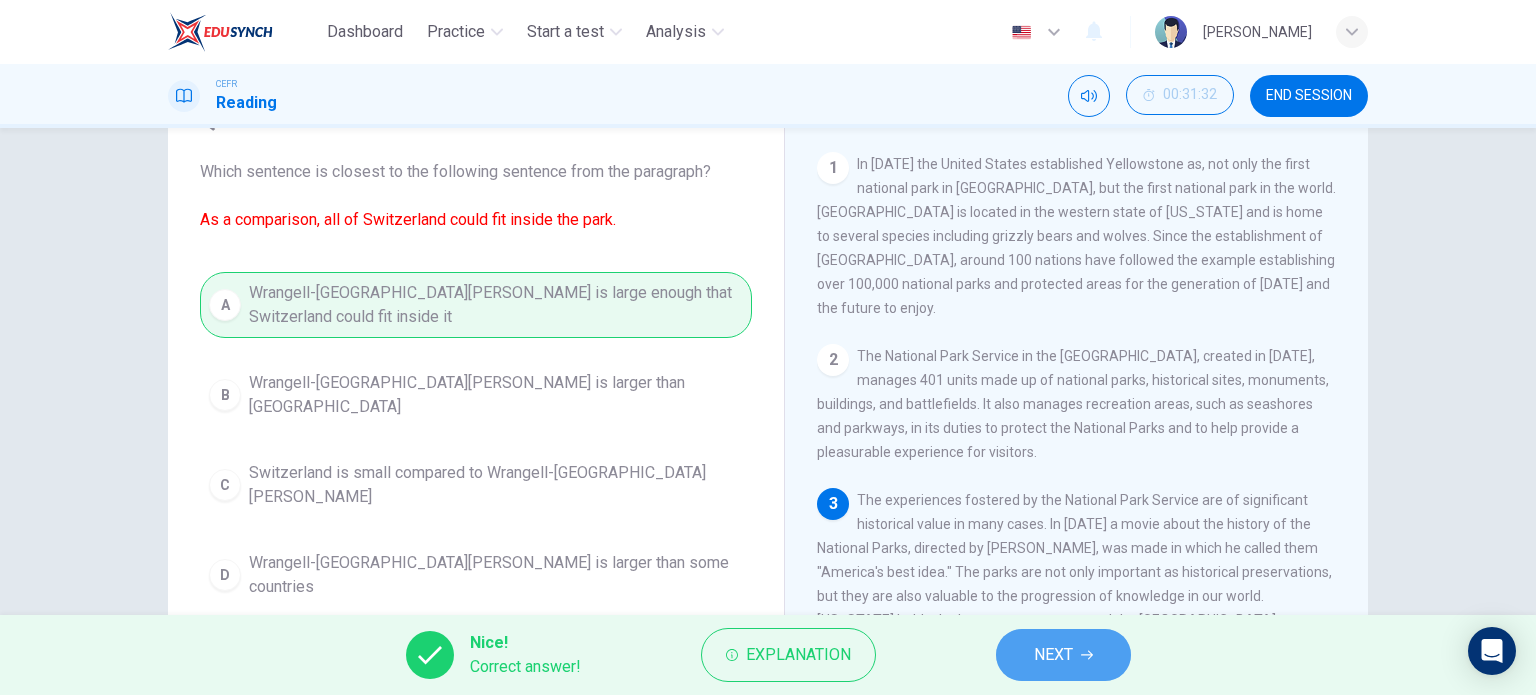 click on "NEXT" at bounding box center [1053, 655] 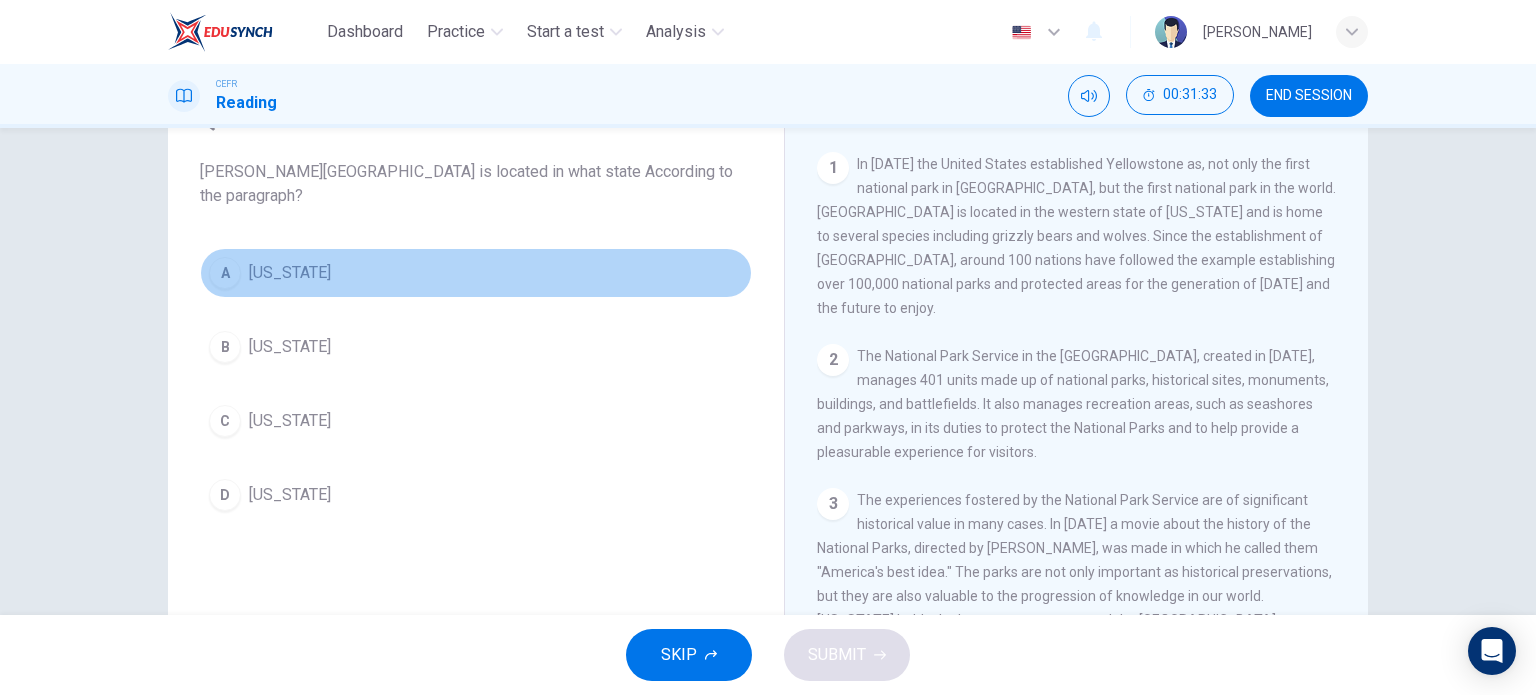 click on "[US_STATE]" at bounding box center (290, 273) 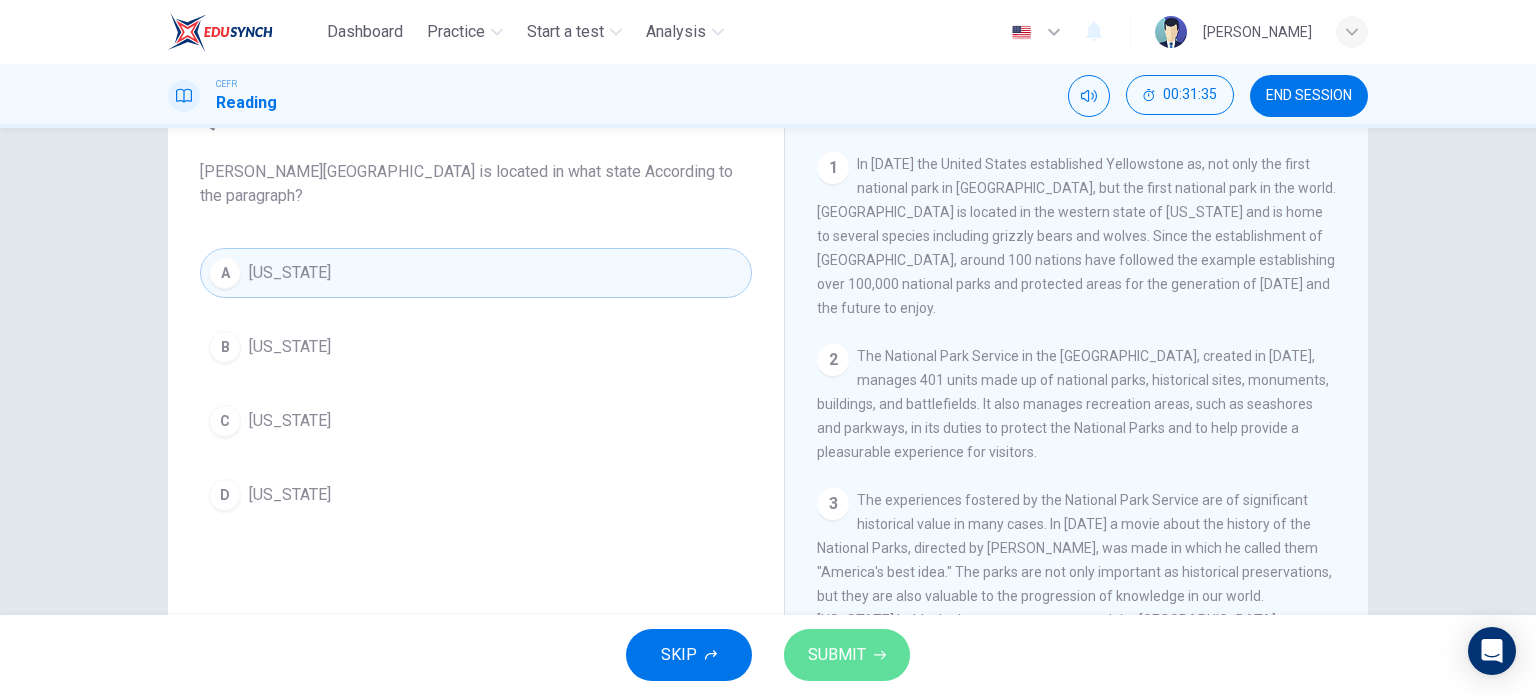 click on "SUBMIT" at bounding box center (847, 655) 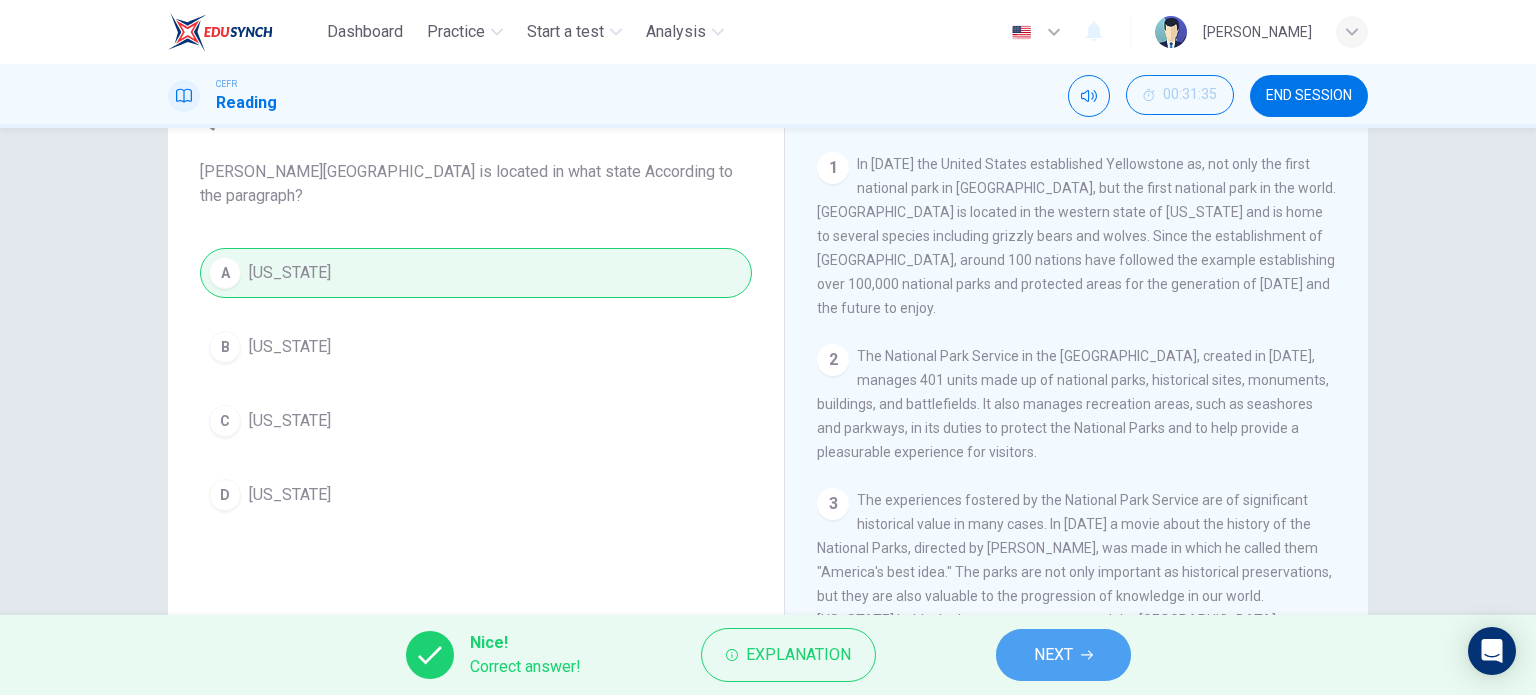 click on "NEXT" at bounding box center [1063, 655] 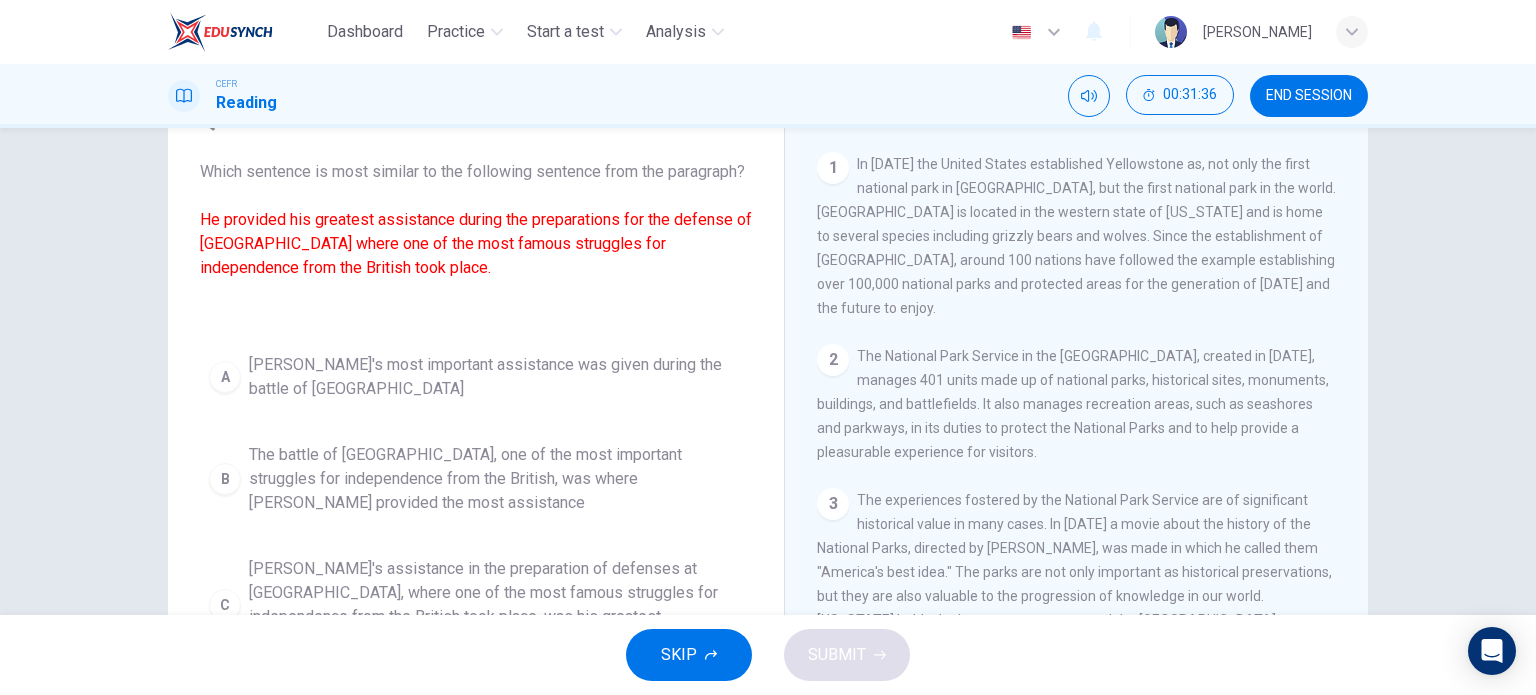 scroll, scrollTop: 15, scrollLeft: 0, axis: vertical 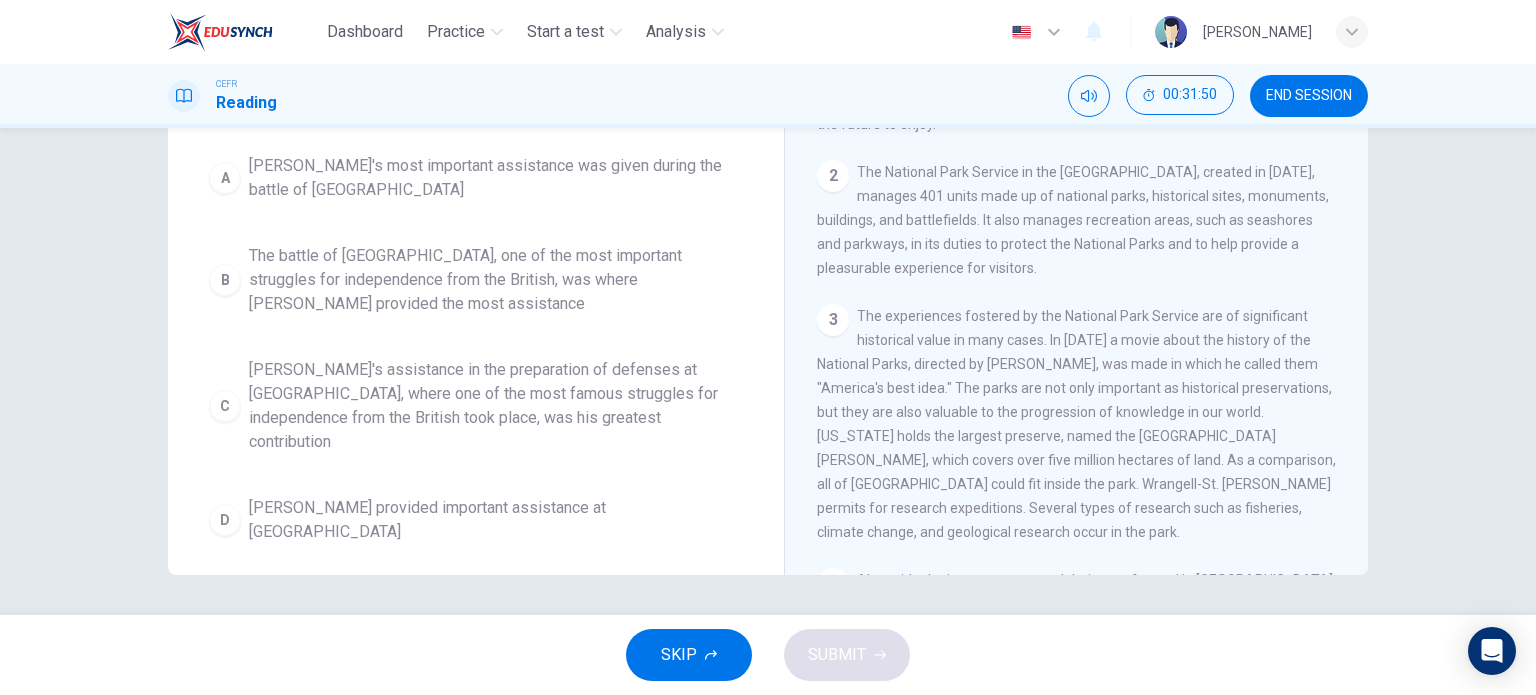 click on "The battle of [GEOGRAPHIC_DATA], one of the most important struggles for independence from the British, was where [PERSON_NAME] provided the most assistance" at bounding box center [496, 280] 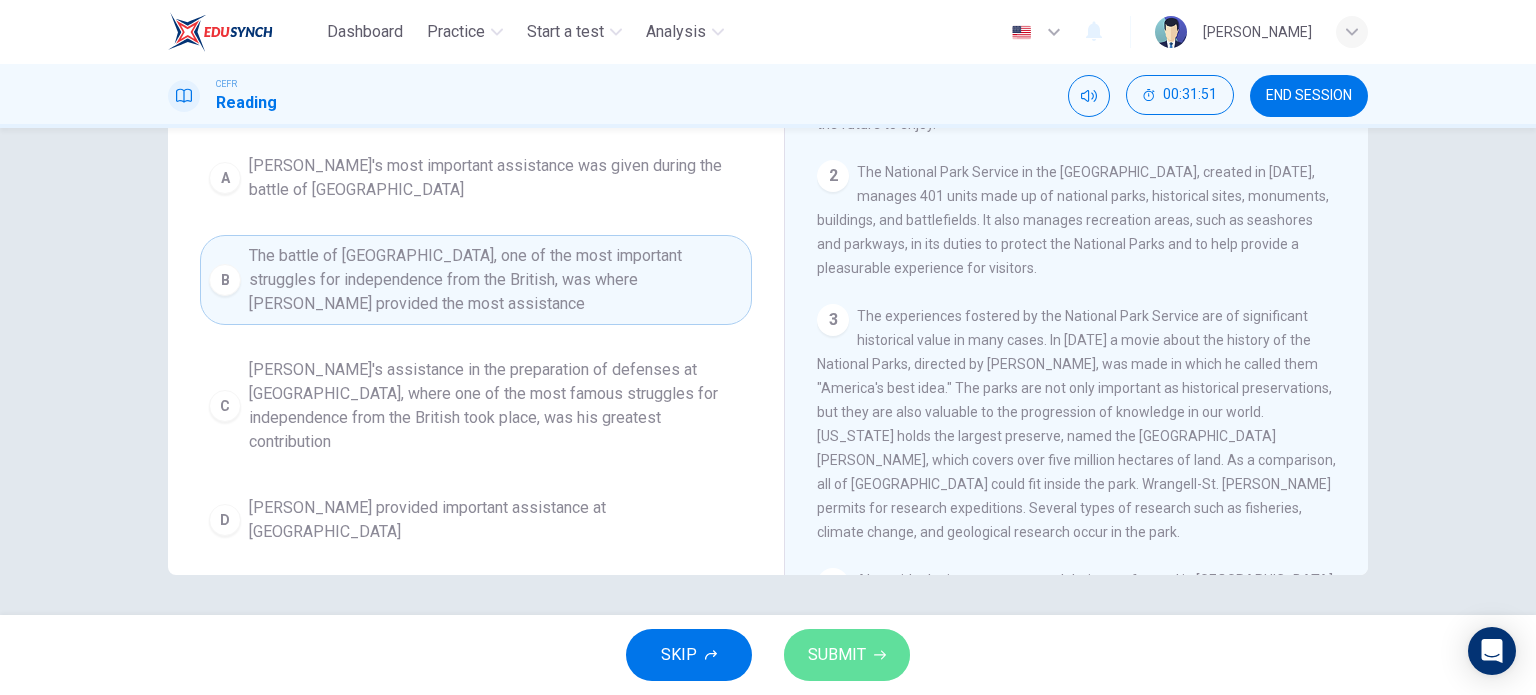 click on "SUBMIT" at bounding box center [837, 655] 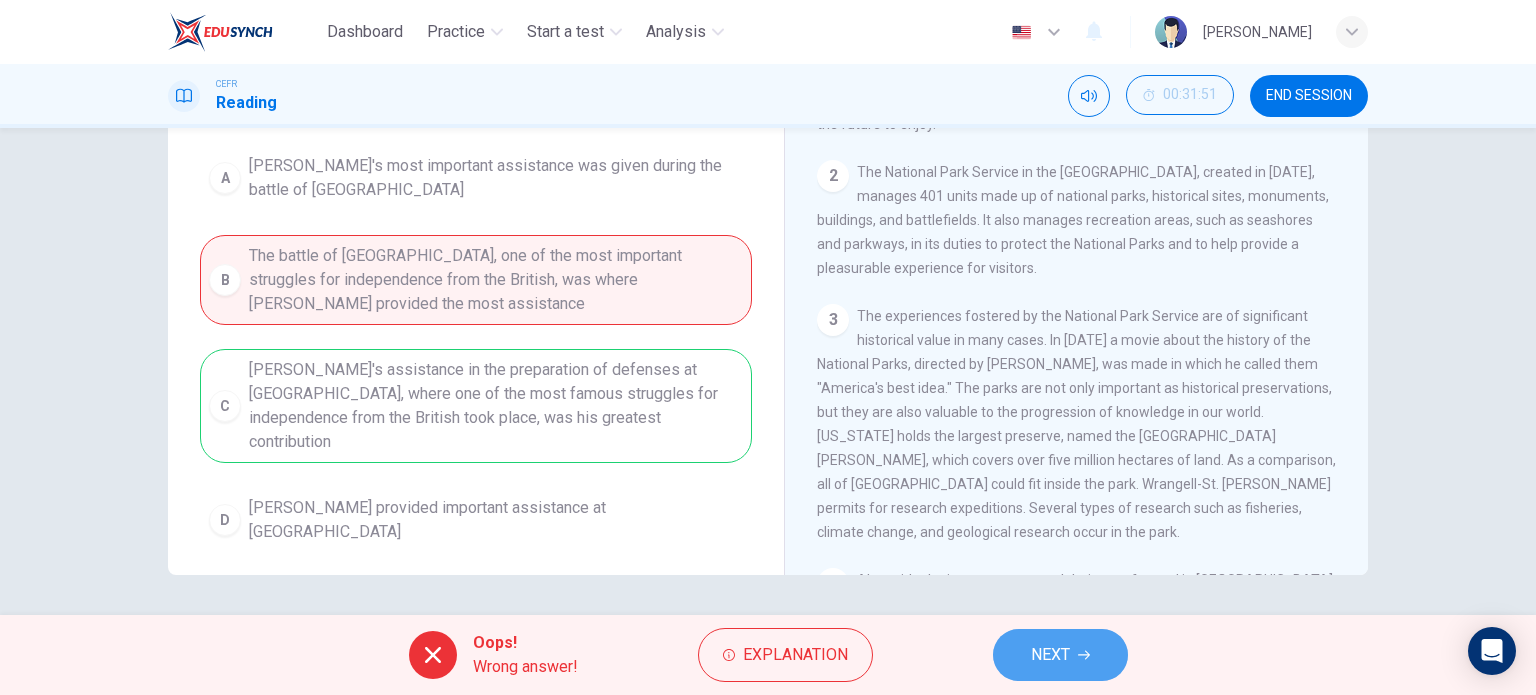 click on "NEXT" at bounding box center (1060, 655) 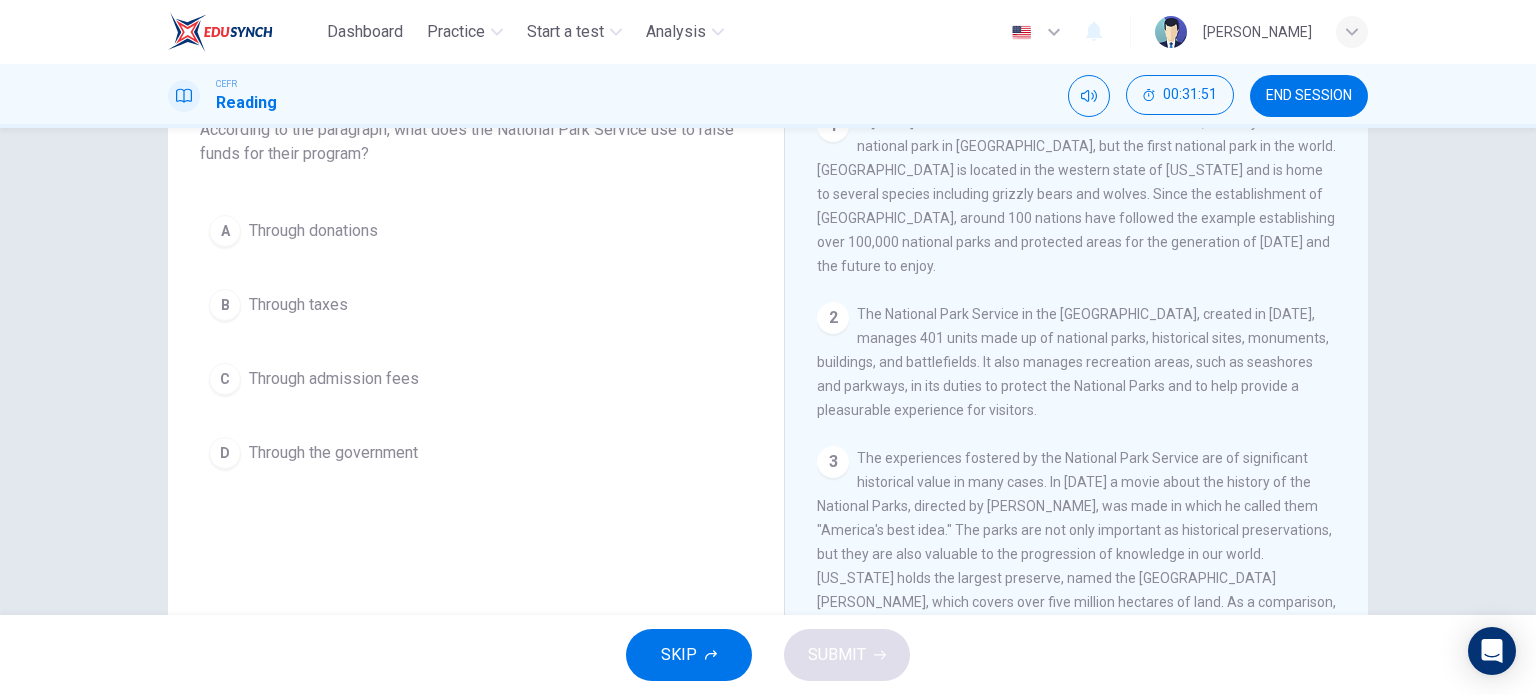 scroll, scrollTop: 139, scrollLeft: 0, axis: vertical 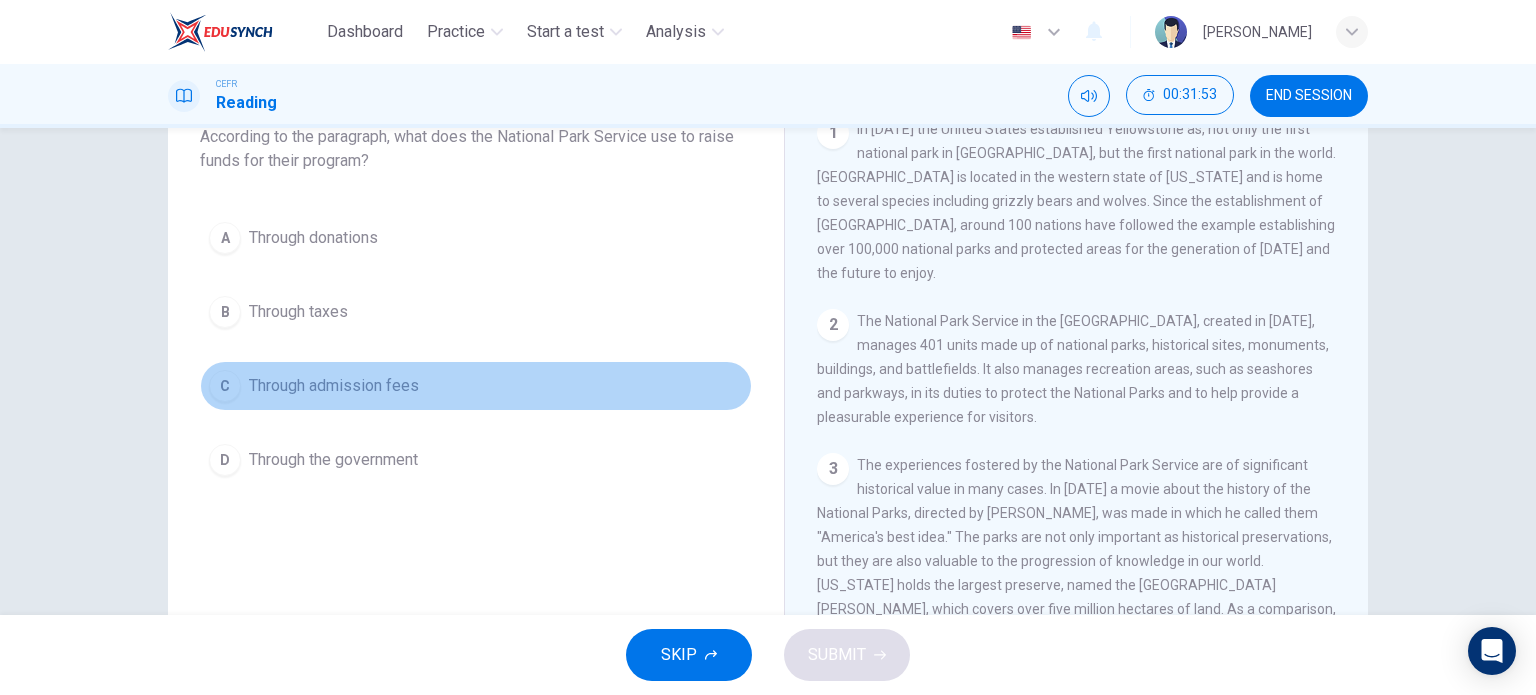 click on "C Through admission fees" at bounding box center [476, 386] 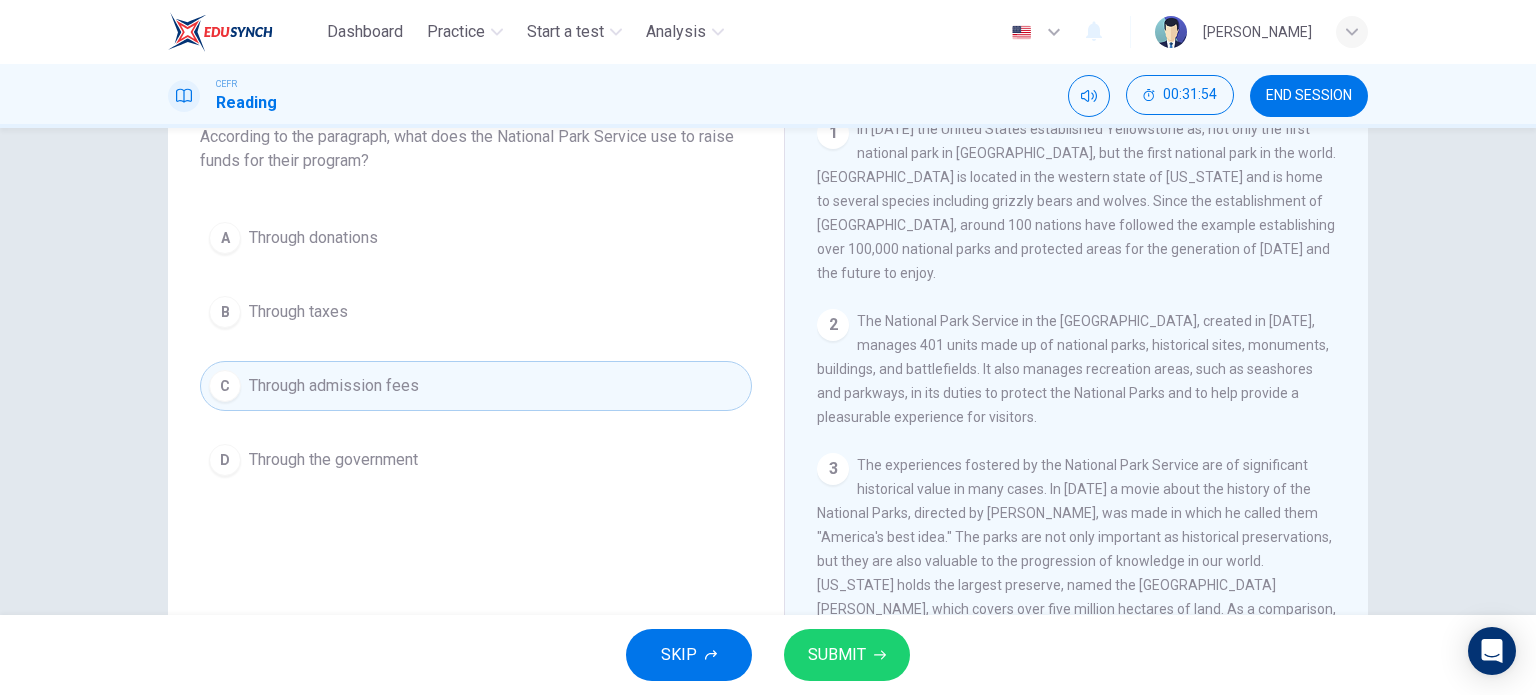 click on "SKIP SUBMIT" at bounding box center (768, 655) 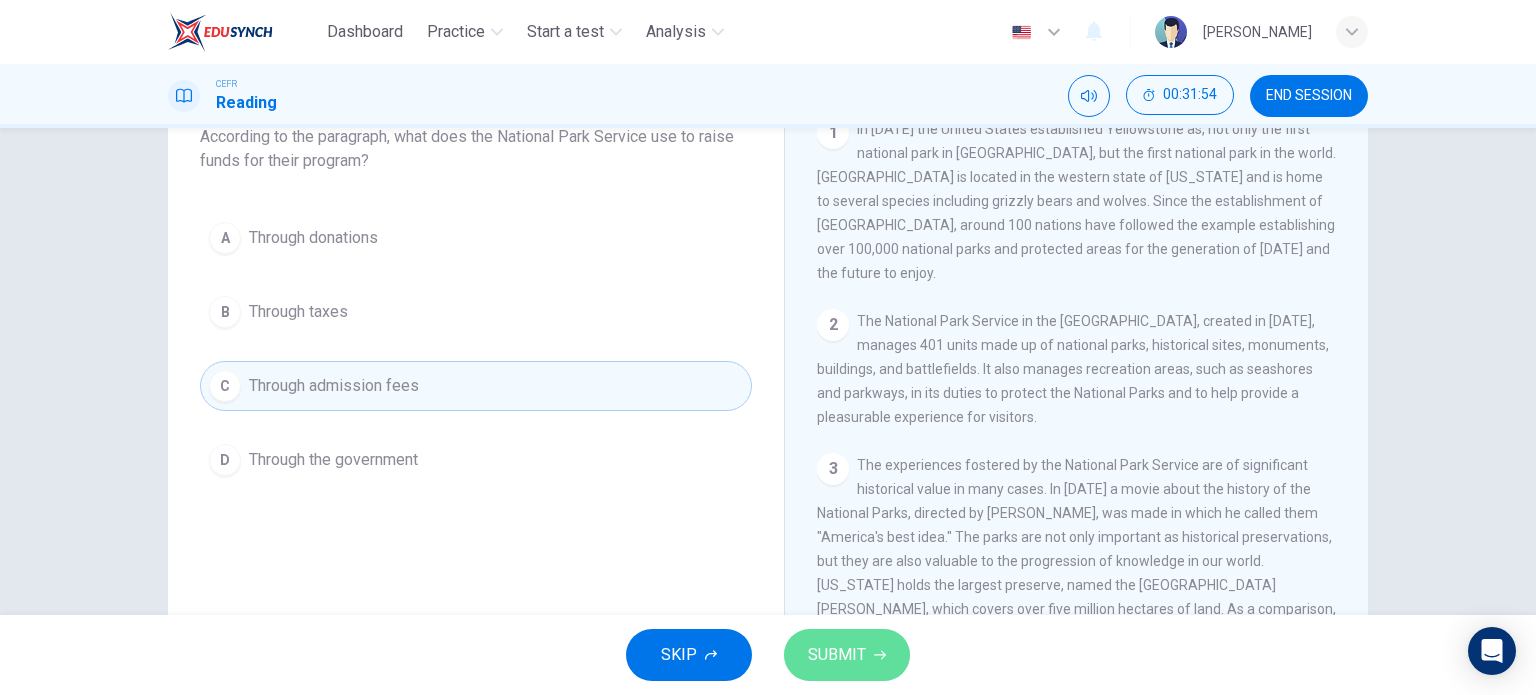 click on "SUBMIT" at bounding box center (837, 655) 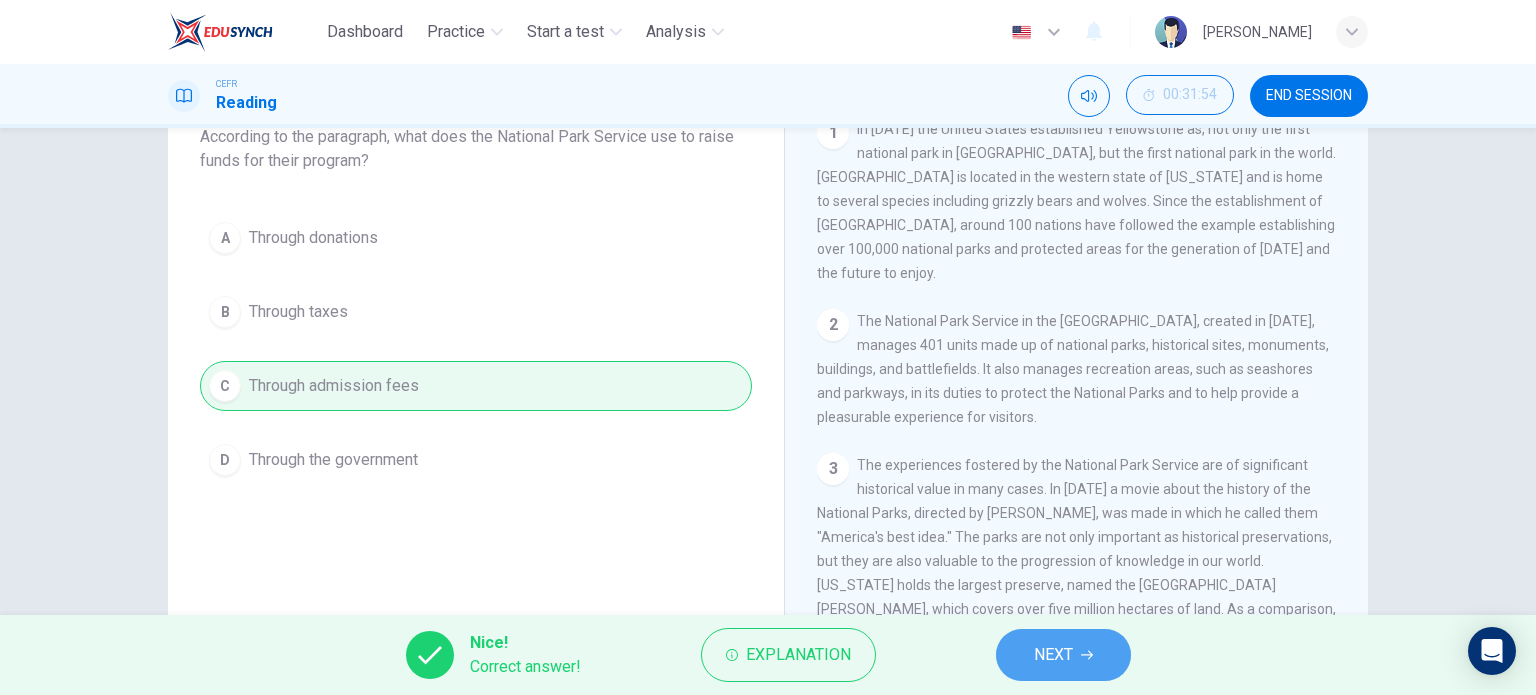 click on "NEXT" at bounding box center [1063, 655] 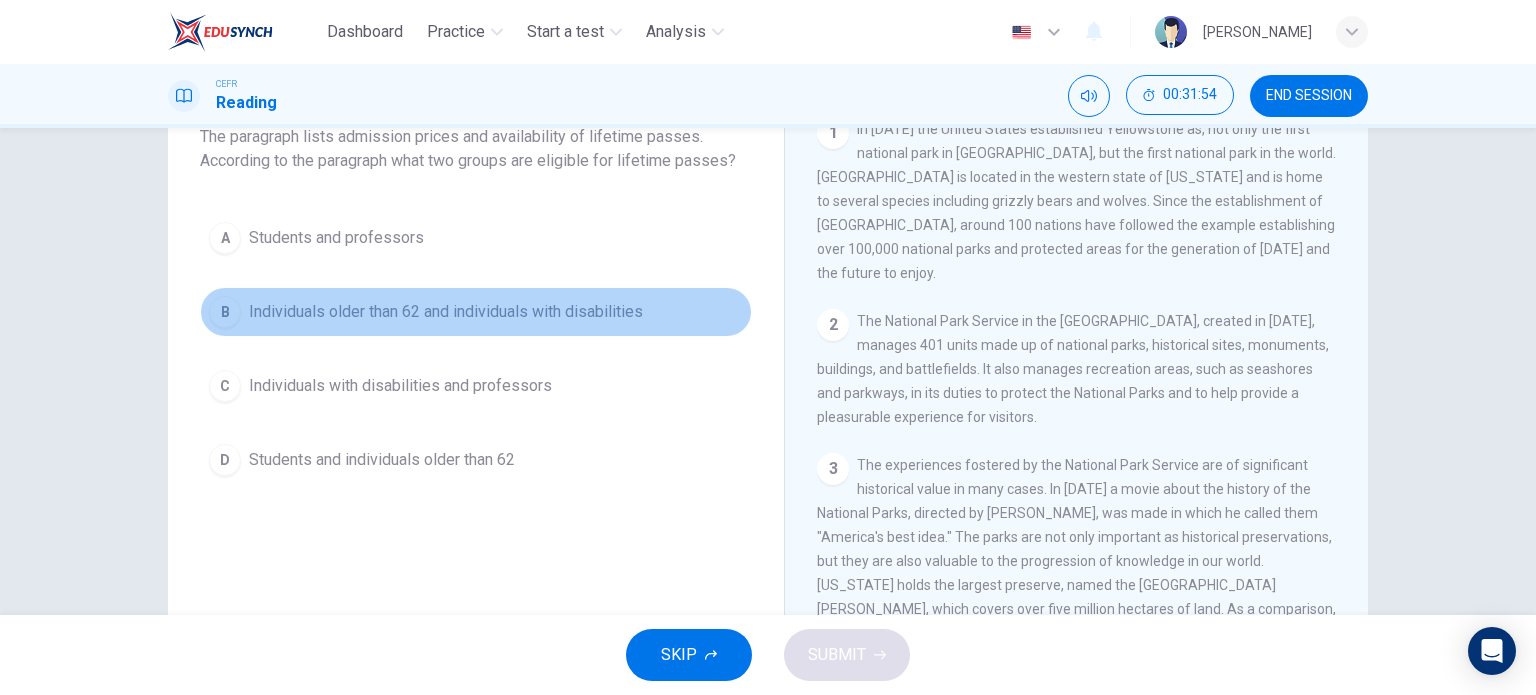 click on "B Individuals older than 62 and individuals with disabilities" at bounding box center [476, 312] 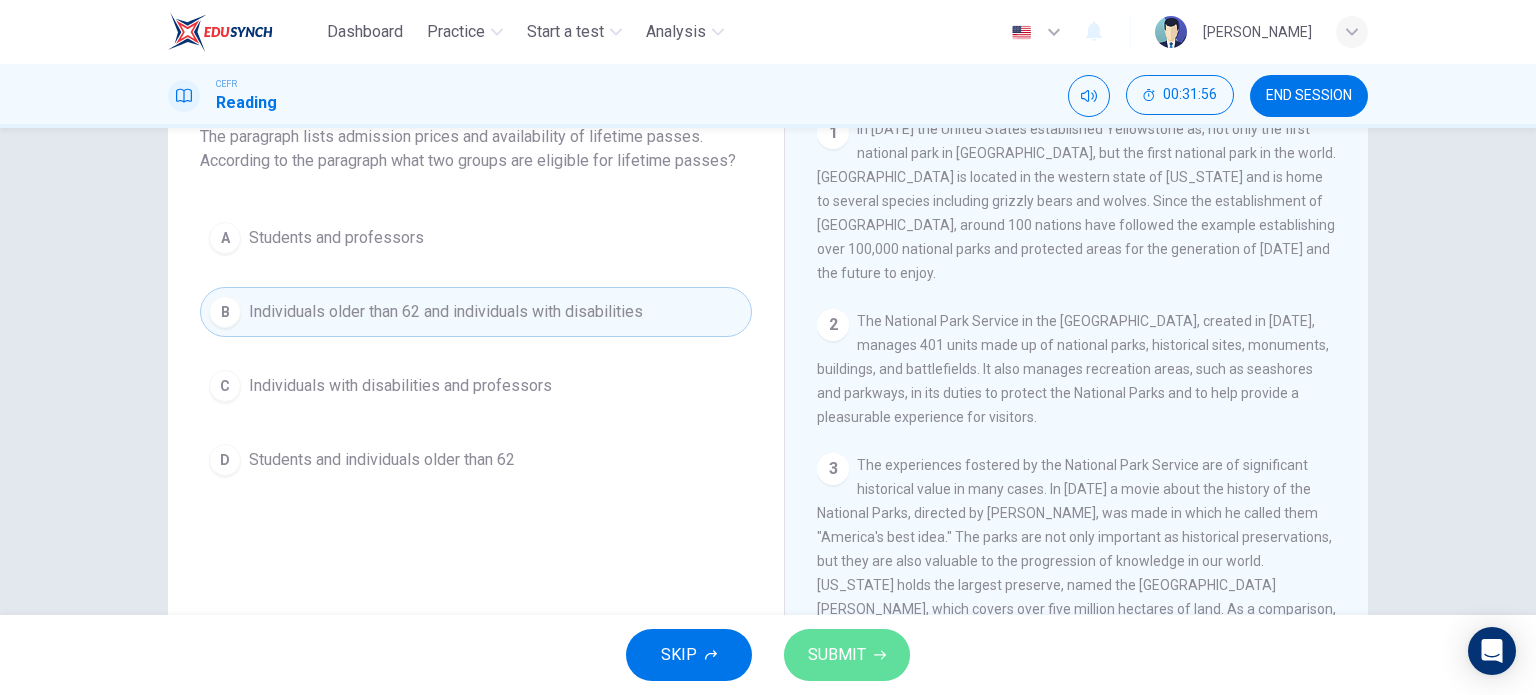click on "SUBMIT" at bounding box center (837, 655) 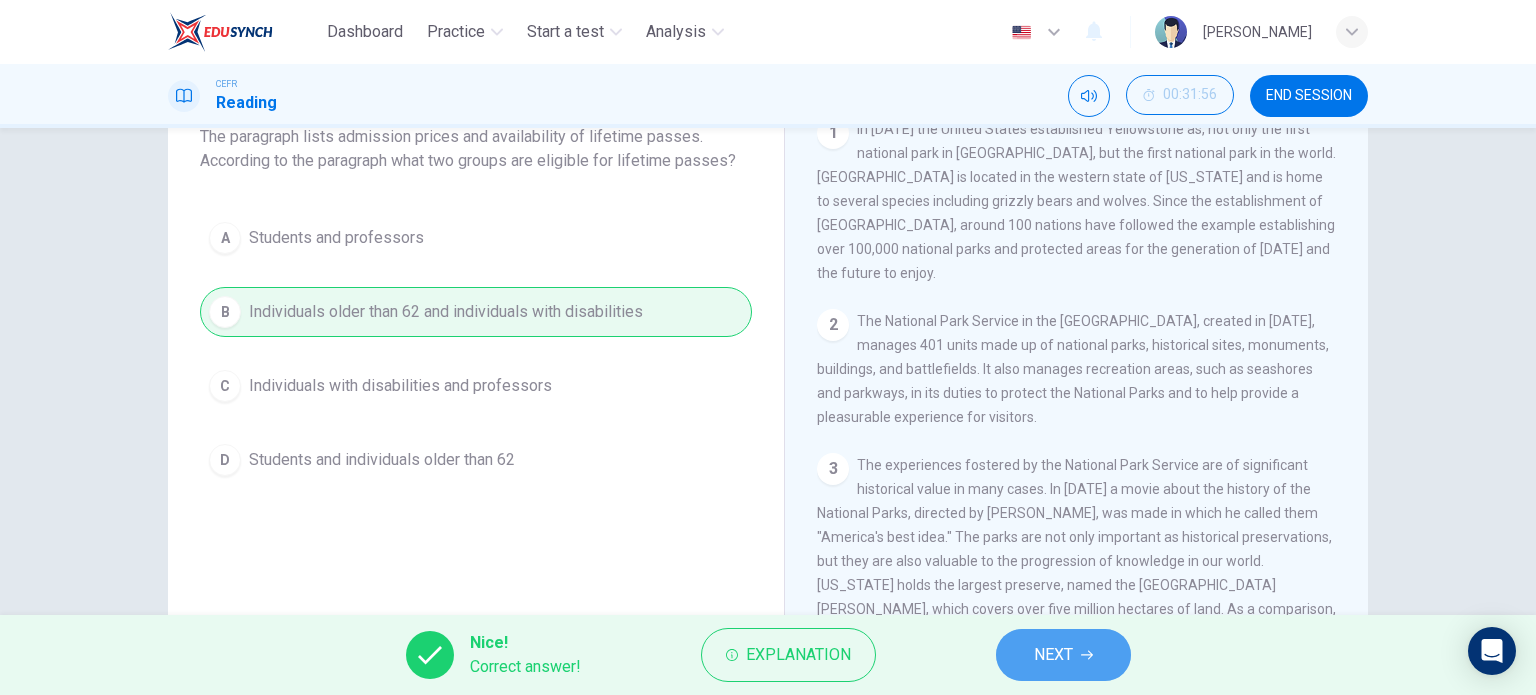 click on "NEXT" at bounding box center [1053, 655] 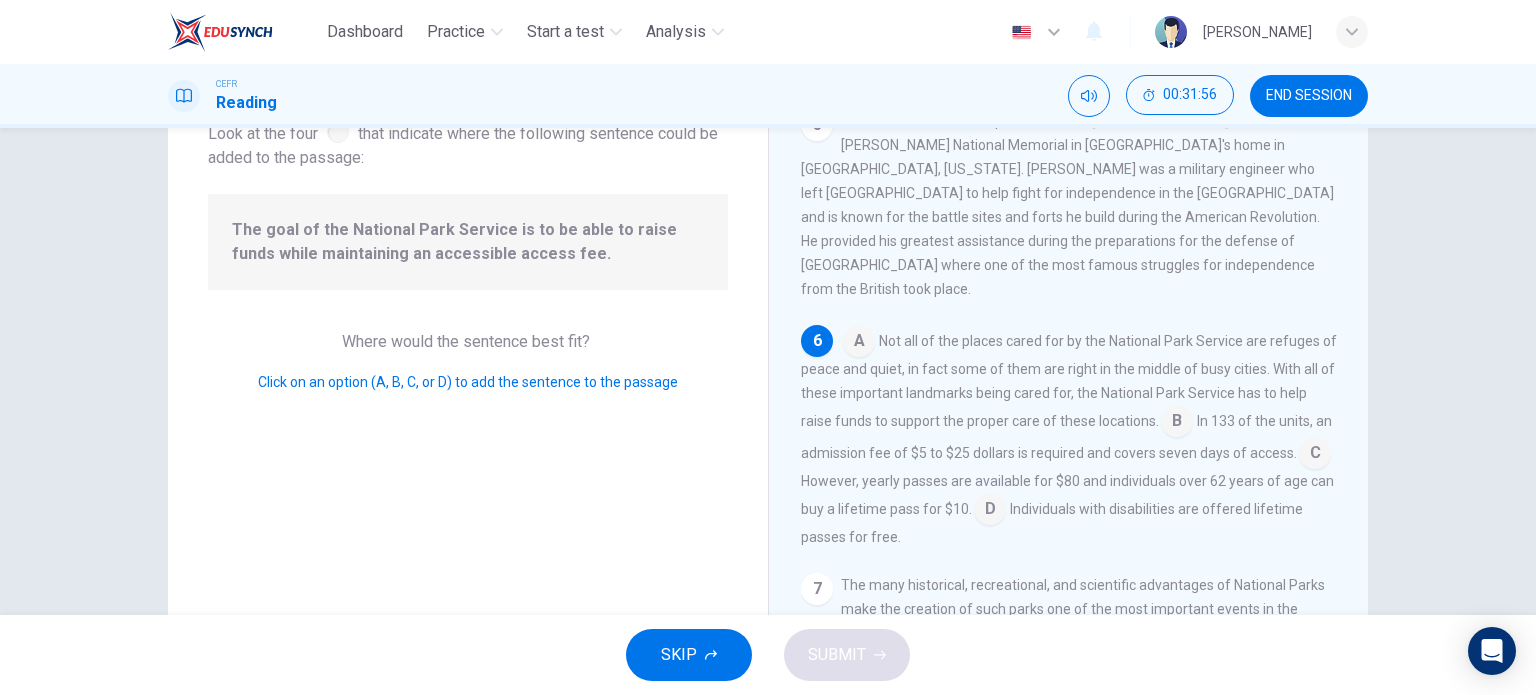 scroll, scrollTop: 784, scrollLeft: 0, axis: vertical 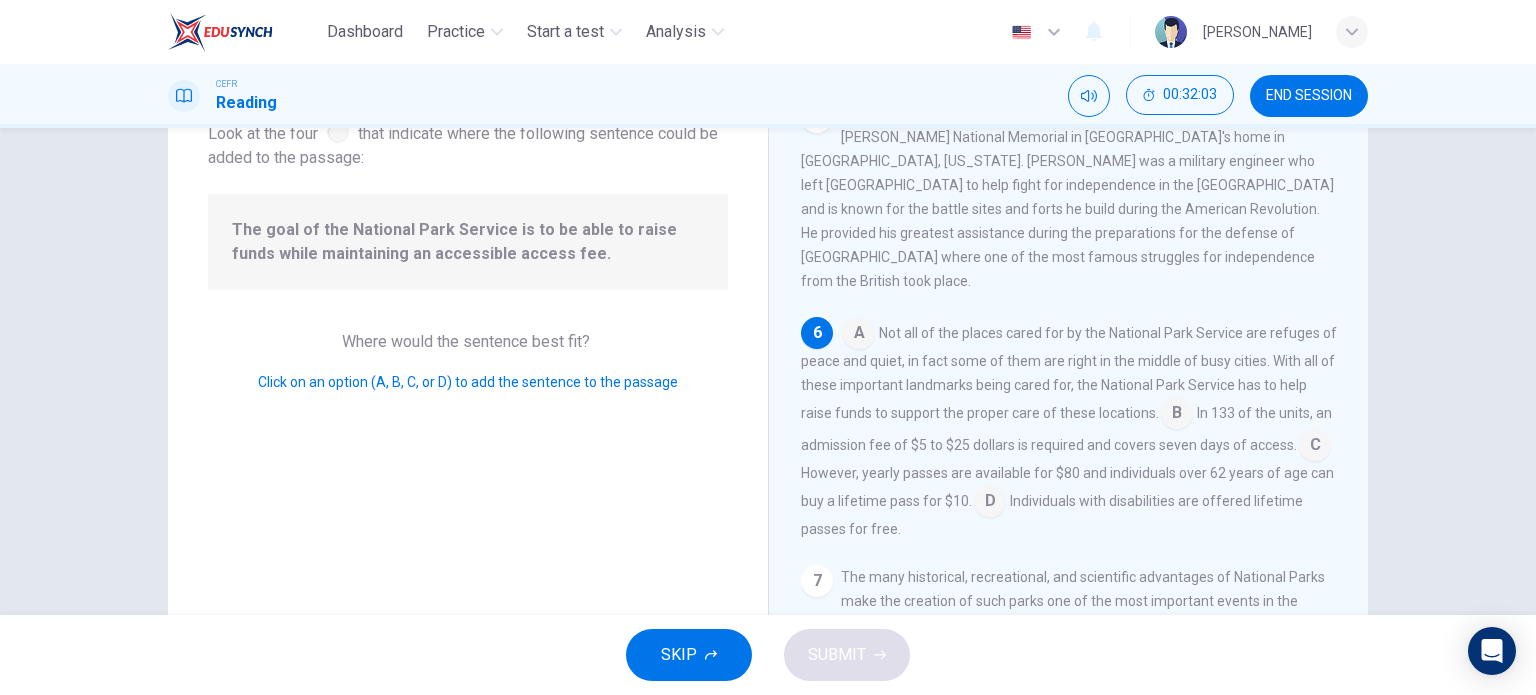 click at bounding box center [1177, 415] 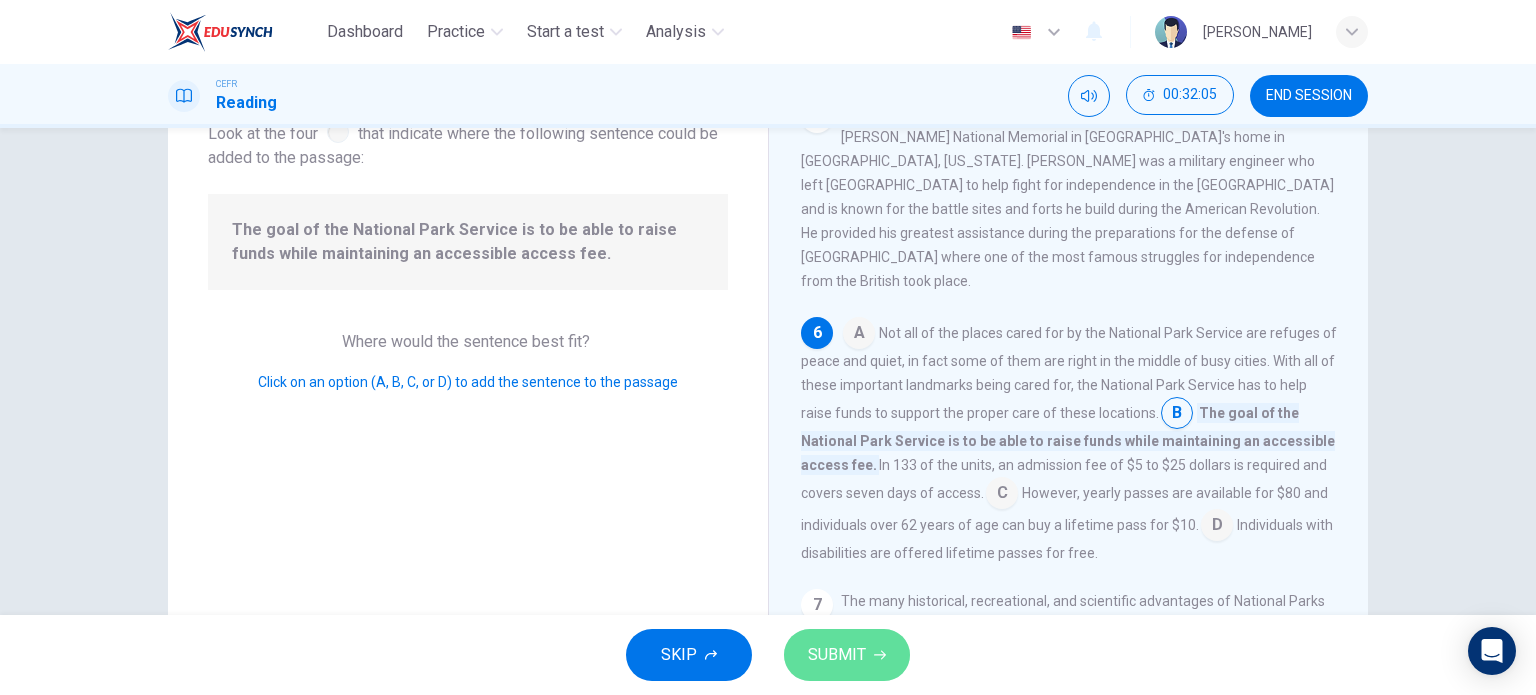 click on "SUBMIT" at bounding box center (847, 655) 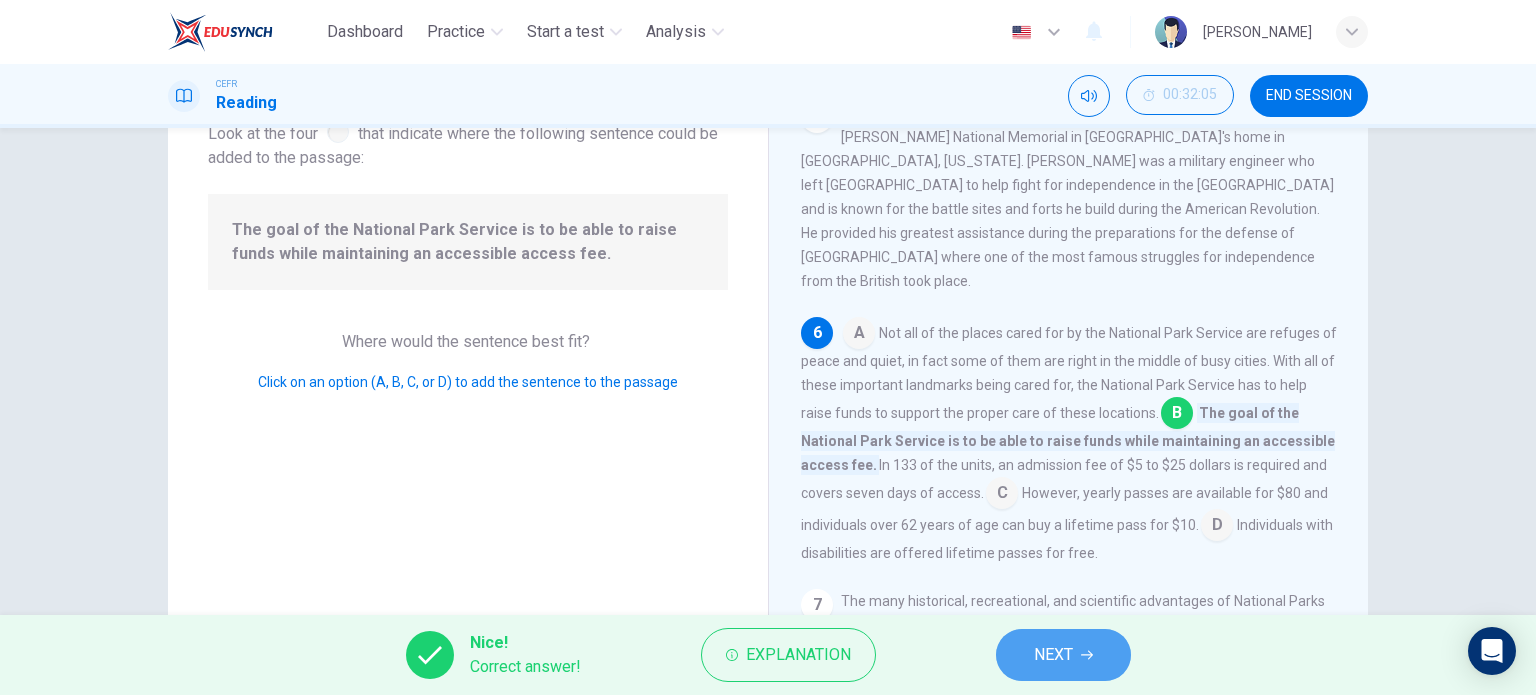 click on "NEXT" at bounding box center (1063, 655) 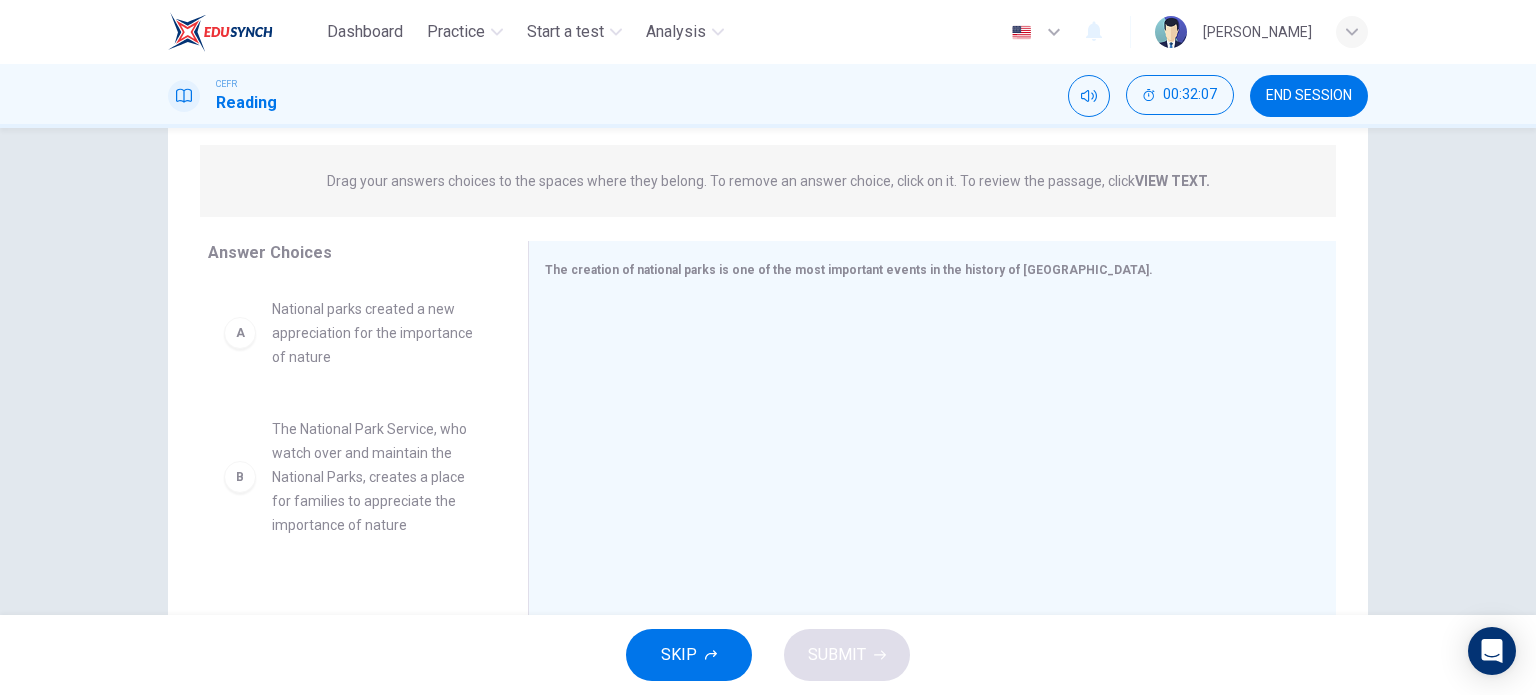 scroll, scrollTop: 259, scrollLeft: 0, axis: vertical 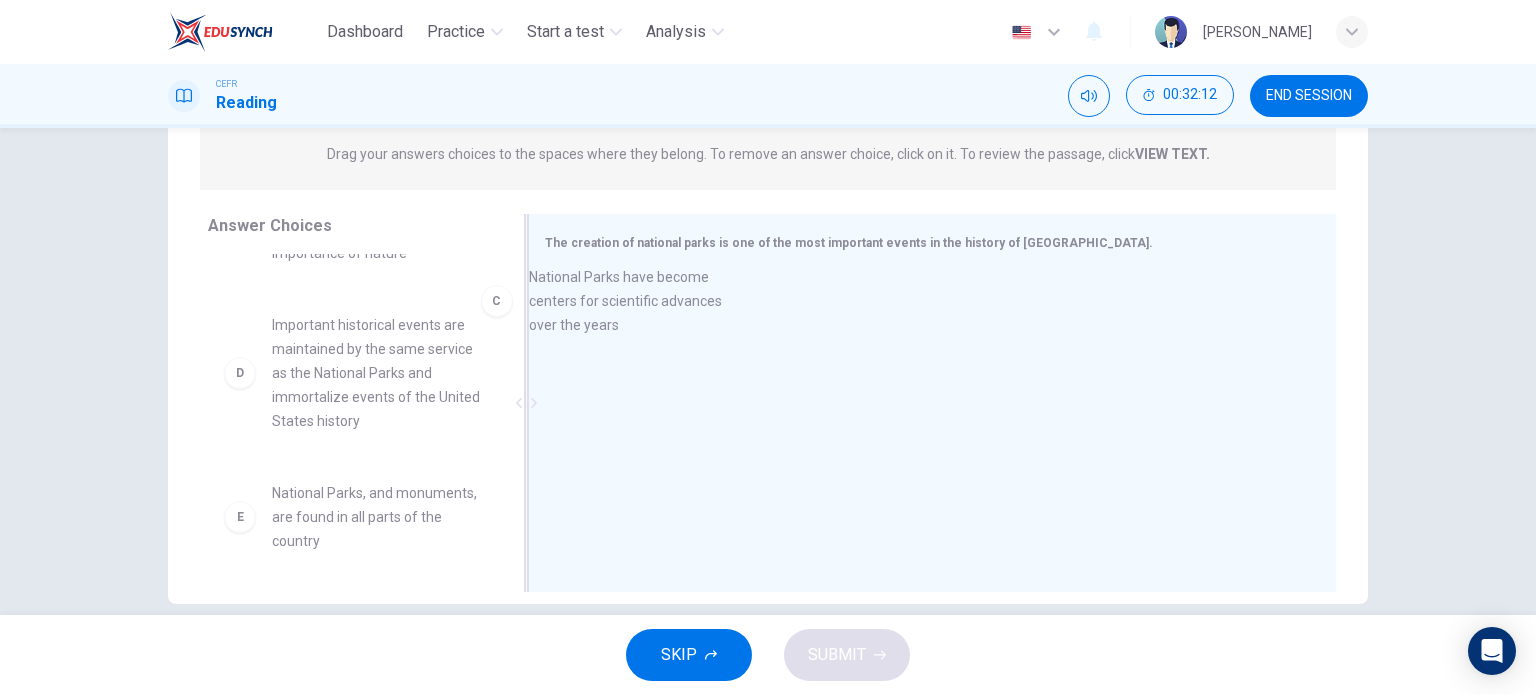 drag, startPoint x: 372, startPoint y: 359, endPoint x: 653, endPoint y: 315, distance: 284.42398 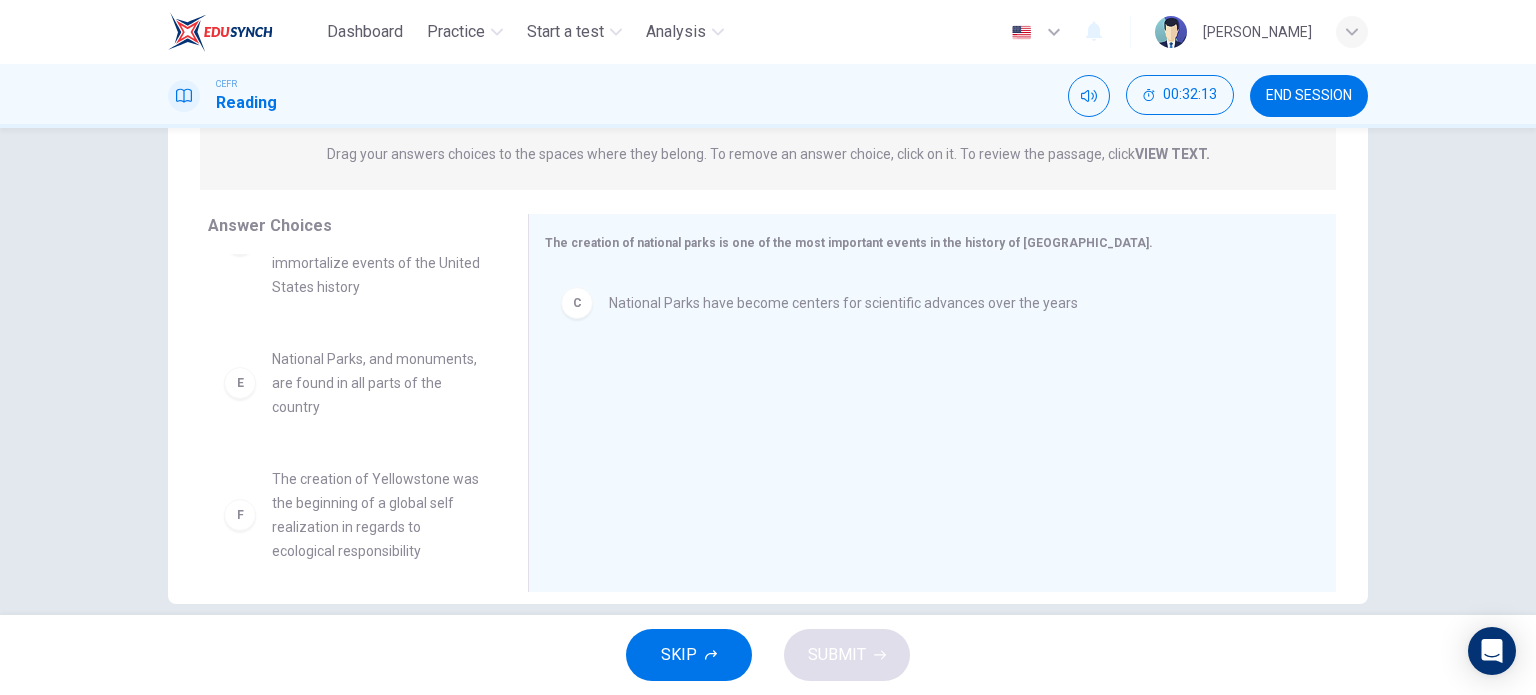 scroll, scrollTop: 396, scrollLeft: 0, axis: vertical 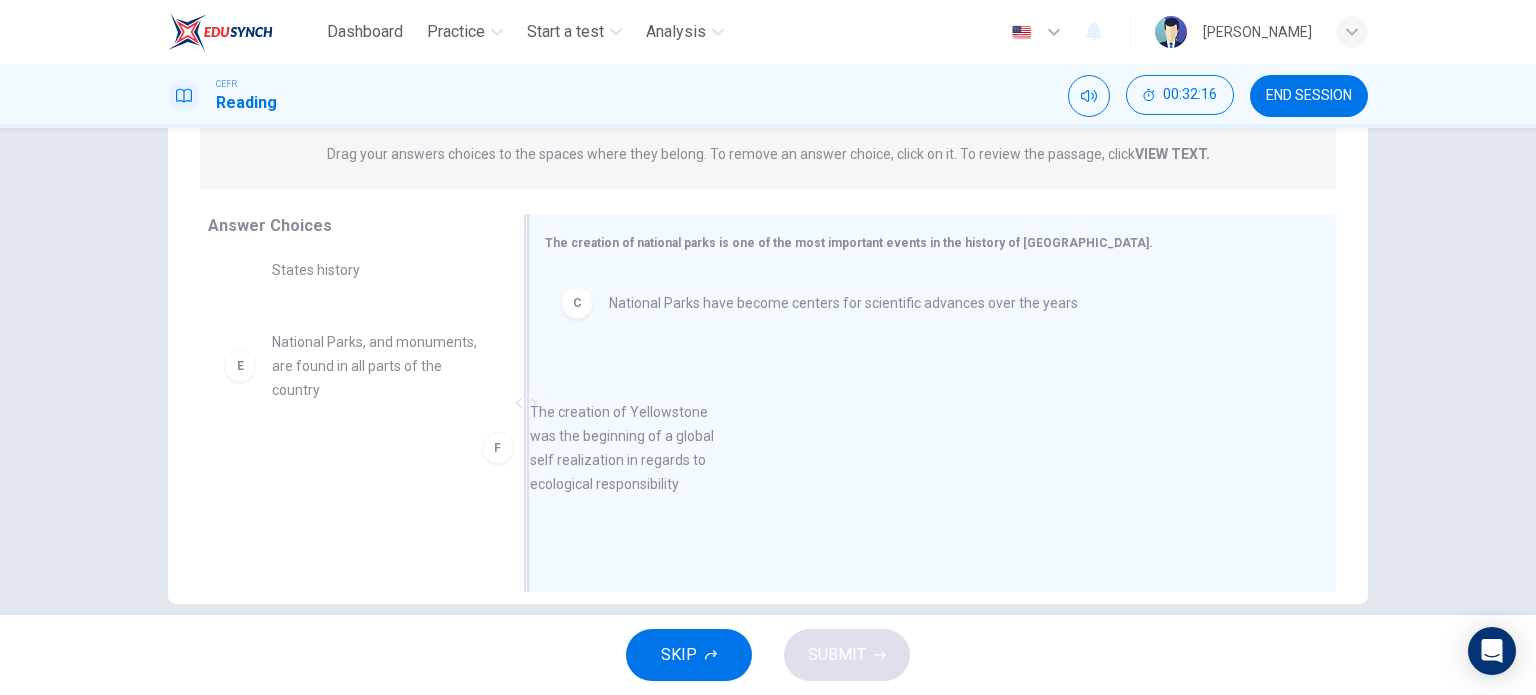 drag, startPoint x: 375, startPoint y: 538, endPoint x: 668, endPoint y: 485, distance: 297.75494 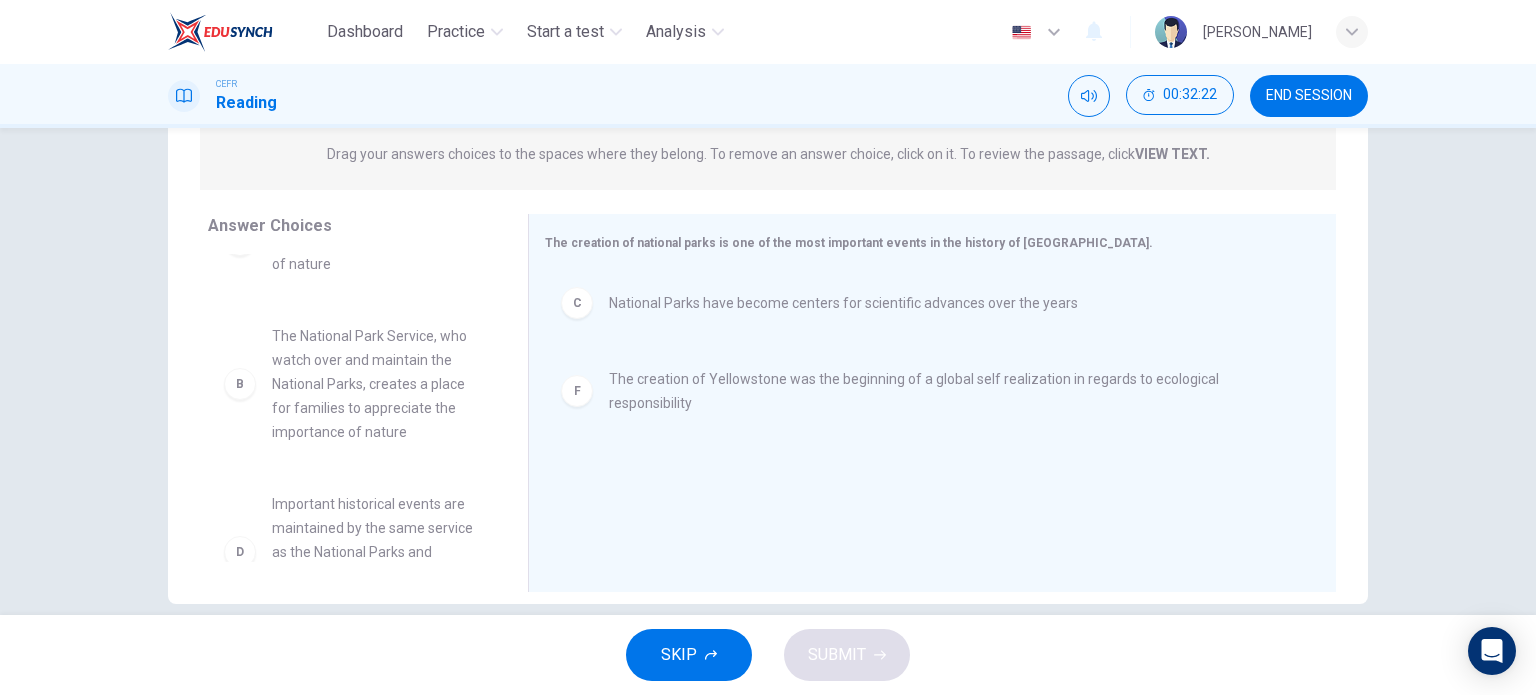 scroll, scrollTop: 64, scrollLeft: 0, axis: vertical 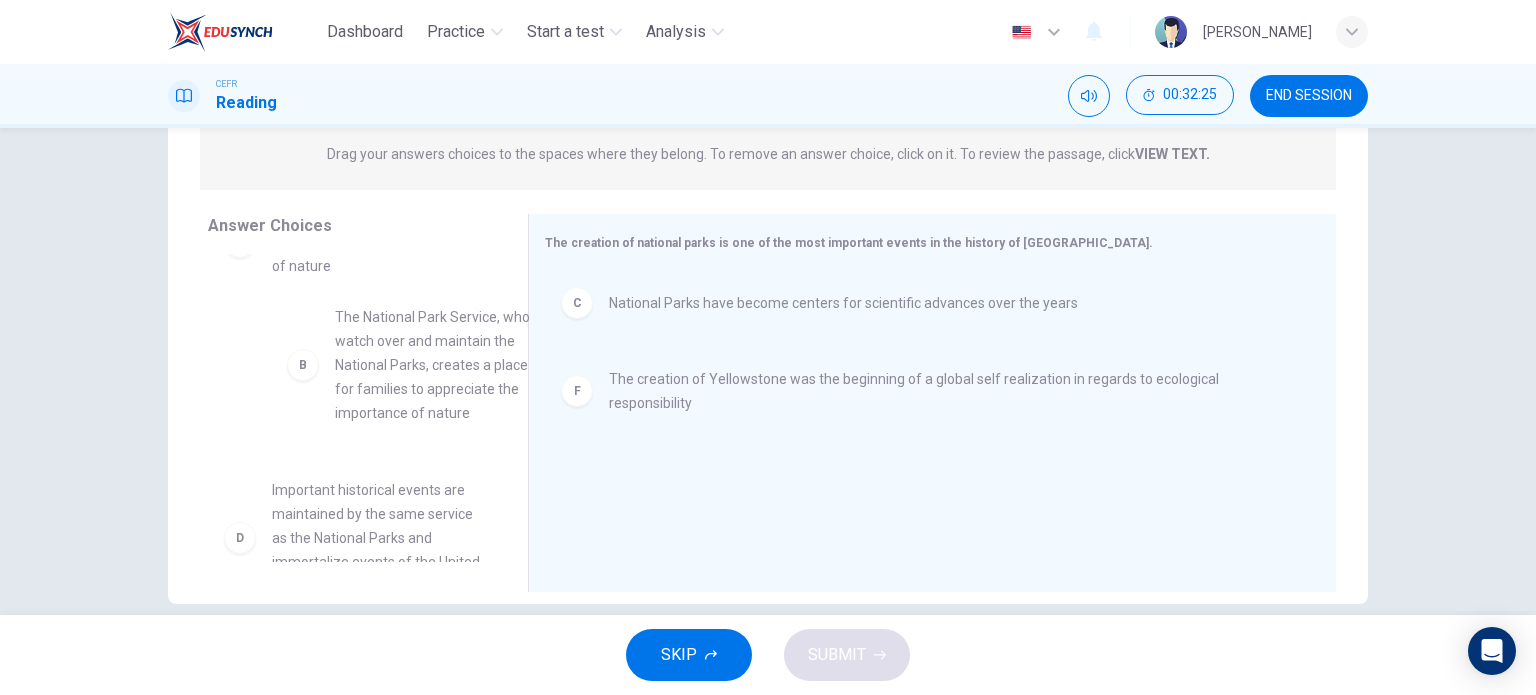 drag, startPoint x: 366, startPoint y: 433, endPoint x: 439, endPoint y: 409, distance: 76.843994 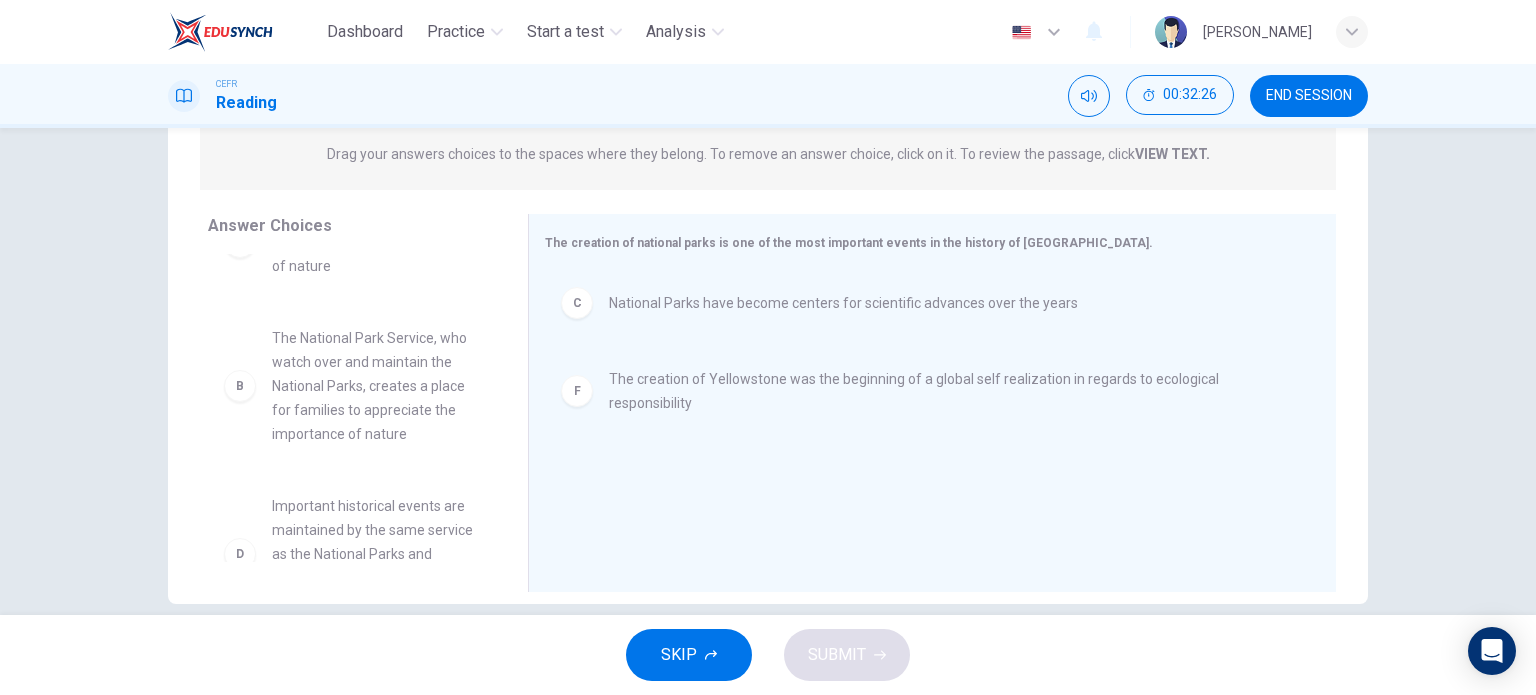 click on "Important historical events are maintained by the same service as the National Parks and immortalize events of the United States history" at bounding box center (376, 554) 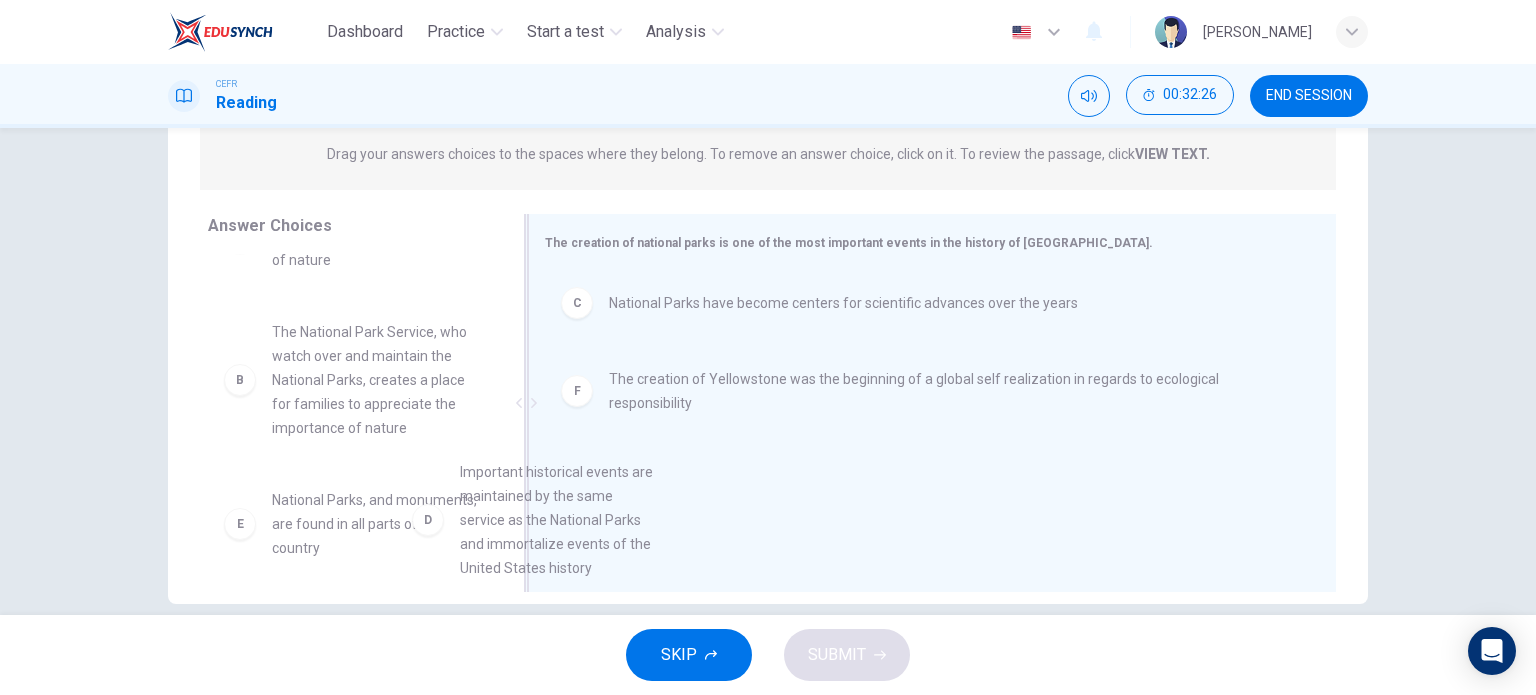 scroll, scrollTop: 72, scrollLeft: 0, axis: vertical 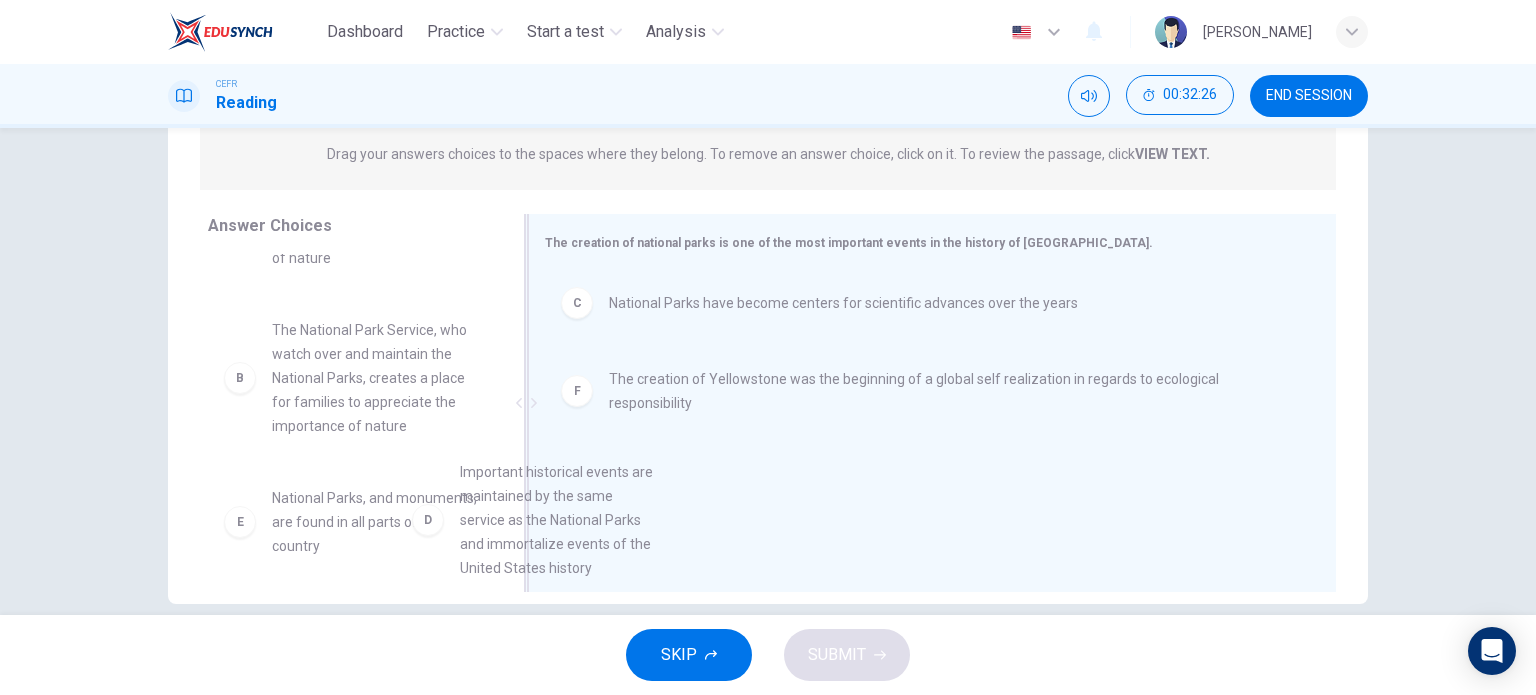 drag, startPoint x: 379, startPoint y: 504, endPoint x: 704, endPoint y: 450, distance: 329.4556 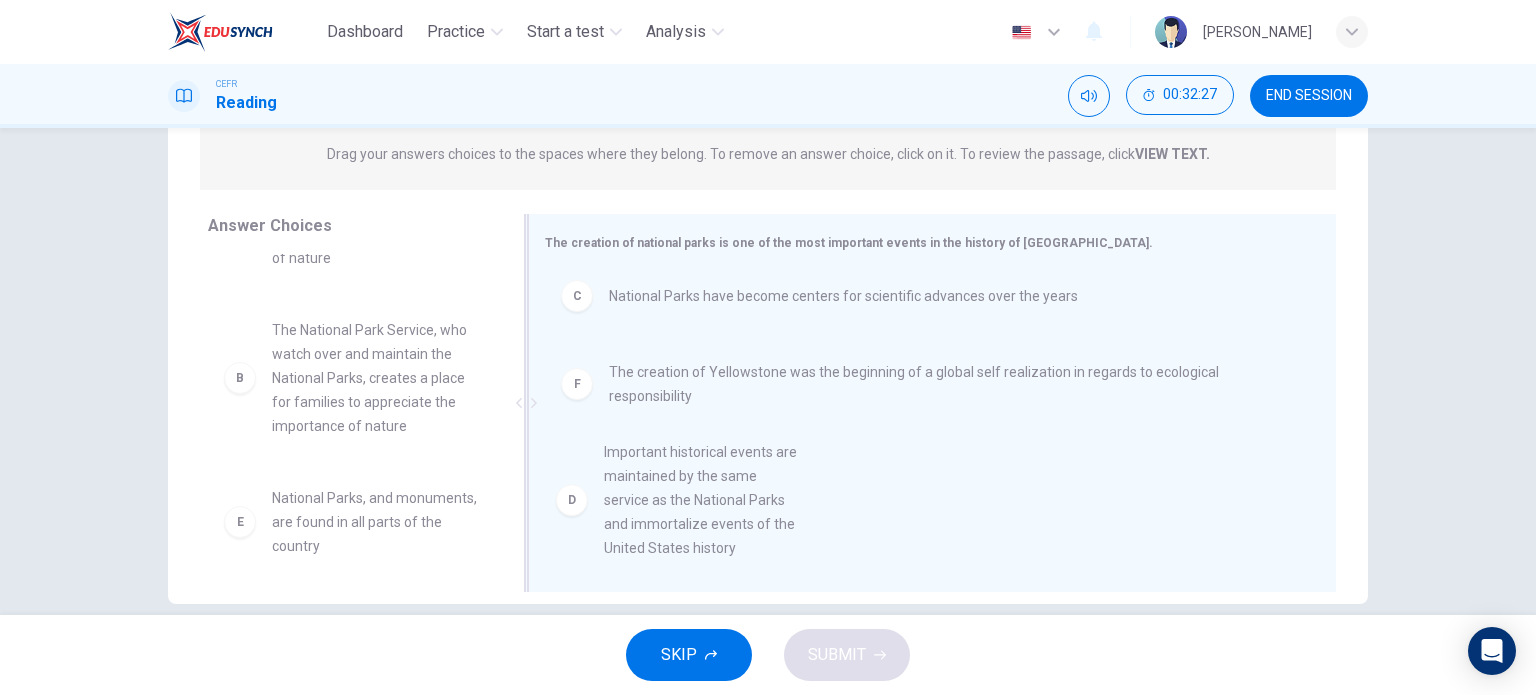 scroll, scrollTop: 0, scrollLeft: 0, axis: both 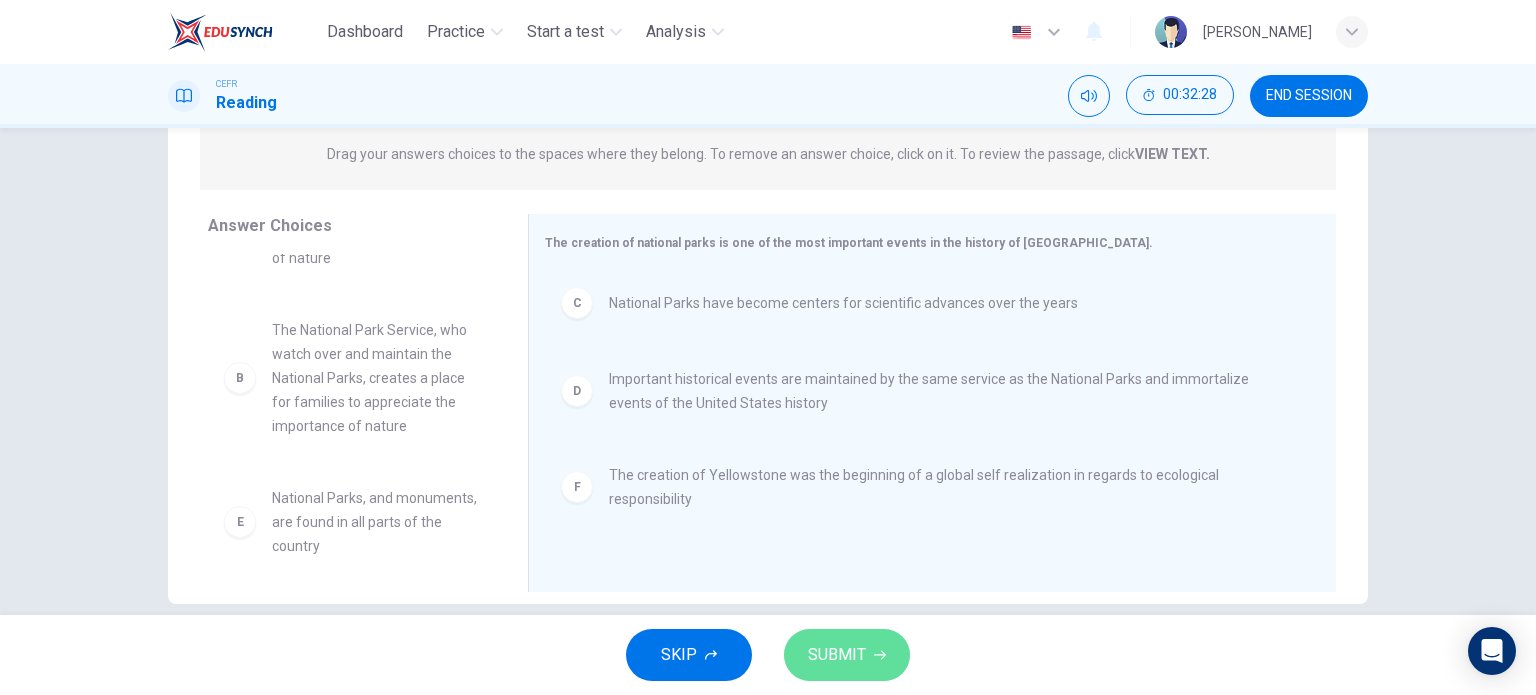 click on "SUBMIT" at bounding box center (837, 655) 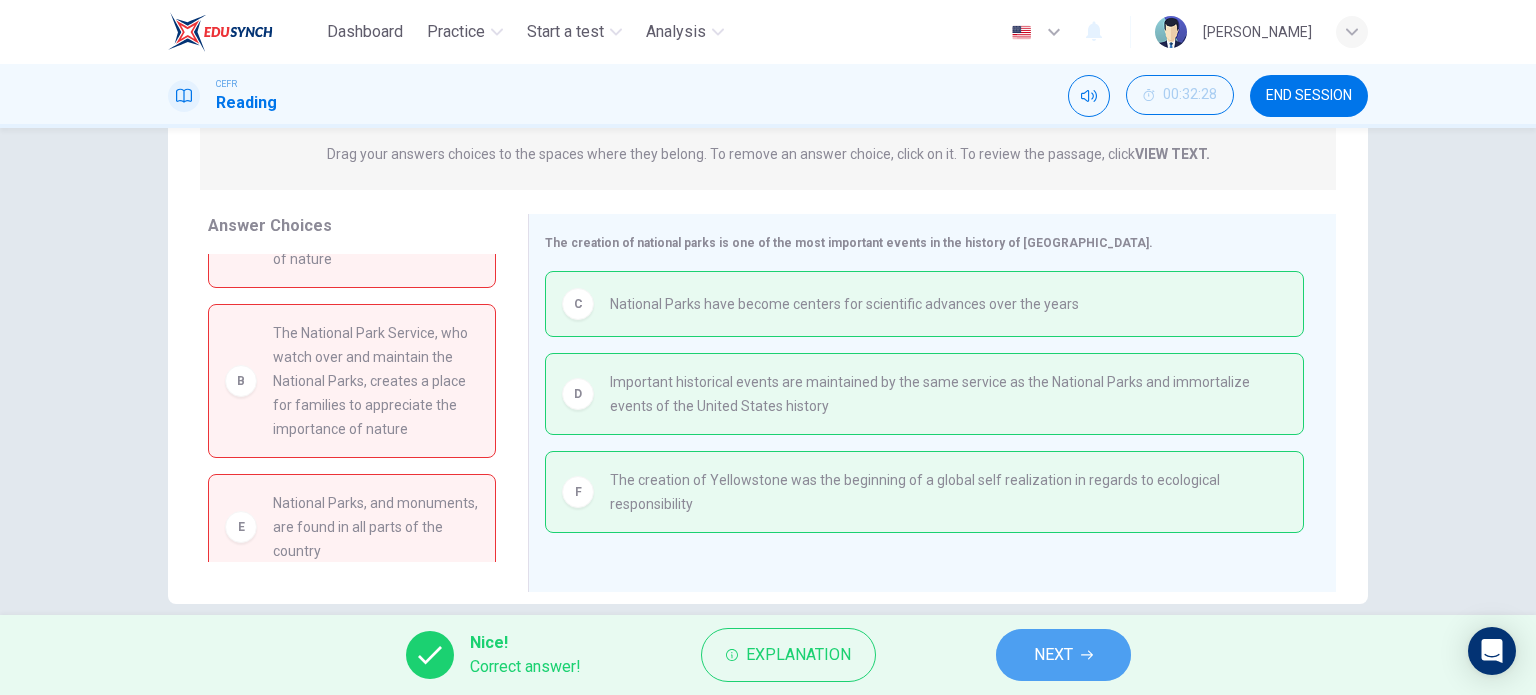 click on "NEXT" at bounding box center (1063, 655) 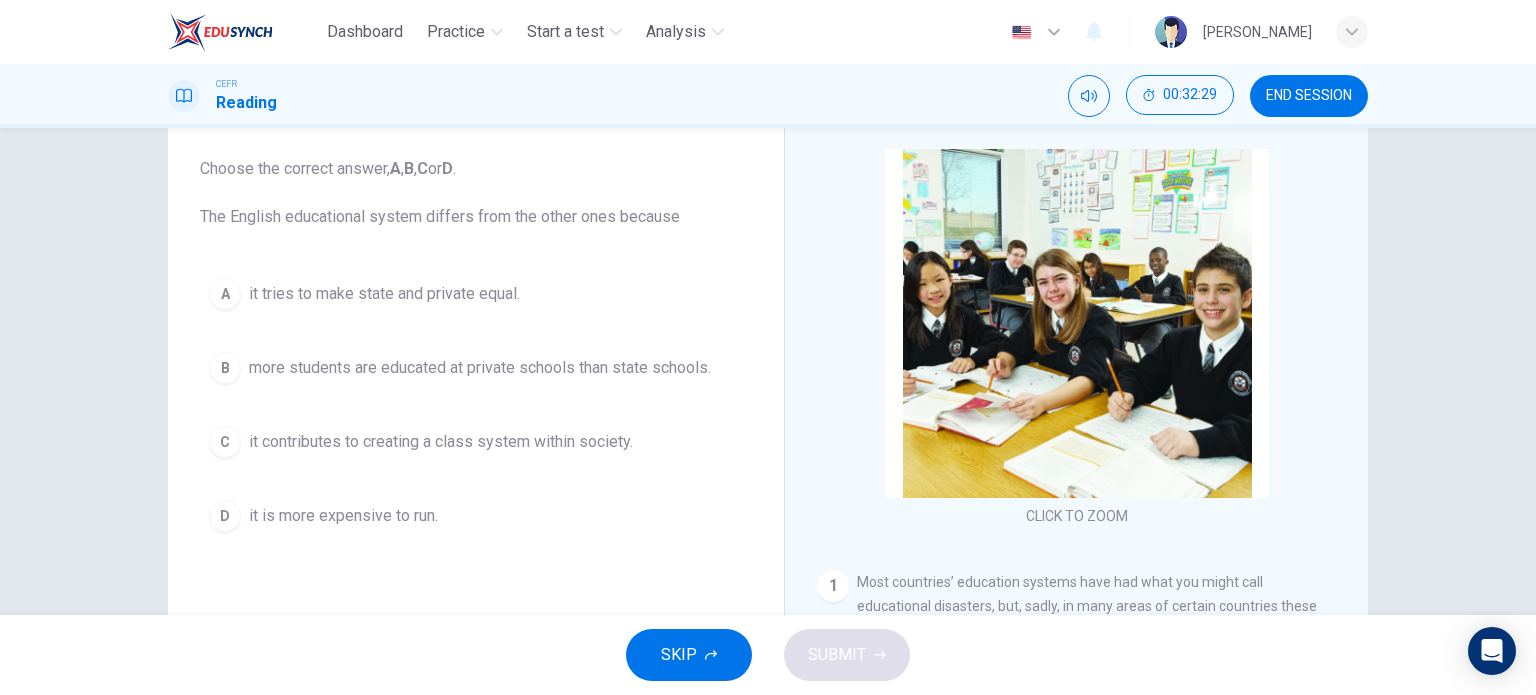 scroll, scrollTop: 120, scrollLeft: 0, axis: vertical 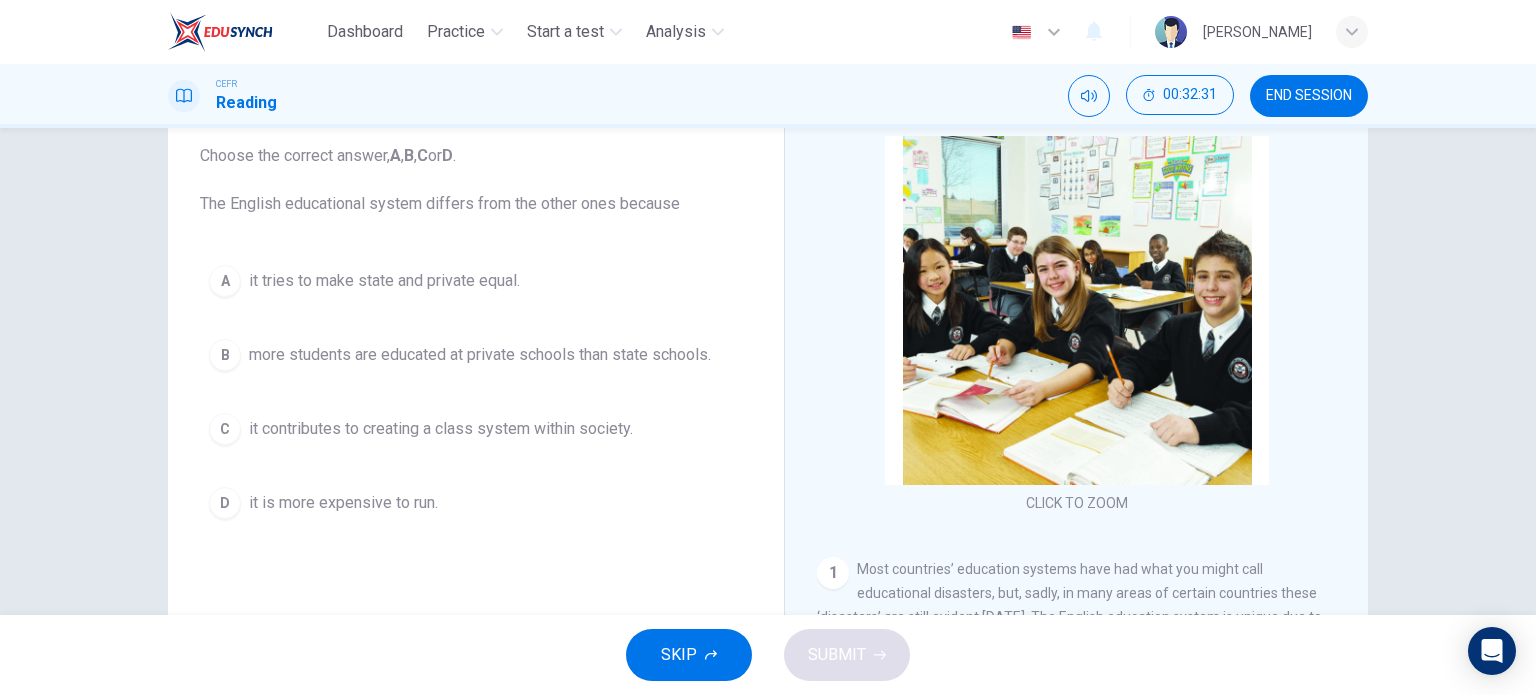 click on "more students are educated at private schools than state schools." at bounding box center (480, 355) 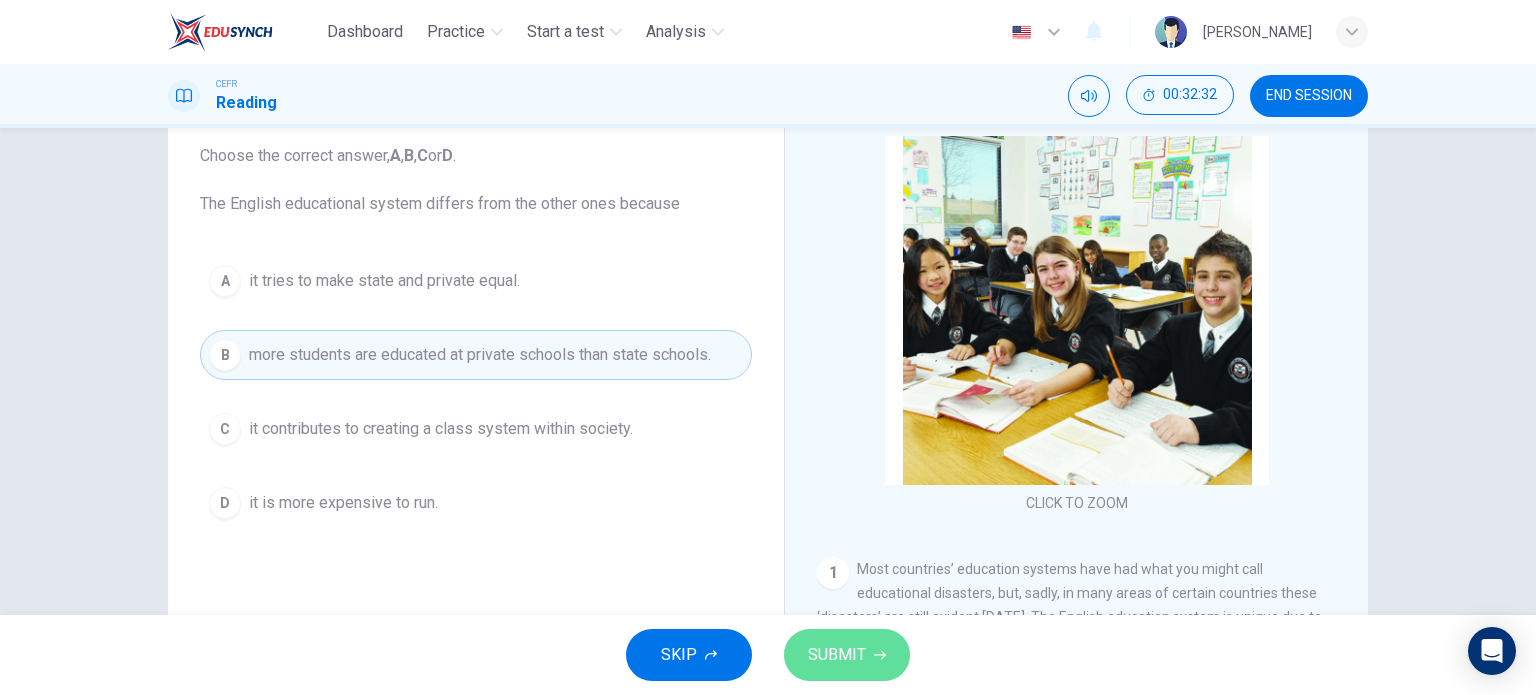 click on "SUBMIT" at bounding box center [837, 655] 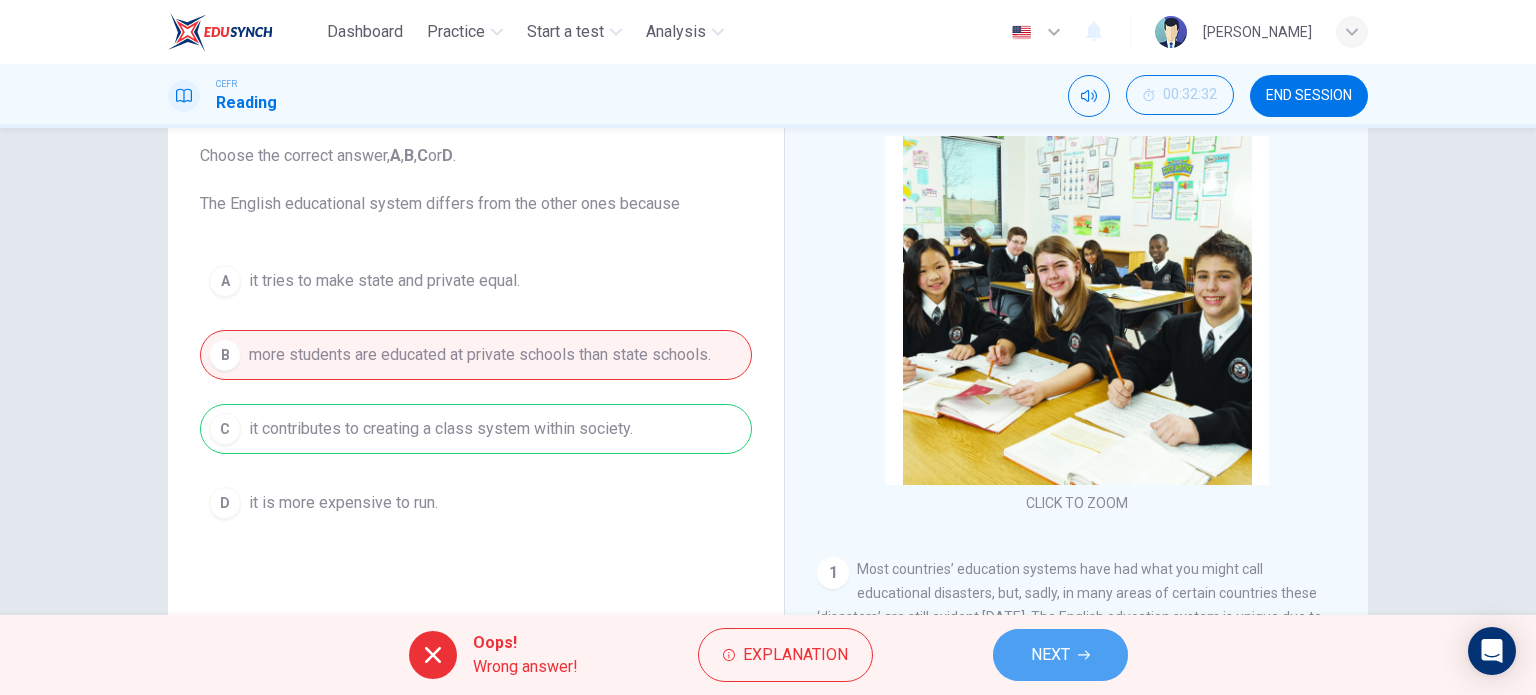 click on "NEXT" at bounding box center [1050, 655] 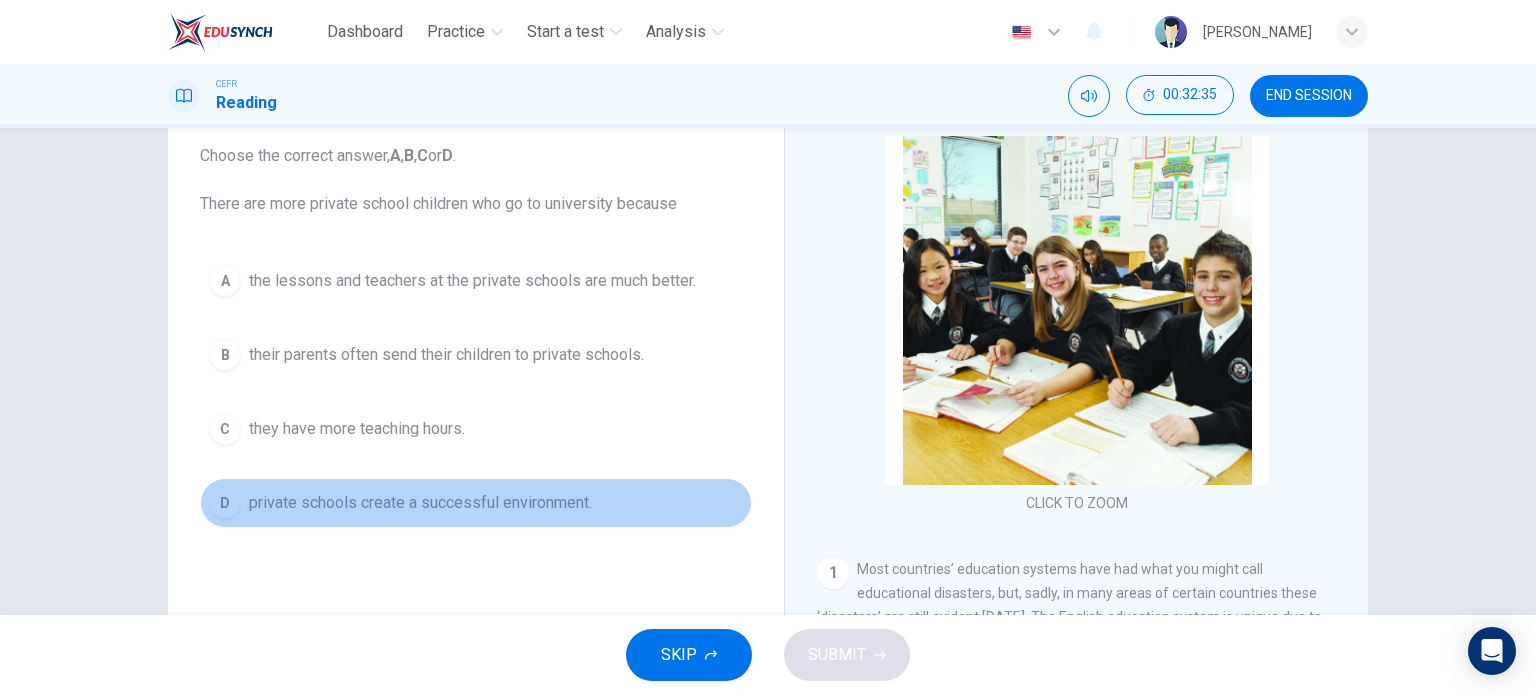 click on "private schools create a successful environment." at bounding box center (420, 503) 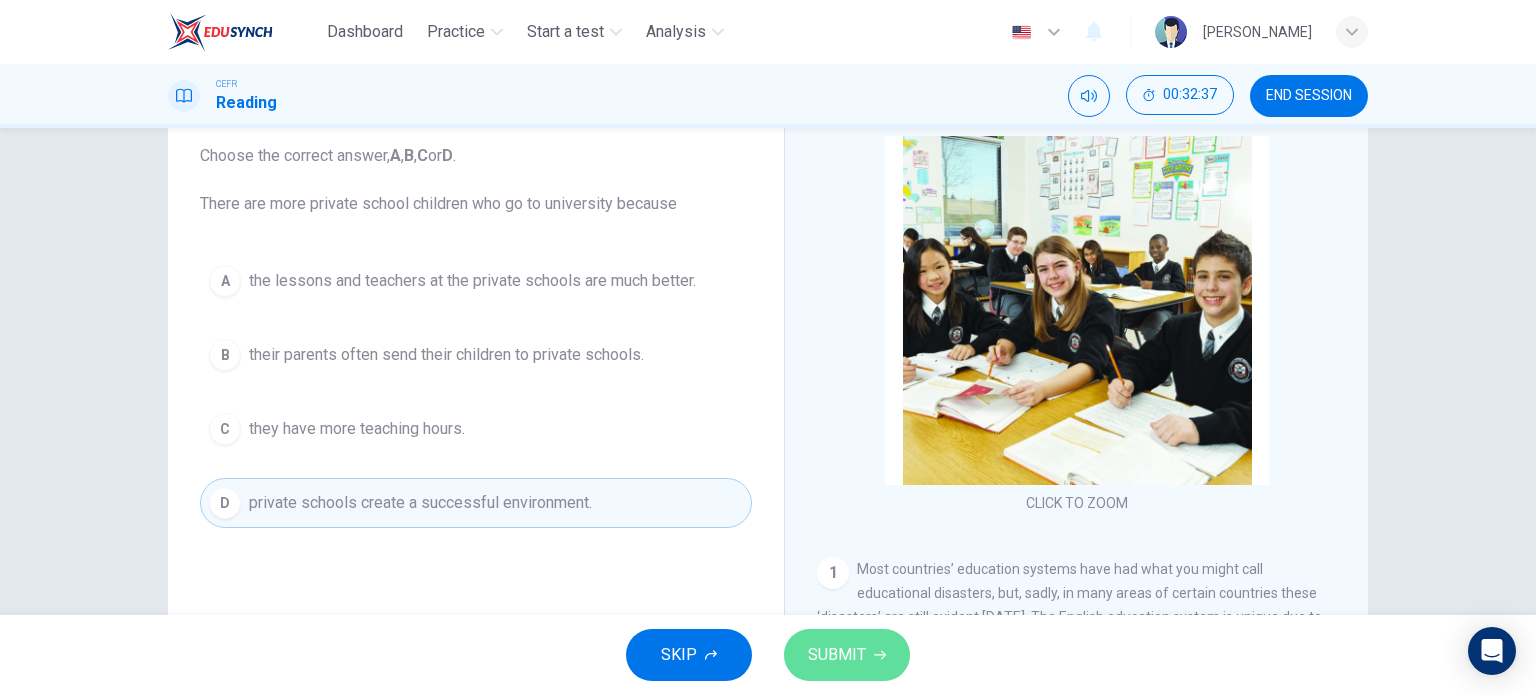 click on "SUBMIT" at bounding box center (837, 655) 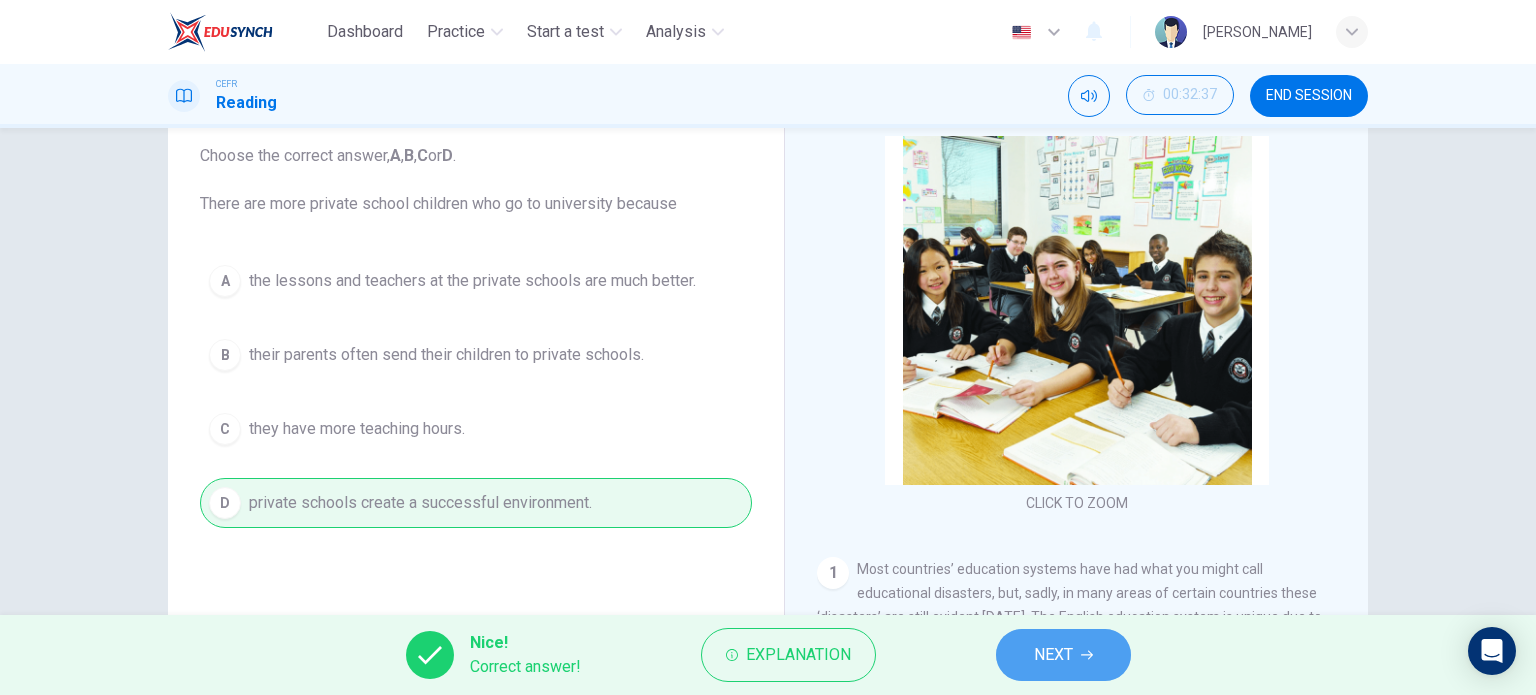 click on "NEXT" at bounding box center [1063, 655] 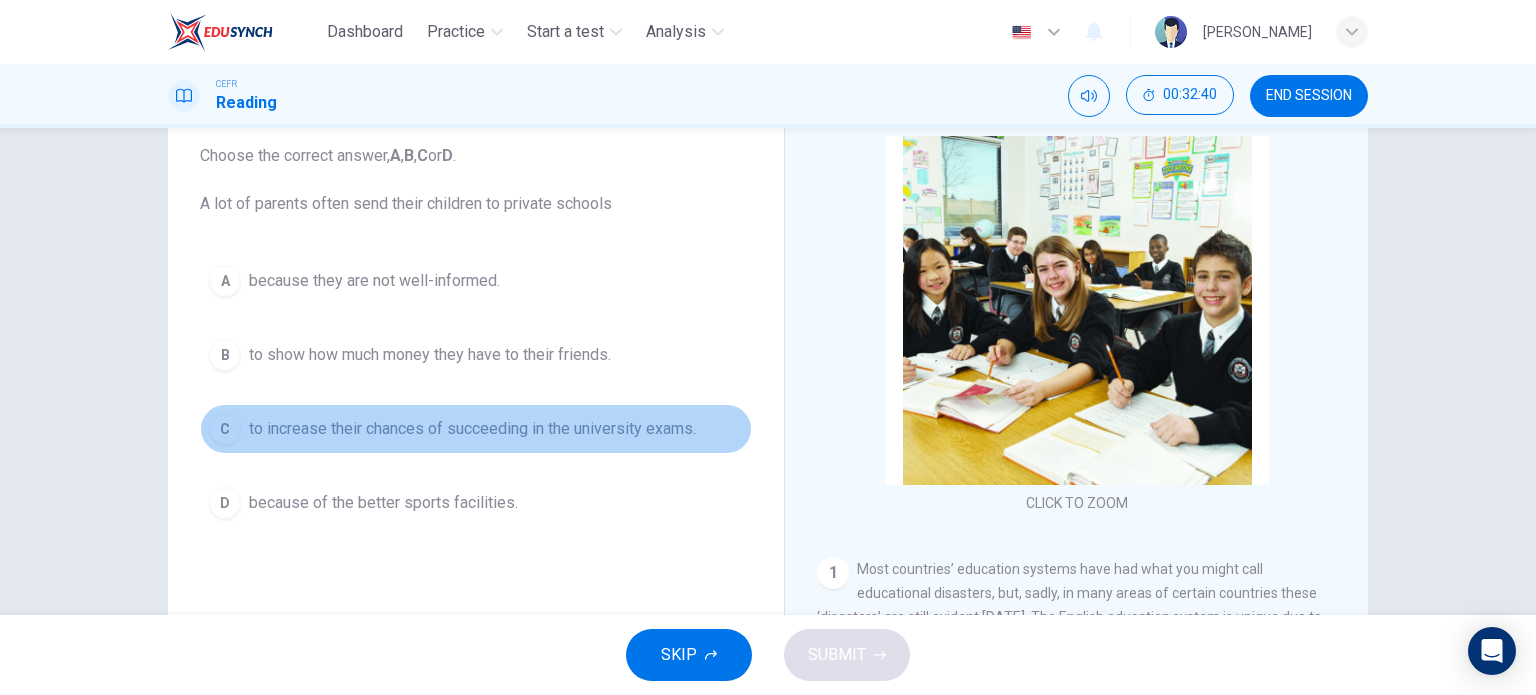 click on "to increase their chances of succeeding in the university exams." at bounding box center (472, 429) 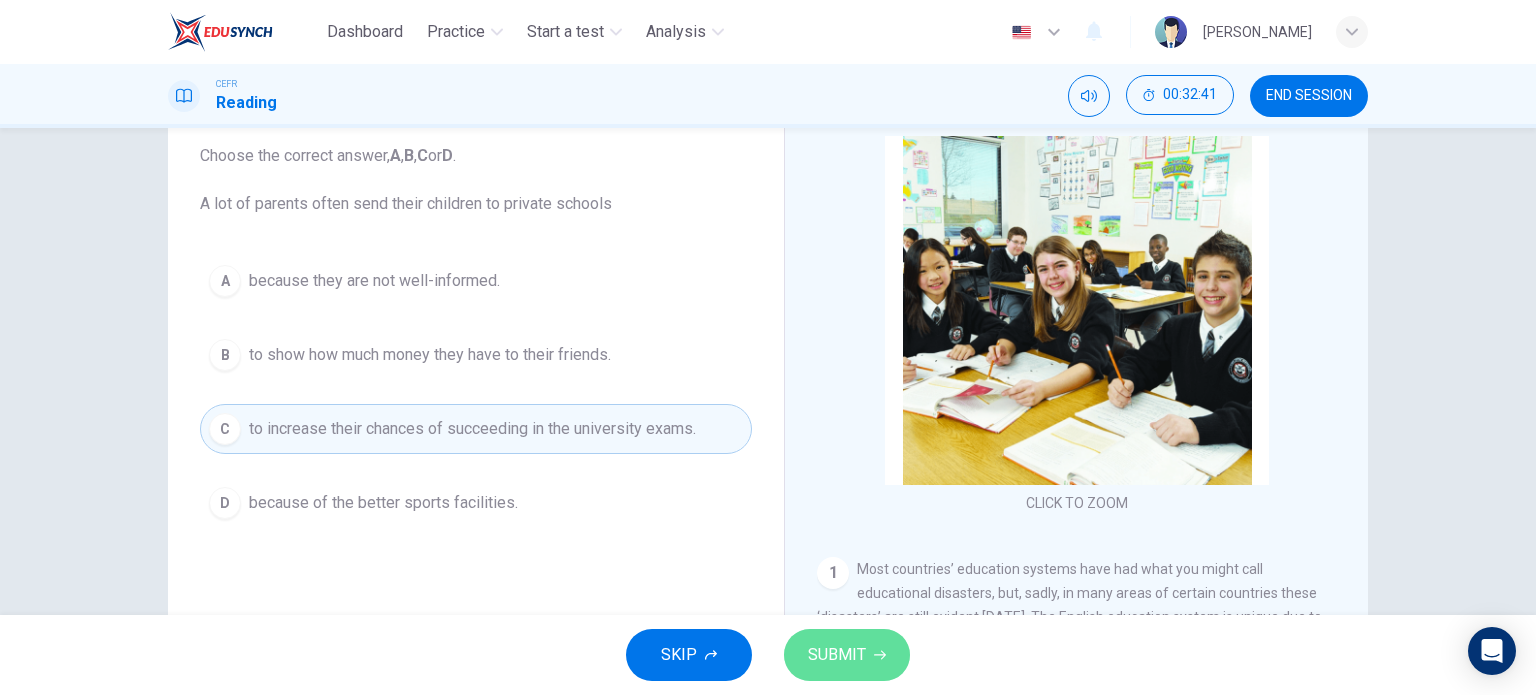 click on "SUBMIT" at bounding box center (837, 655) 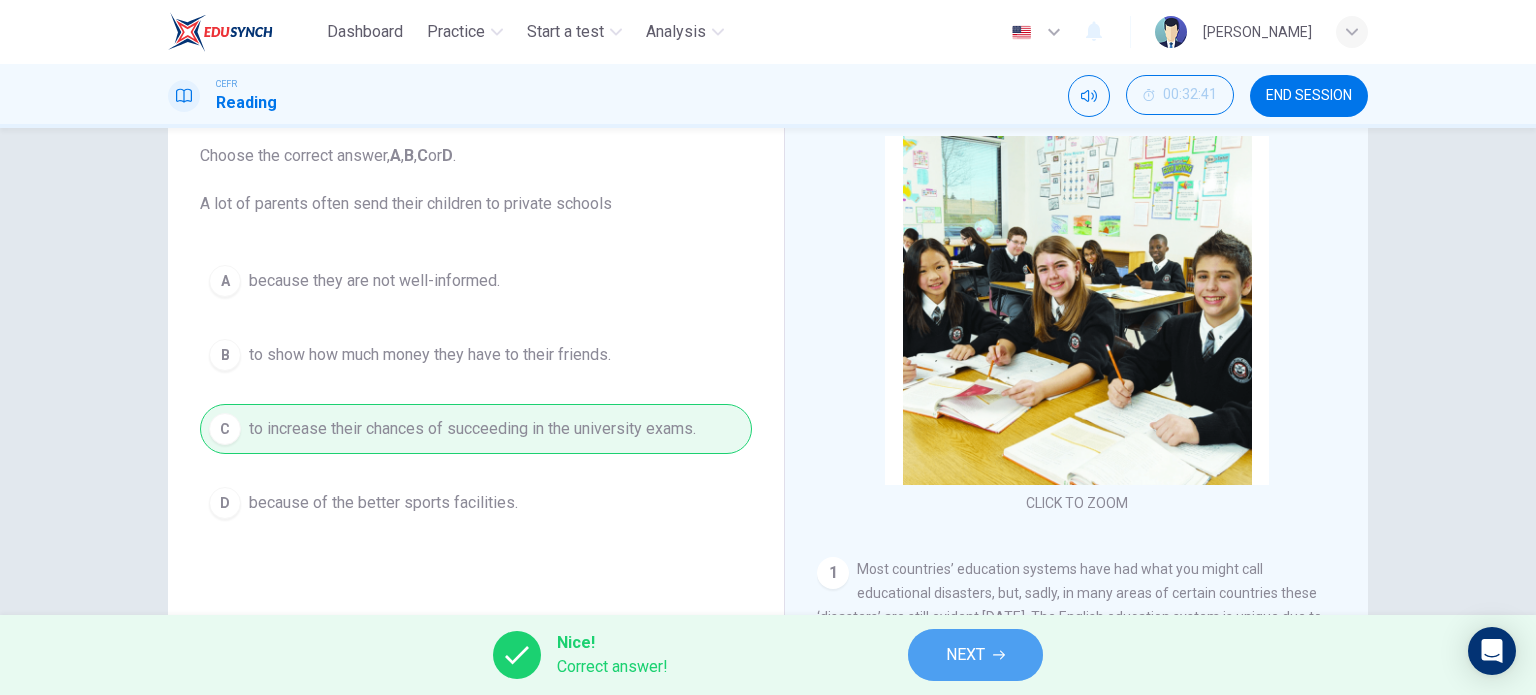click on "NEXT" at bounding box center (965, 655) 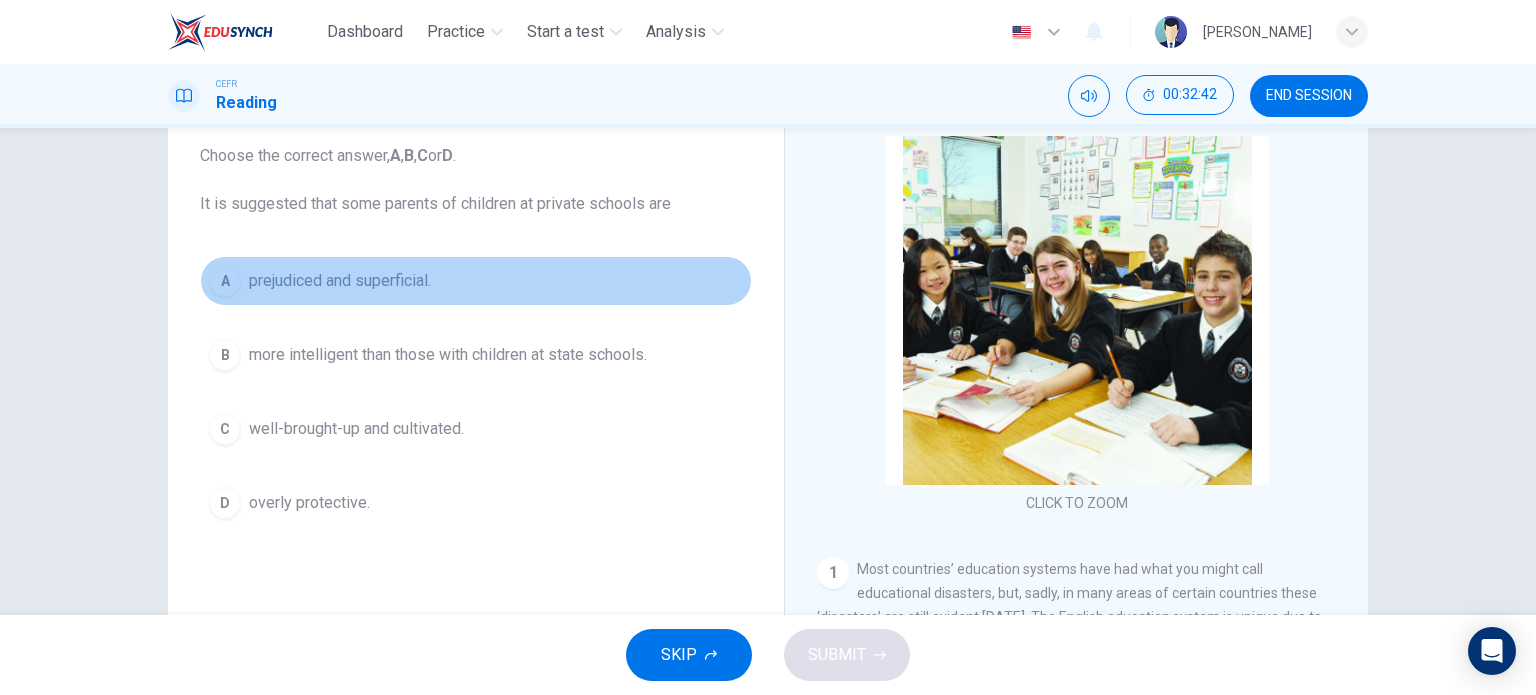 click on "A prejudiced and superficial." at bounding box center [476, 281] 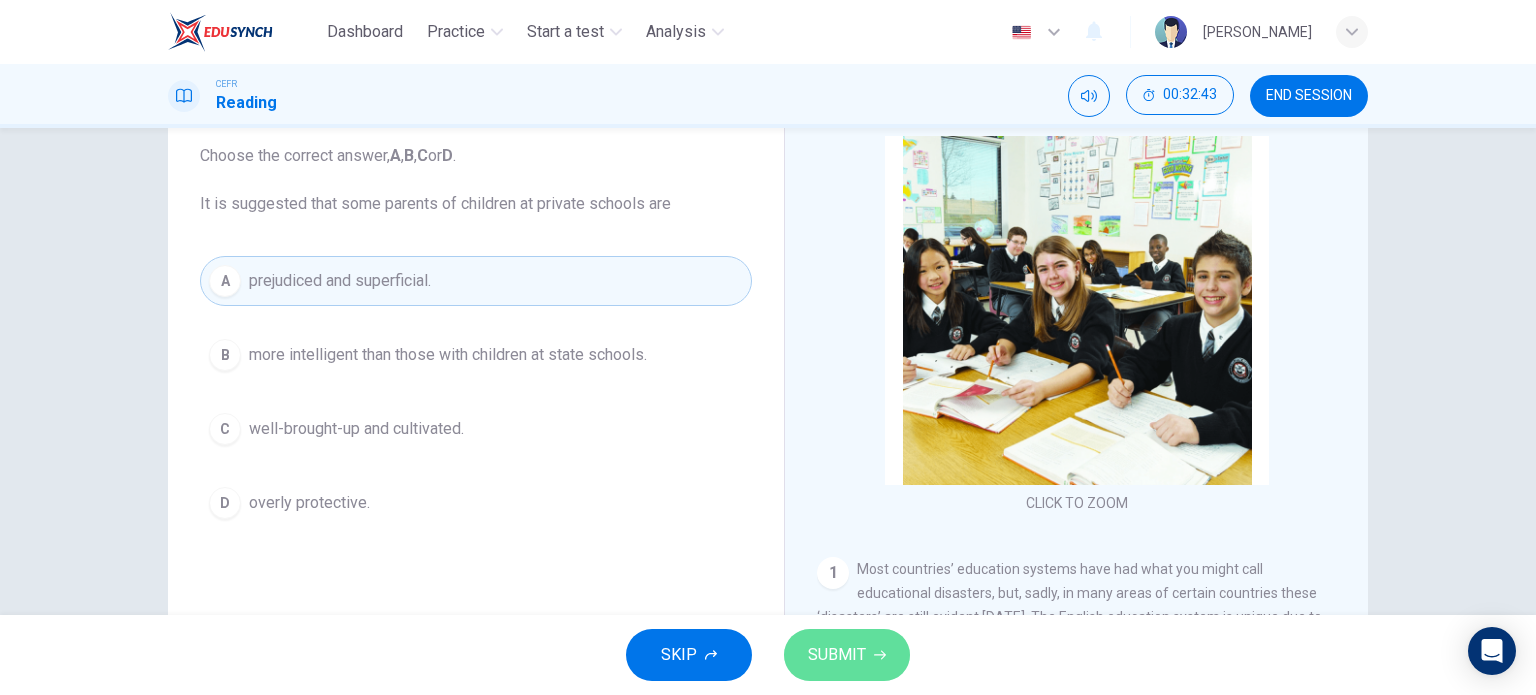 click on "SUBMIT" at bounding box center [837, 655] 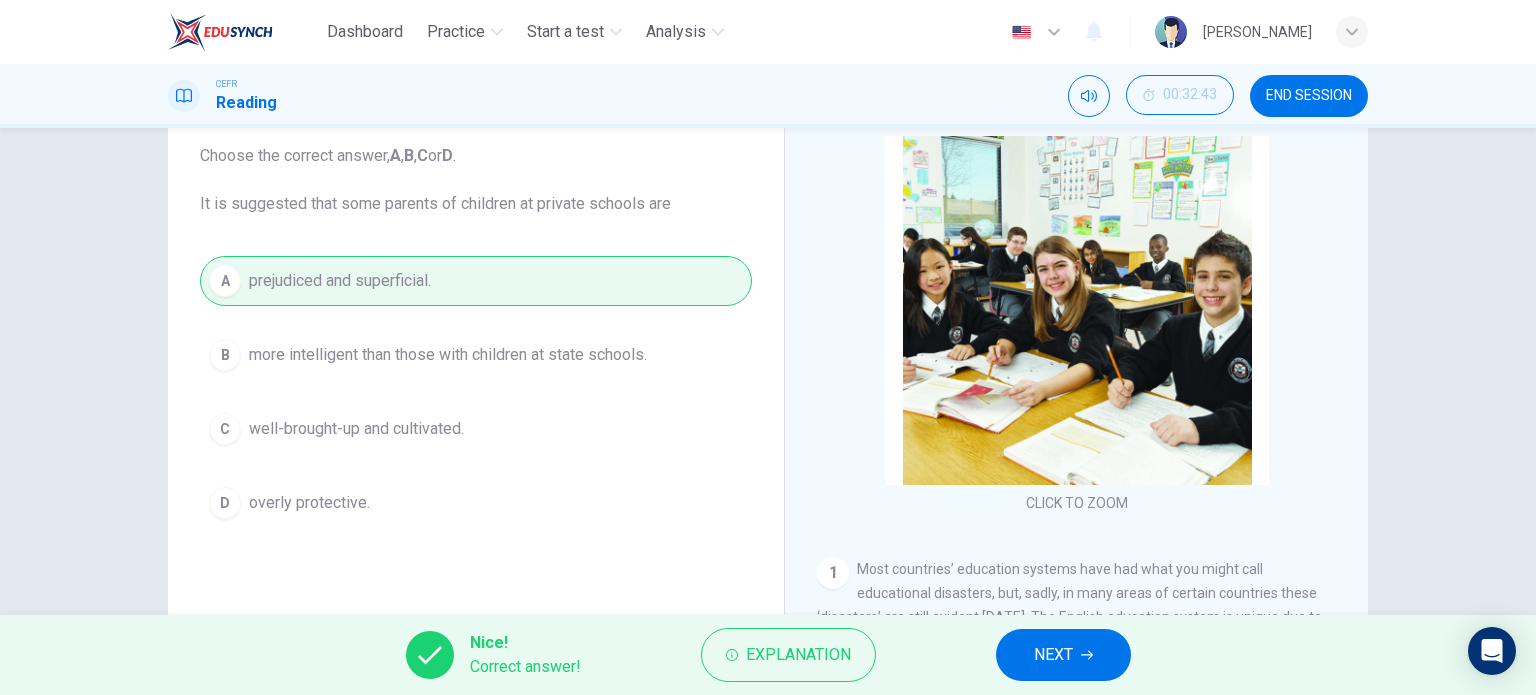 click on "NEXT" at bounding box center [1063, 655] 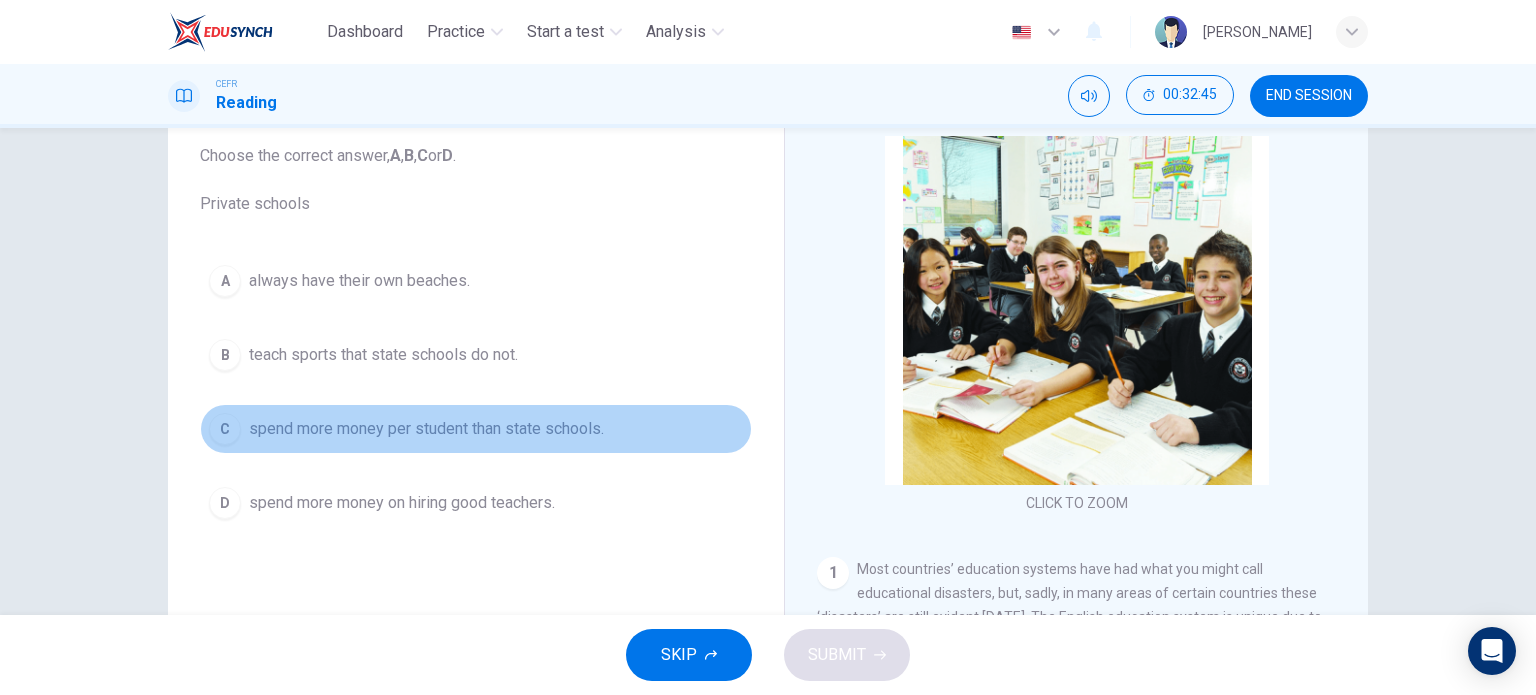 click on "spend more money per student than state schools." at bounding box center [426, 429] 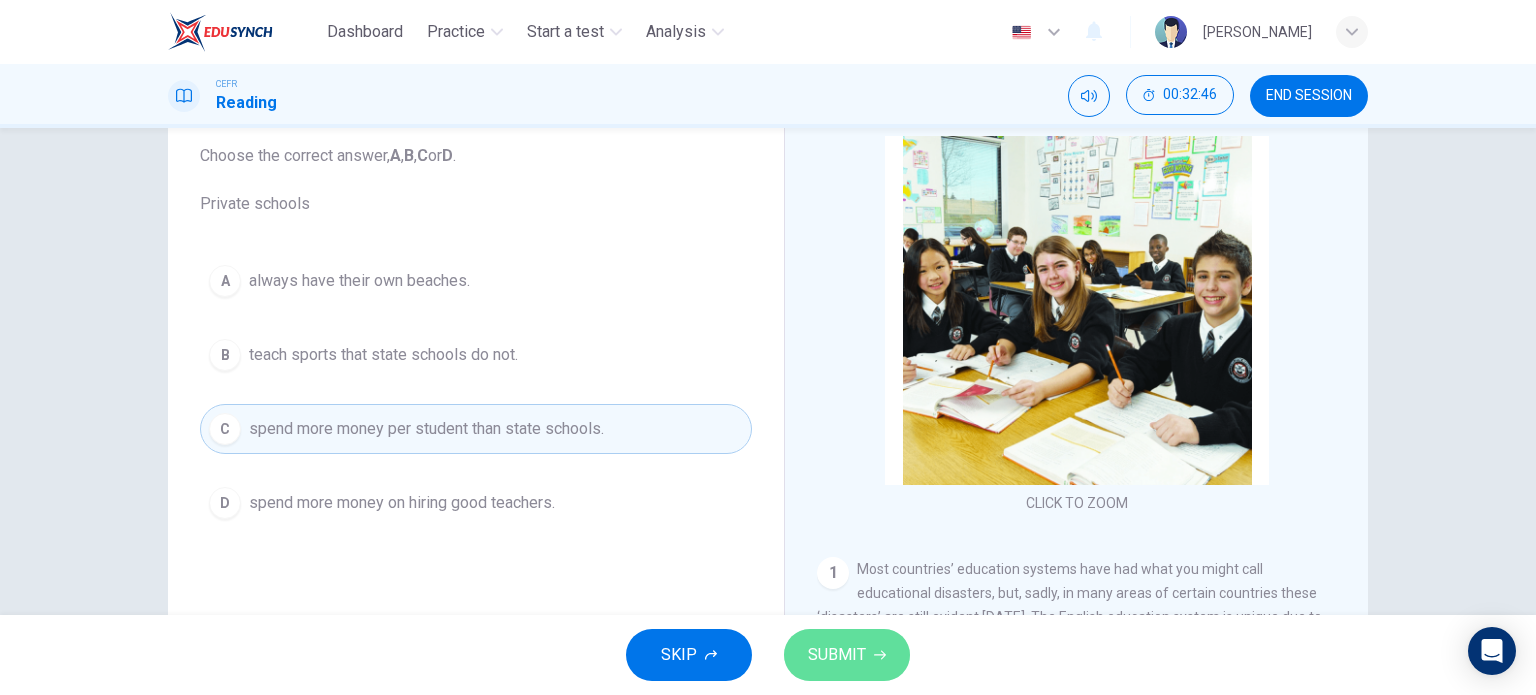 click on "SUBMIT" at bounding box center [837, 655] 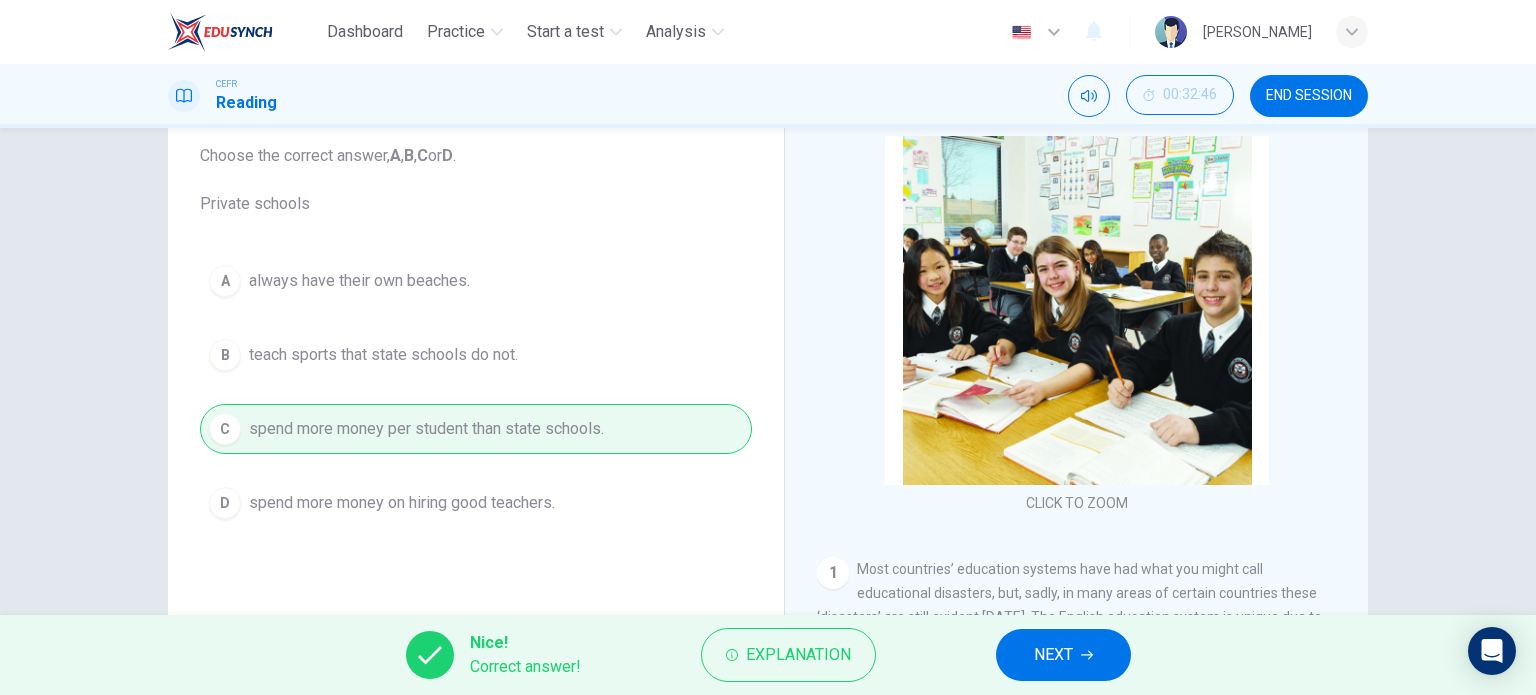 click on "NEXT" at bounding box center [1063, 655] 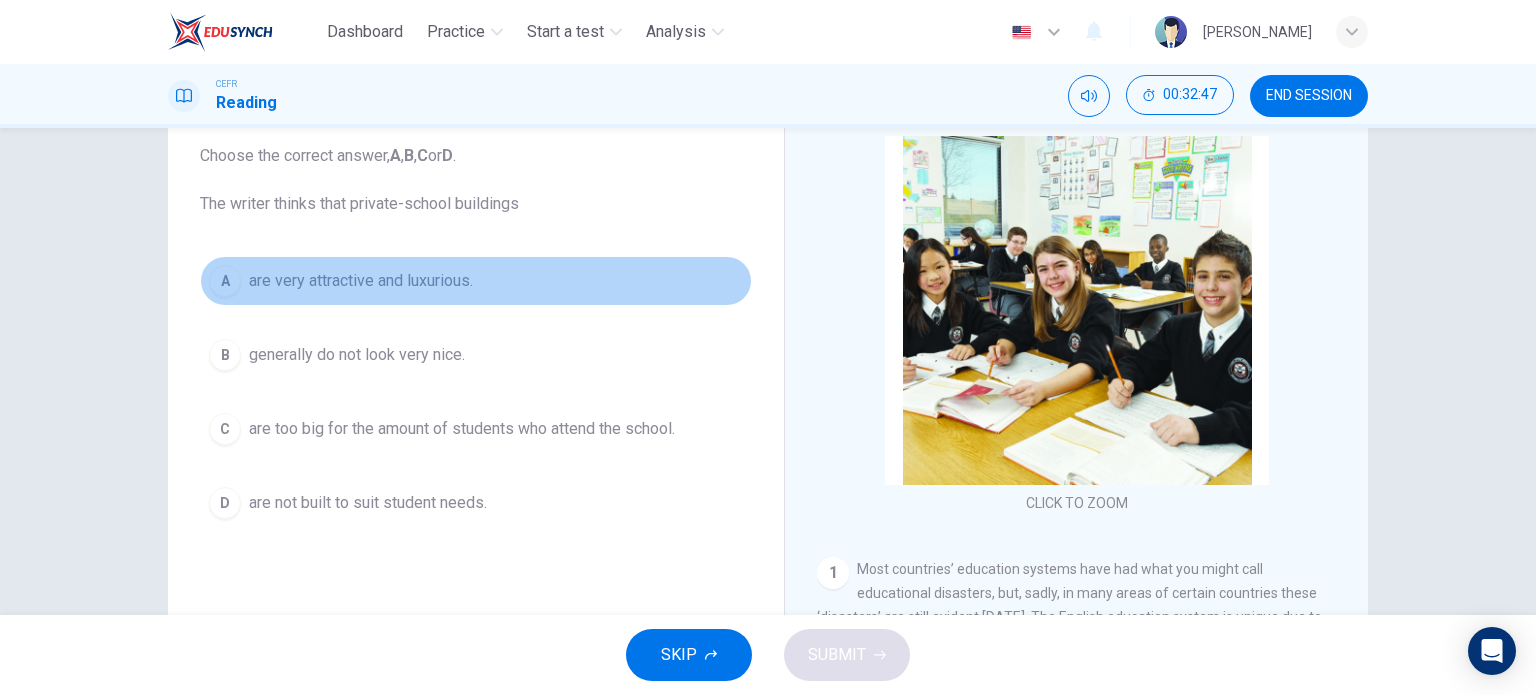 click on "A are very attractive and luxurious." at bounding box center [476, 281] 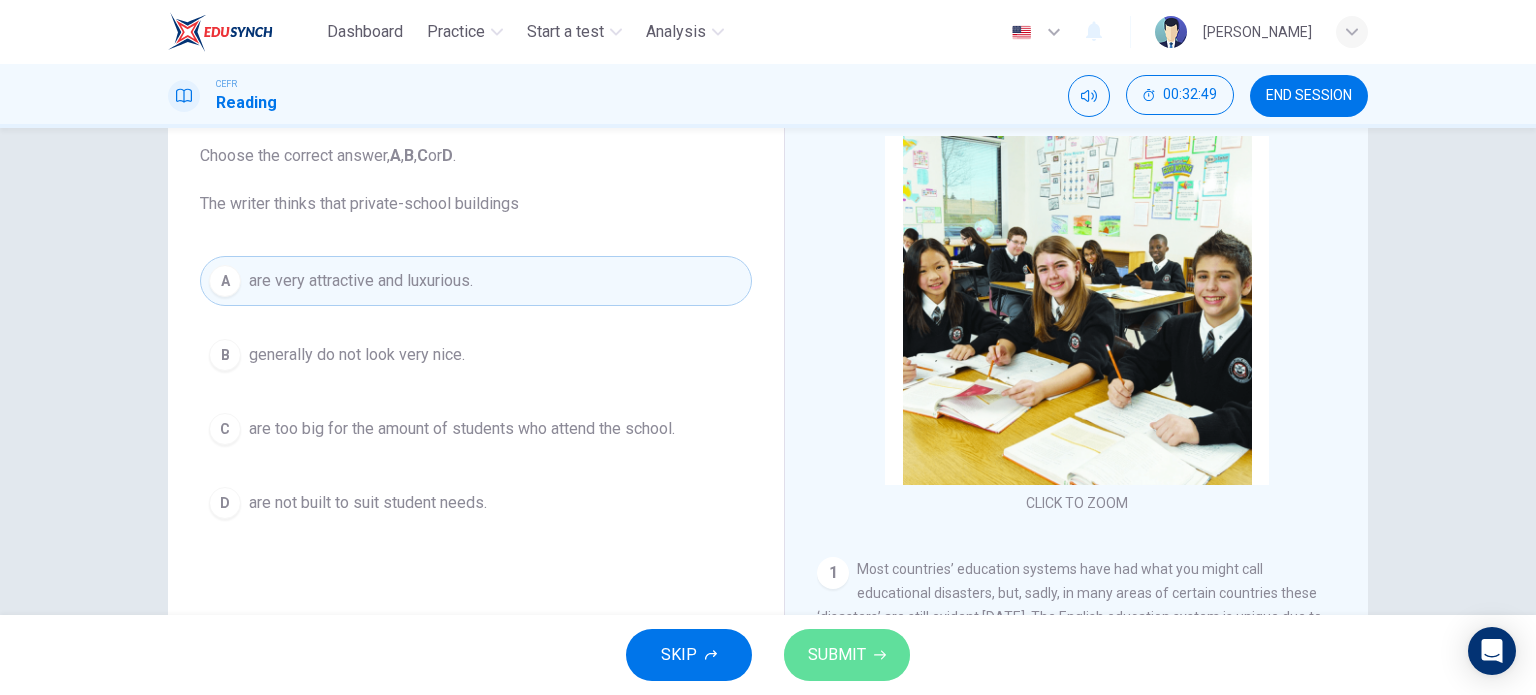 click on "SUBMIT" at bounding box center (837, 655) 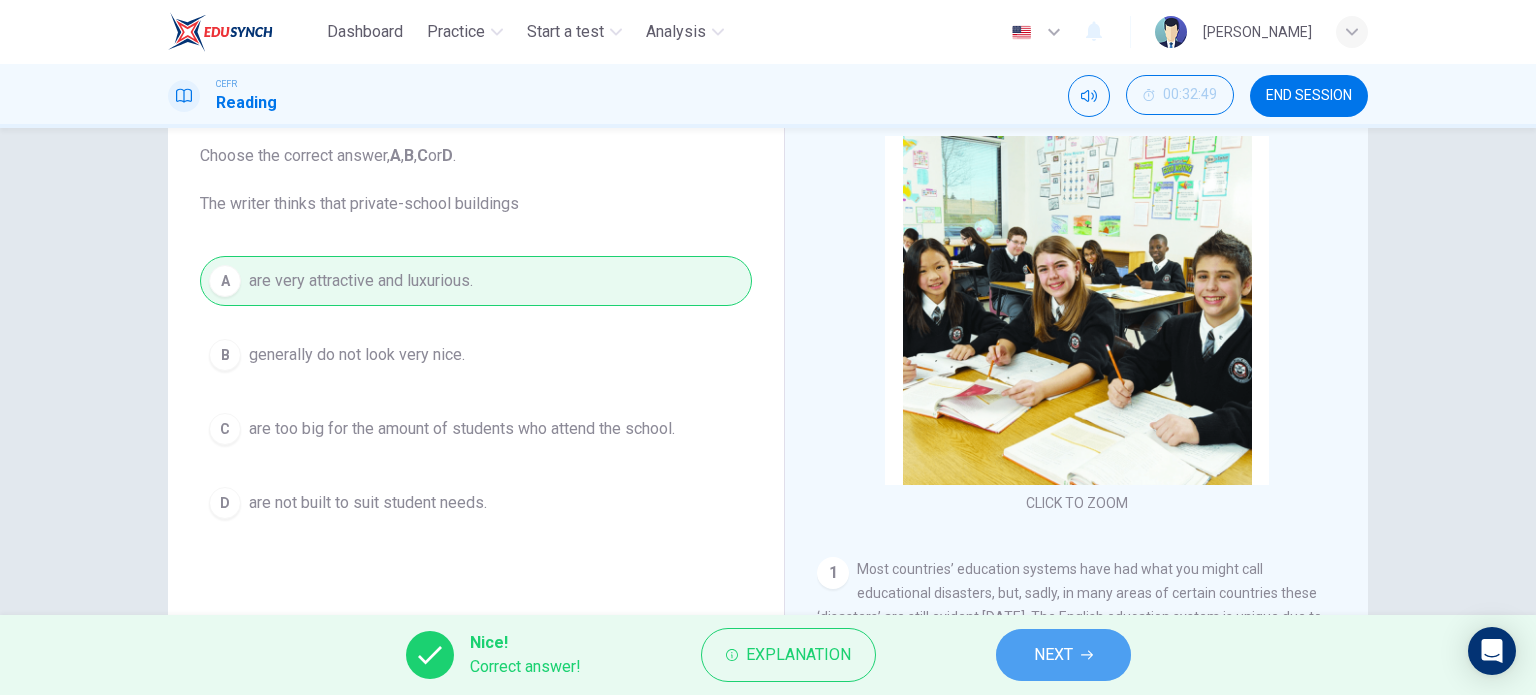click on "NEXT" at bounding box center [1063, 655] 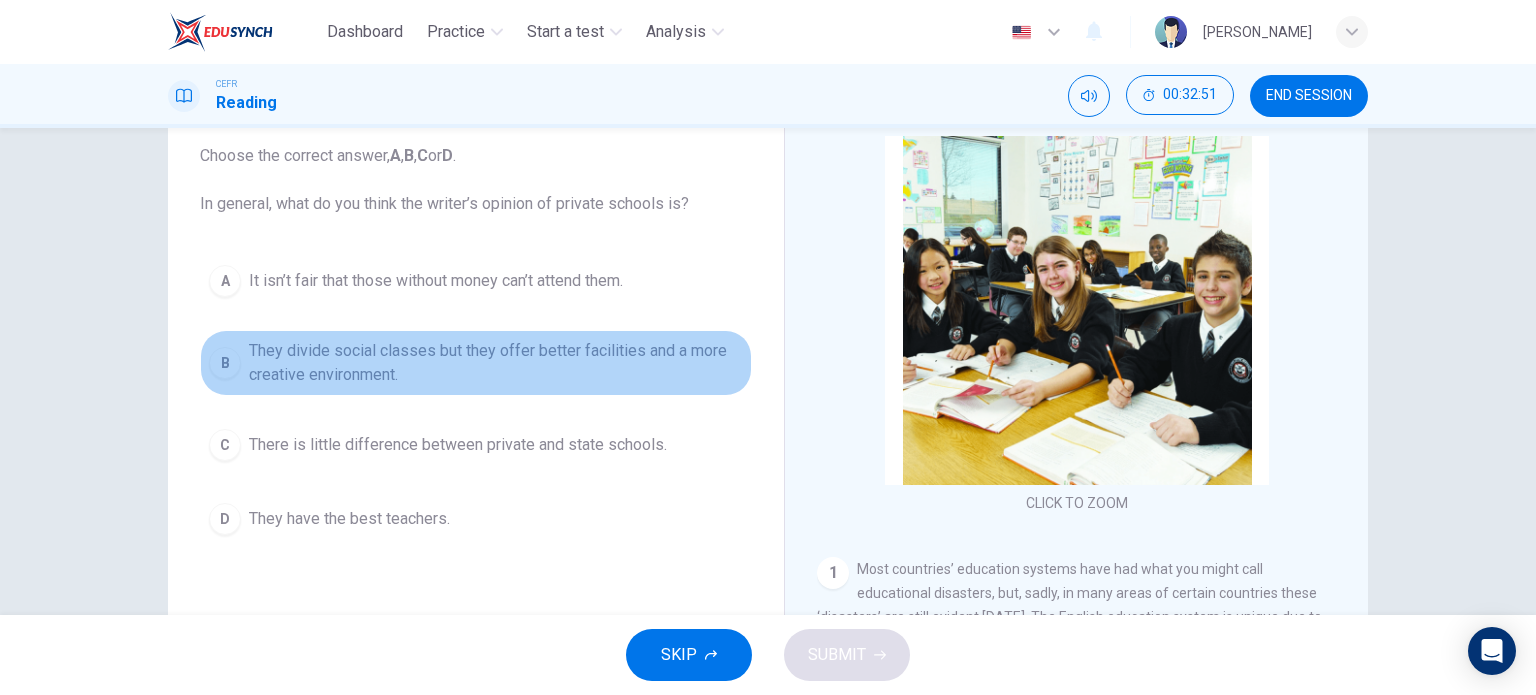 click on "B They divide social classes but they offer better facilities and a more
creative environment." at bounding box center [476, 363] 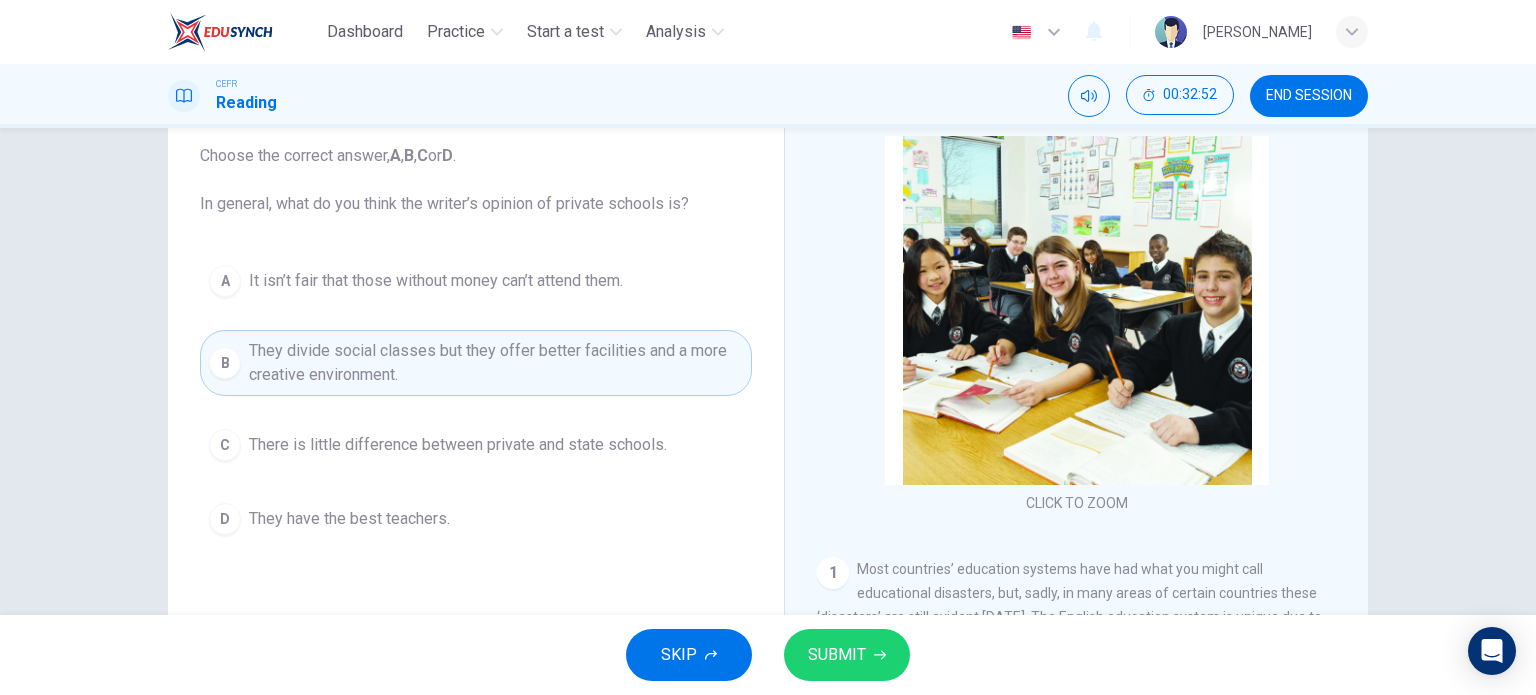 click 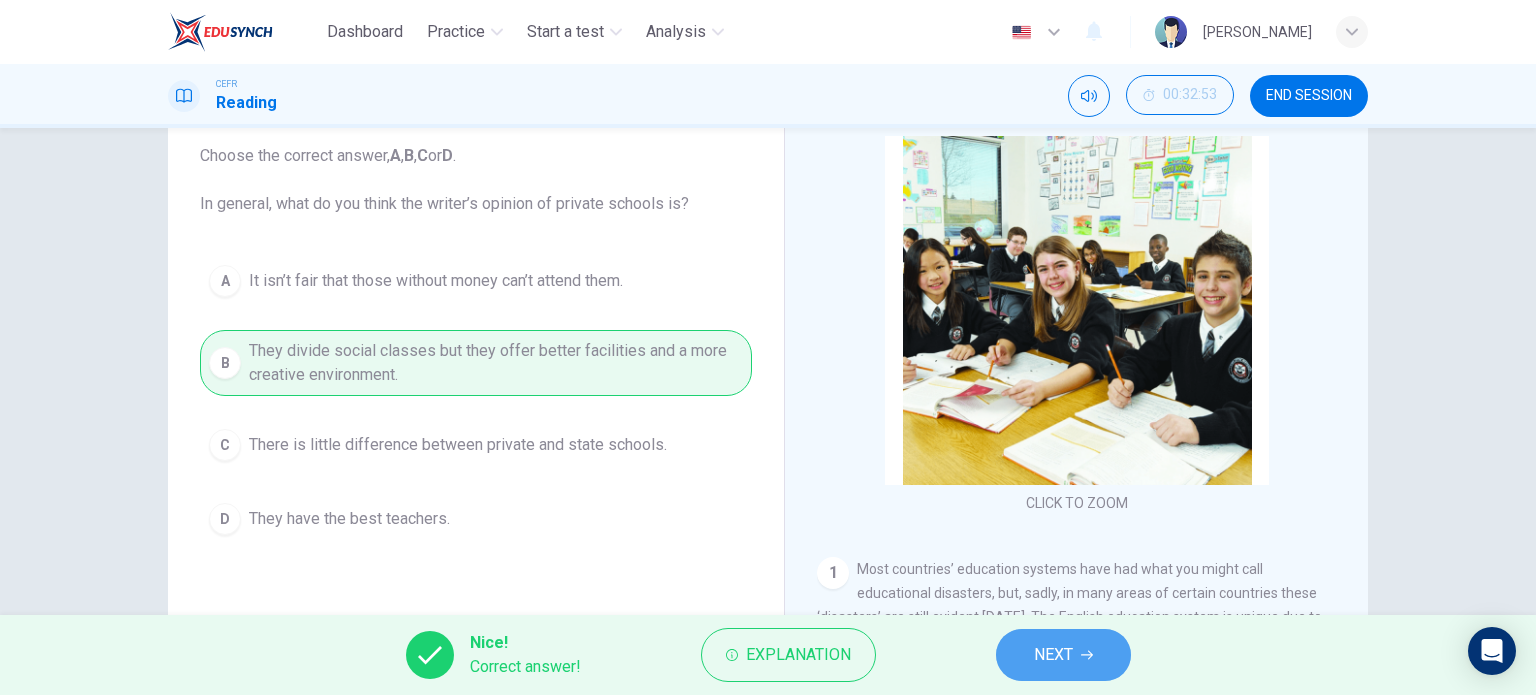 click on "NEXT" at bounding box center [1053, 655] 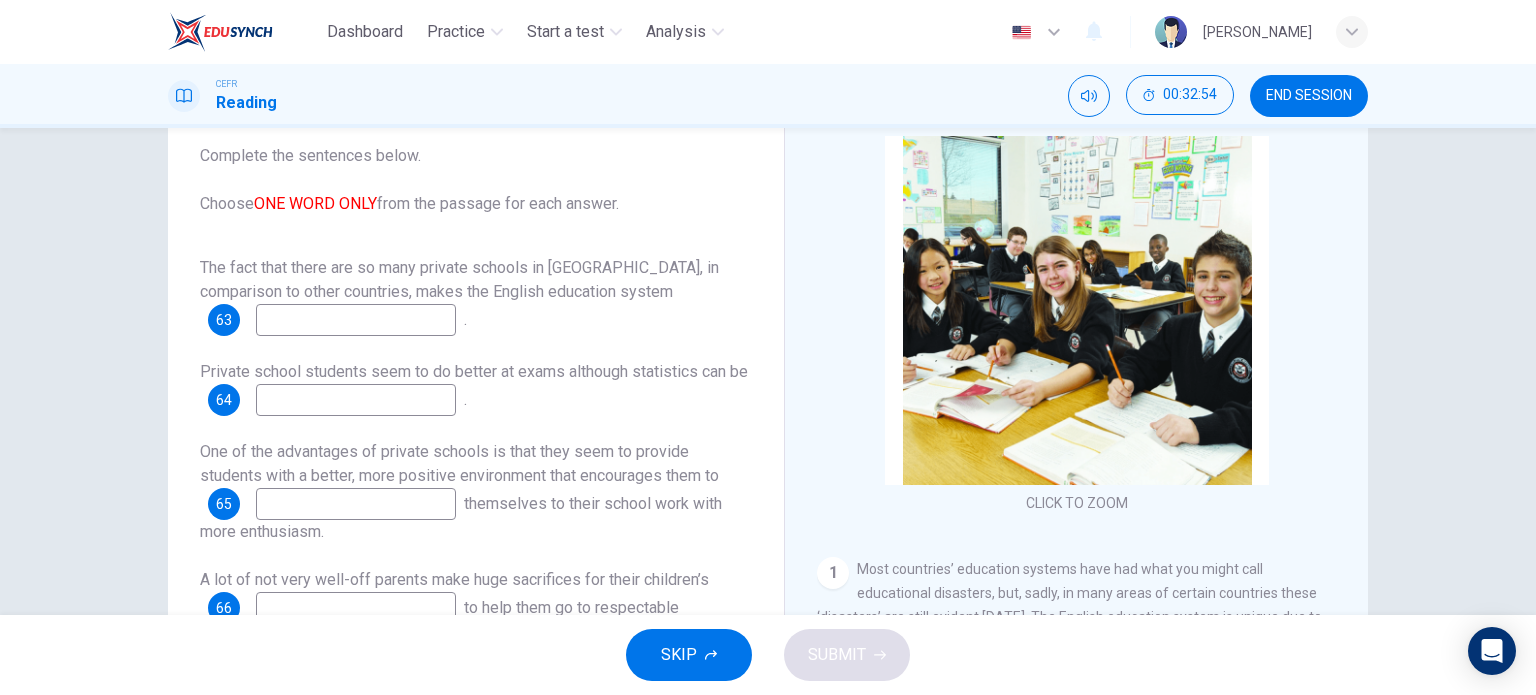 click at bounding box center [356, 320] 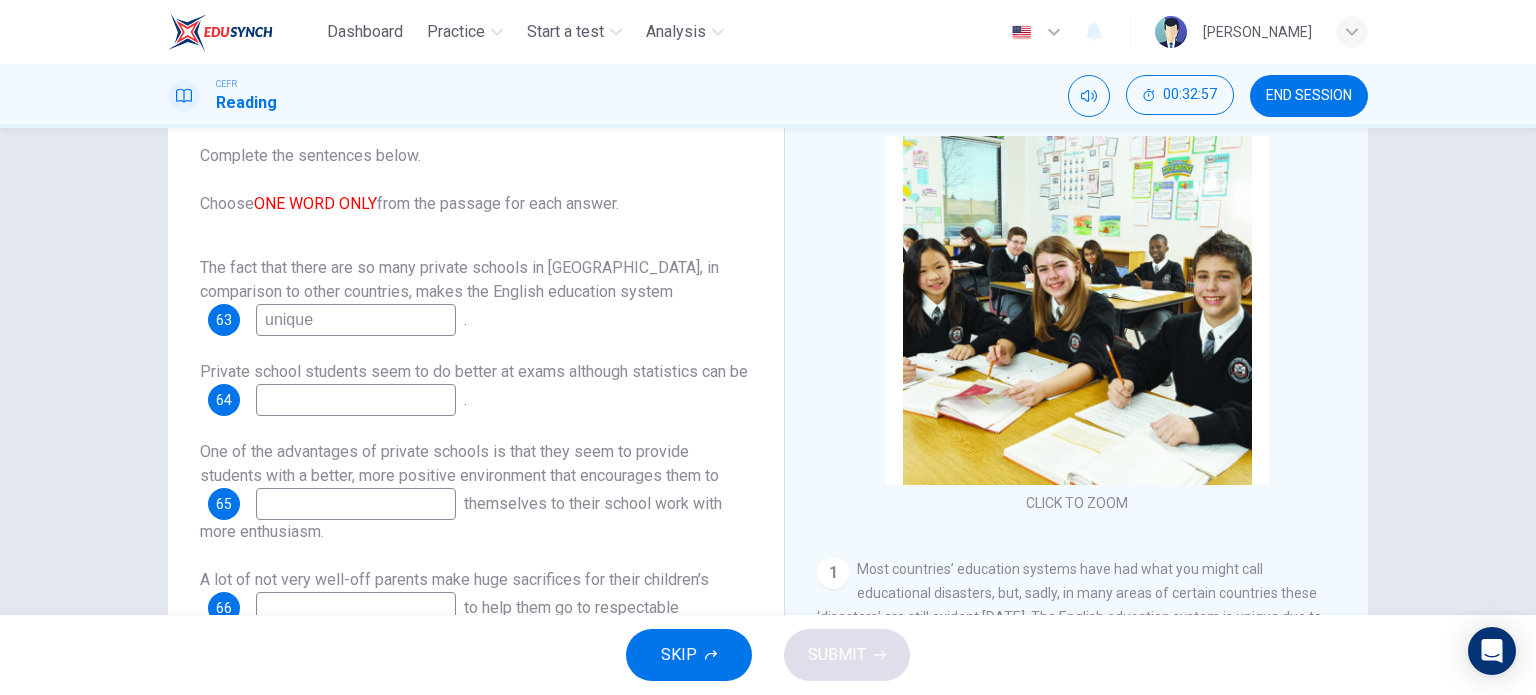 type on "unique" 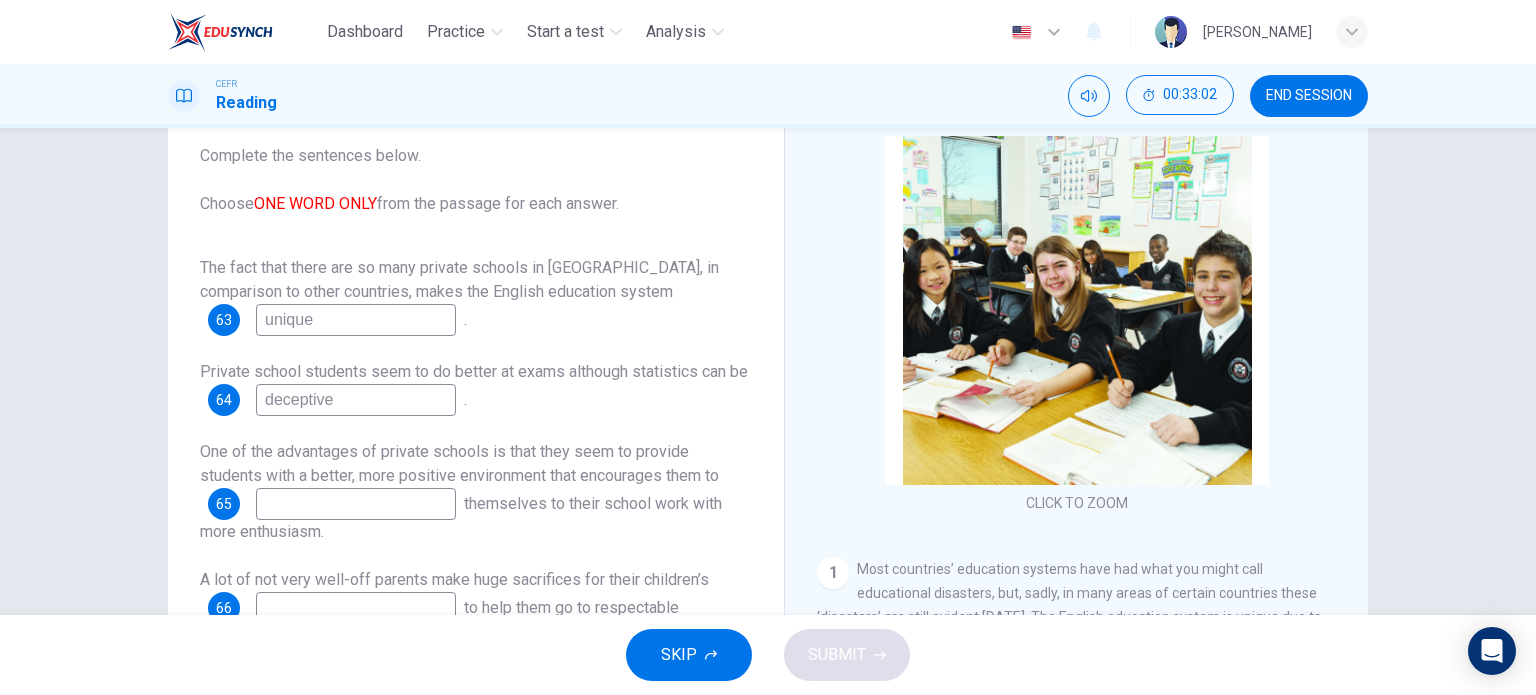 type on "deceptive" 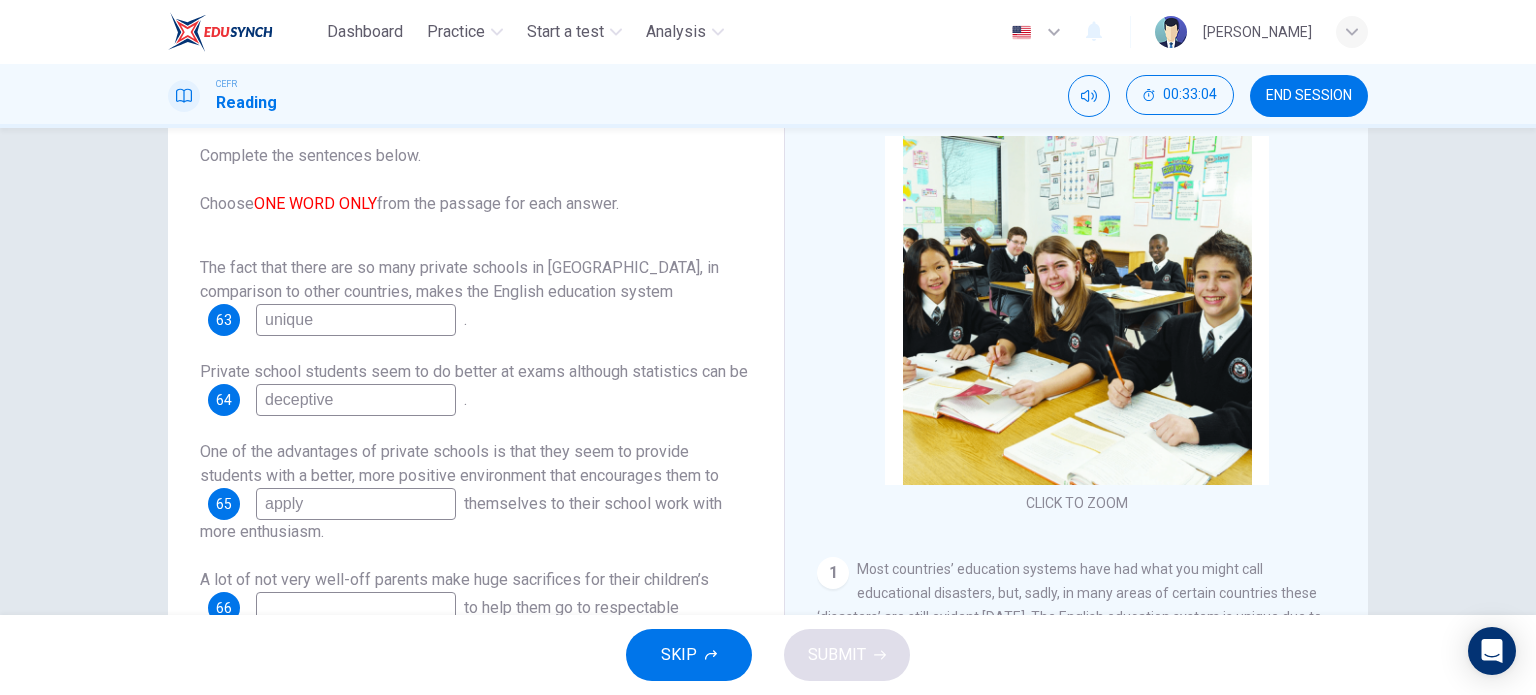 scroll, scrollTop: 24, scrollLeft: 0, axis: vertical 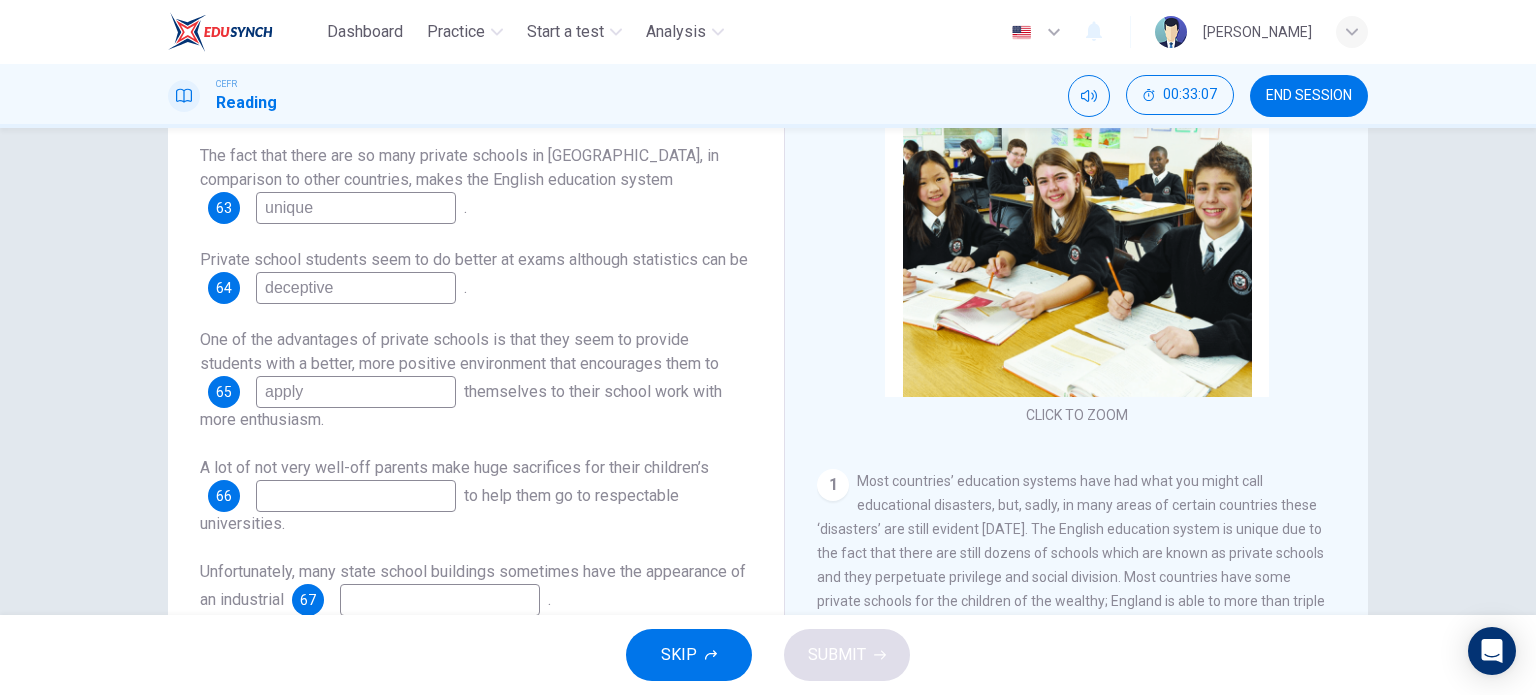 type on "apply" 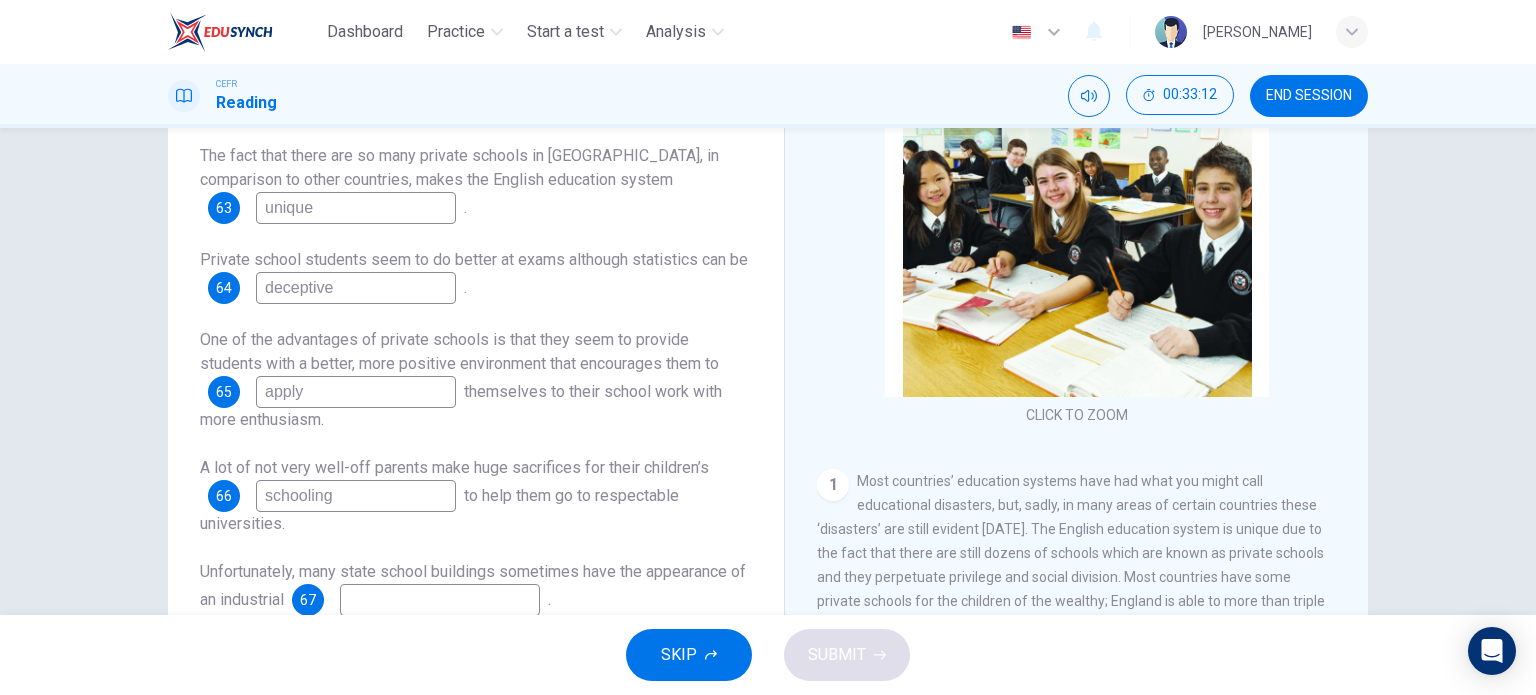 type on "schooling" 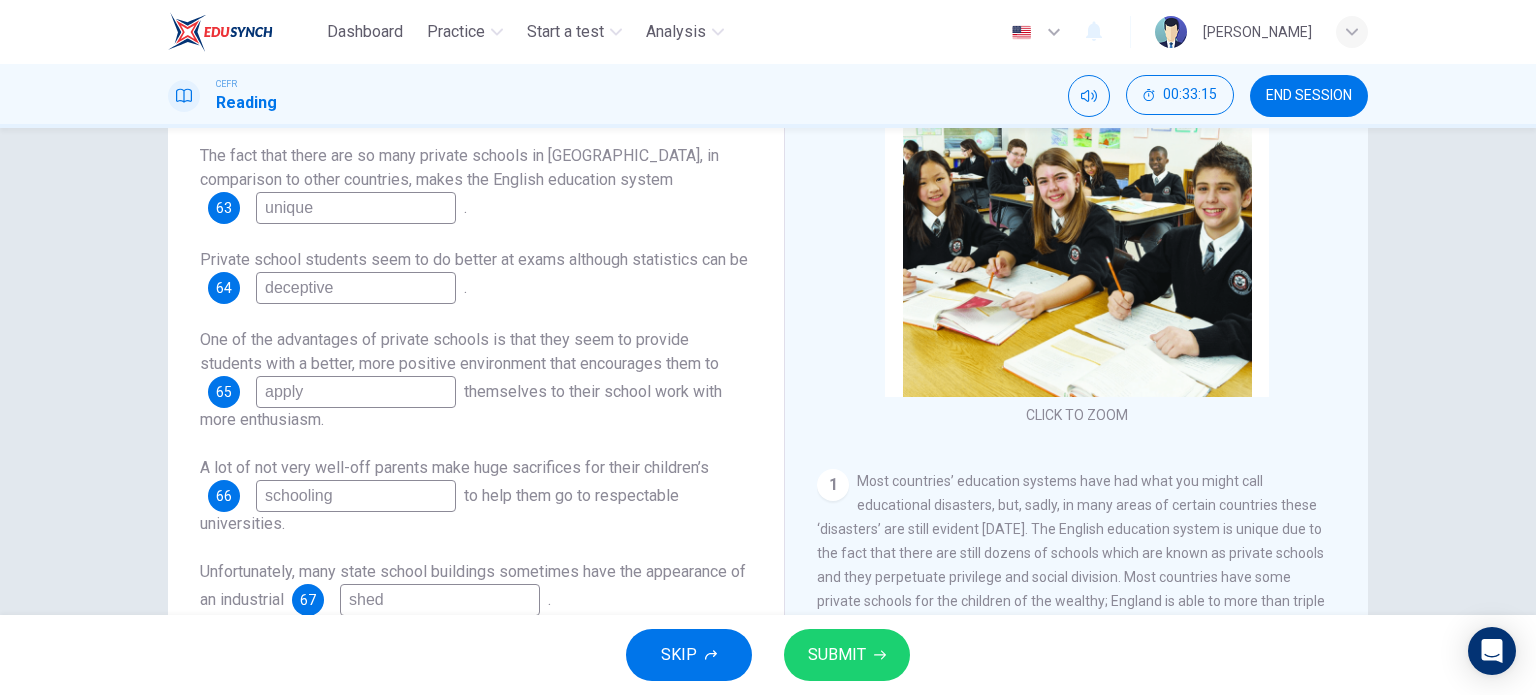 type on "shed" 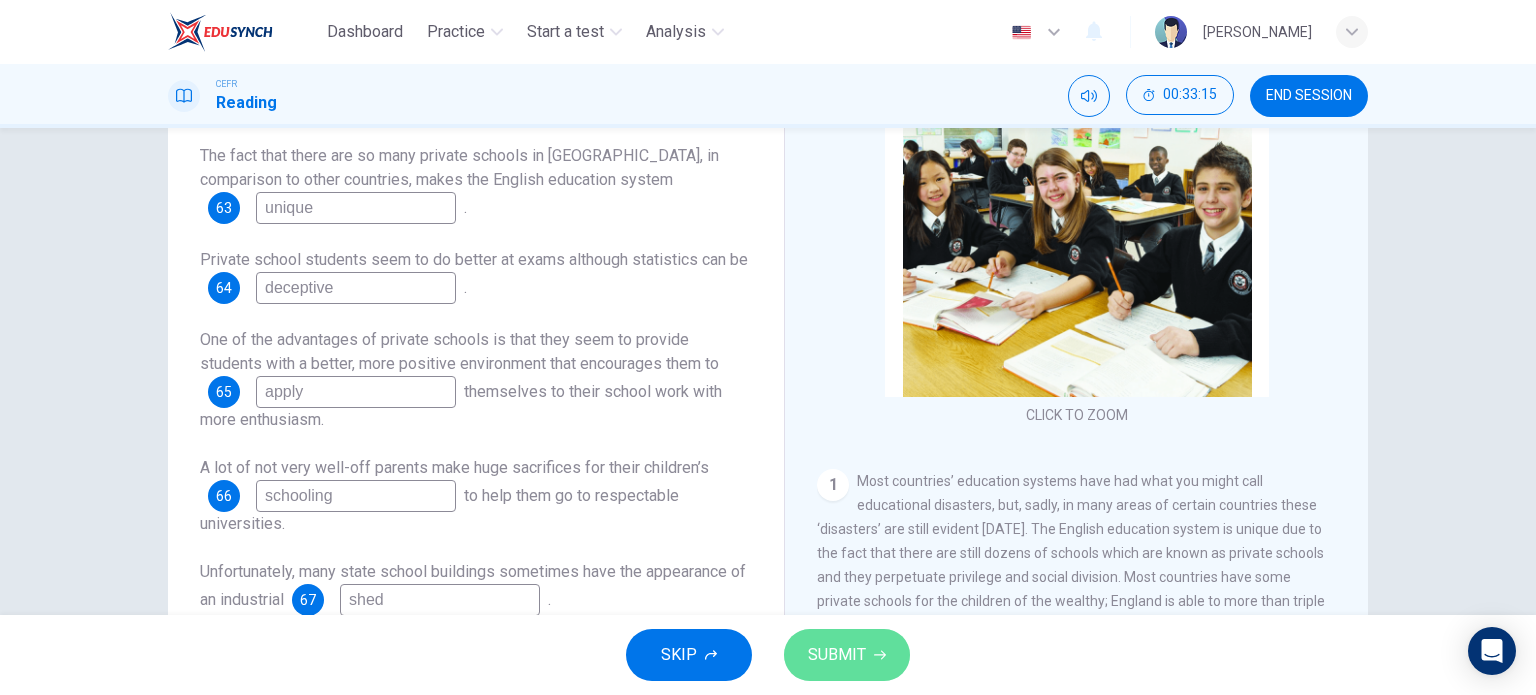 click on "SUBMIT" at bounding box center (847, 655) 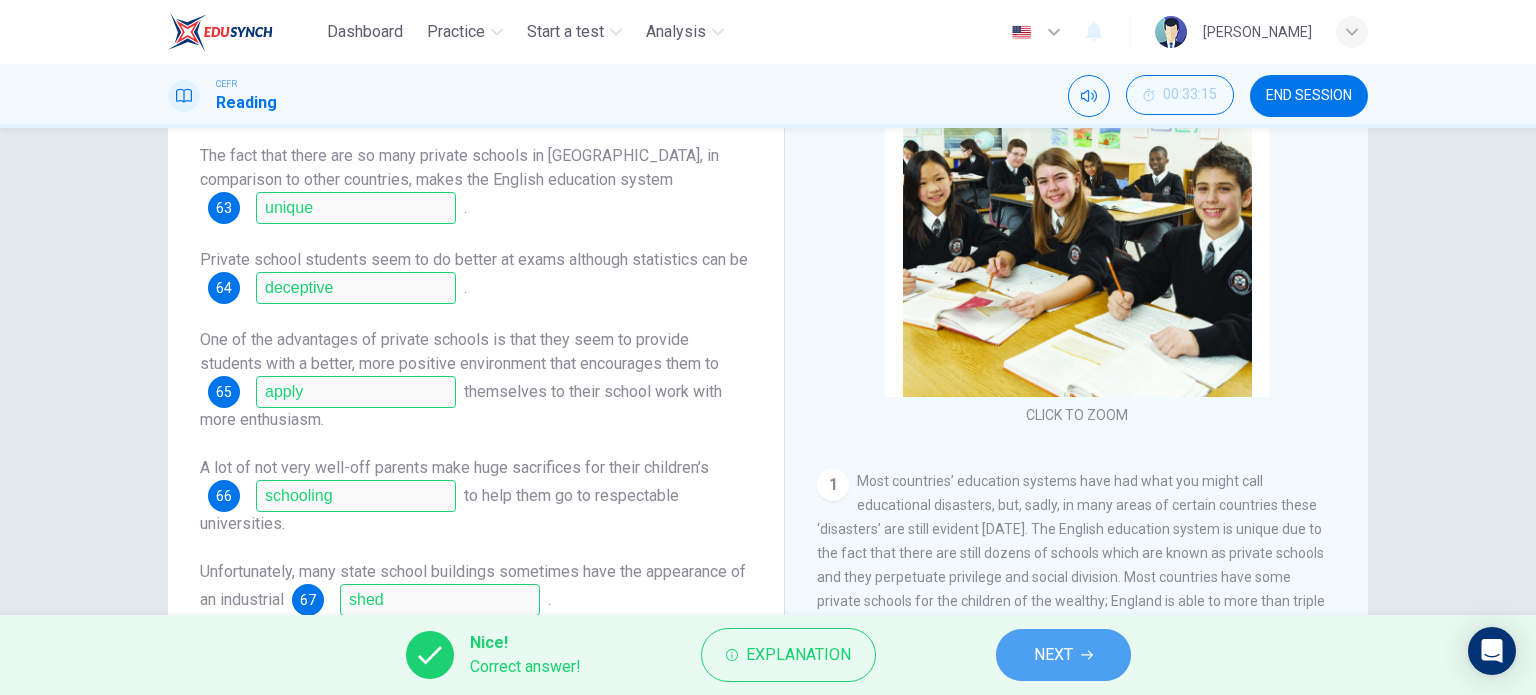 click on "NEXT" at bounding box center [1053, 655] 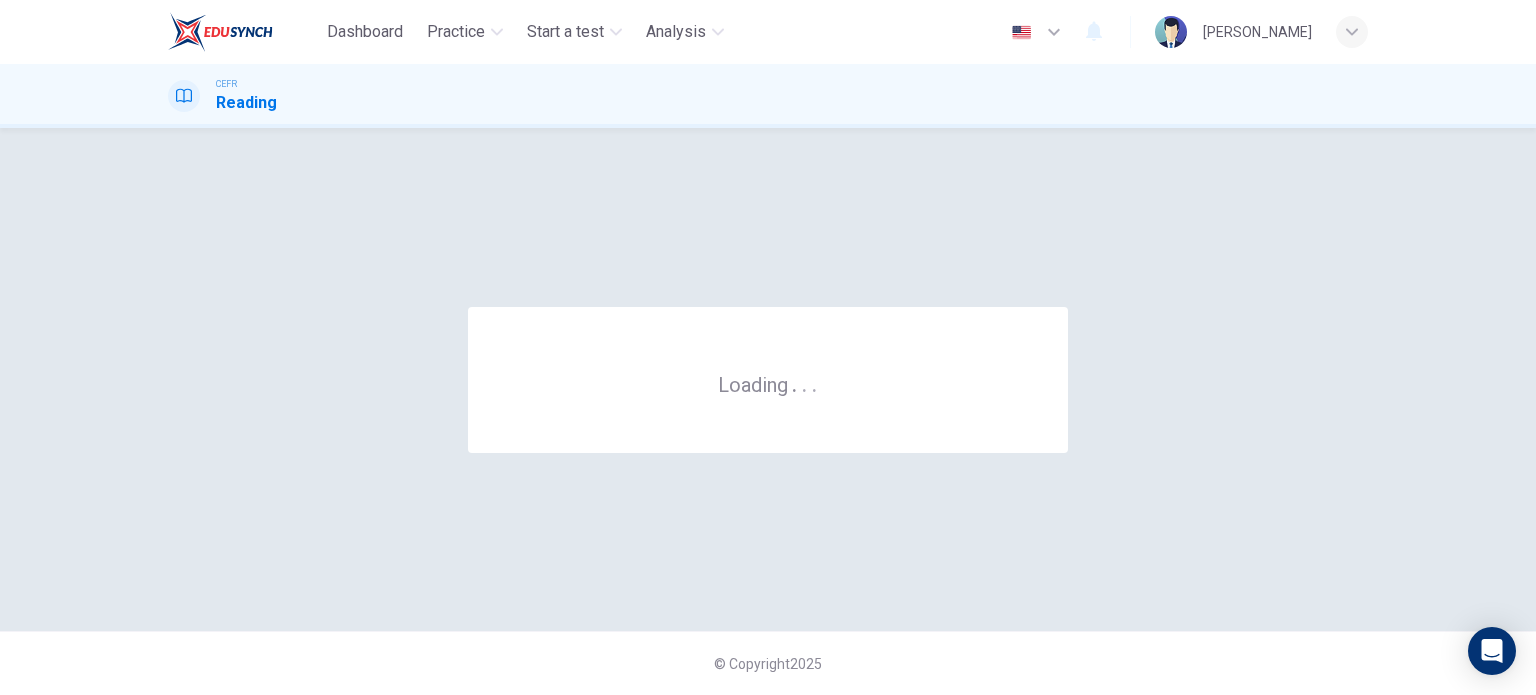 scroll, scrollTop: 0, scrollLeft: 0, axis: both 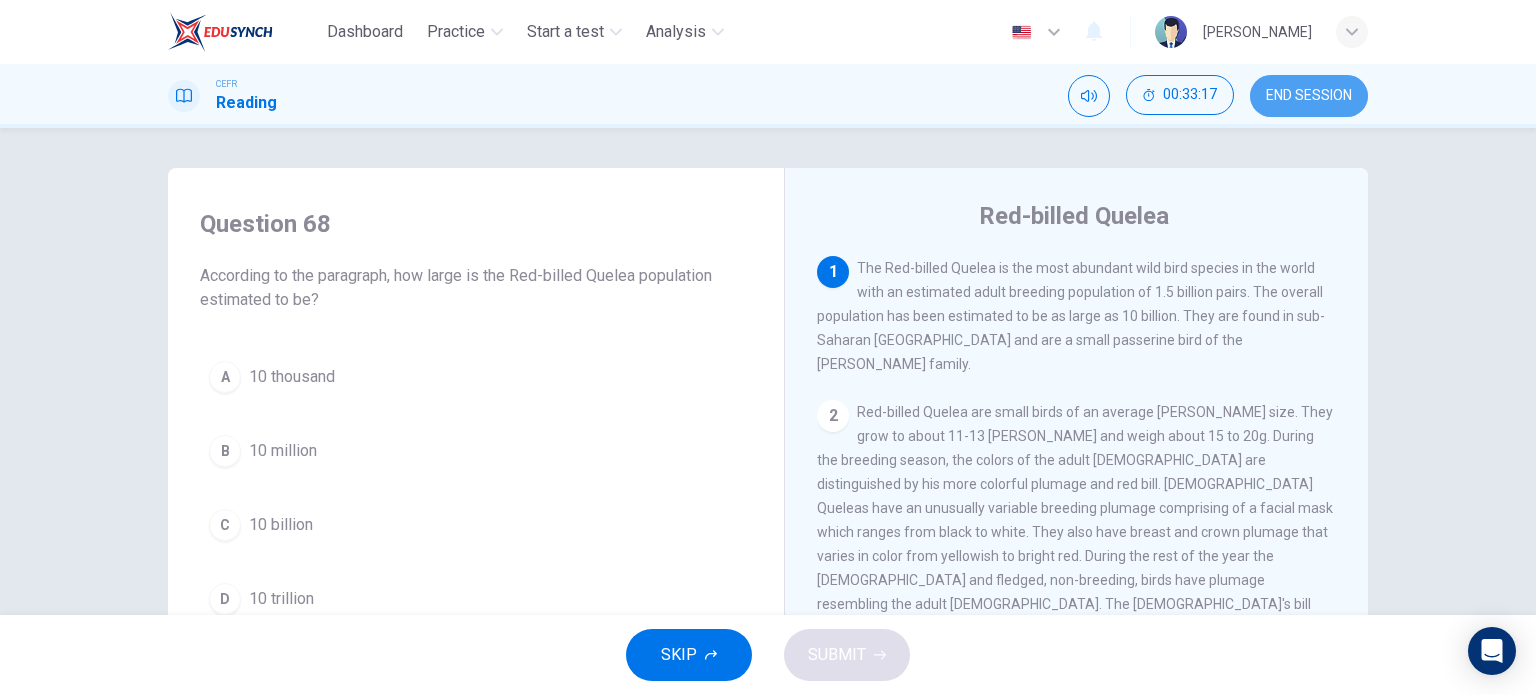 click on "END SESSION" at bounding box center [1309, 96] 